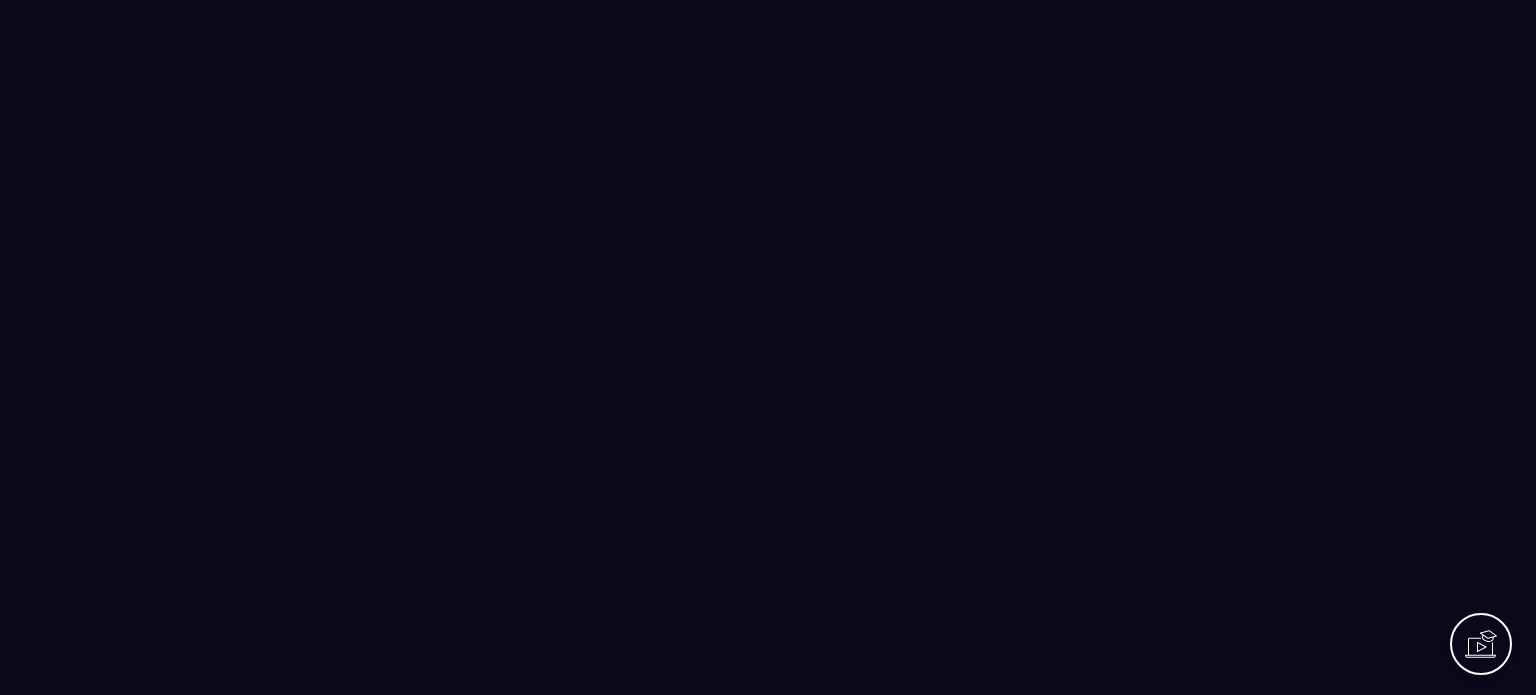 scroll, scrollTop: 0, scrollLeft: 0, axis: both 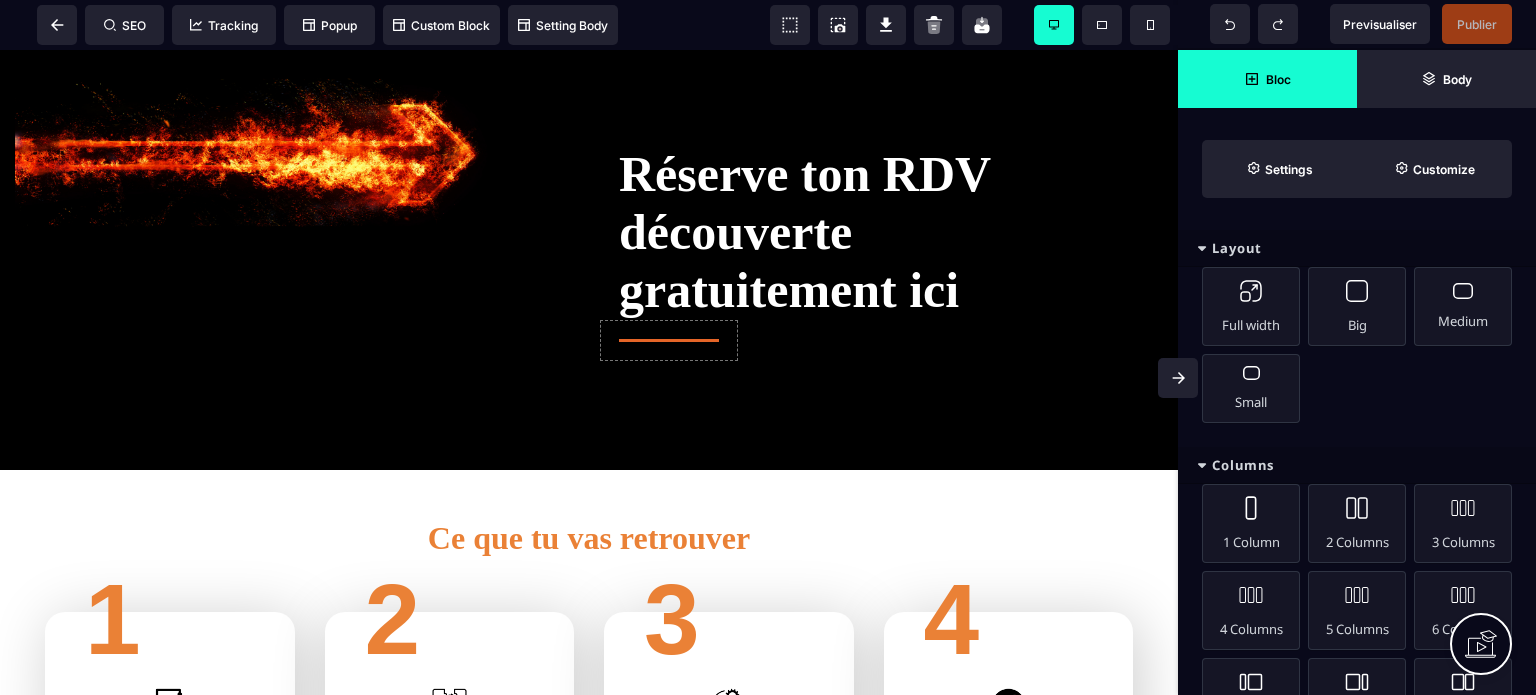 click 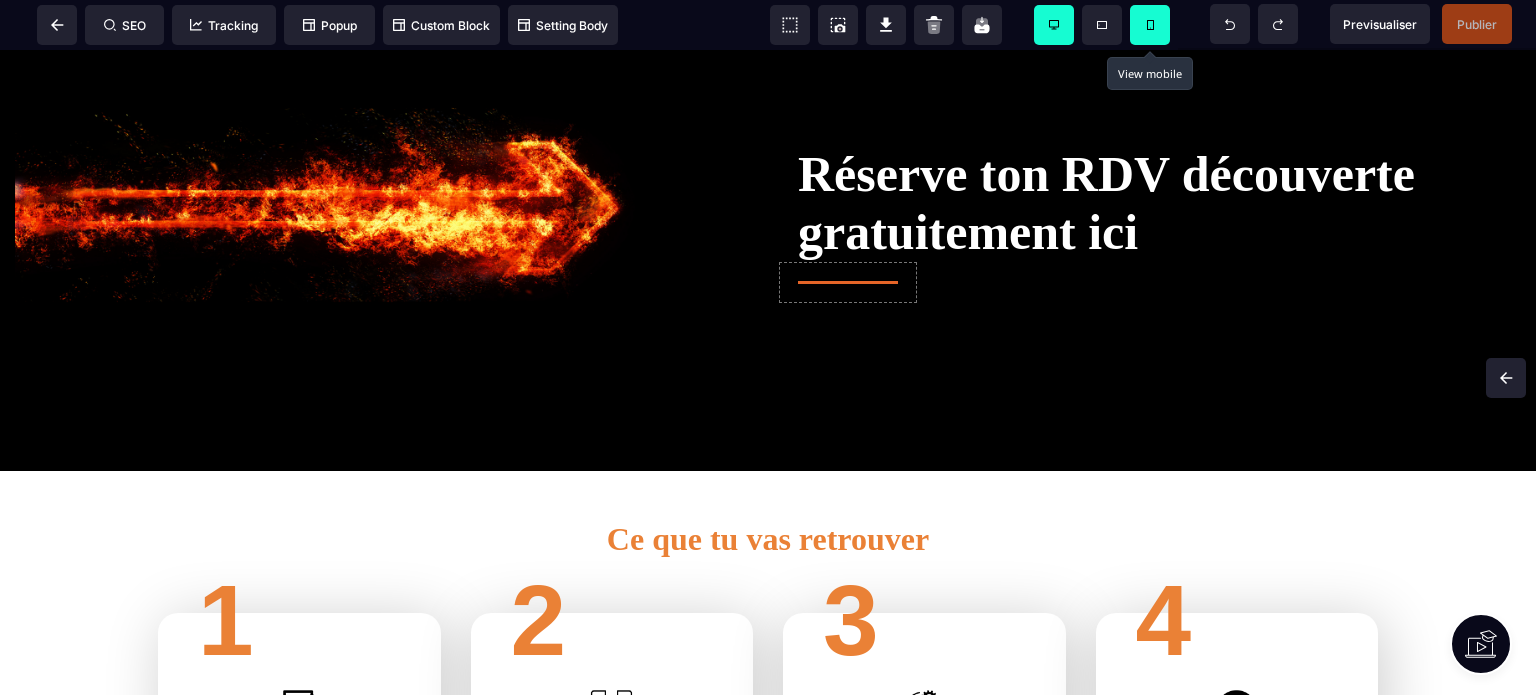 click 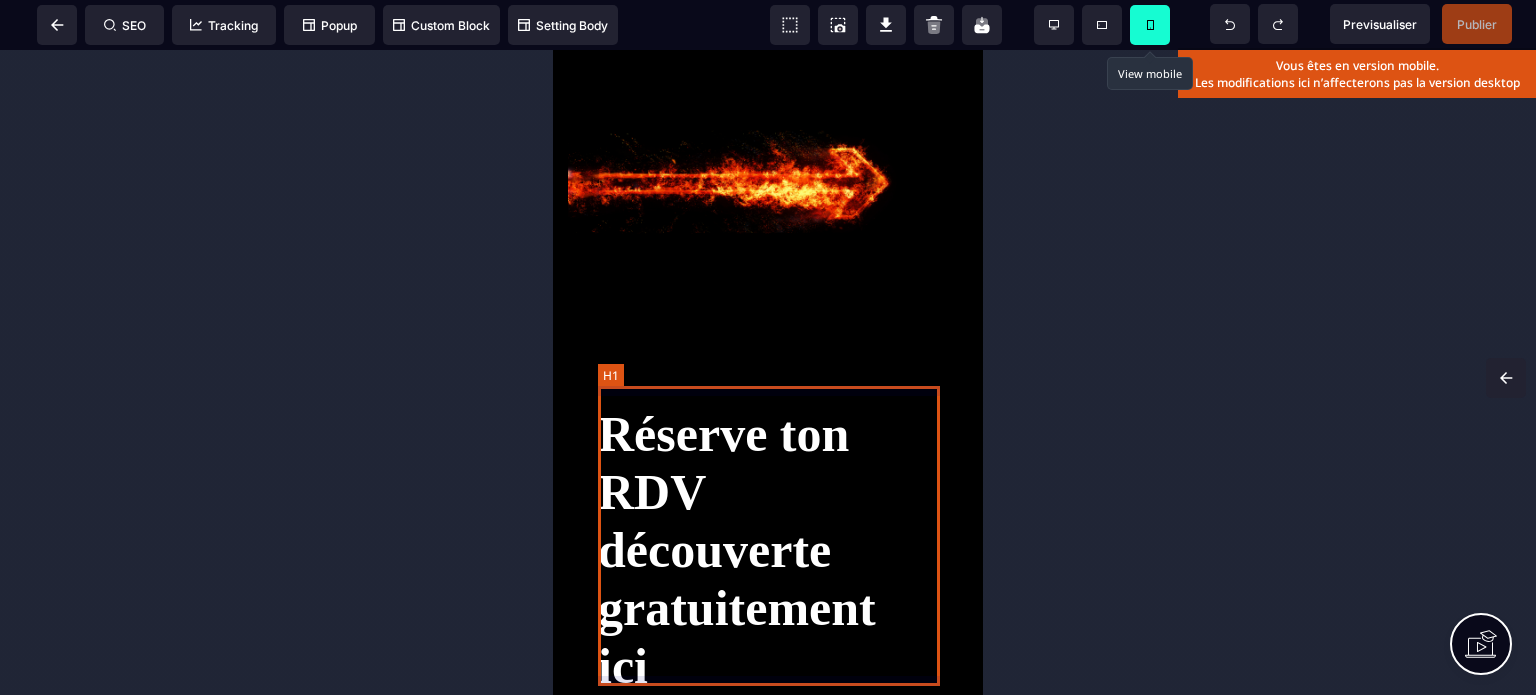 click on "Réserve ton RDV découverte gratuitement ici" at bounding box center (768, 550) 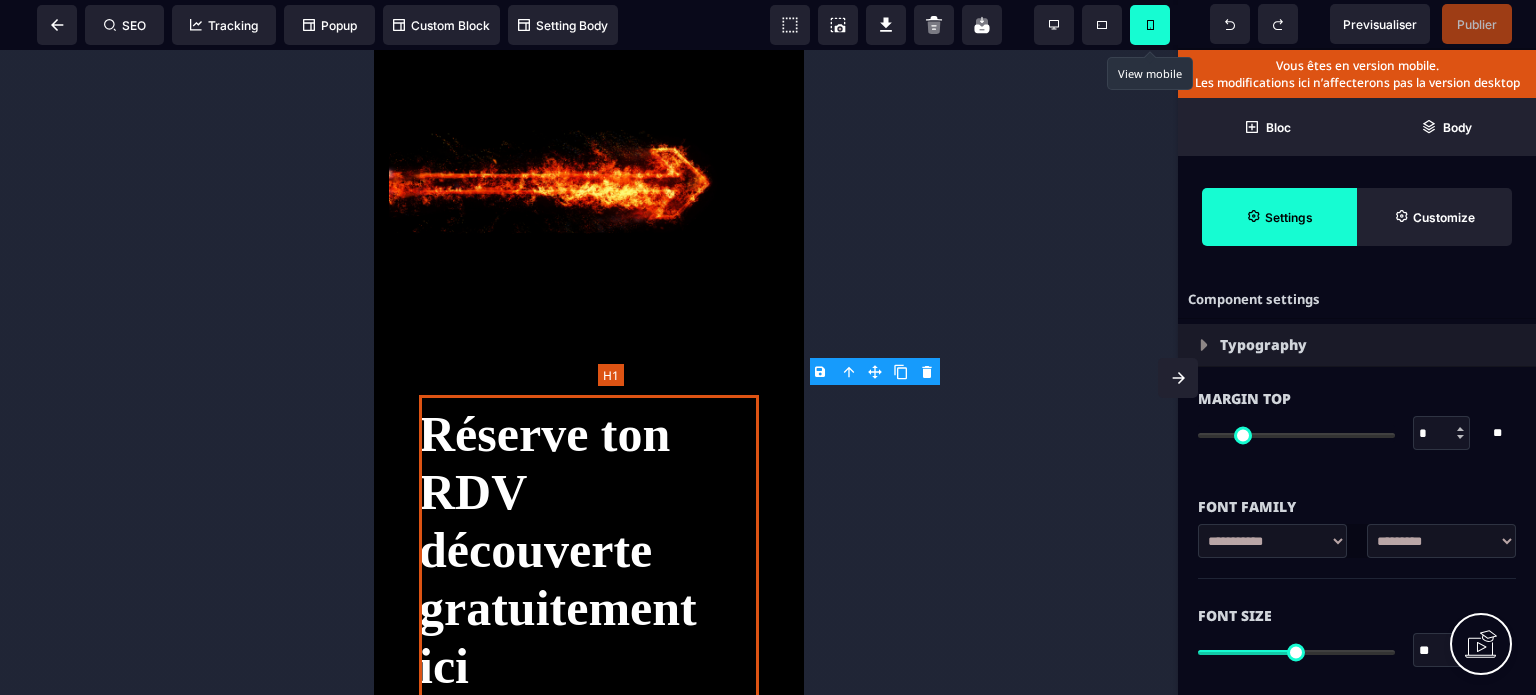 type on "*" 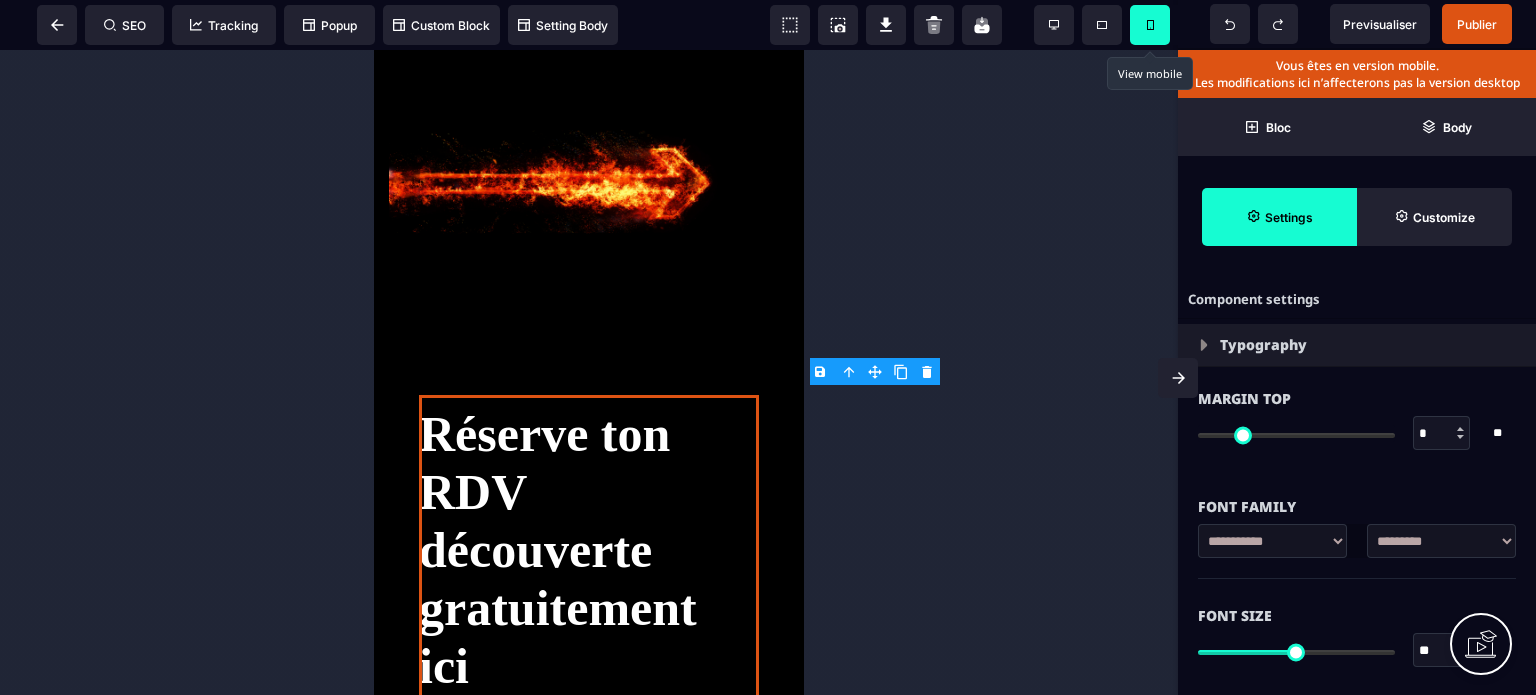 click 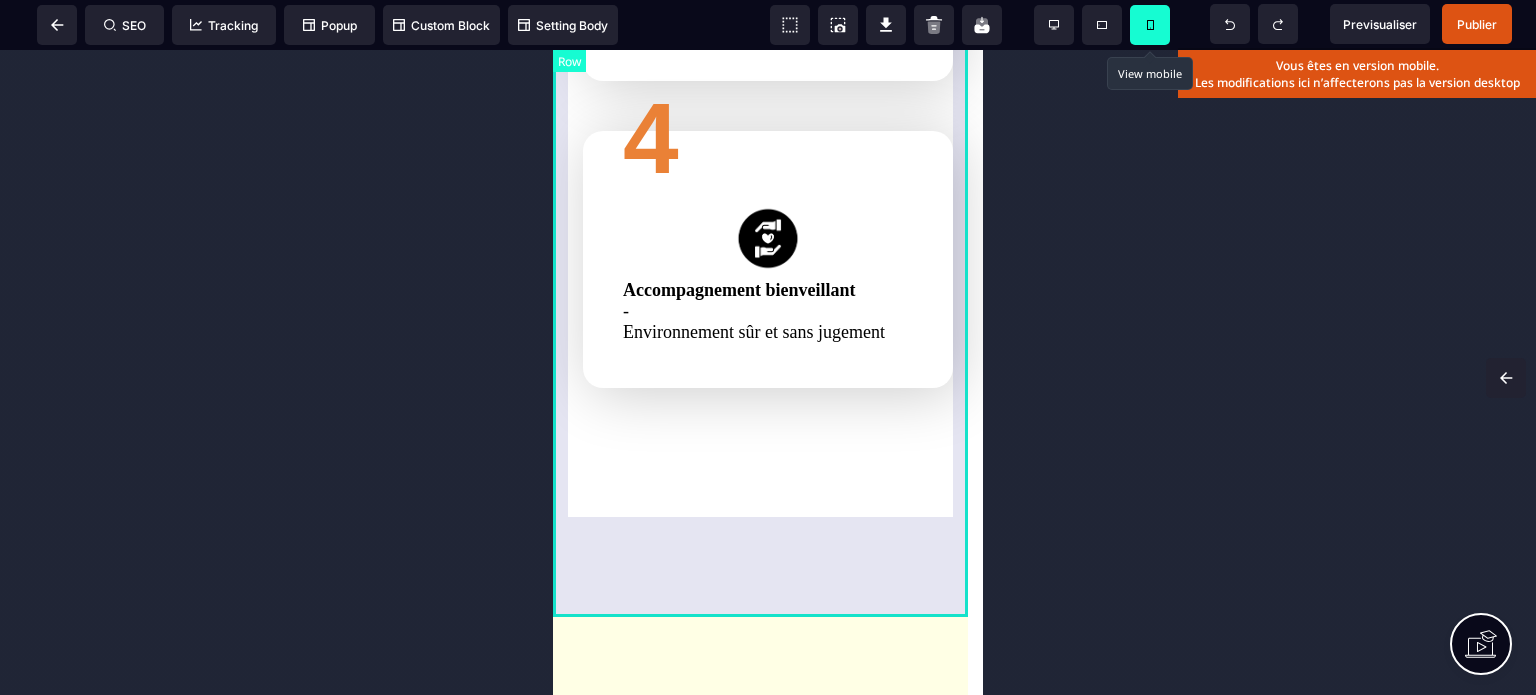 click on "Ce que tu vas retrouver 1 Diagnostic personnalisé -  Analyse complète de votre situation et identification des blocages 2 Plan d'action sur-mesure -  Stratégie adaptée à vos besoins spécifiques 3 Méthode éprouvée -  Techniques validées scientifiquement et testées avec succès 4 Accompagnement bienveillant -  Environnement sûr et sans jugement" at bounding box center [768, -276] 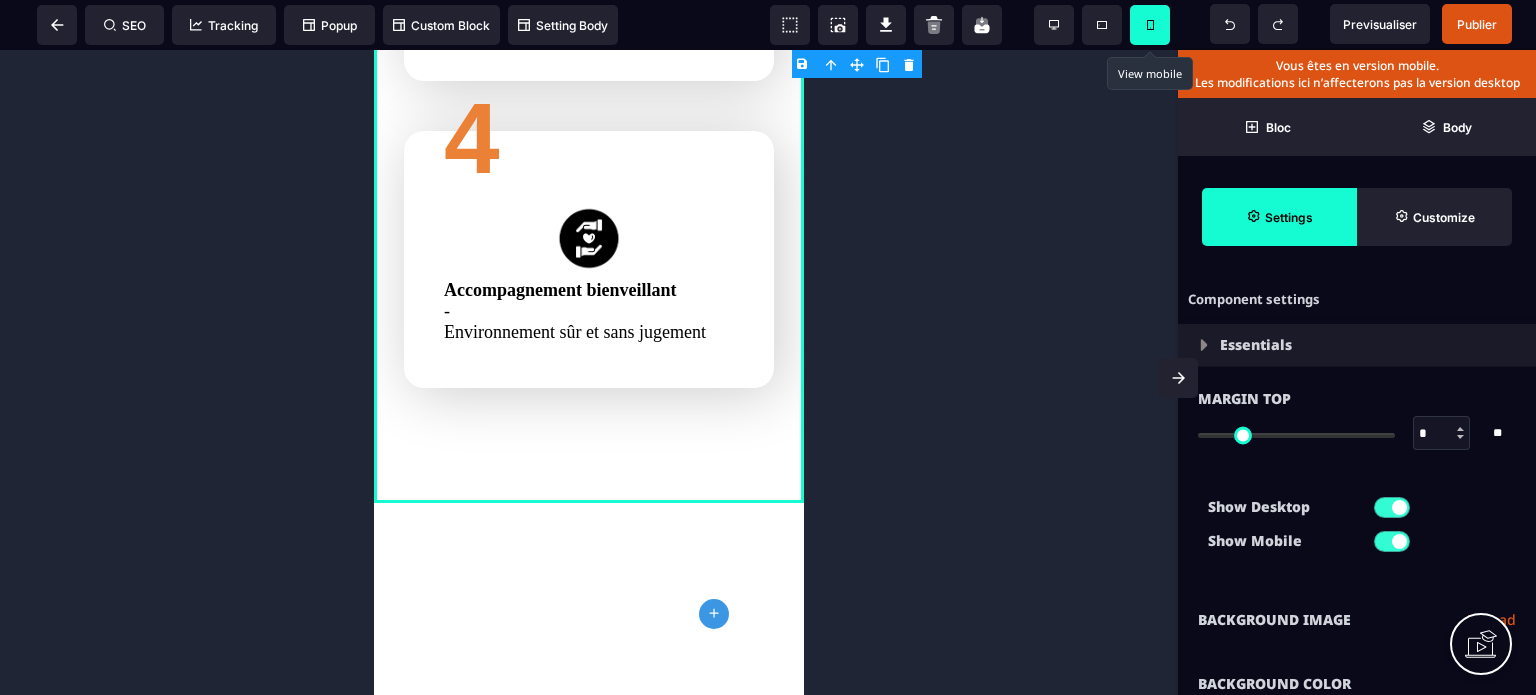 type on "*" 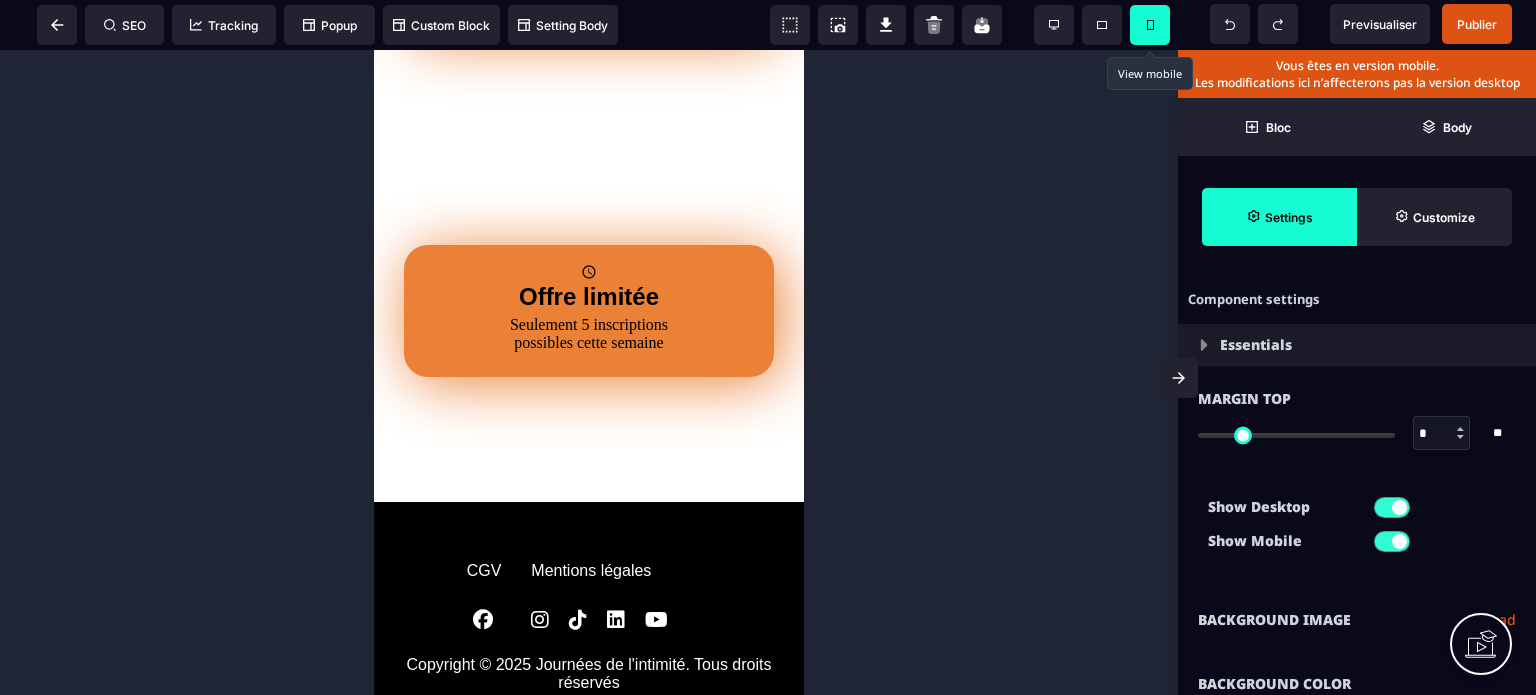 scroll, scrollTop: 3600, scrollLeft: 0, axis: vertical 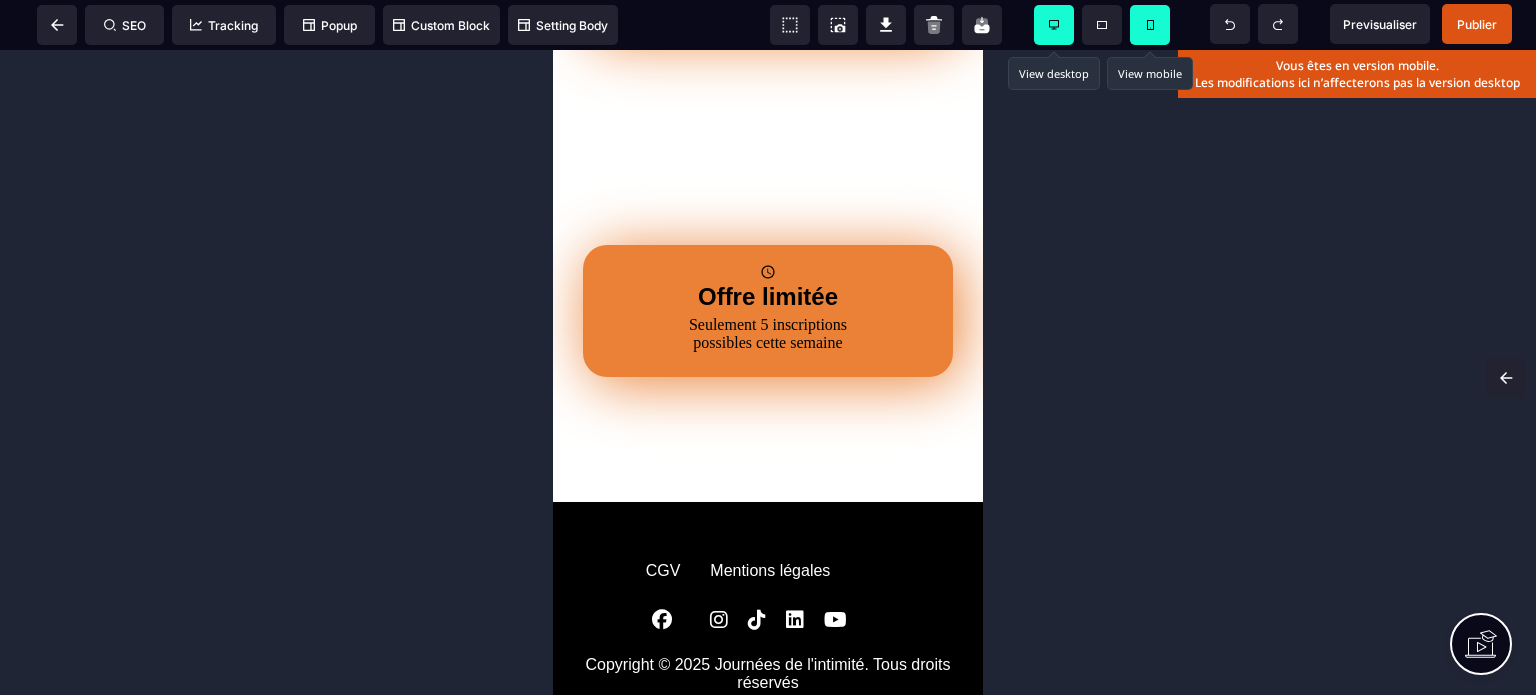 click at bounding box center (1054, 25) 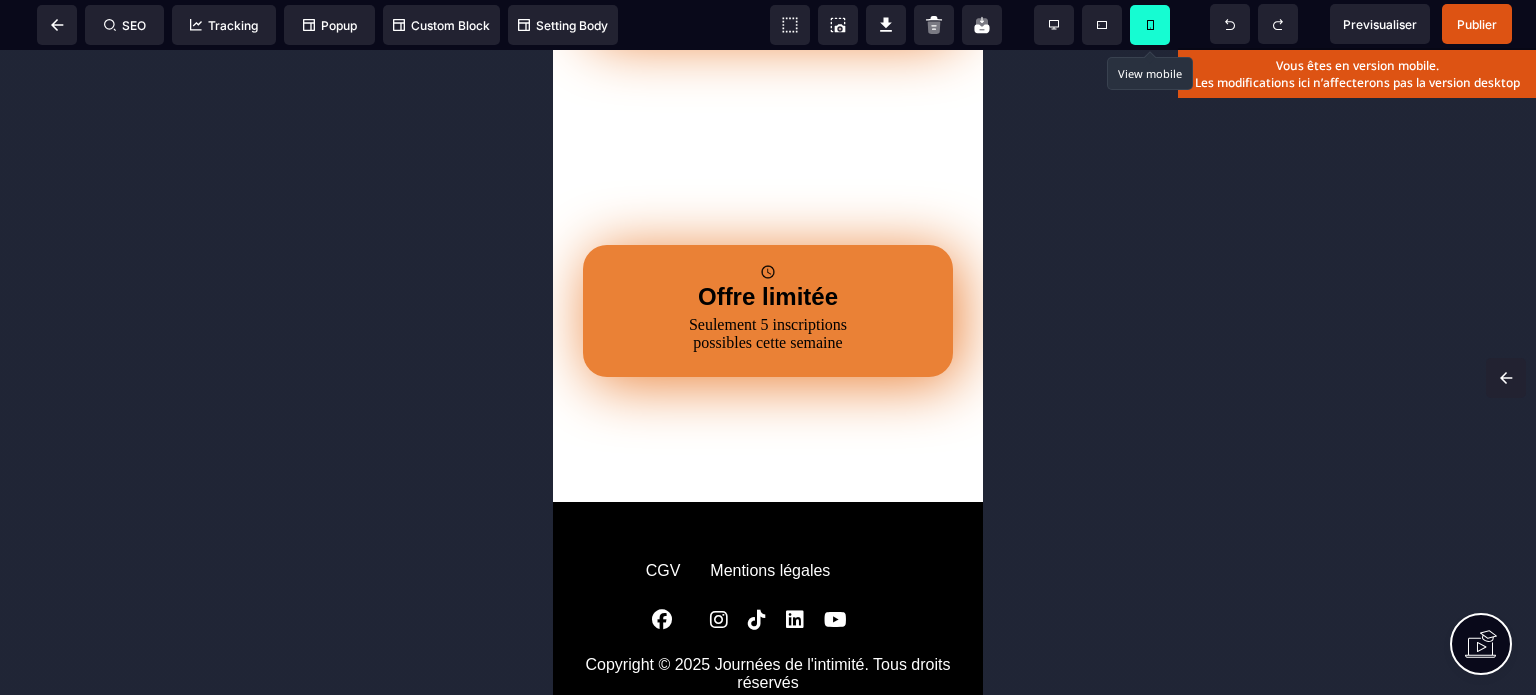 select on "*" 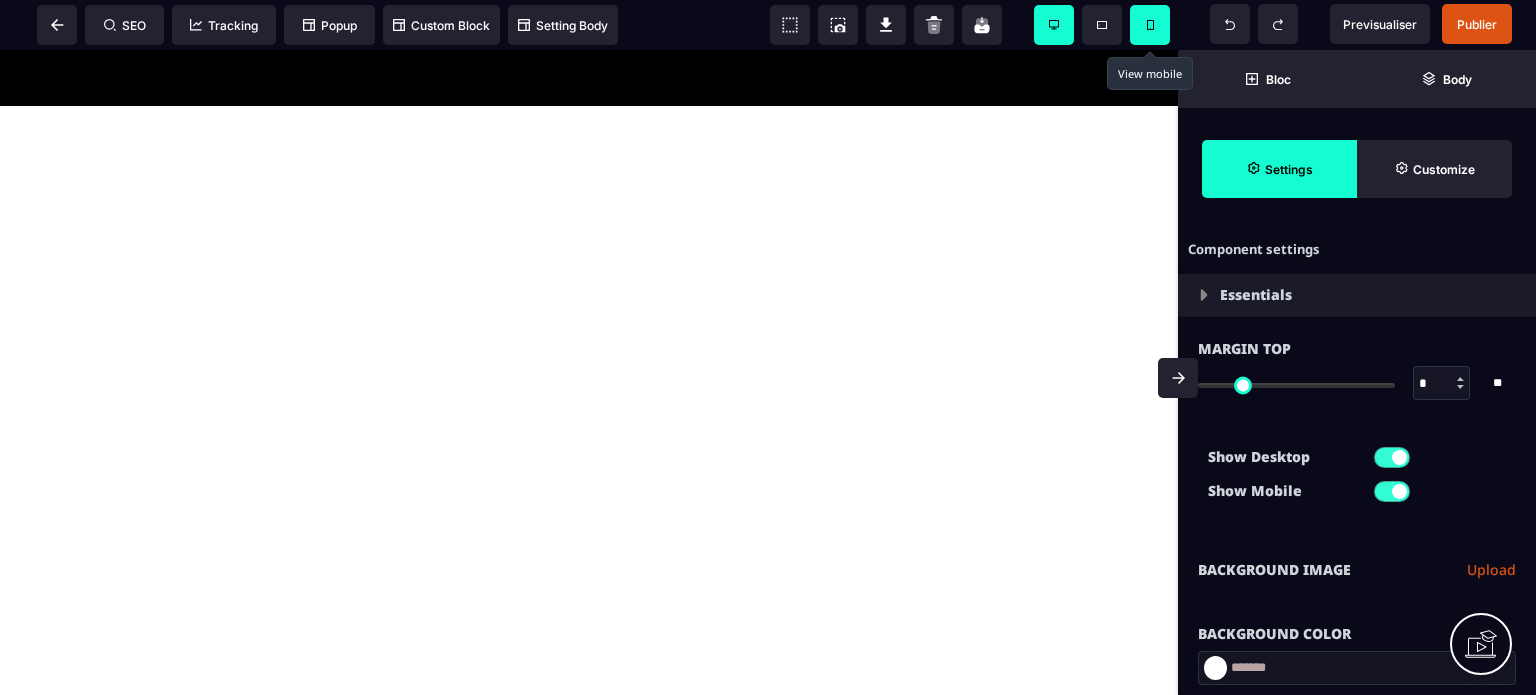 scroll, scrollTop: 1680, scrollLeft: 0, axis: vertical 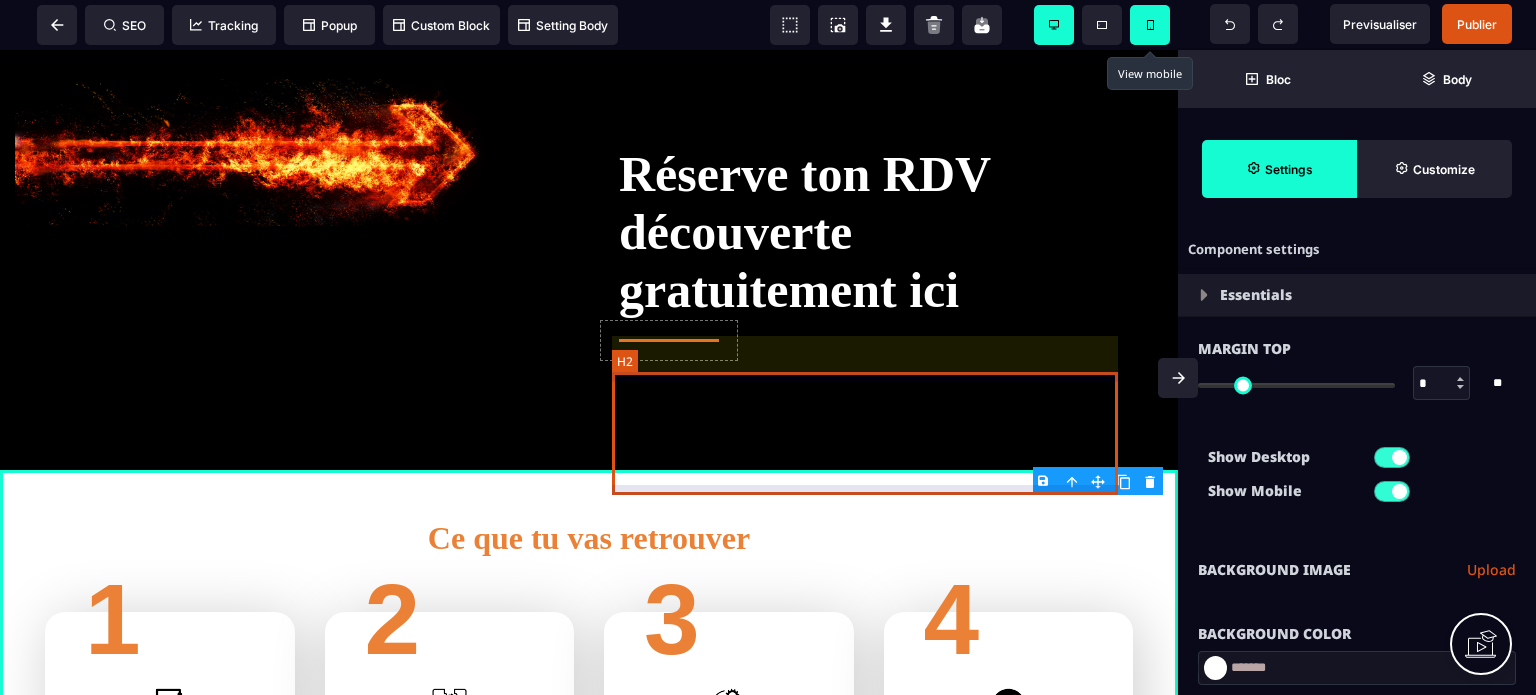 click on "Prends rendez-vous dès maintenant pour une durée de 30 minutes." at bounding box center [876, 424] 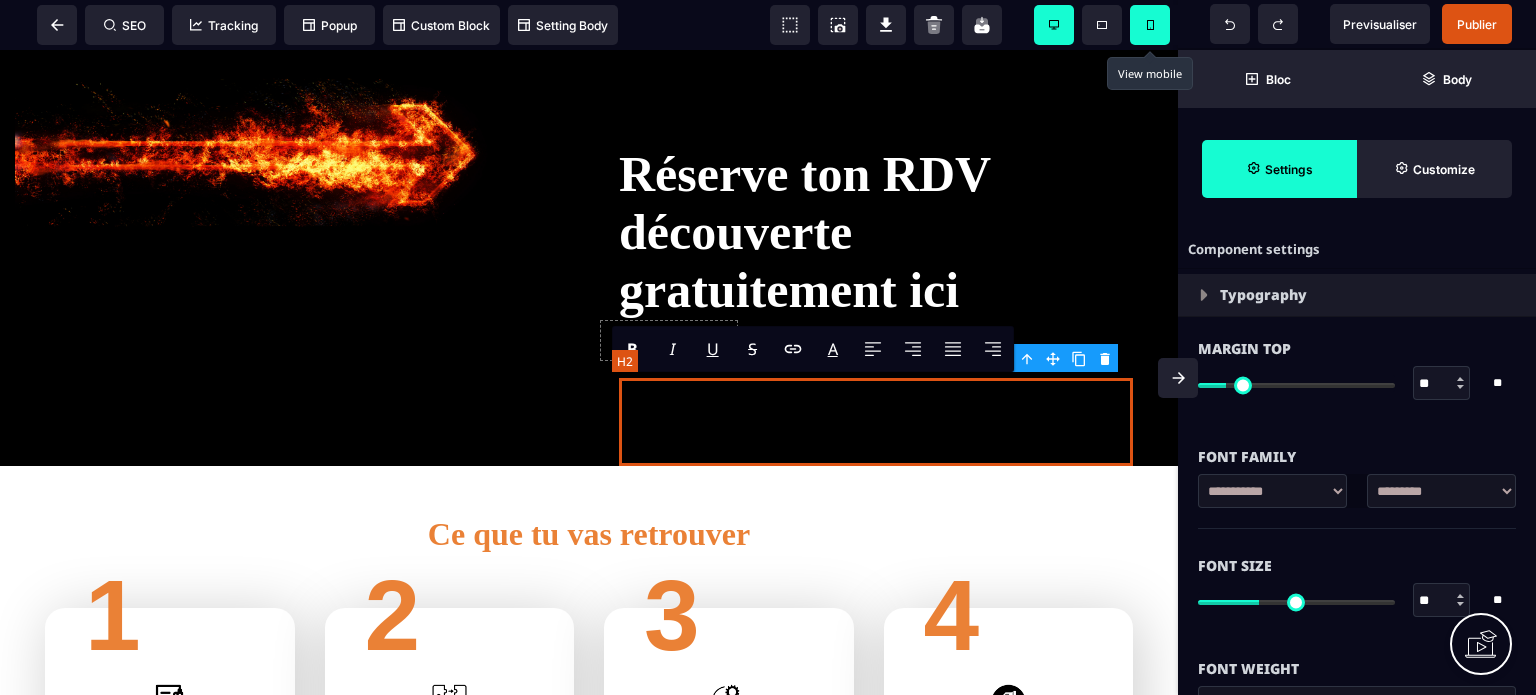 type on "*" 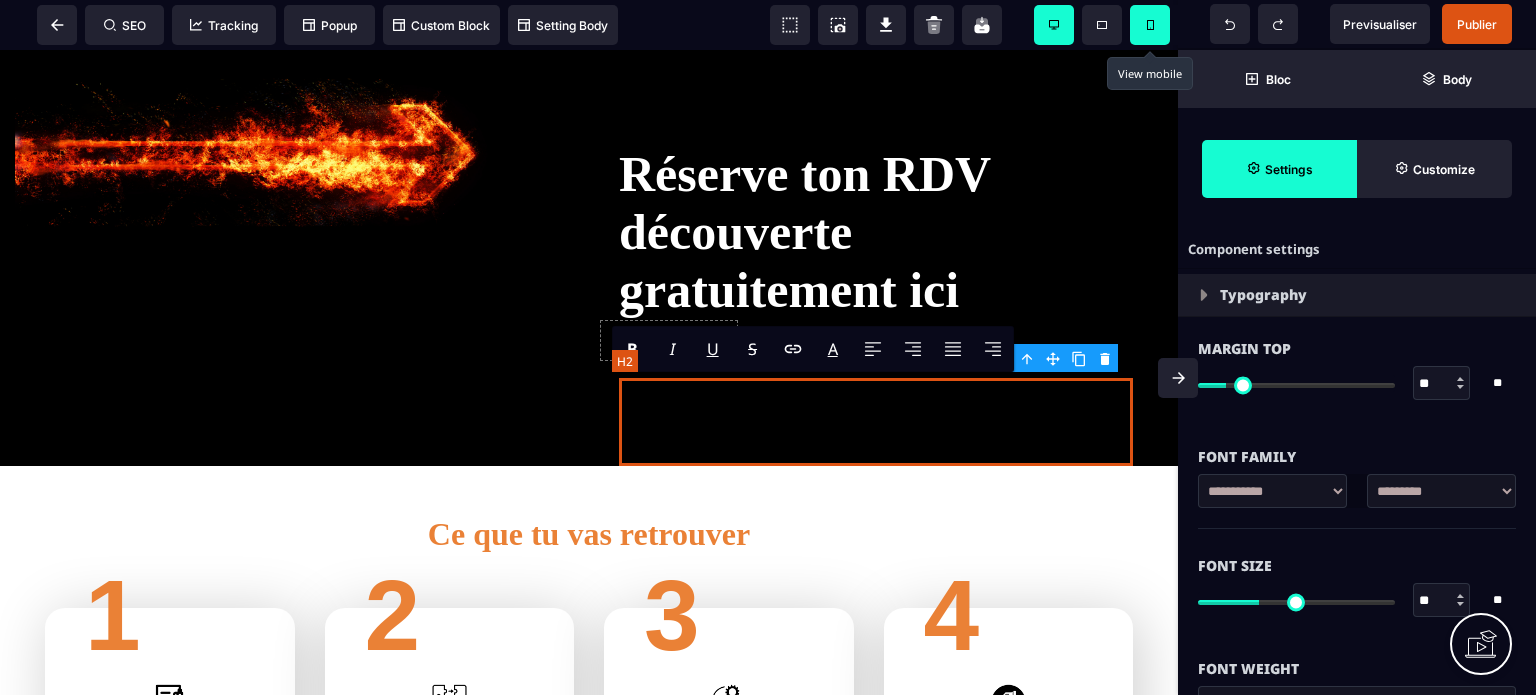 type on "**" 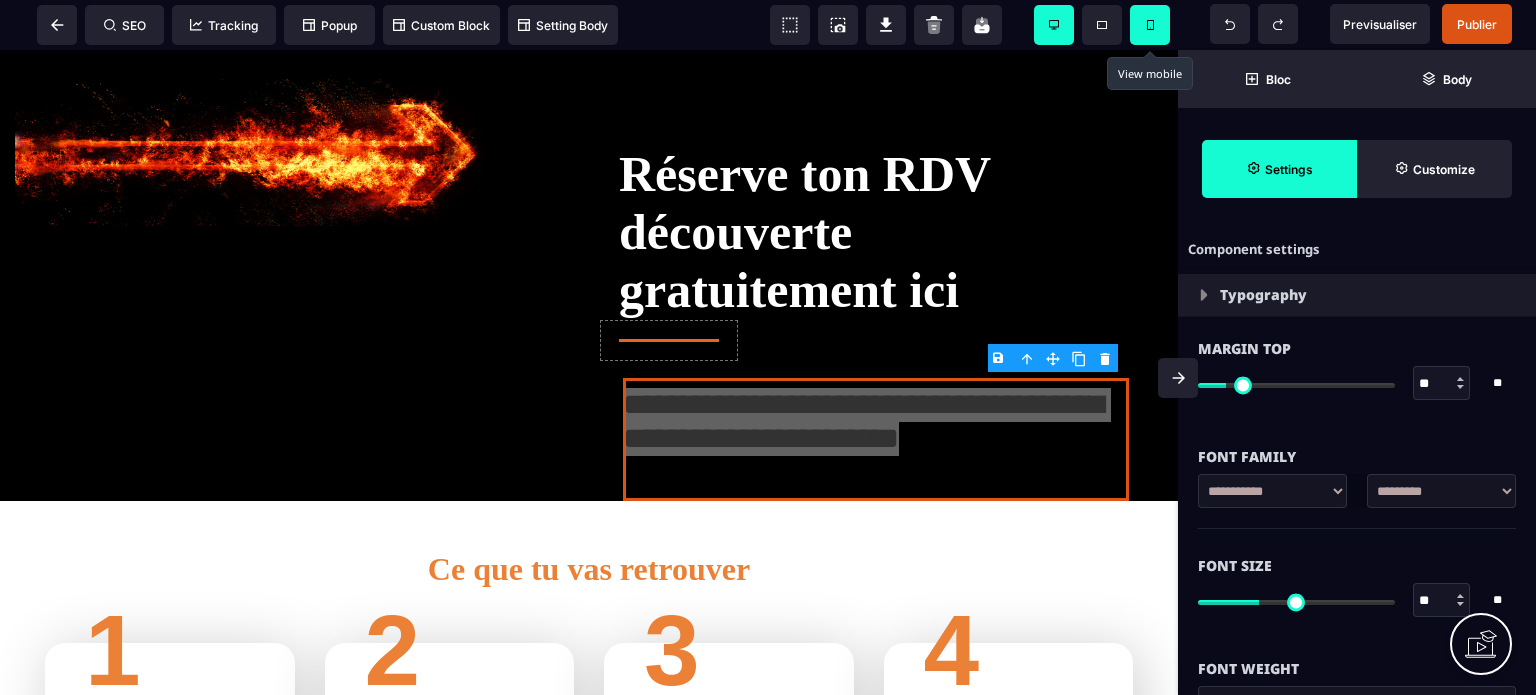 click on "Font Size
**
*
**
All" at bounding box center [1357, 585] 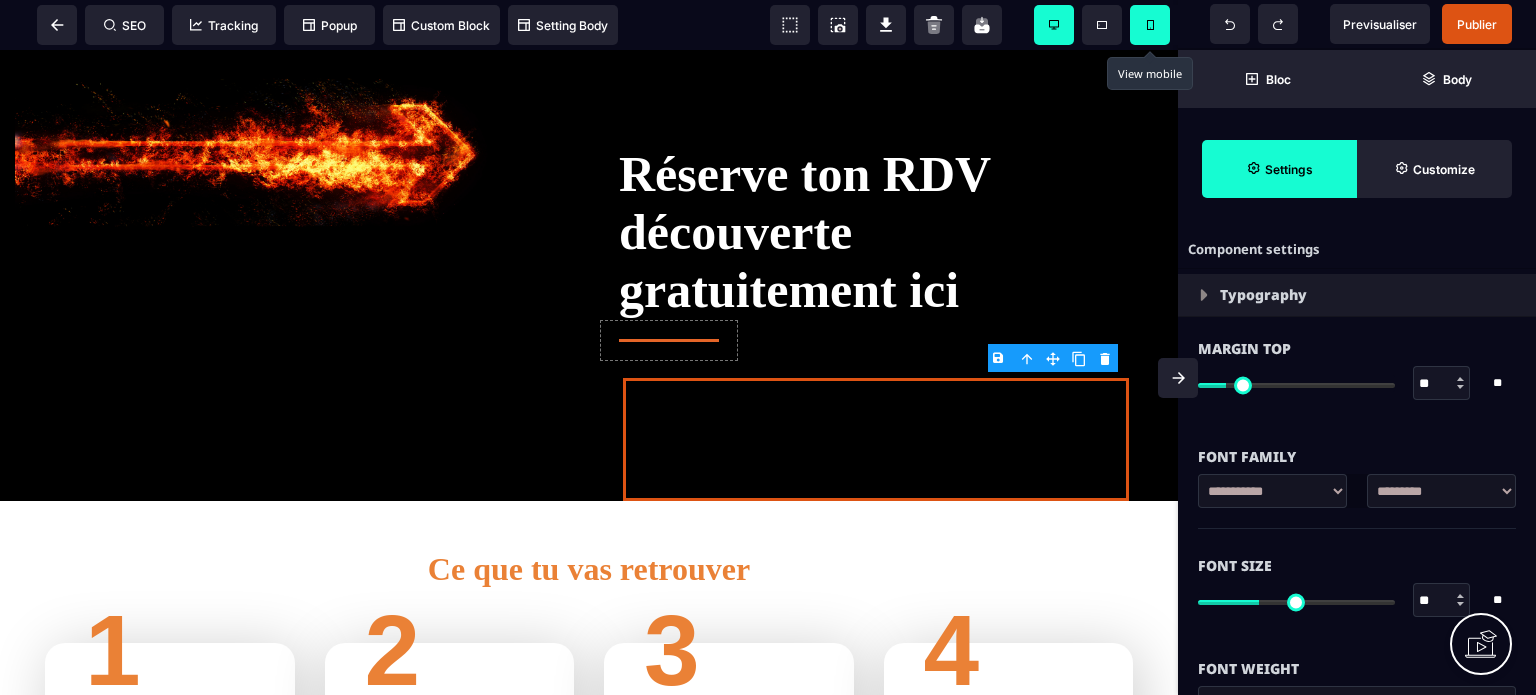 click 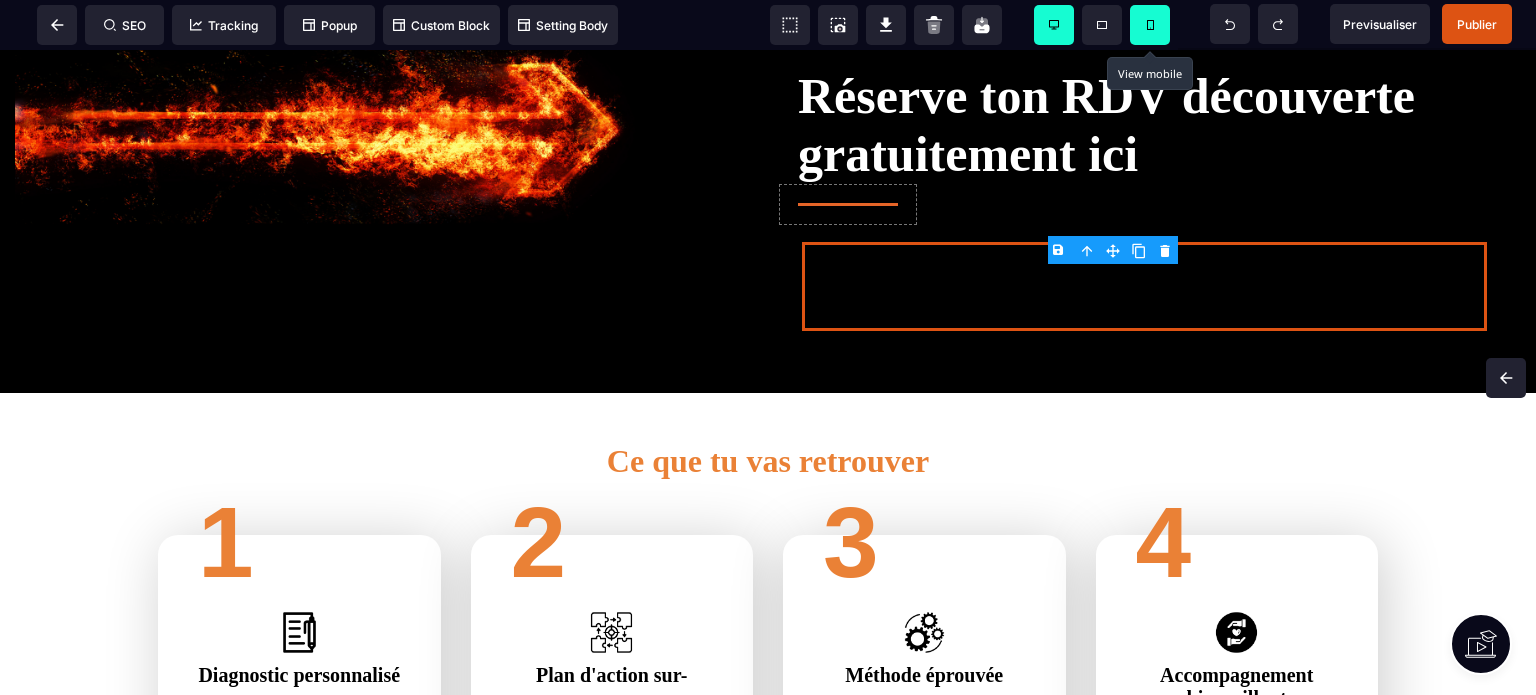 scroll, scrollTop: 108, scrollLeft: 0, axis: vertical 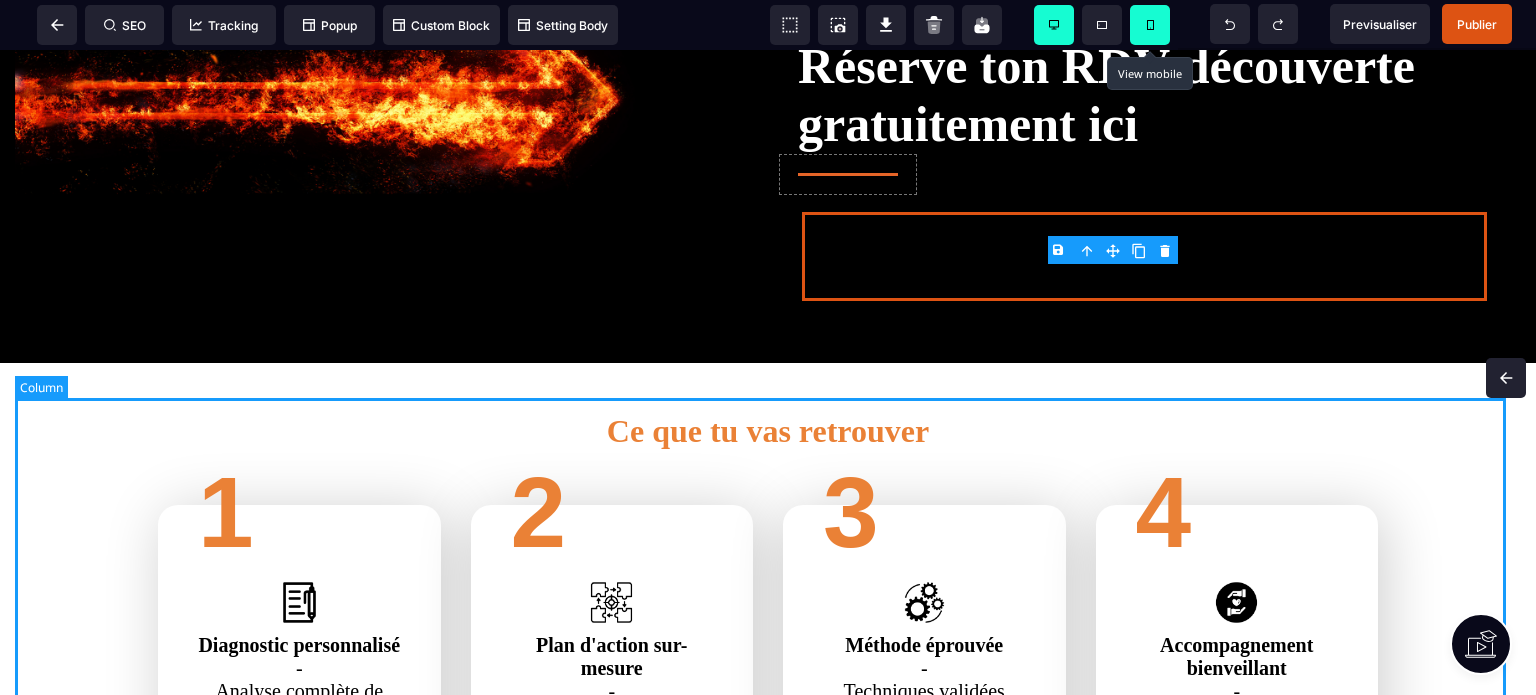 click on "Ce que tu vas retrouver 1 Diagnostic personnalisé -  Analyse complète de votre situation et identification des blocages 2 Plan d'action sur-mesure -  Stratégie adaptée à vos besoins spécifiques 3 Méthode éprouvée -  Techniques validées scientifiquement et testées avec succès 4 Accompagnement bienveillant -  Environnement sûr et sans jugement" at bounding box center [768, 617] 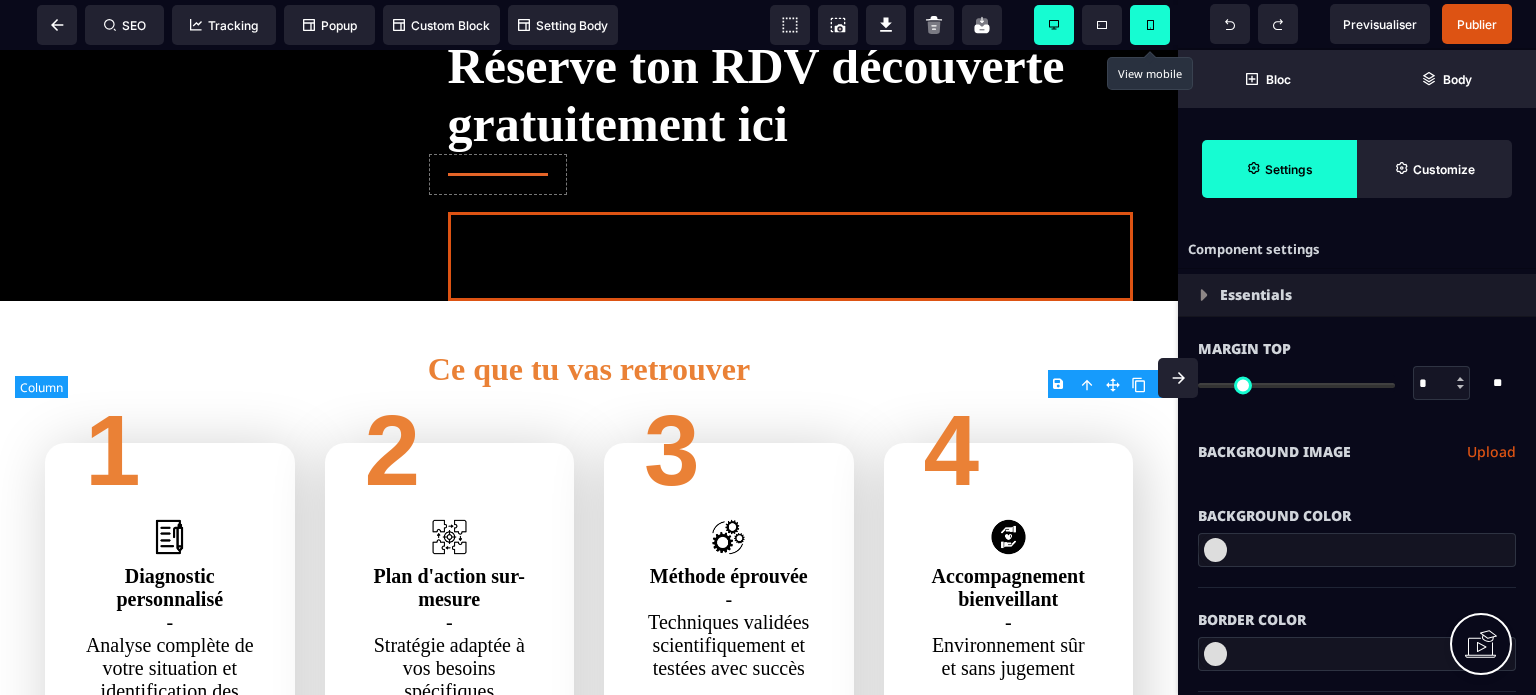 type on "*" 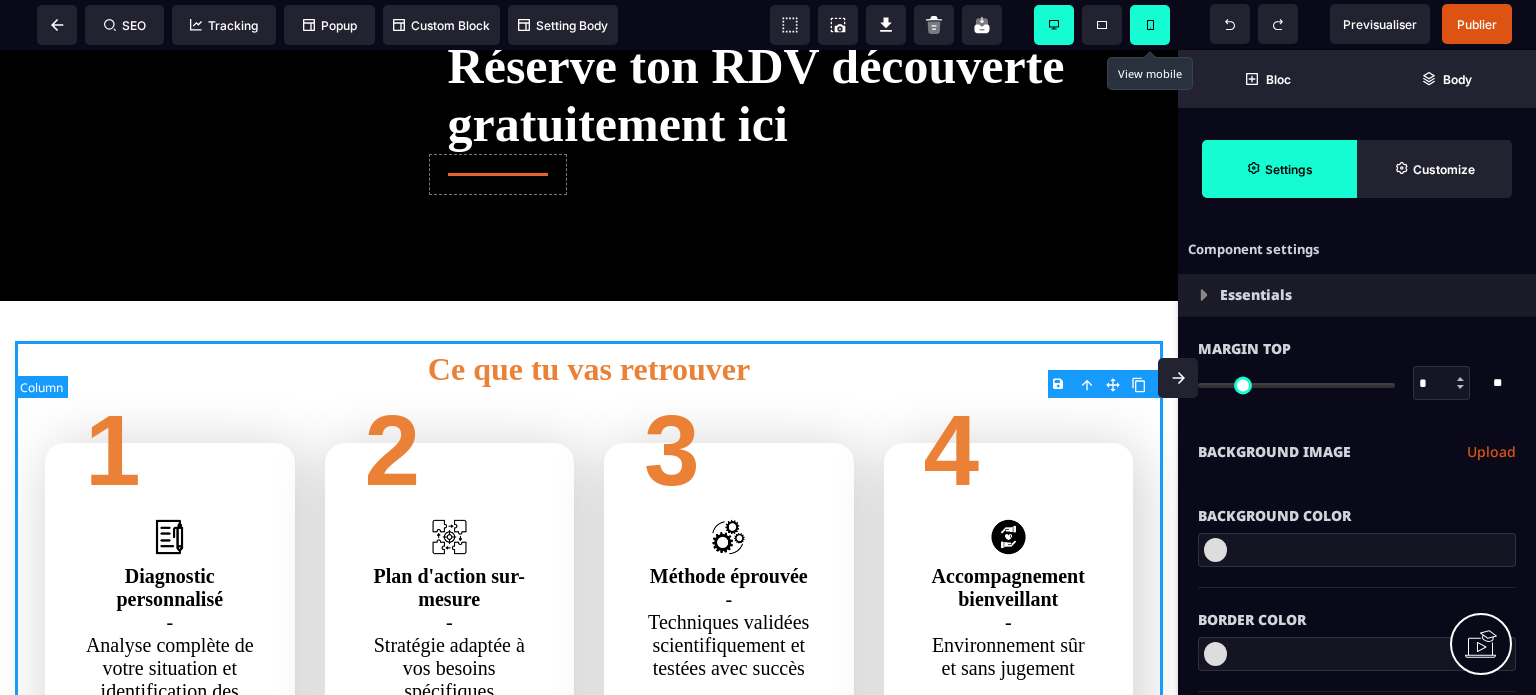 type on "*" 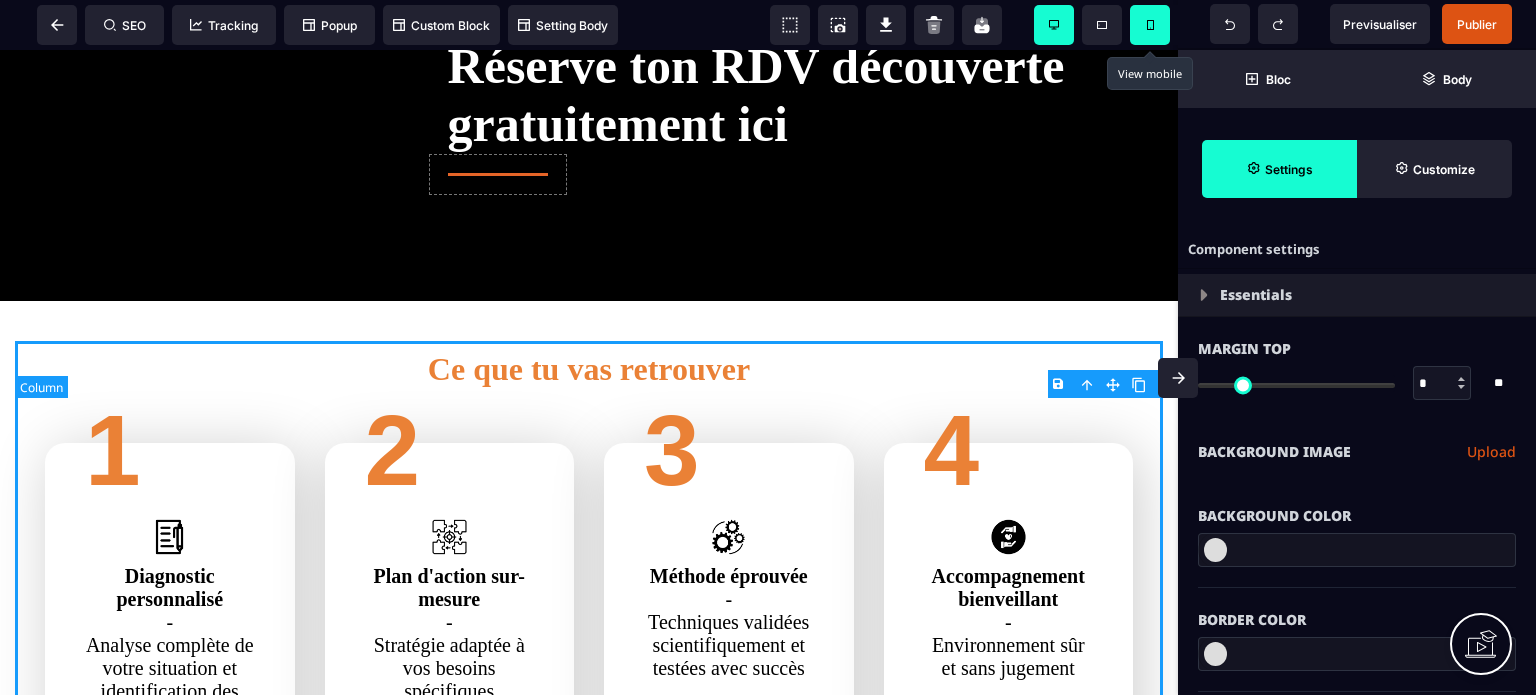 select on "**" 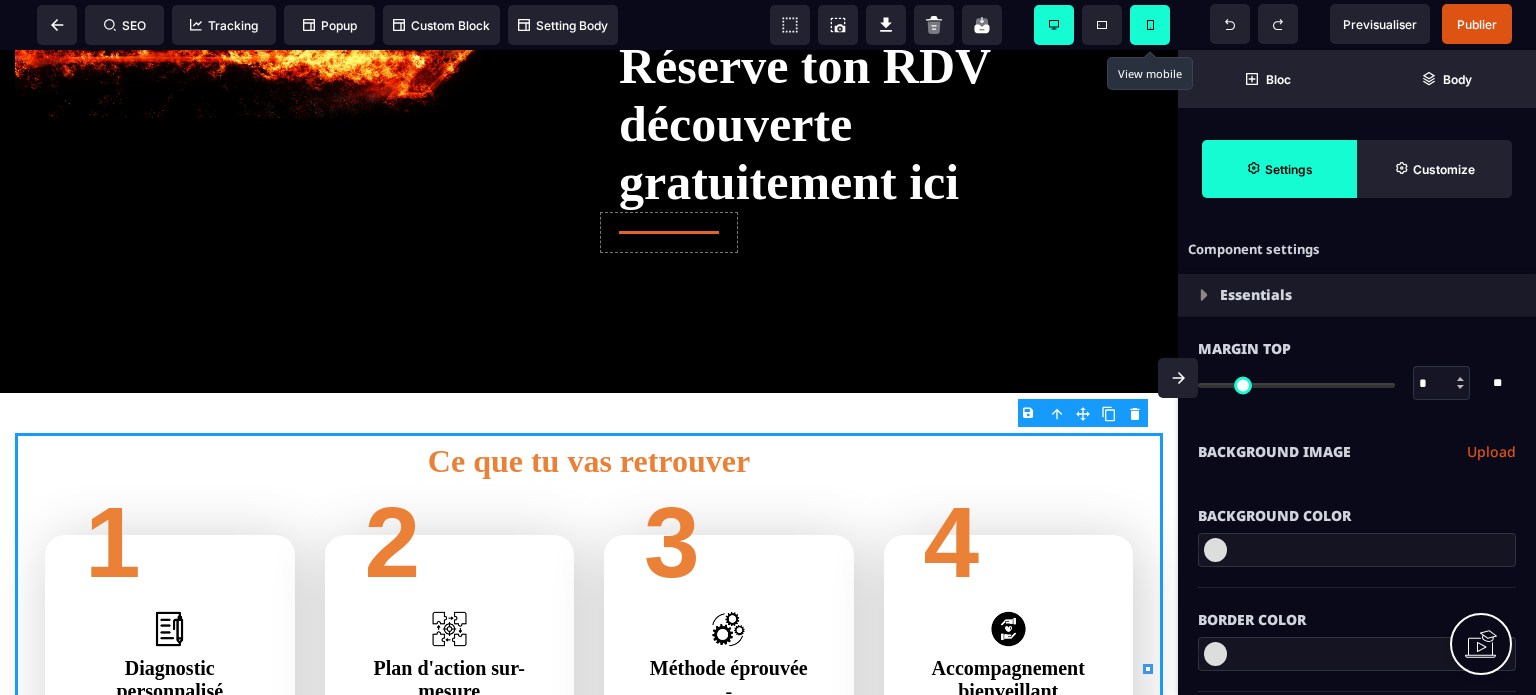 click on "**********" at bounding box center [1357, 452] 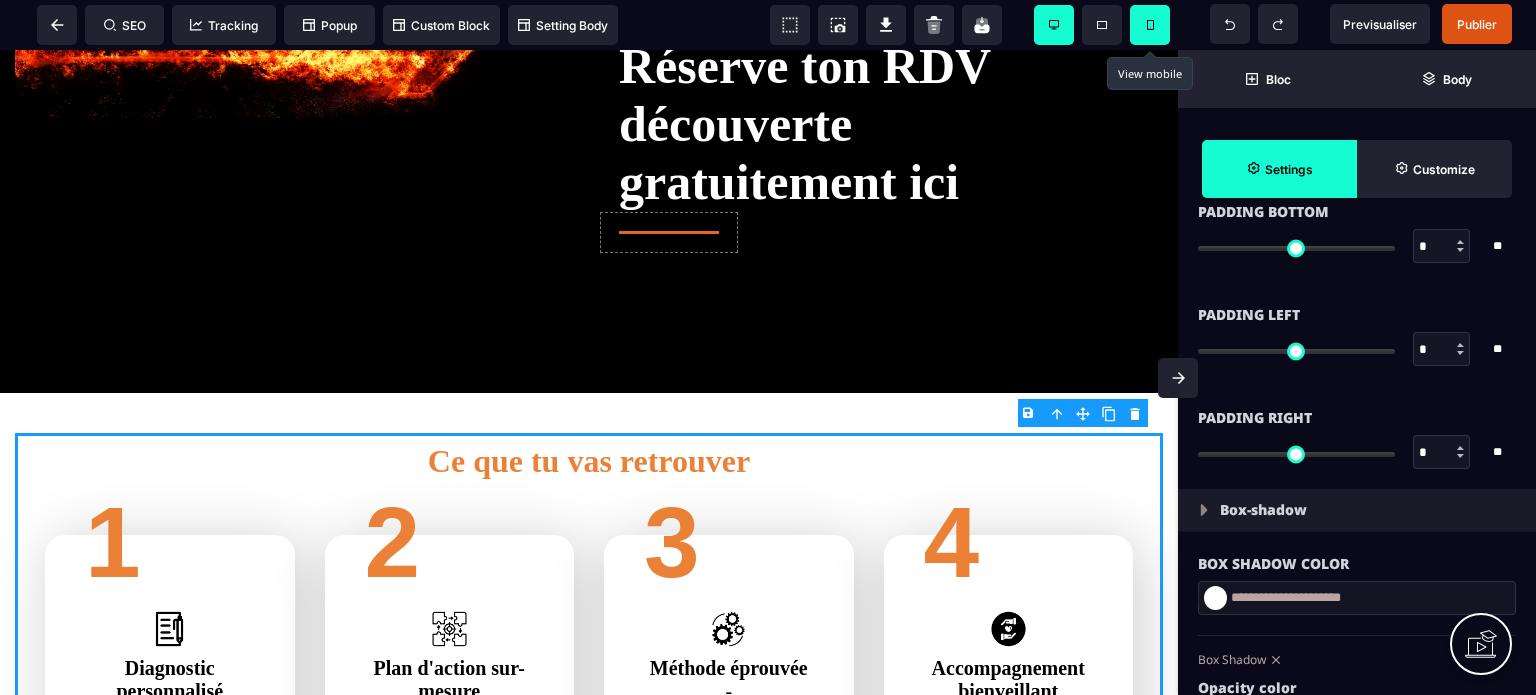 scroll, scrollTop: 1760, scrollLeft: 0, axis: vertical 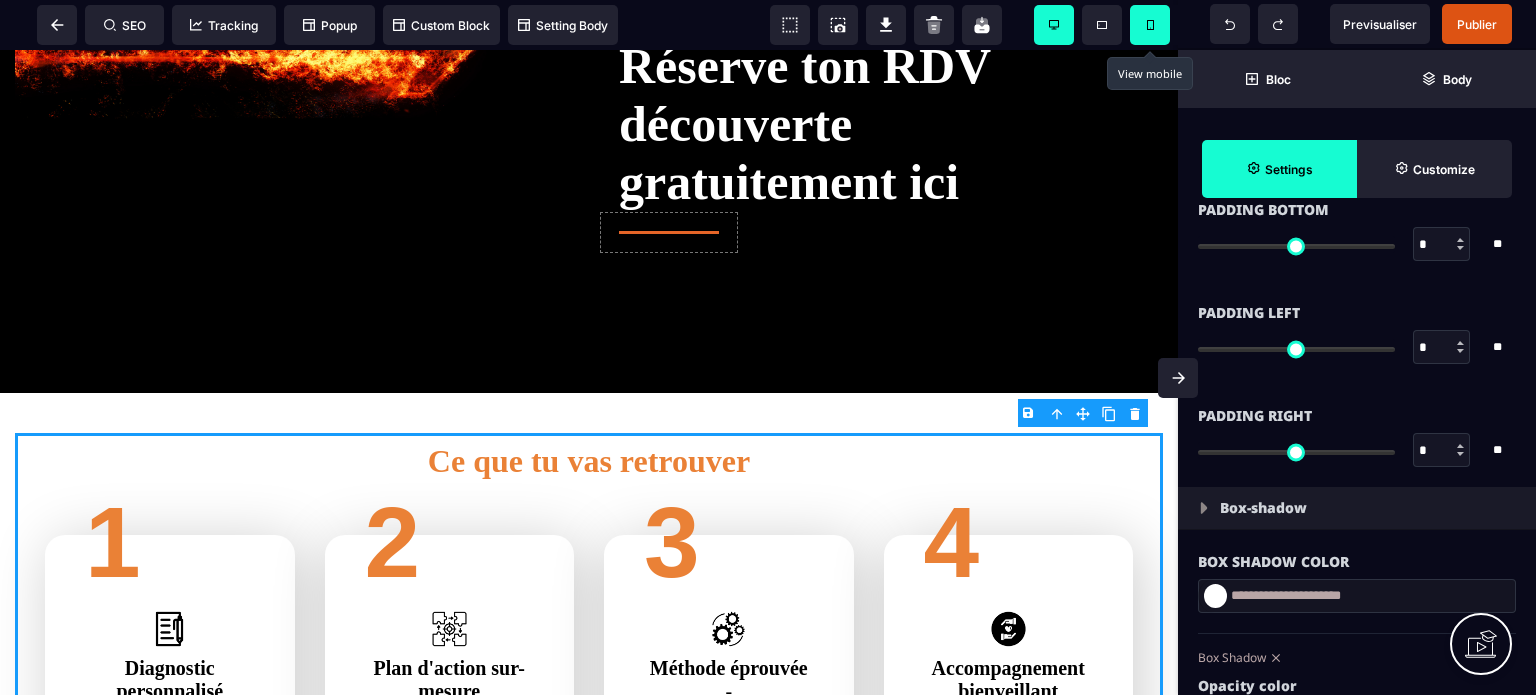 type on "*" 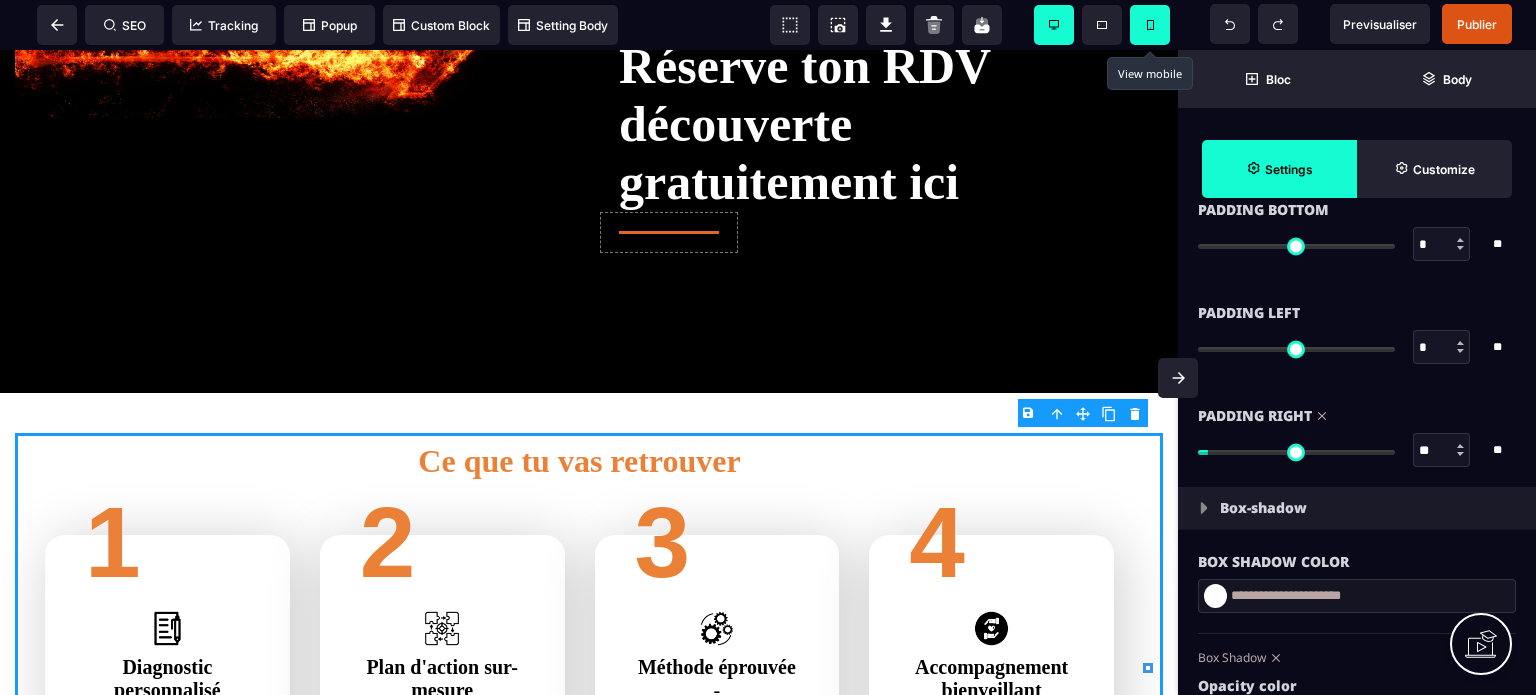 type on "**" 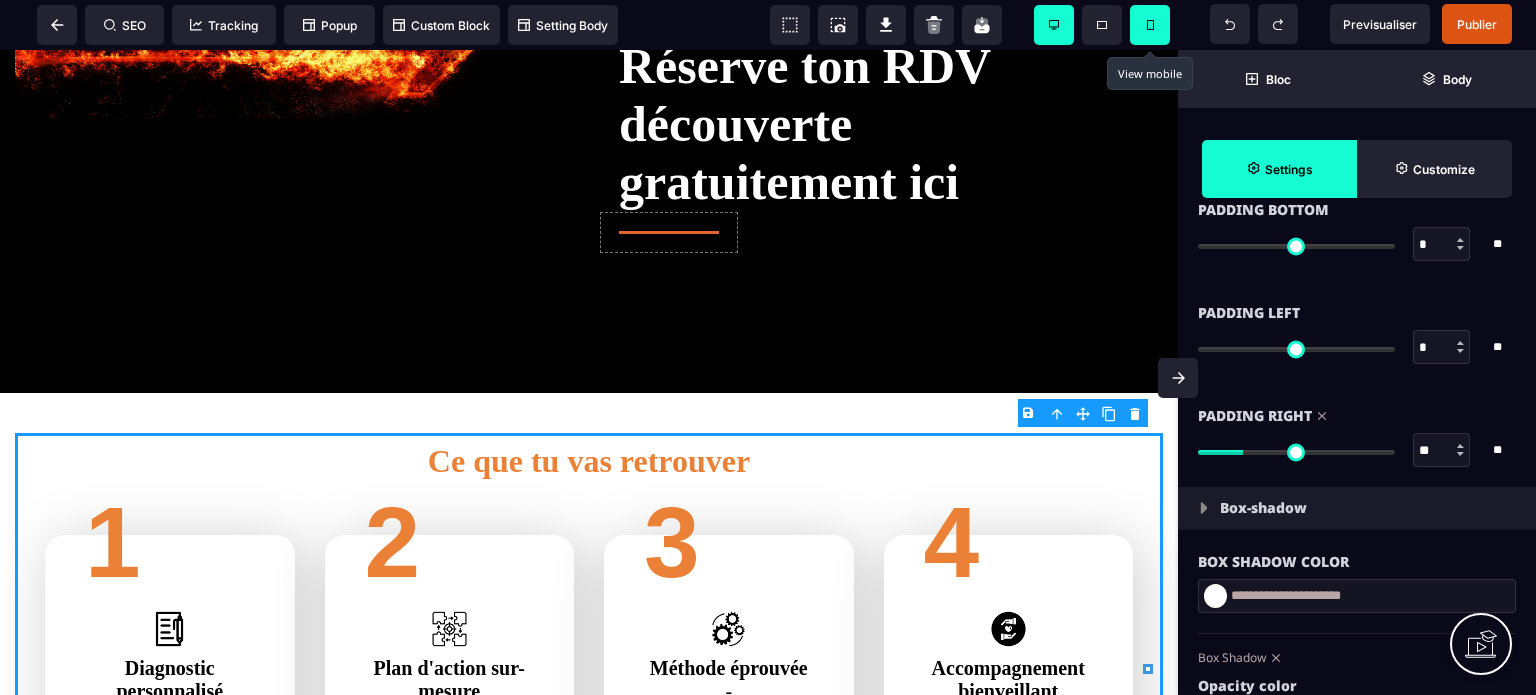 type on "*" 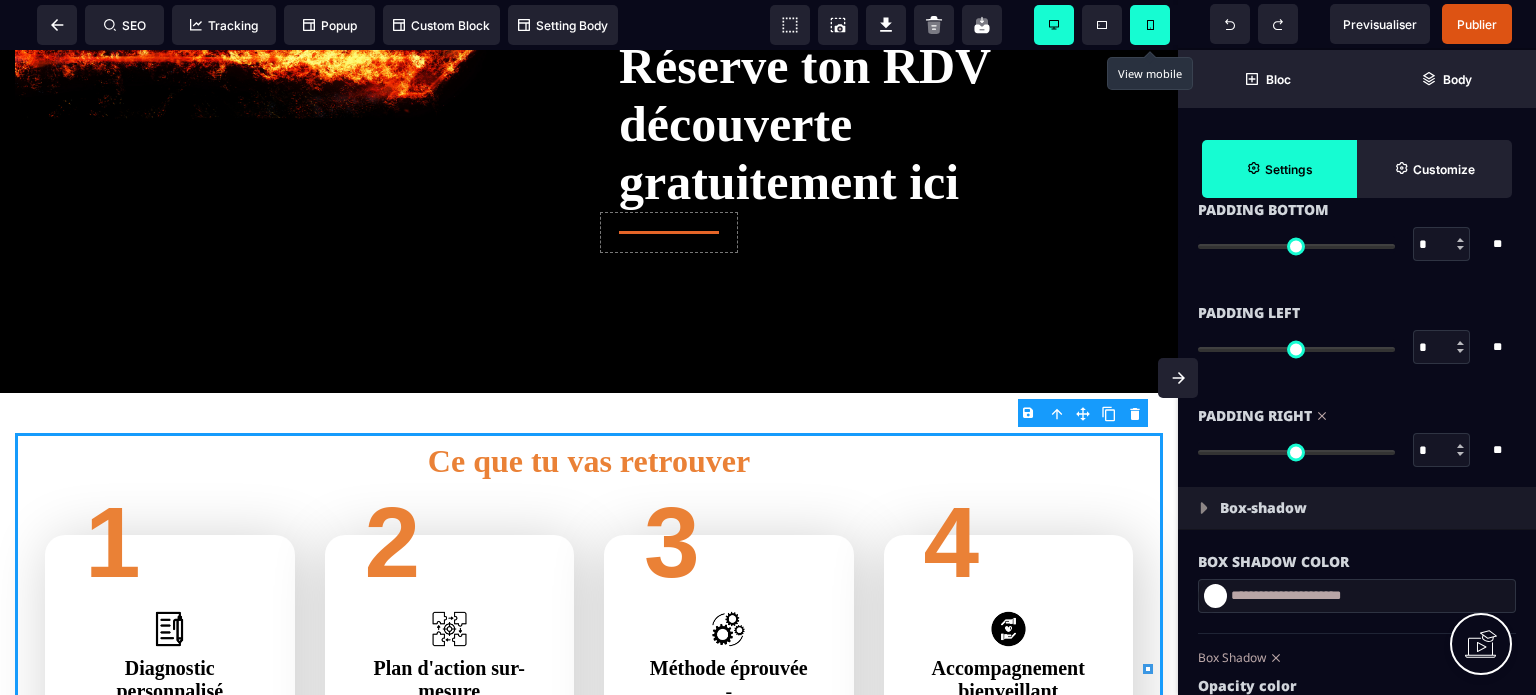drag, startPoint x: 1205, startPoint y: 452, endPoint x: 1106, endPoint y: 477, distance: 102.10779 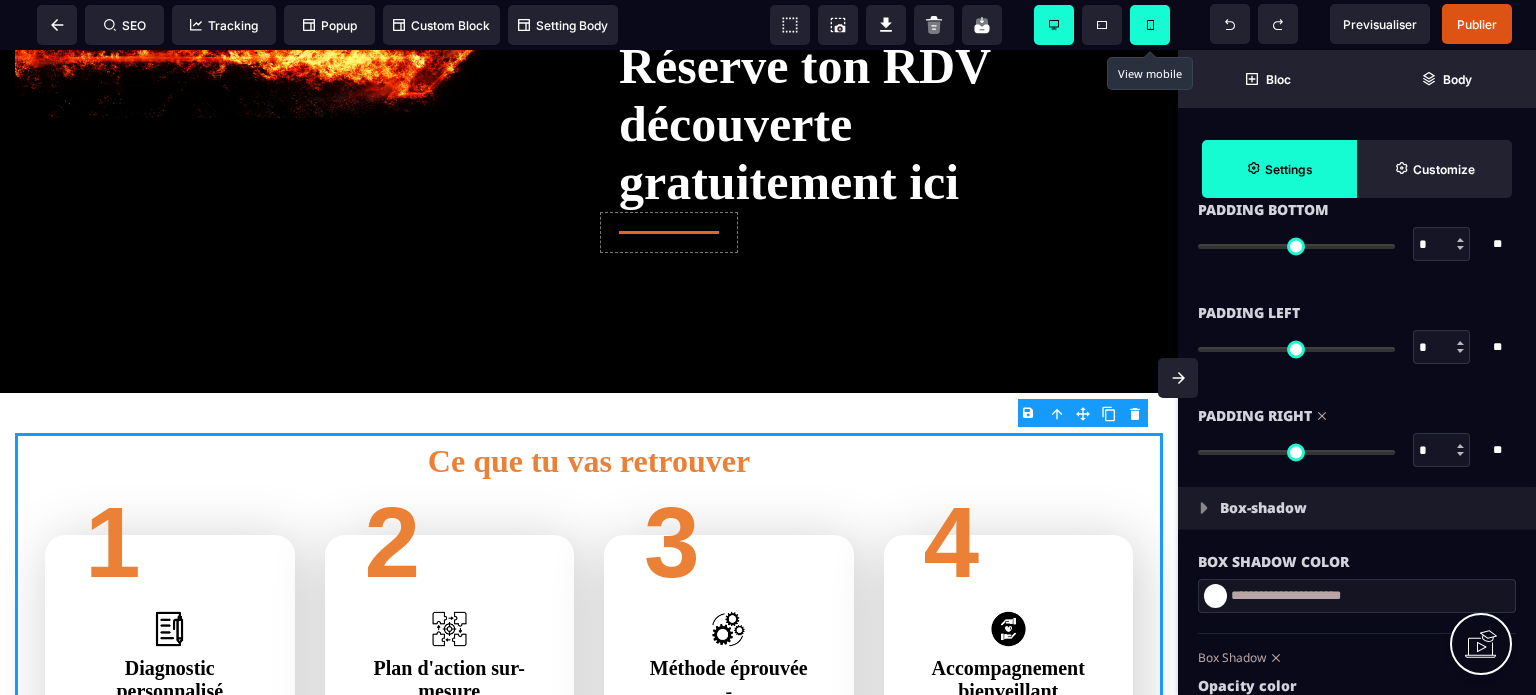 type on "**" 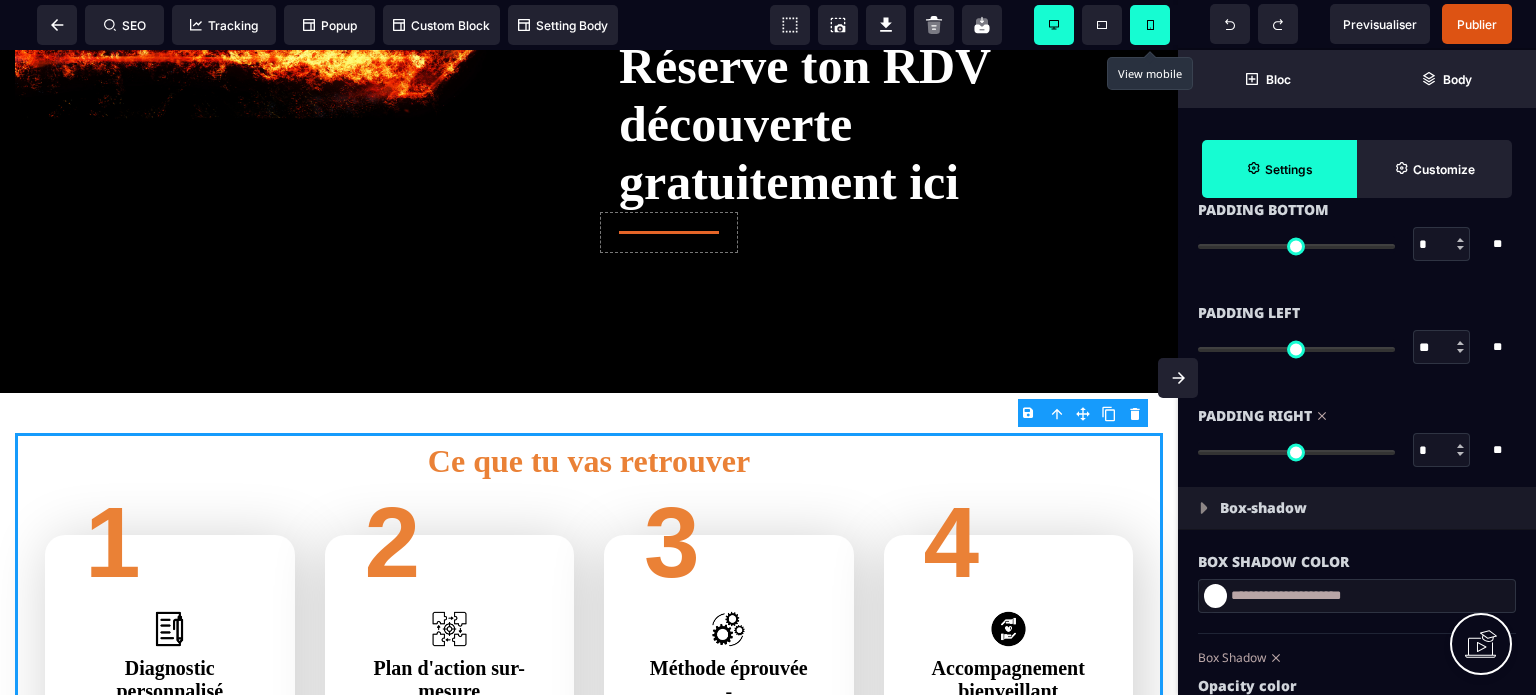 type on "**" 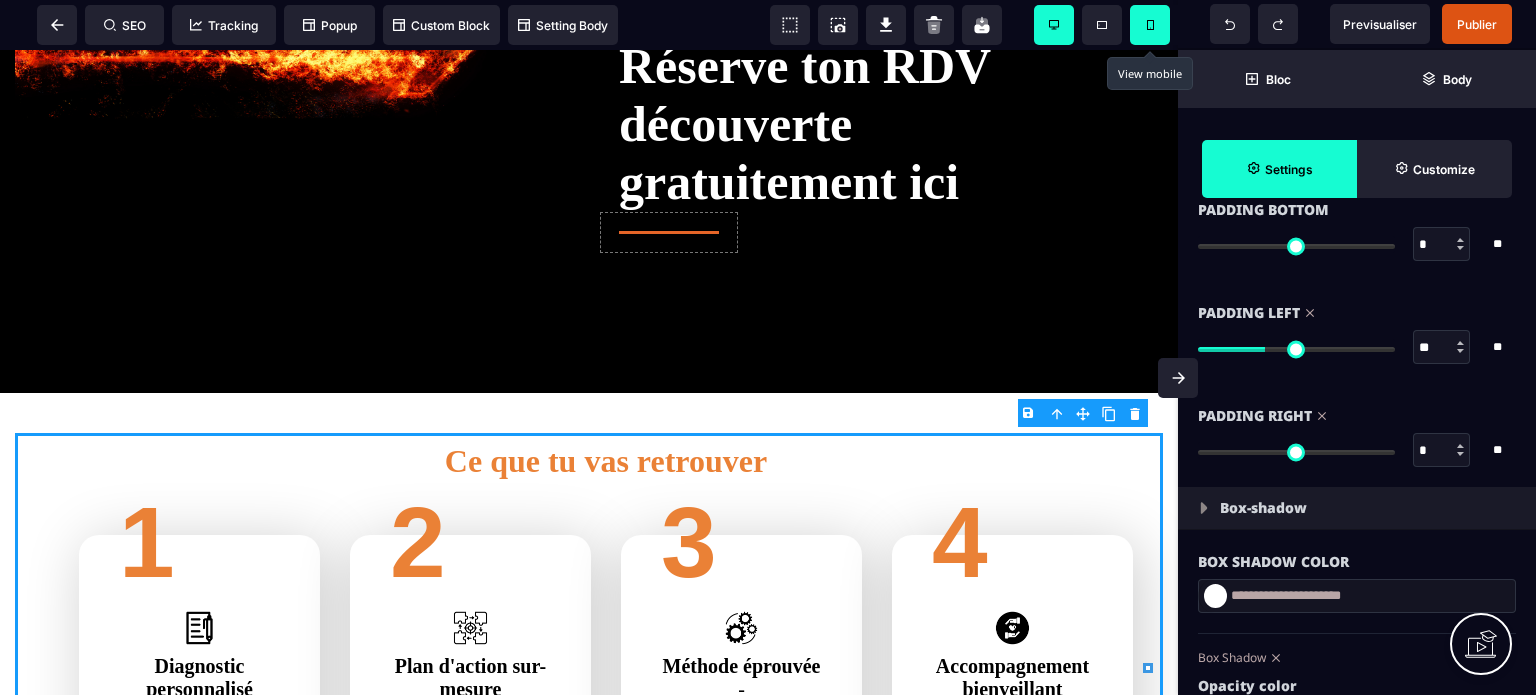type on "*" 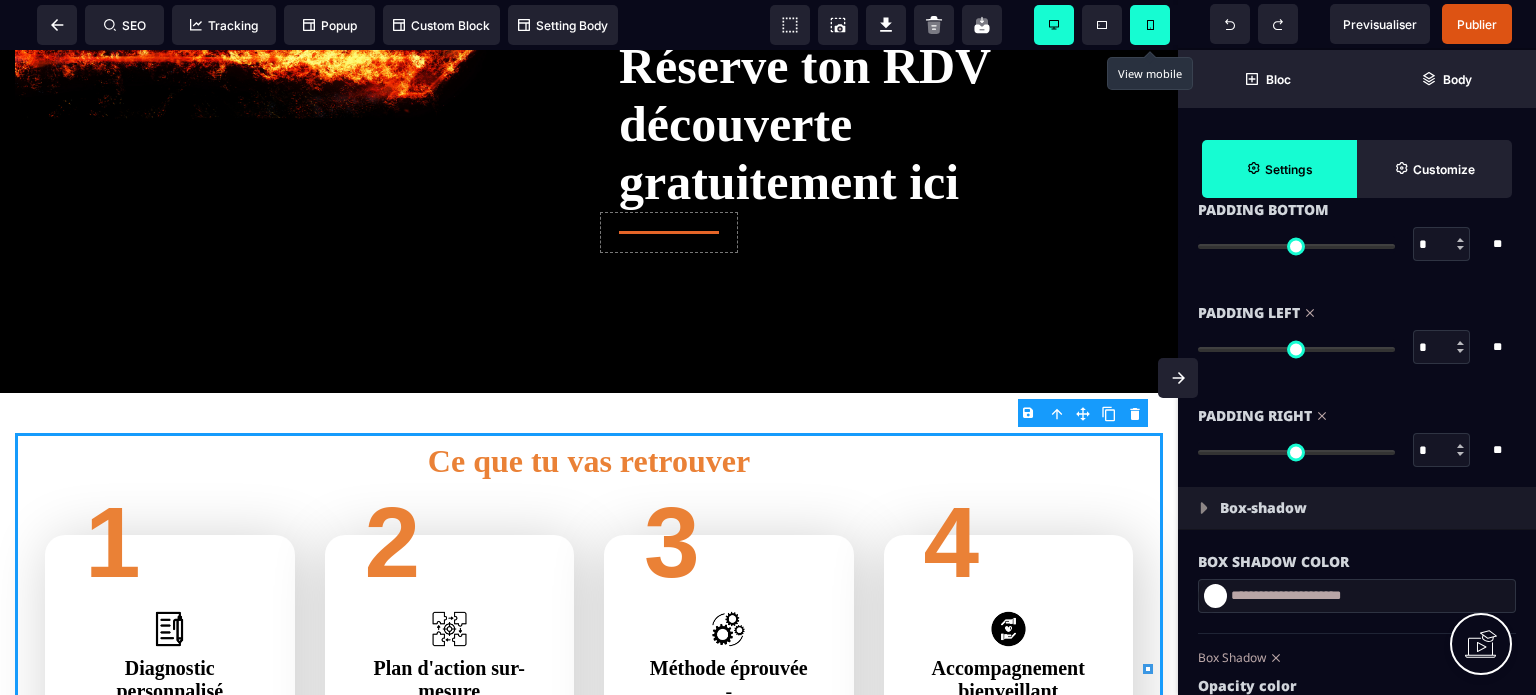 drag, startPoint x: 1215, startPoint y: 349, endPoint x: 1084, endPoint y: 370, distance: 132.67253 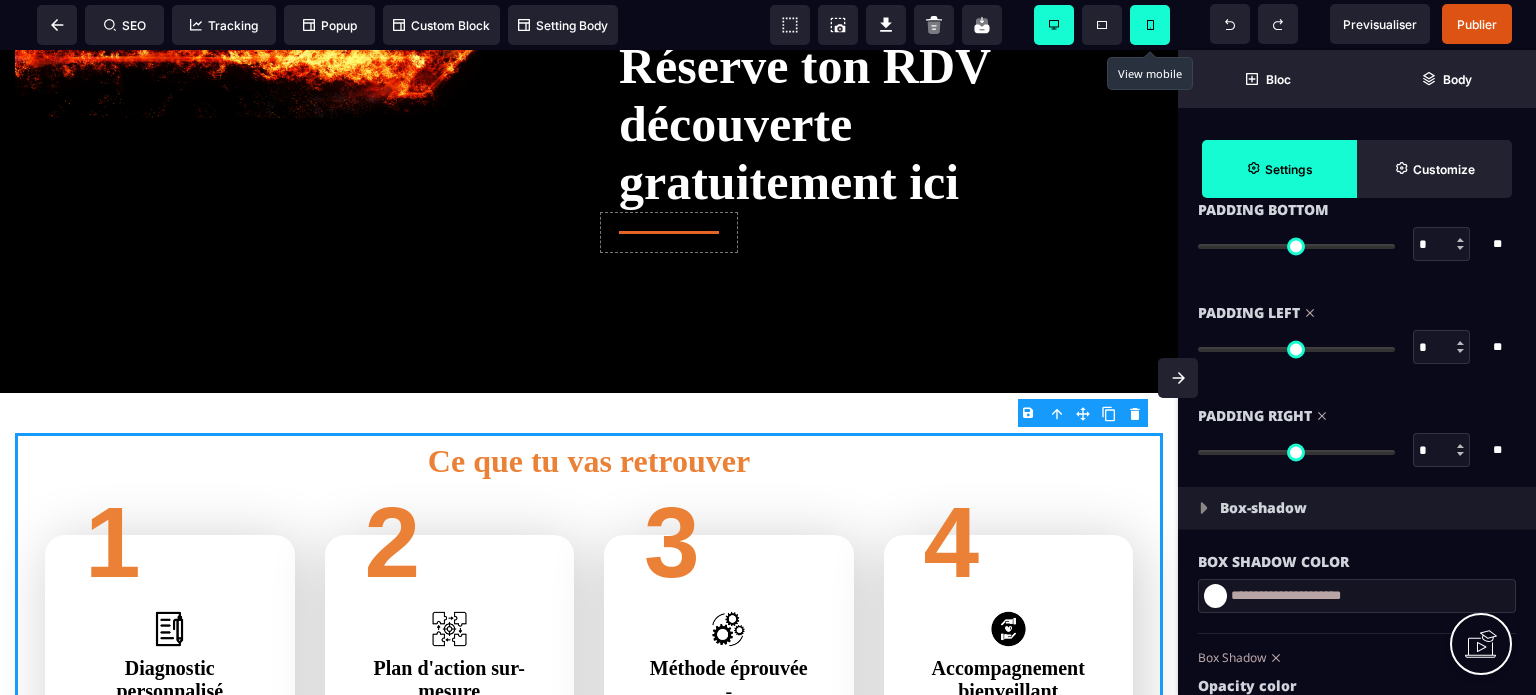 click on "Padding Right" at bounding box center (1357, 416) 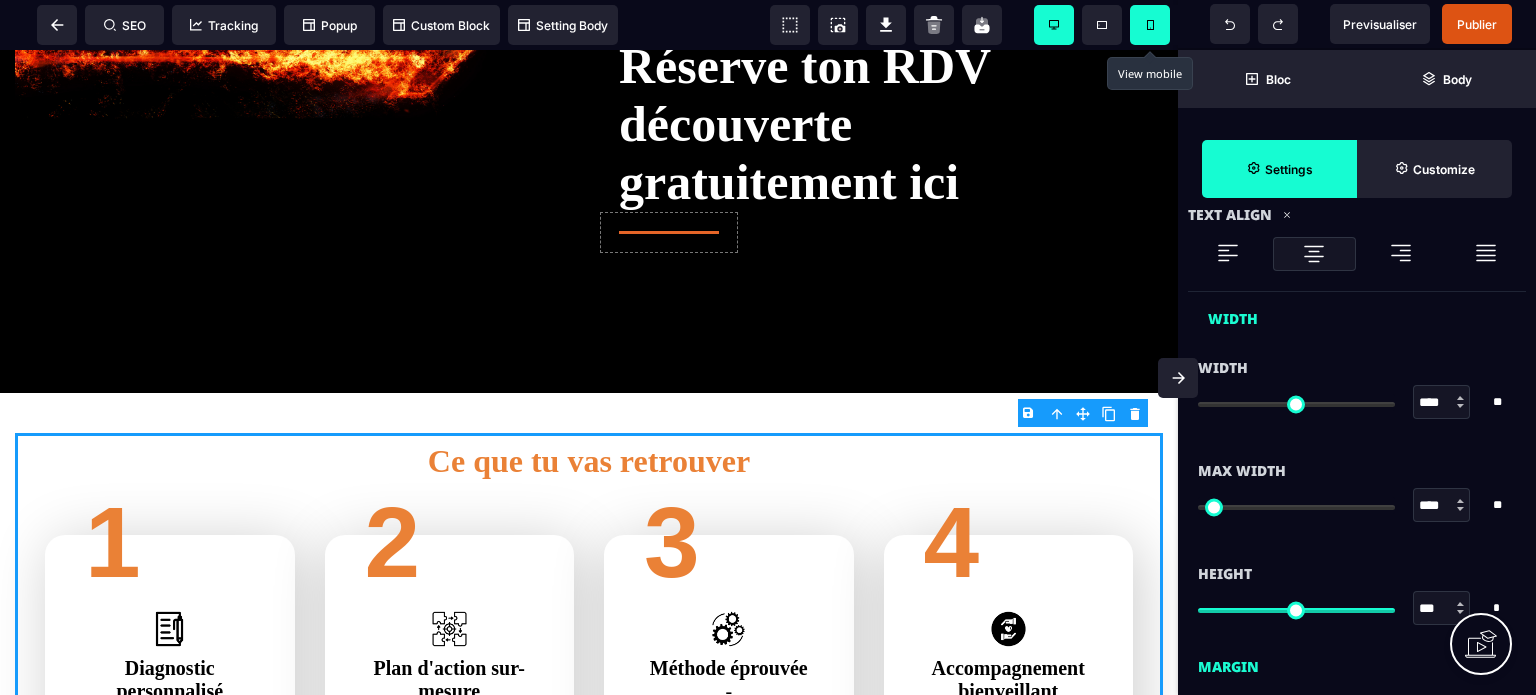 scroll, scrollTop: 880, scrollLeft: 0, axis: vertical 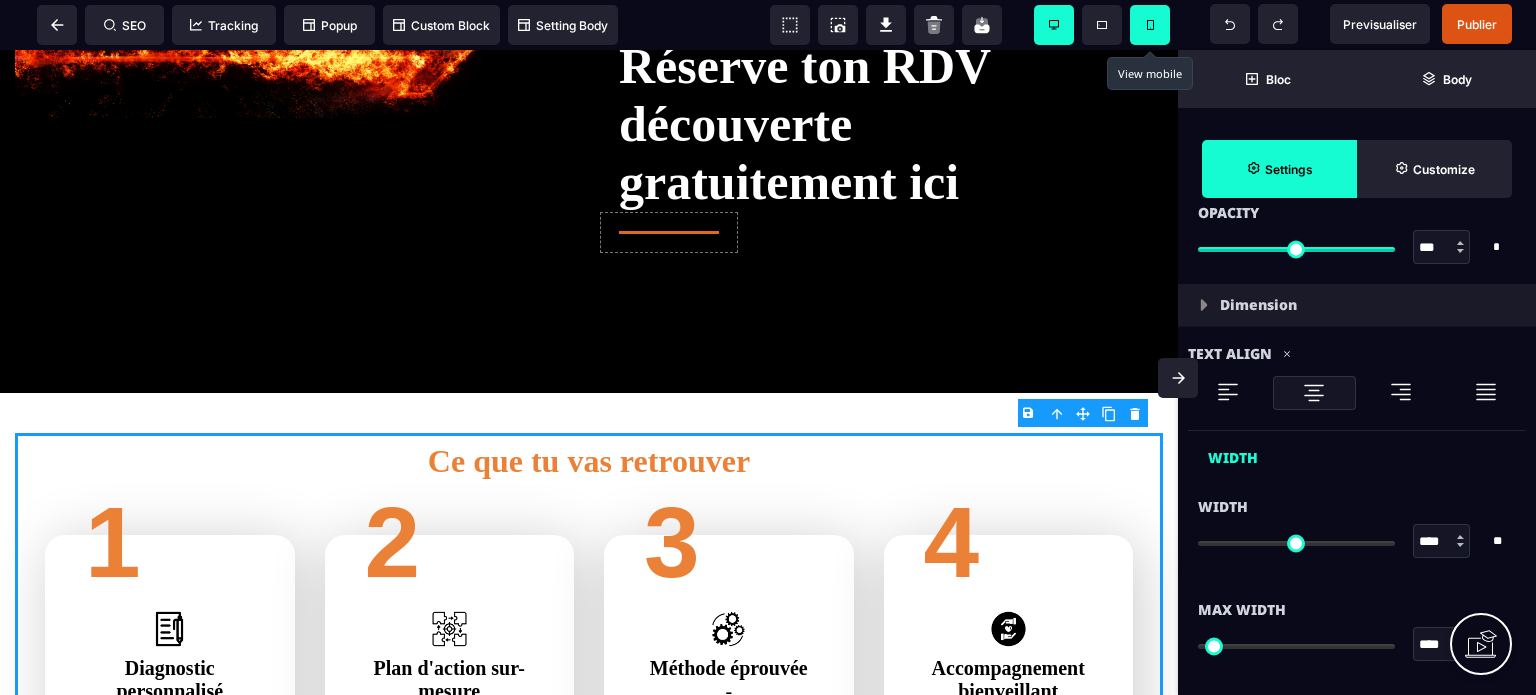 click at bounding box center (1178, 378) 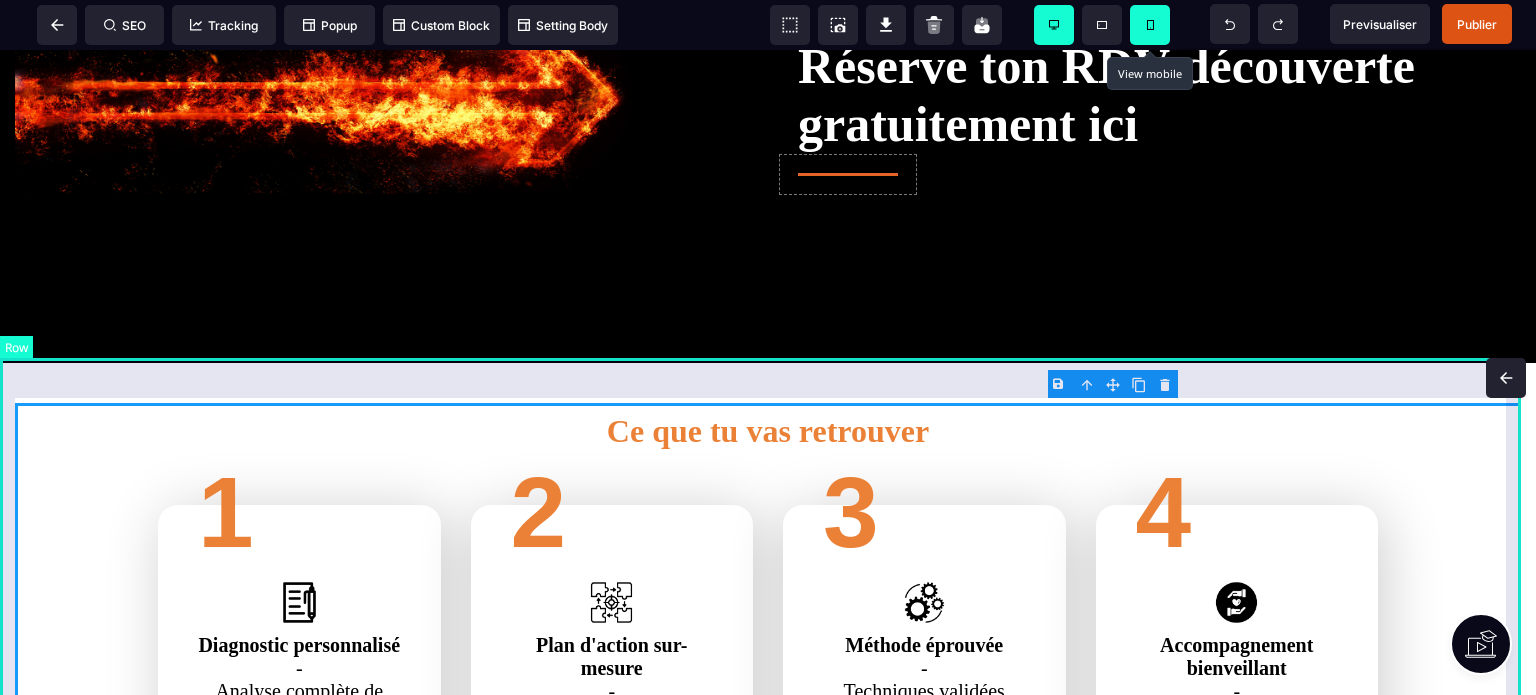 click on "Ce que tu vas retrouver 1 Diagnostic personnalisé -  Analyse complète de votre situation et identification des blocages 2 Plan d'action sur-mesure -  Stratégie adaptée à vos besoins spécifiques 3 Méthode éprouvée -  Techniques validées scientifiquement et testées avec succès 4 Accompagnement bienveillant -  Environnement sûr et sans jugement" at bounding box center (768, 597) 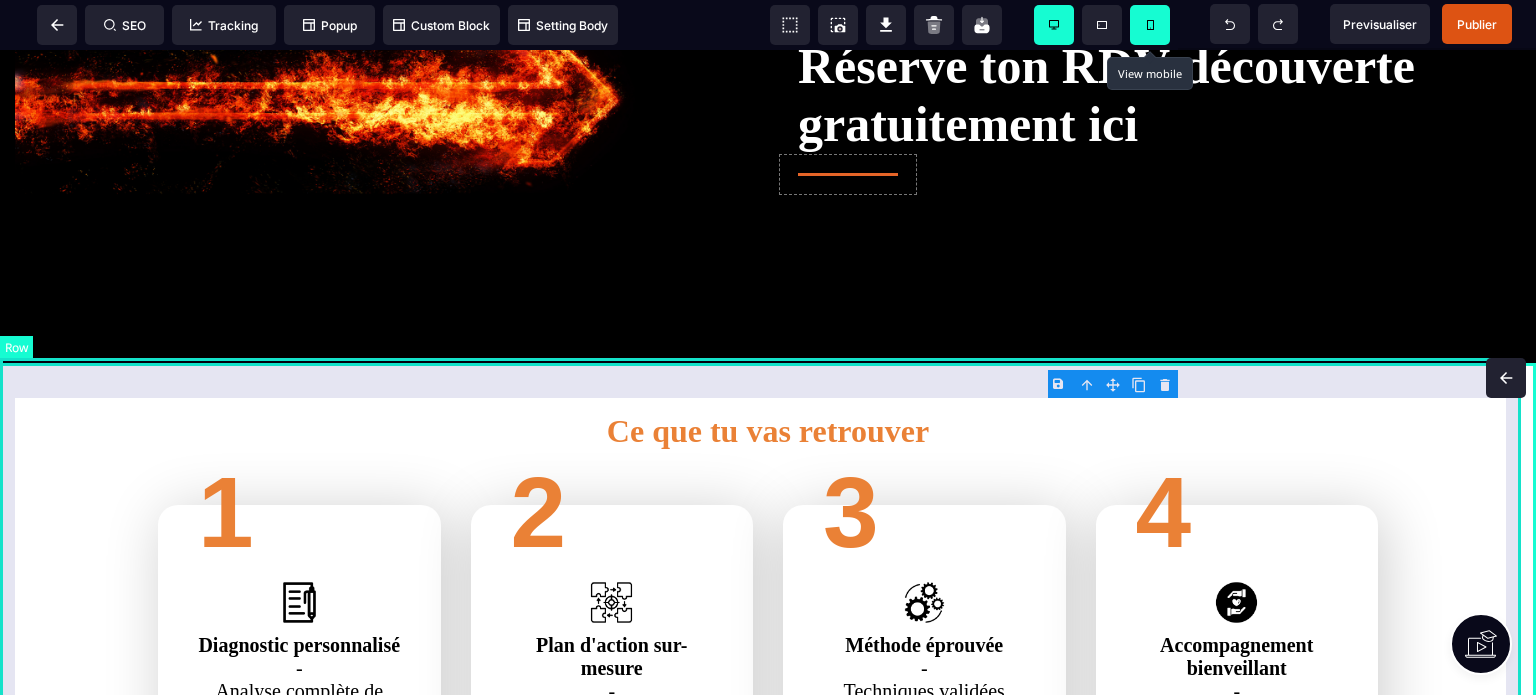 select on "*" 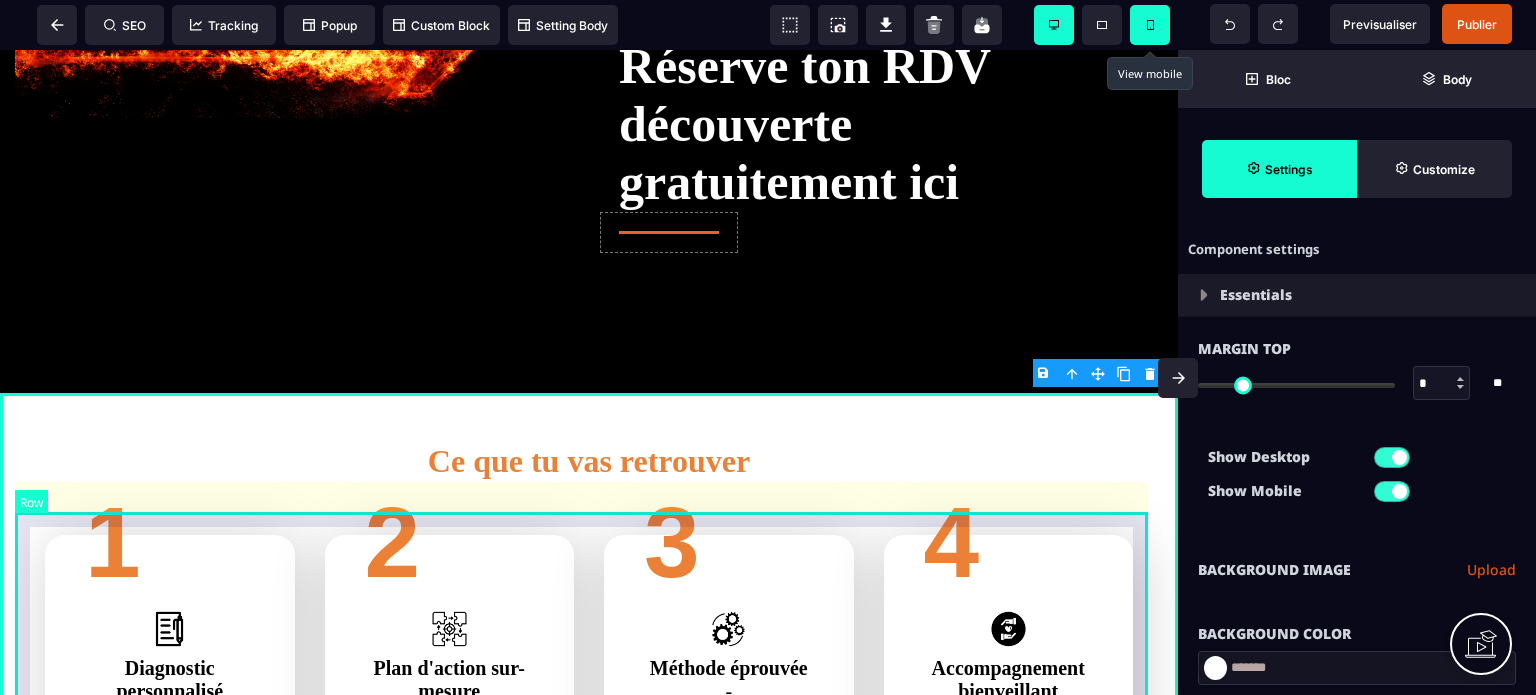 click on "1 Diagnostic personnalisé -  Analyse complète de votre situation et identification des blocages 2 Plan d'action sur-mesure -  Stratégie adaptée à vos besoins spécifiques 3 Méthode éprouvée -  Techniques validées scientifiquement et testées avec succès 4 Accompagnement bienveillant -  Environnement sûr et sans jugement" at bounding box center [589, 699] 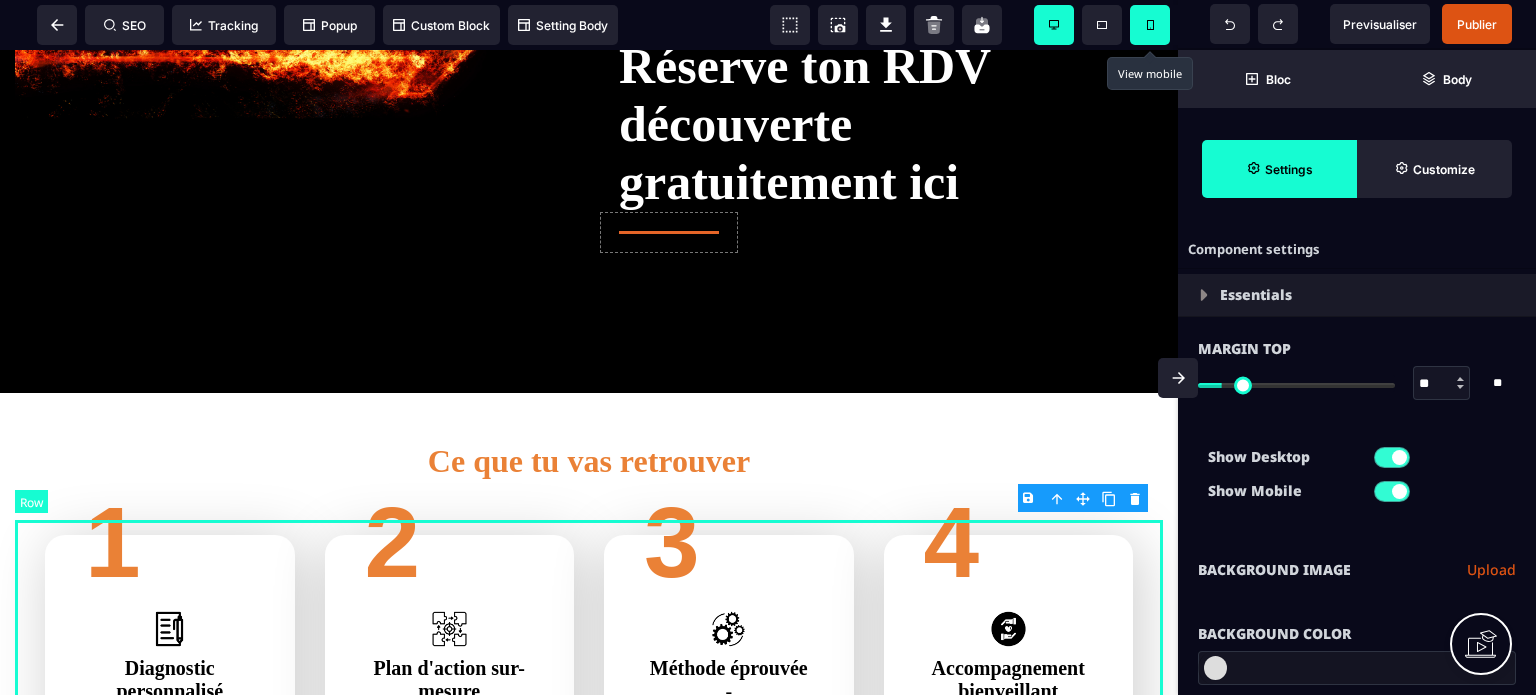 type on "*" 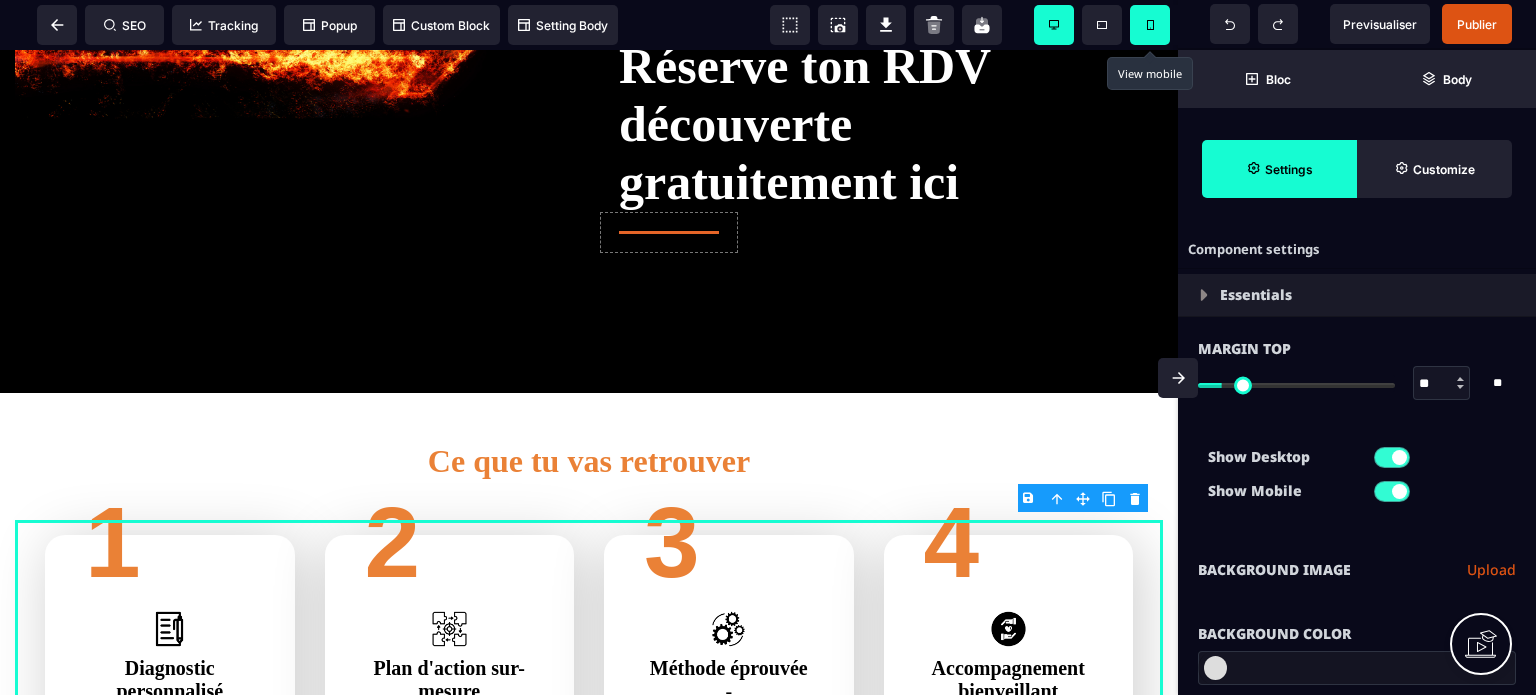 click on "Background Image" at bounding box center (1274, 570) 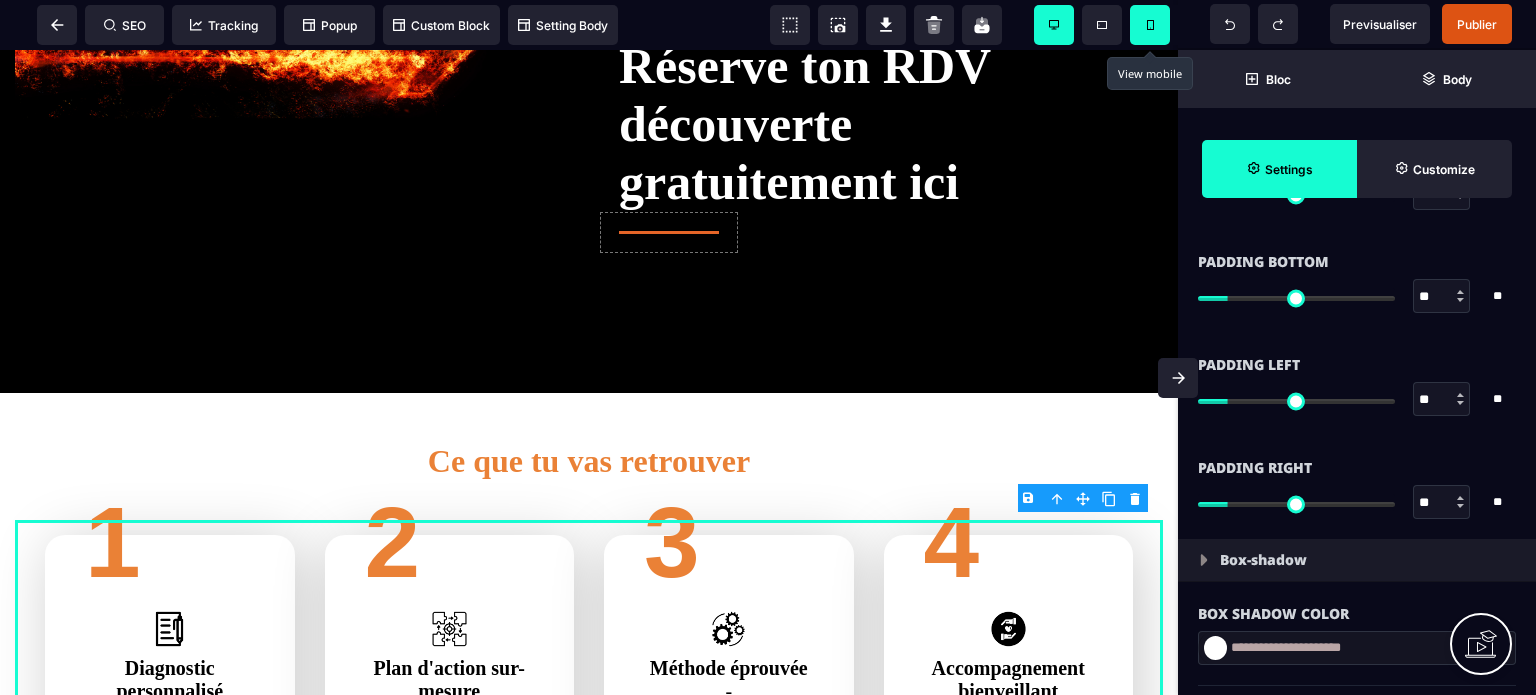 scroll, scrollTop: 1840, scrollLeft: 0, axis: vertical 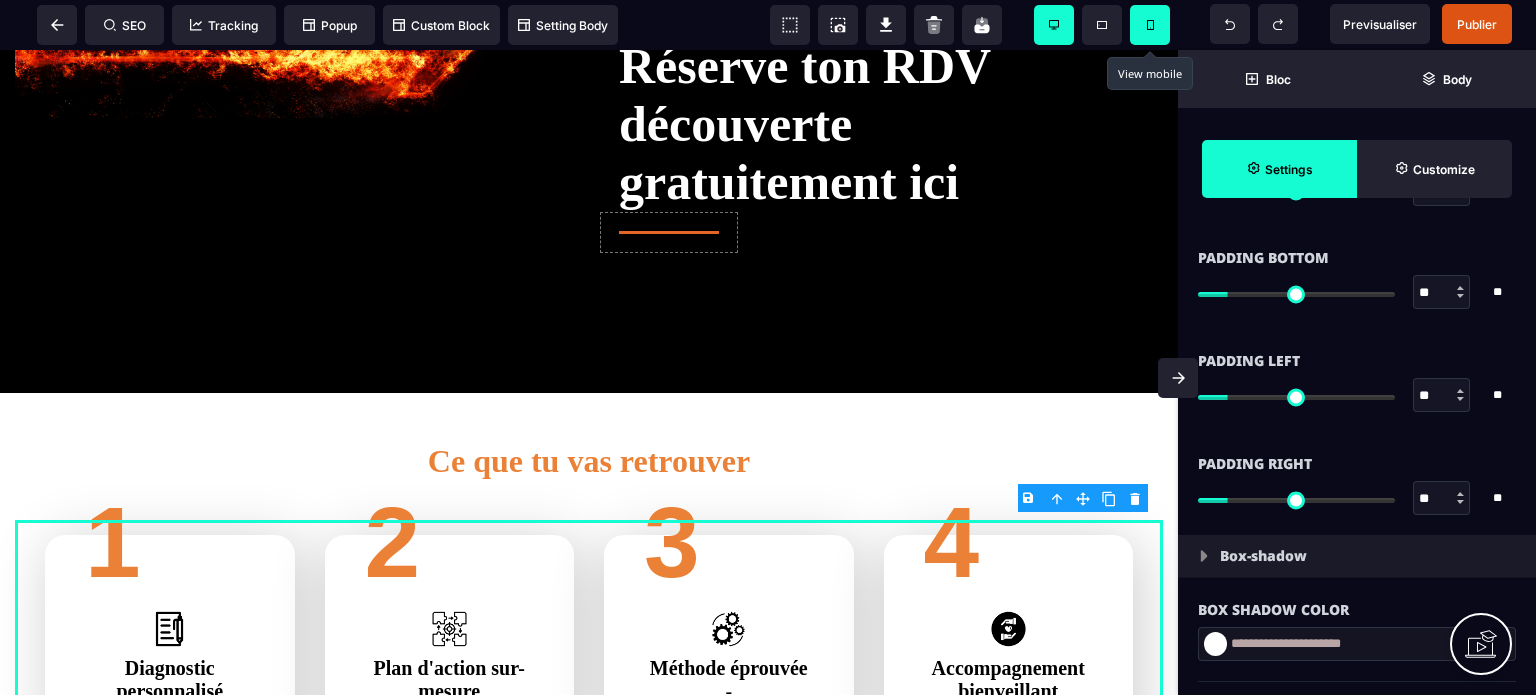 type on "*" 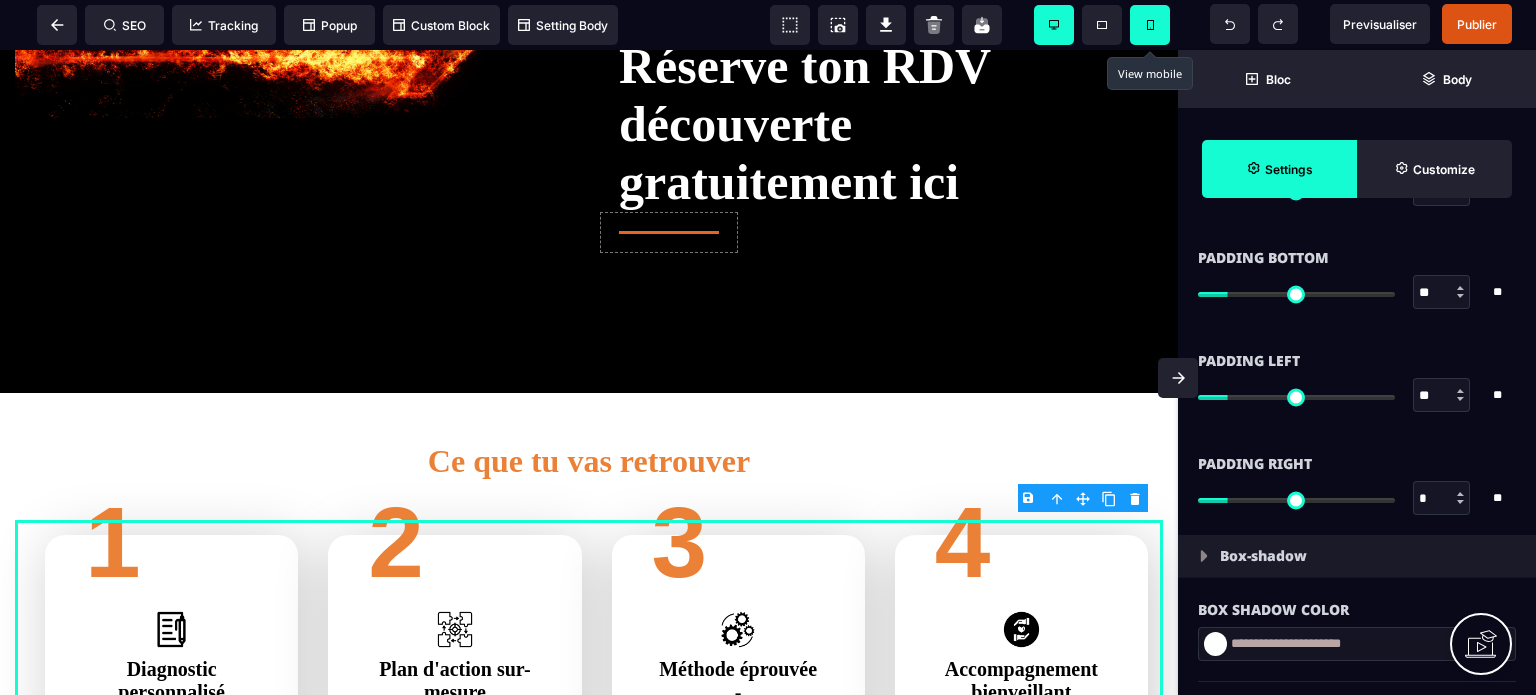 drag, startPoint x: 1225, startPoint y: 498, endPoint x: 1127, endPoint y: 510, distance: 98.731964 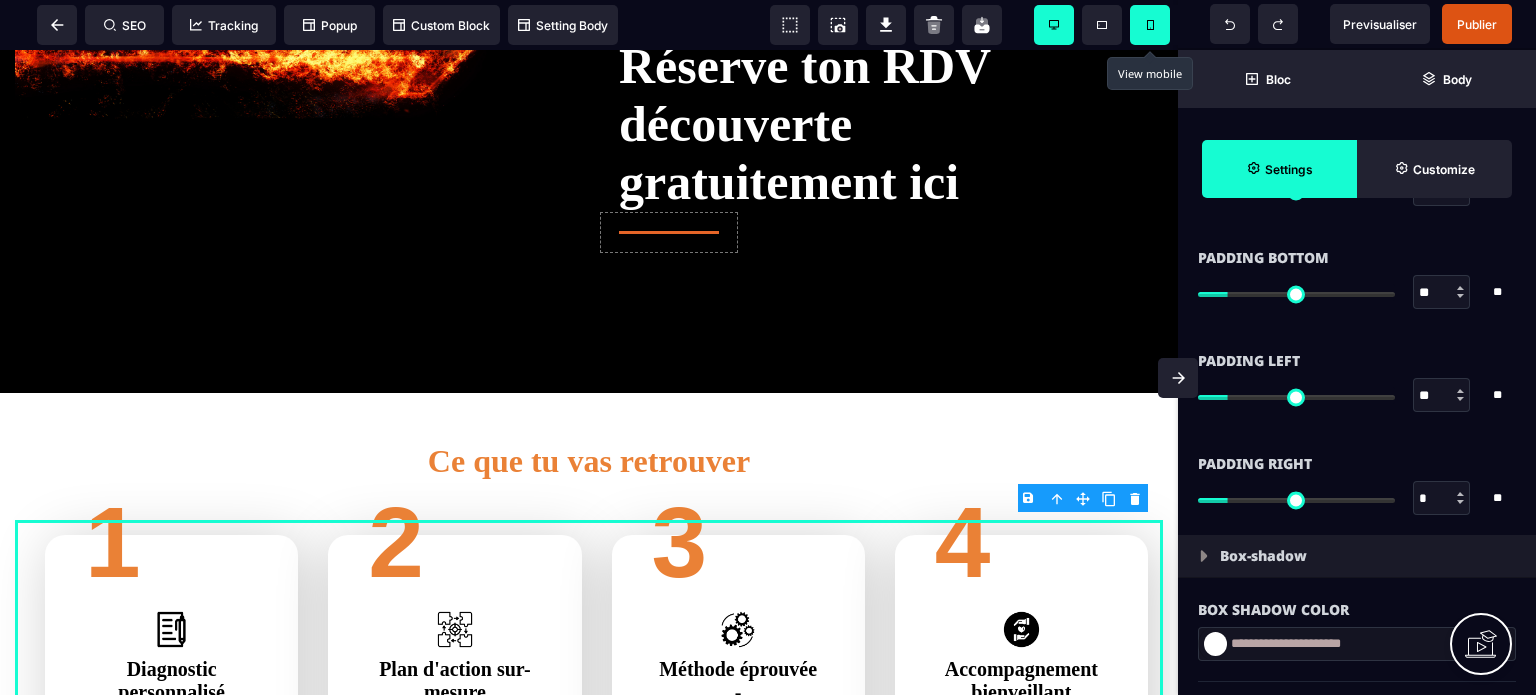 type on "*" 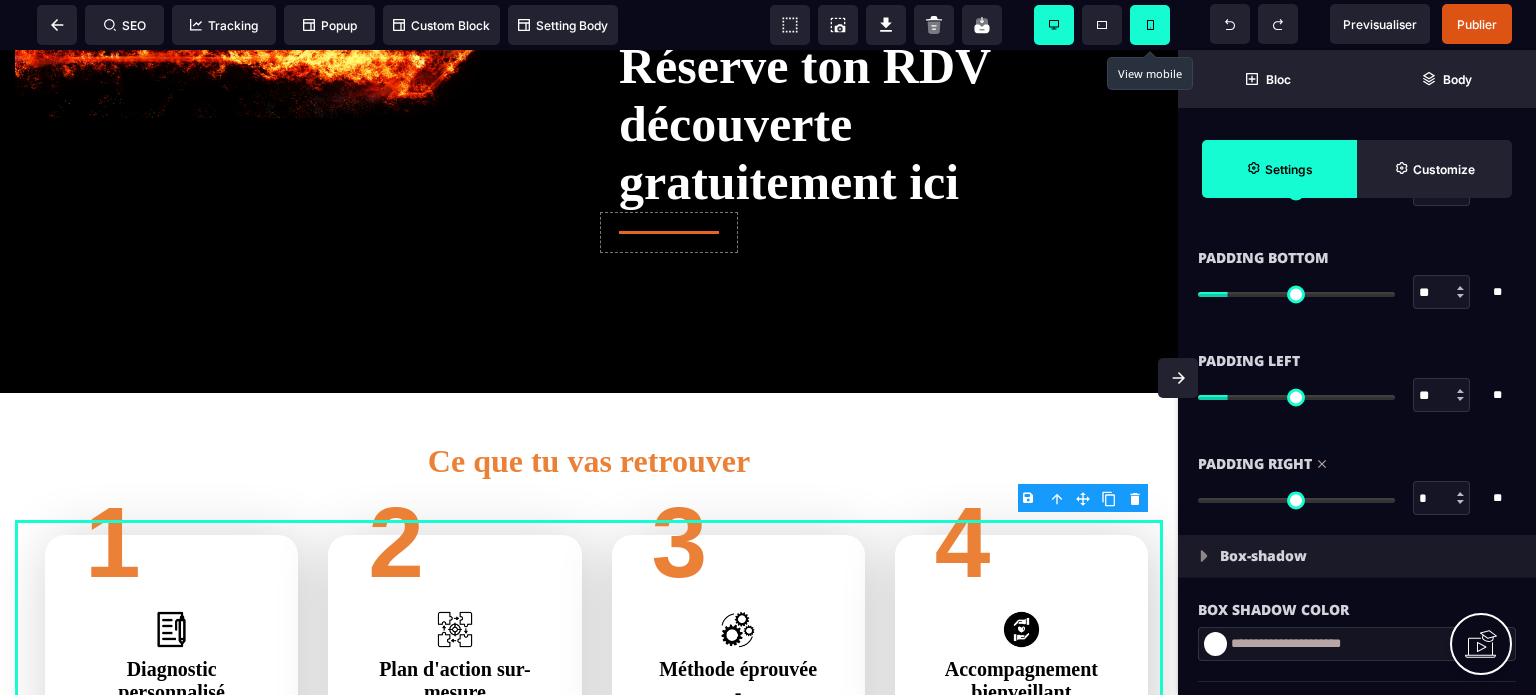 type on "*" 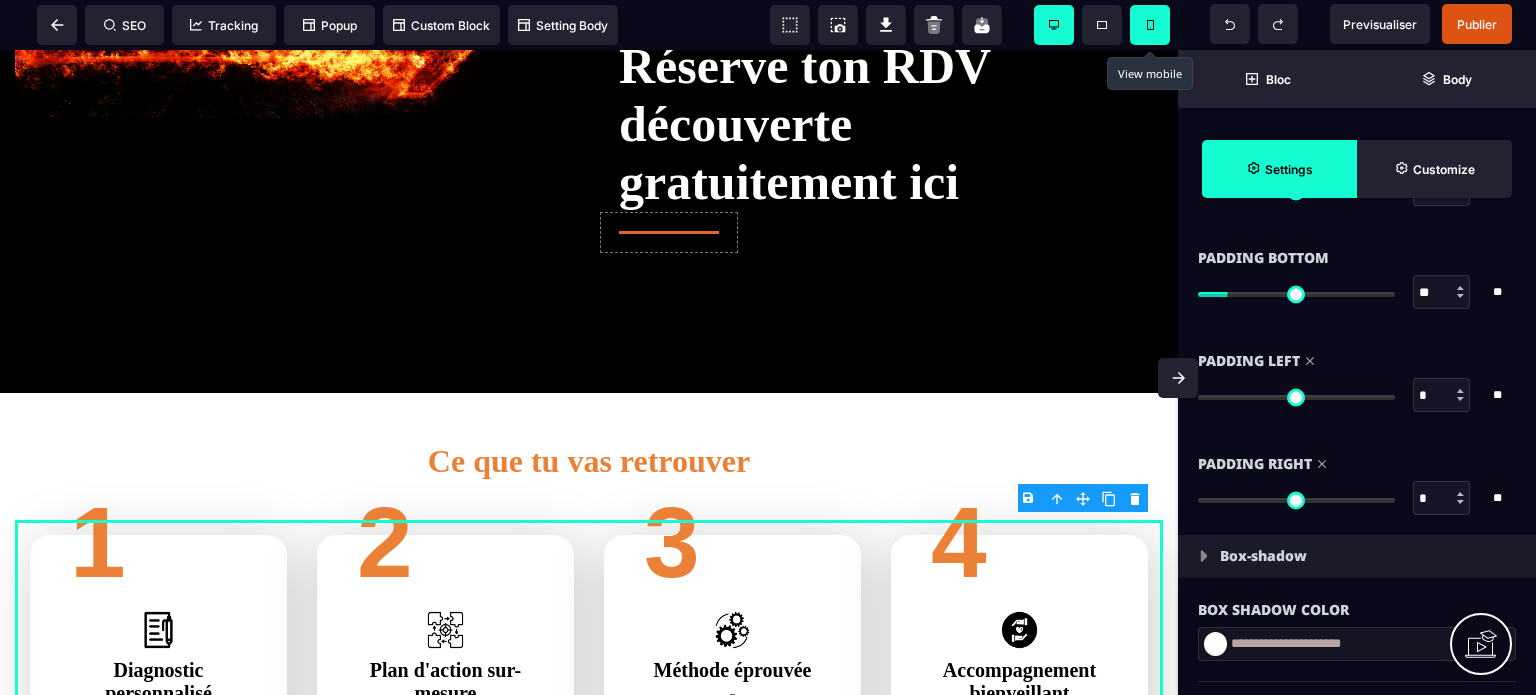 drag, startPoint x: 1228, startPoint y: 398, endPoint x: 1095, endPoint y: 415, distance: 134.08206 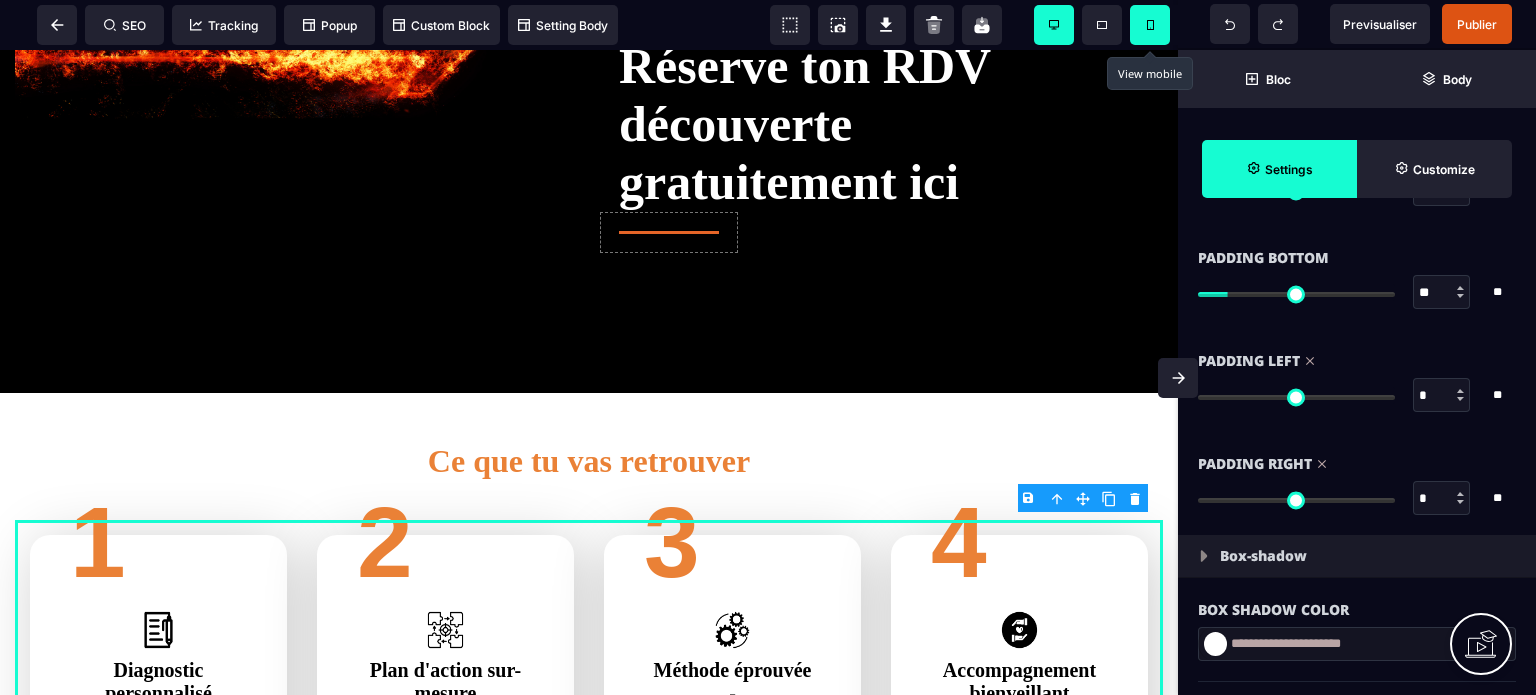 type on "*" 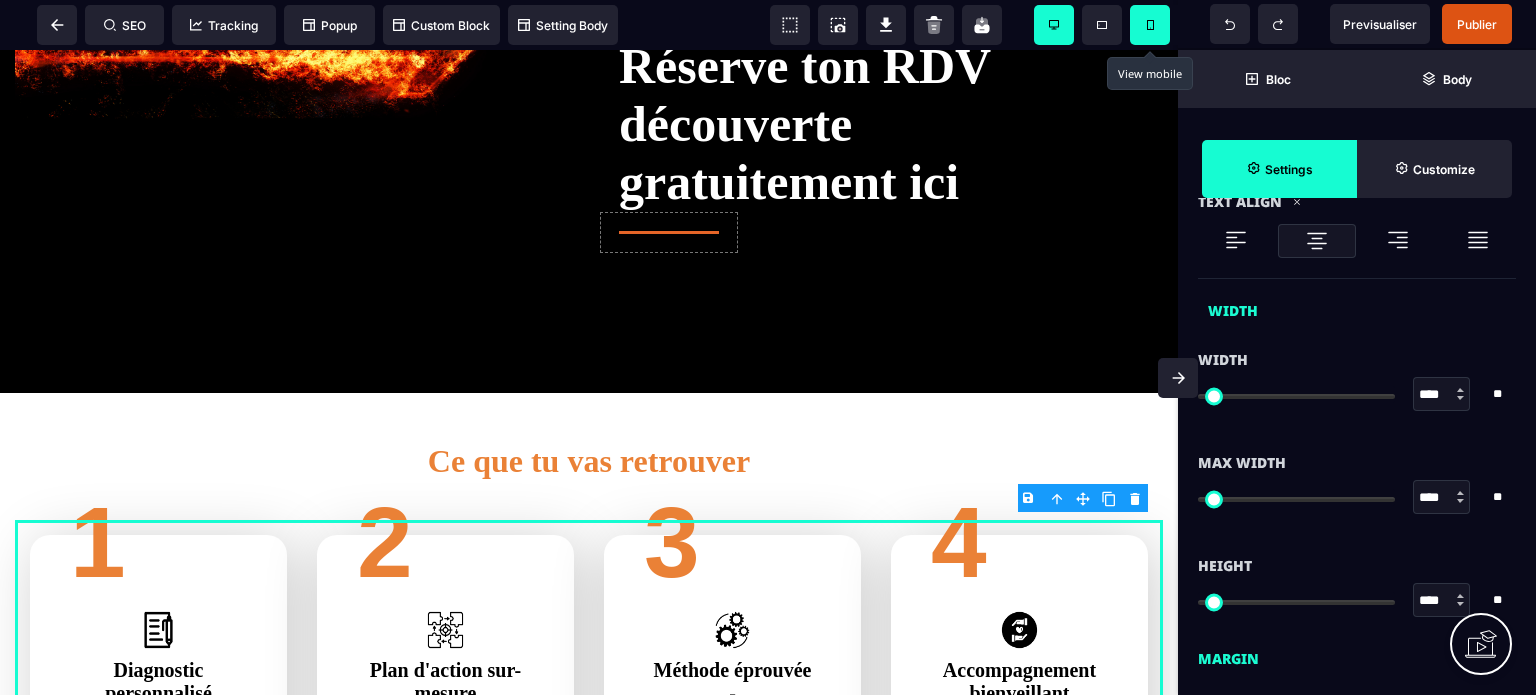 scroll, scrollTop: 1240, scrollLeft: 0, axis: vertical 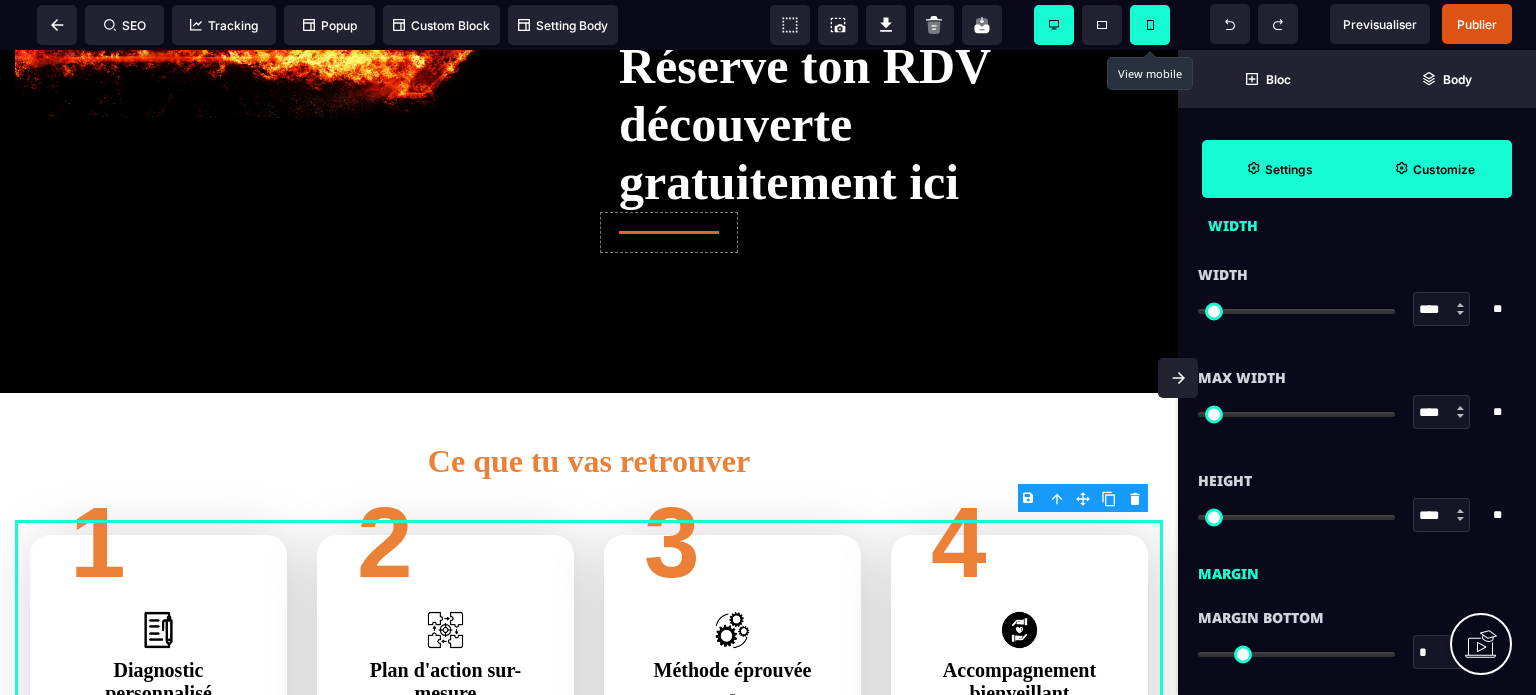 click 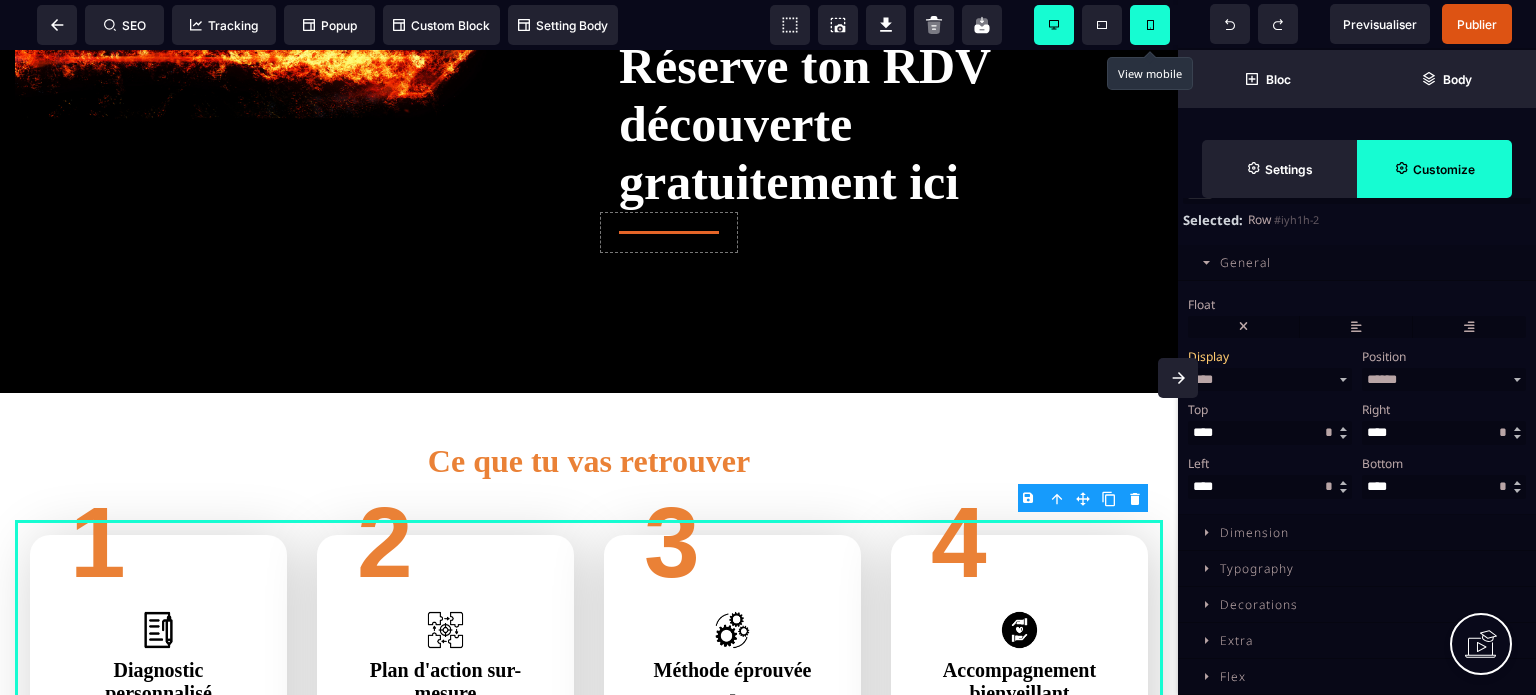 click on "Dimension" at bounding box center (1254, 532) 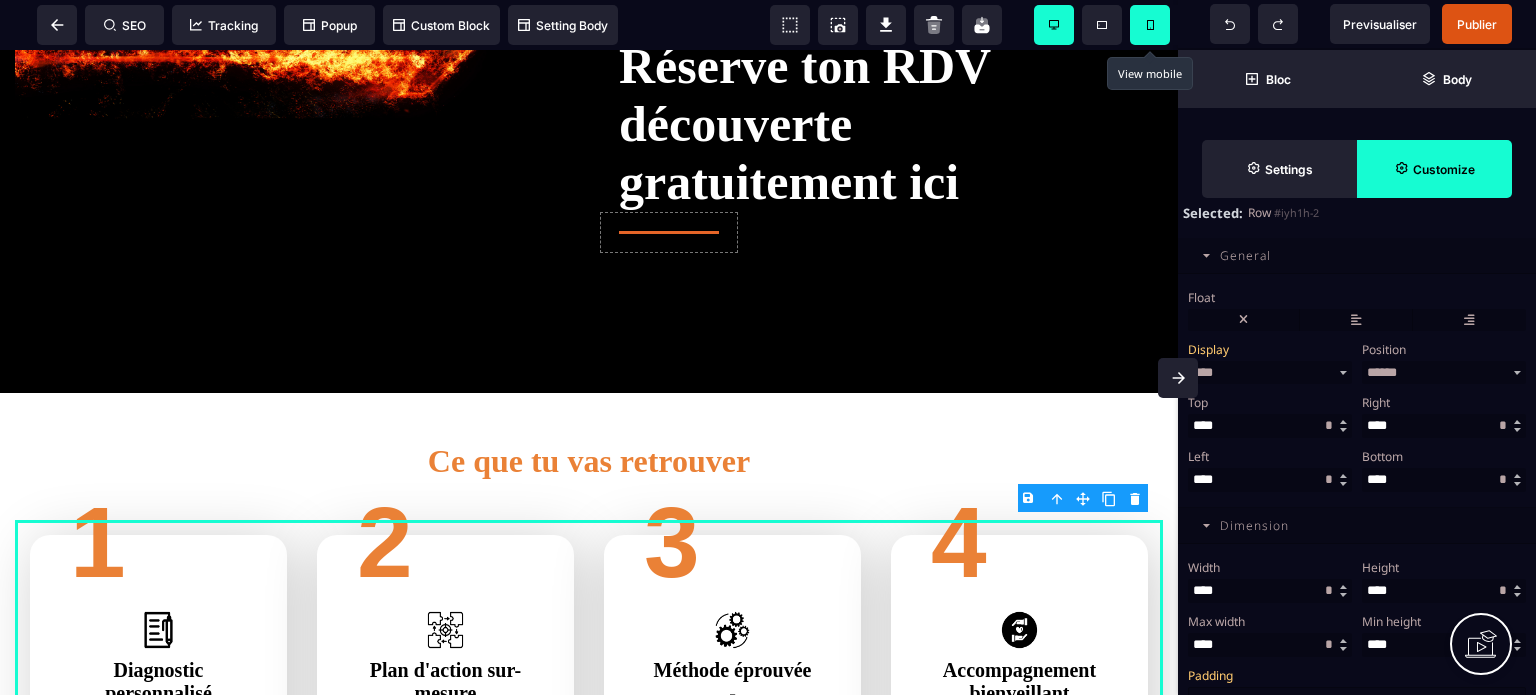 scroll, scrollTop: 872, scrollLeft: 0, axis: vertical 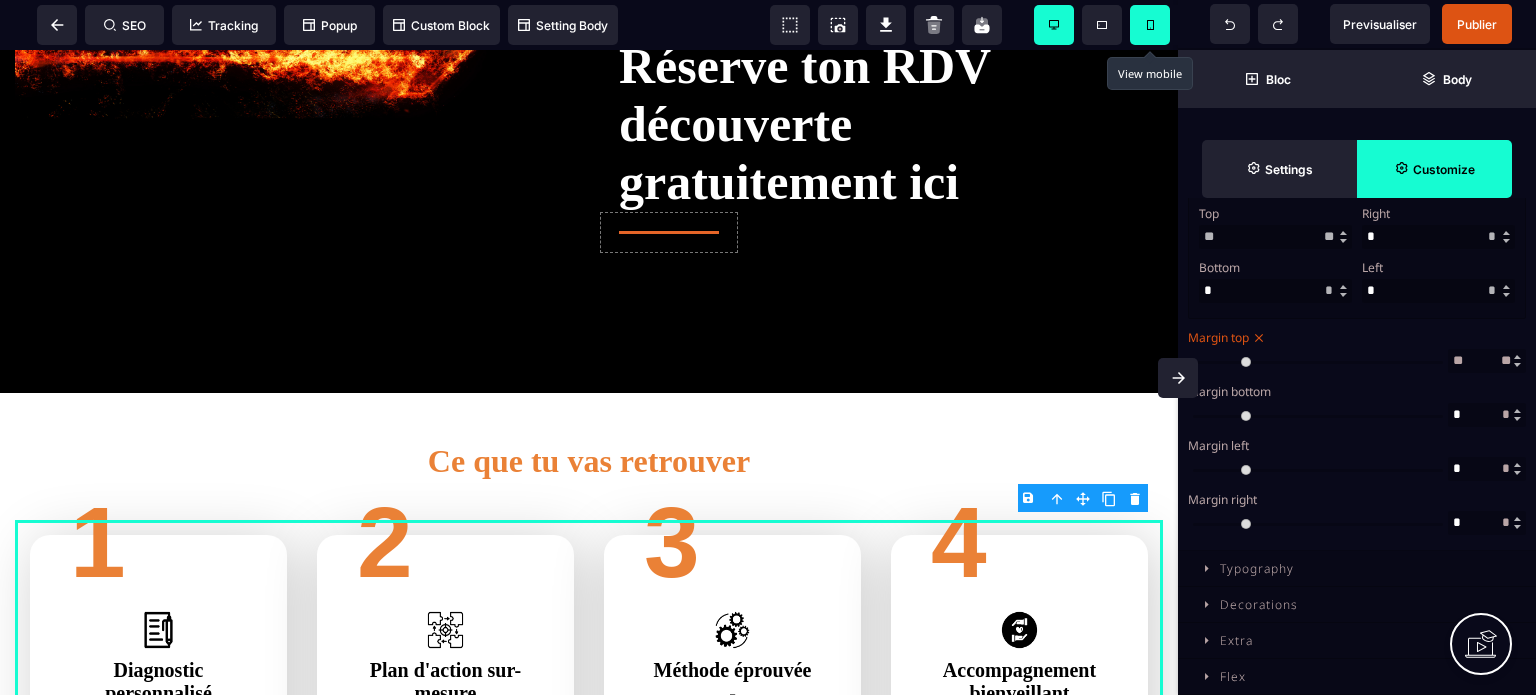 click on "Margin top" at bounding box center [1354, 337] 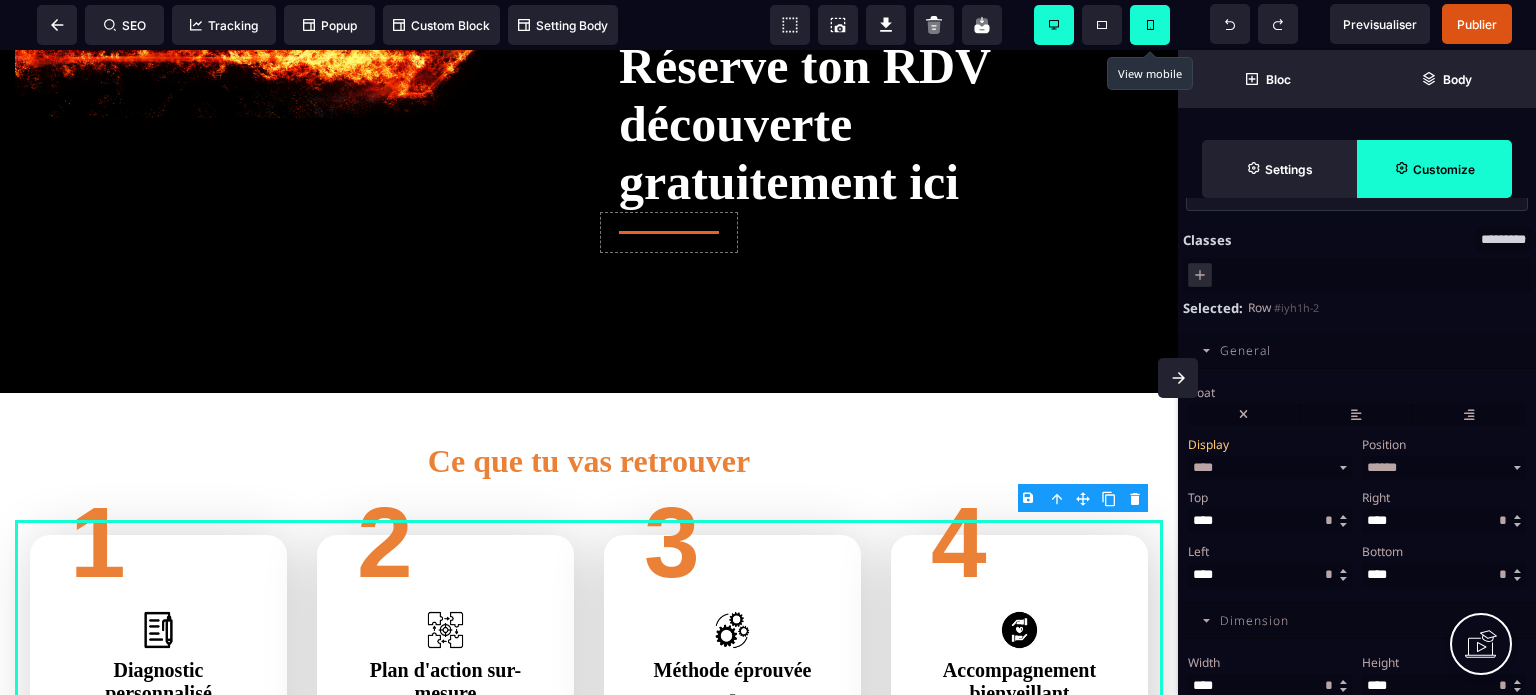 scroll, scrollTop: 32, scrollLeft: 0, axis: vertical 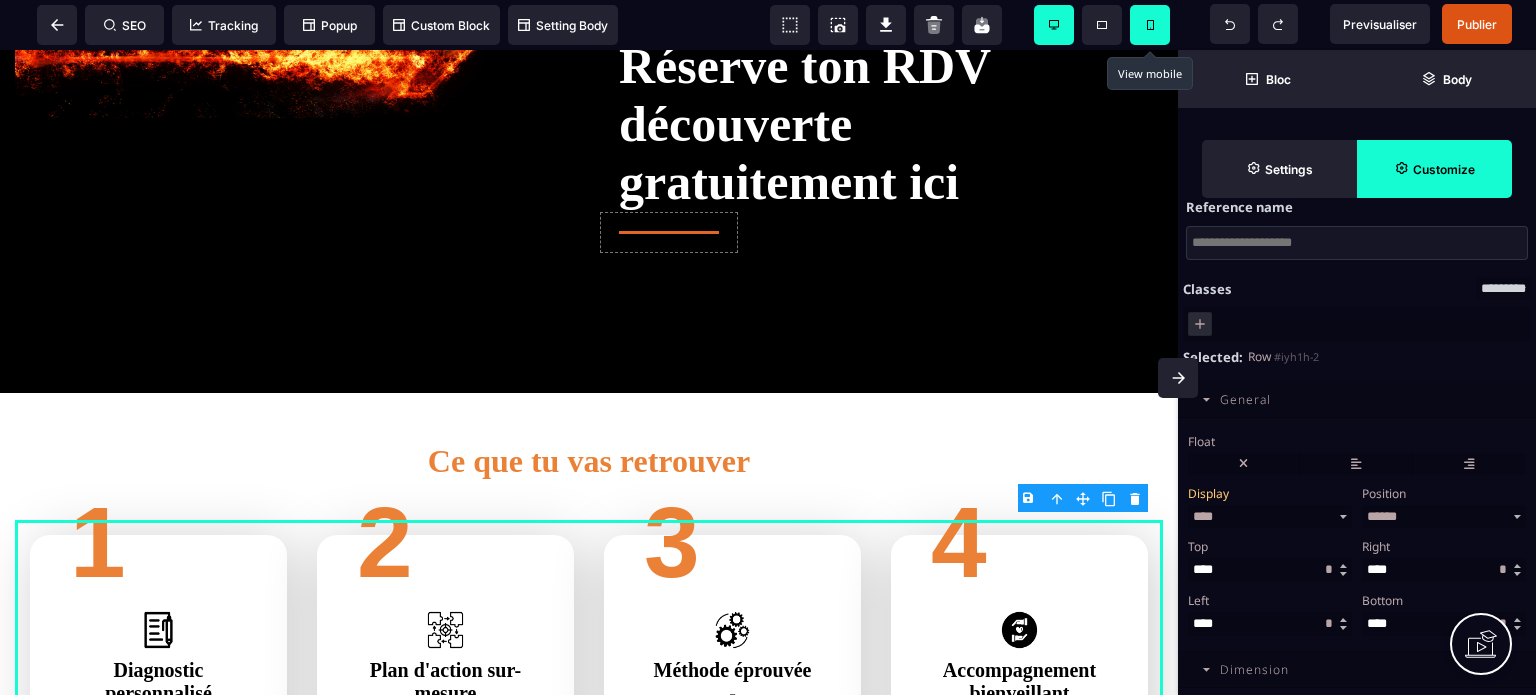 click 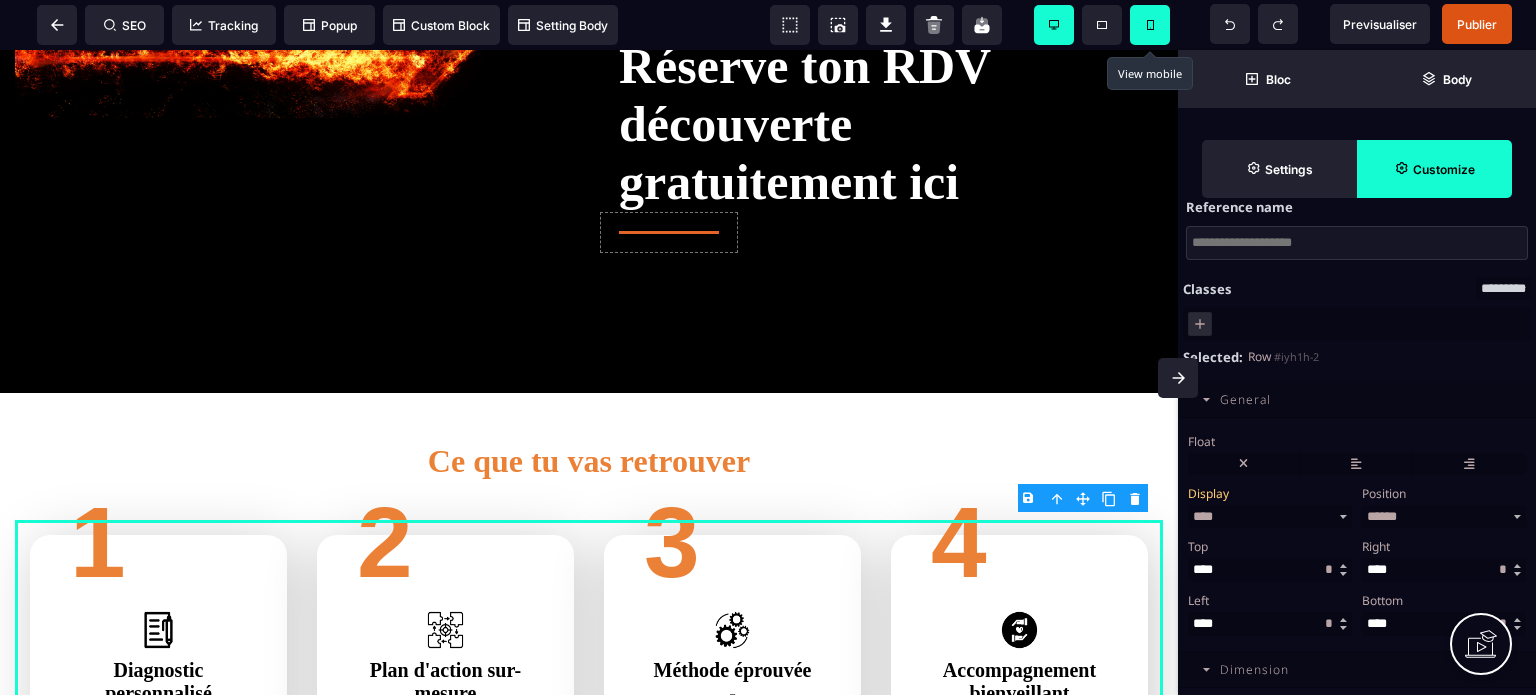 scroll, scrollTop: 0, scrollLeft: 0, axis: both 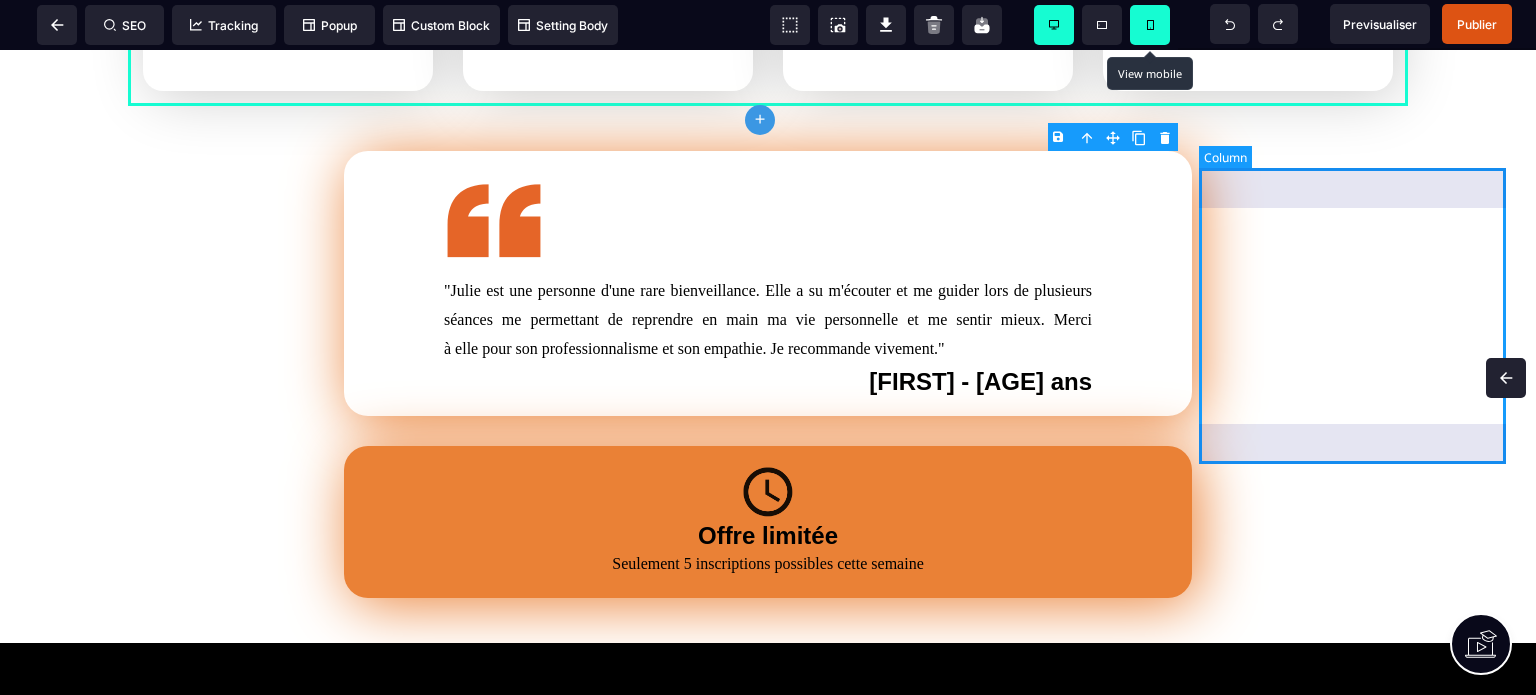 click at bounding box center (1364, 283) 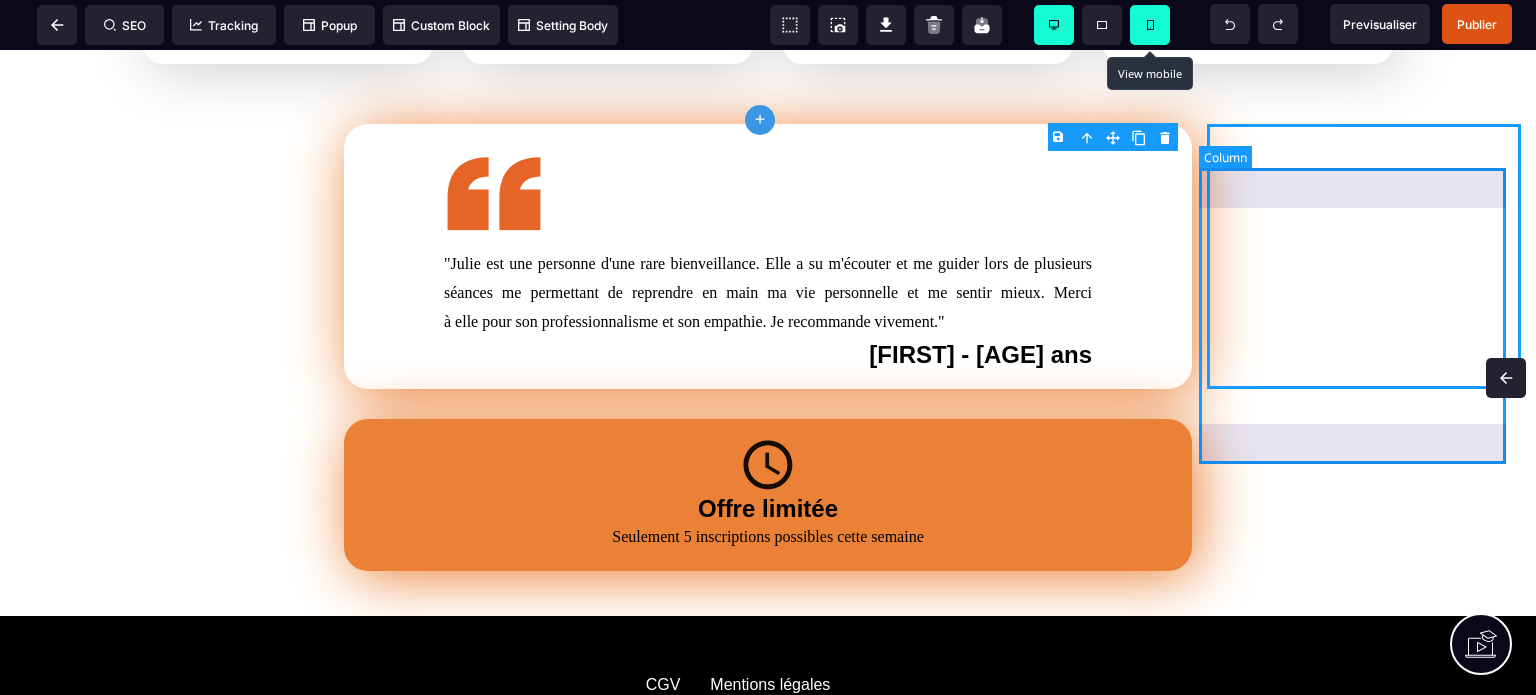 select on "*" 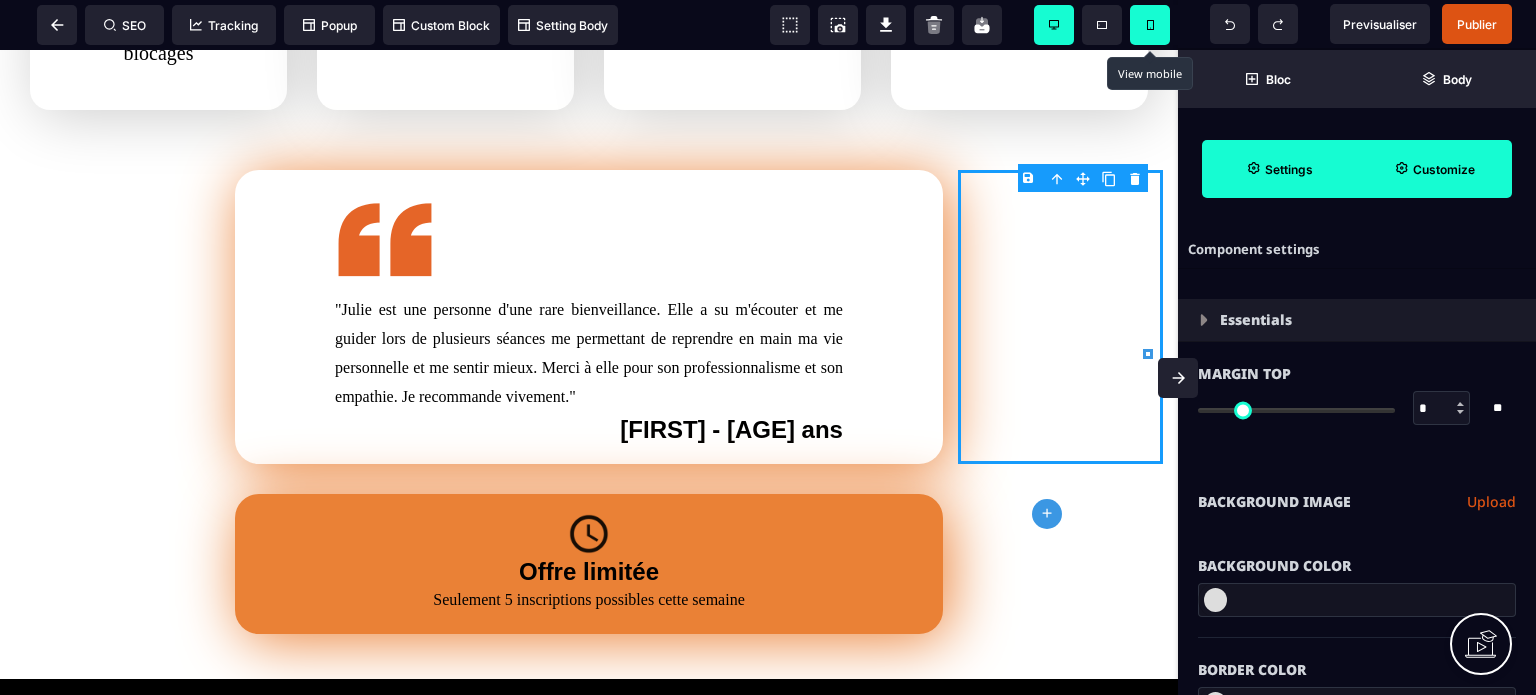 scroll, scrollTop: 855, scrollLeft: 0, axis: vertical 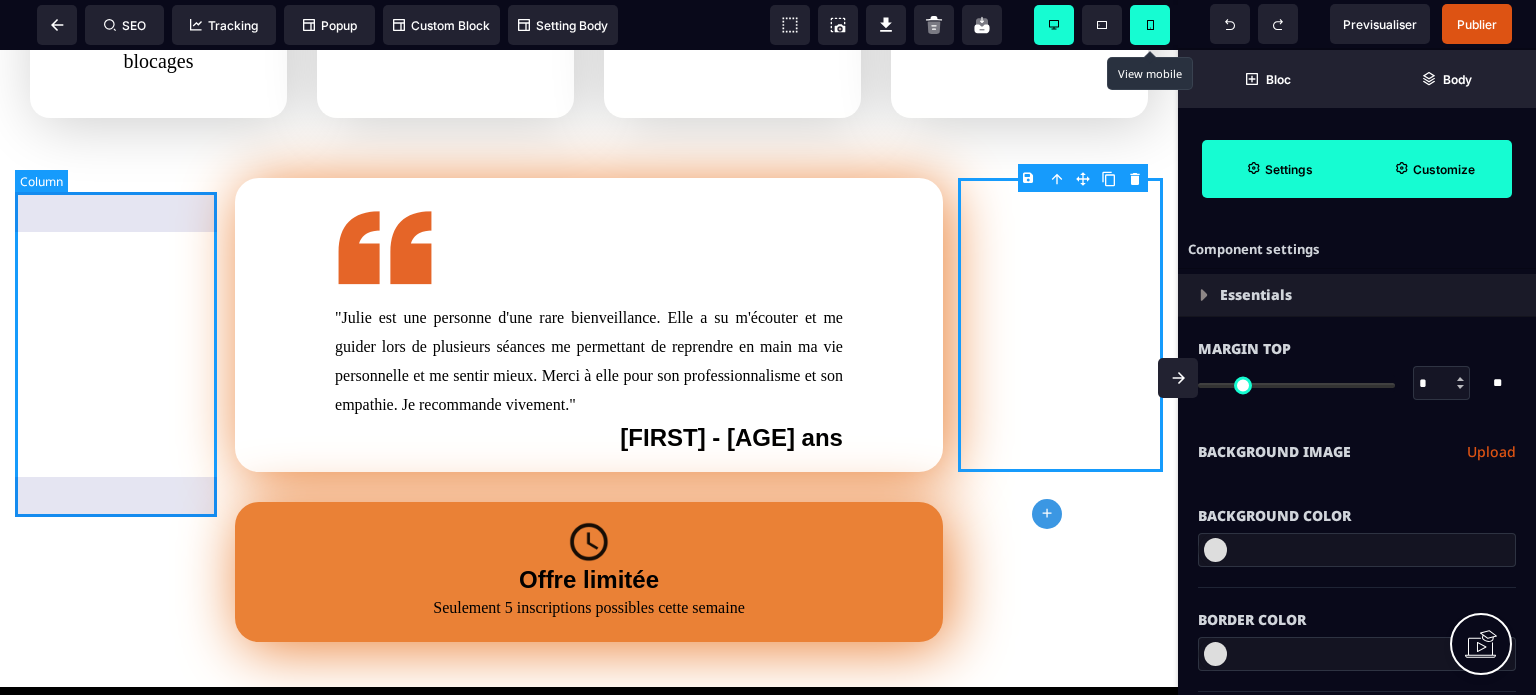 click at bounding box center [117, 325] 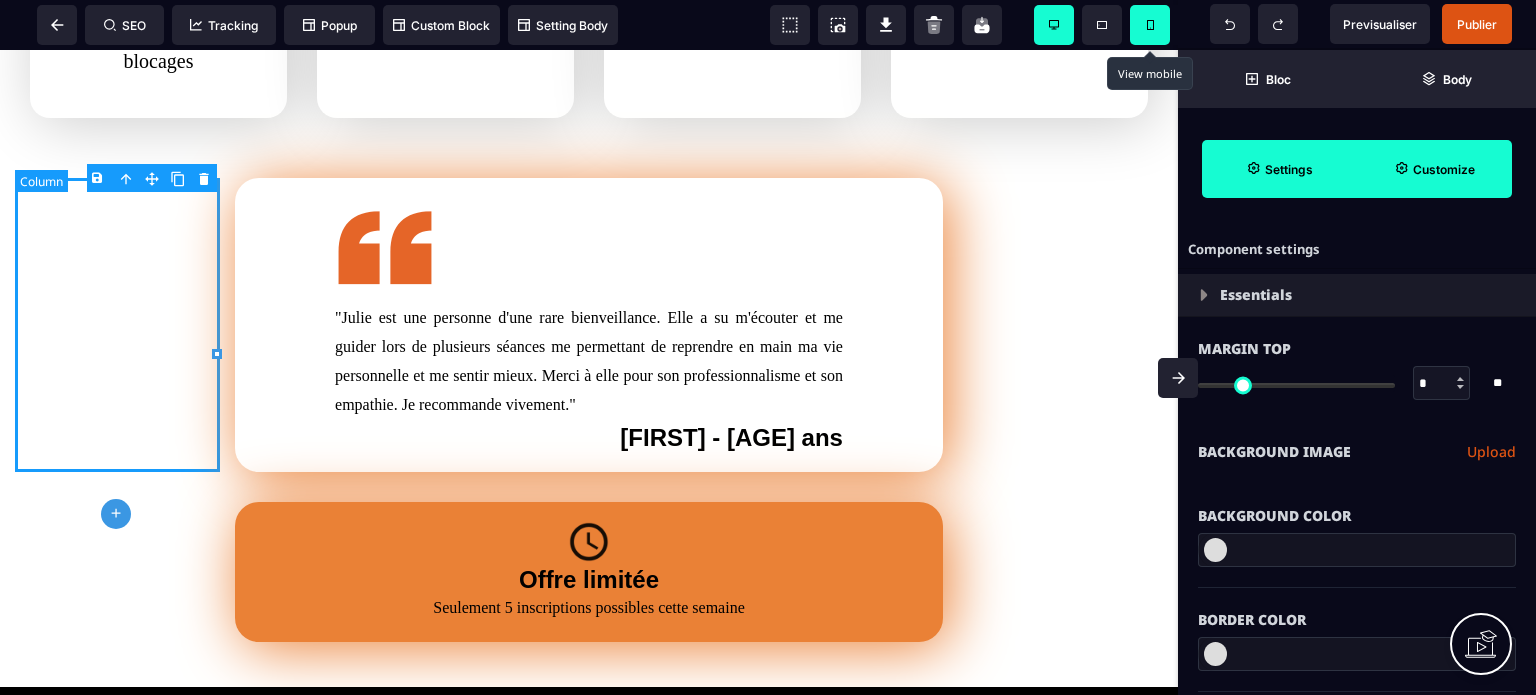 type on "*" 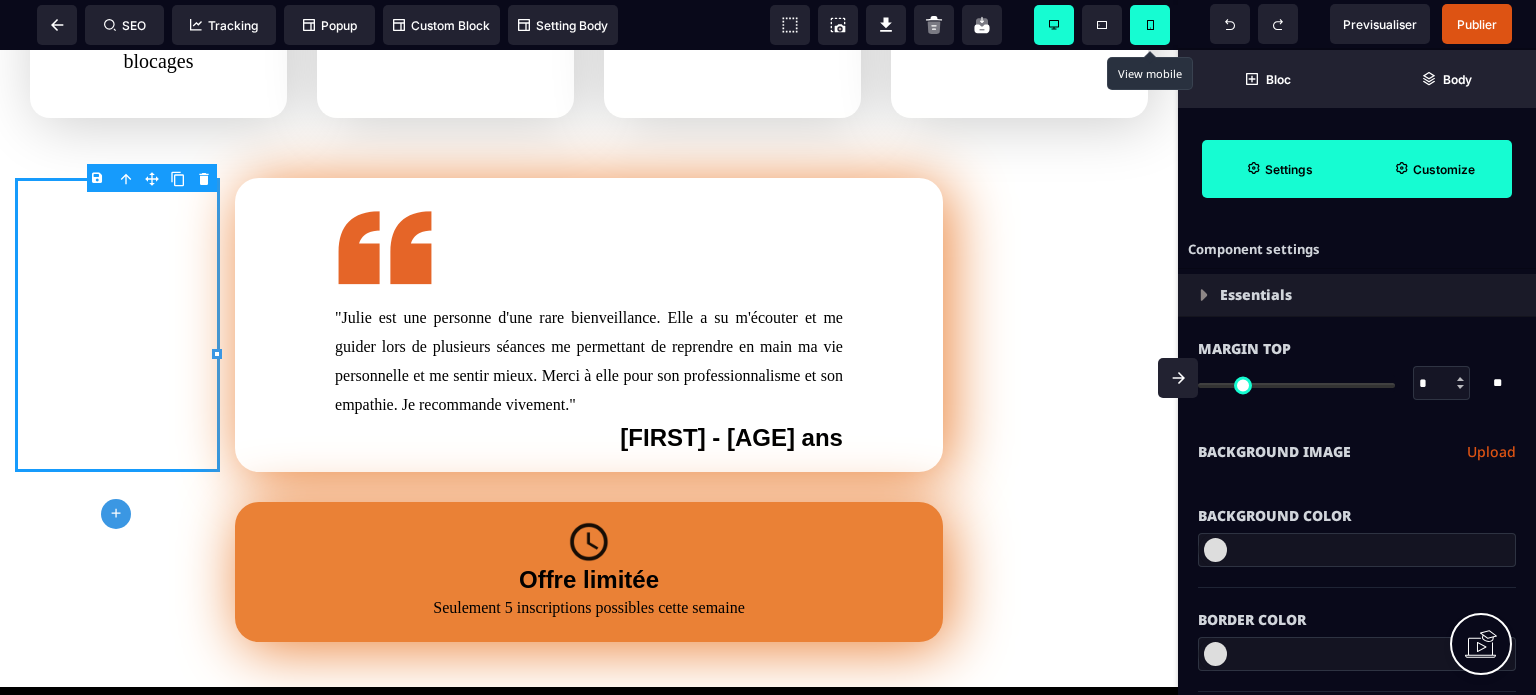 click at bounding box center [1178, 378] 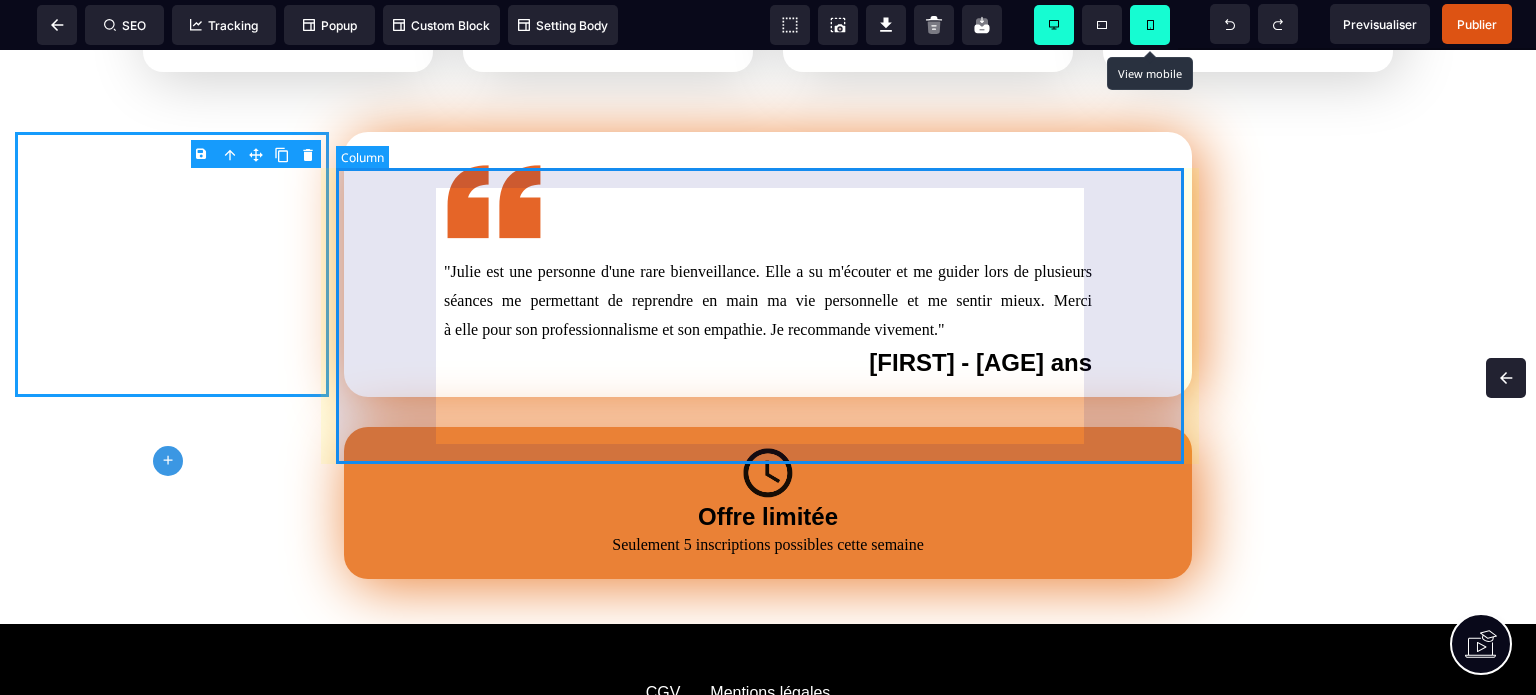scroll, scrollTop: 836, scrollLeft: 0, axis: vertical 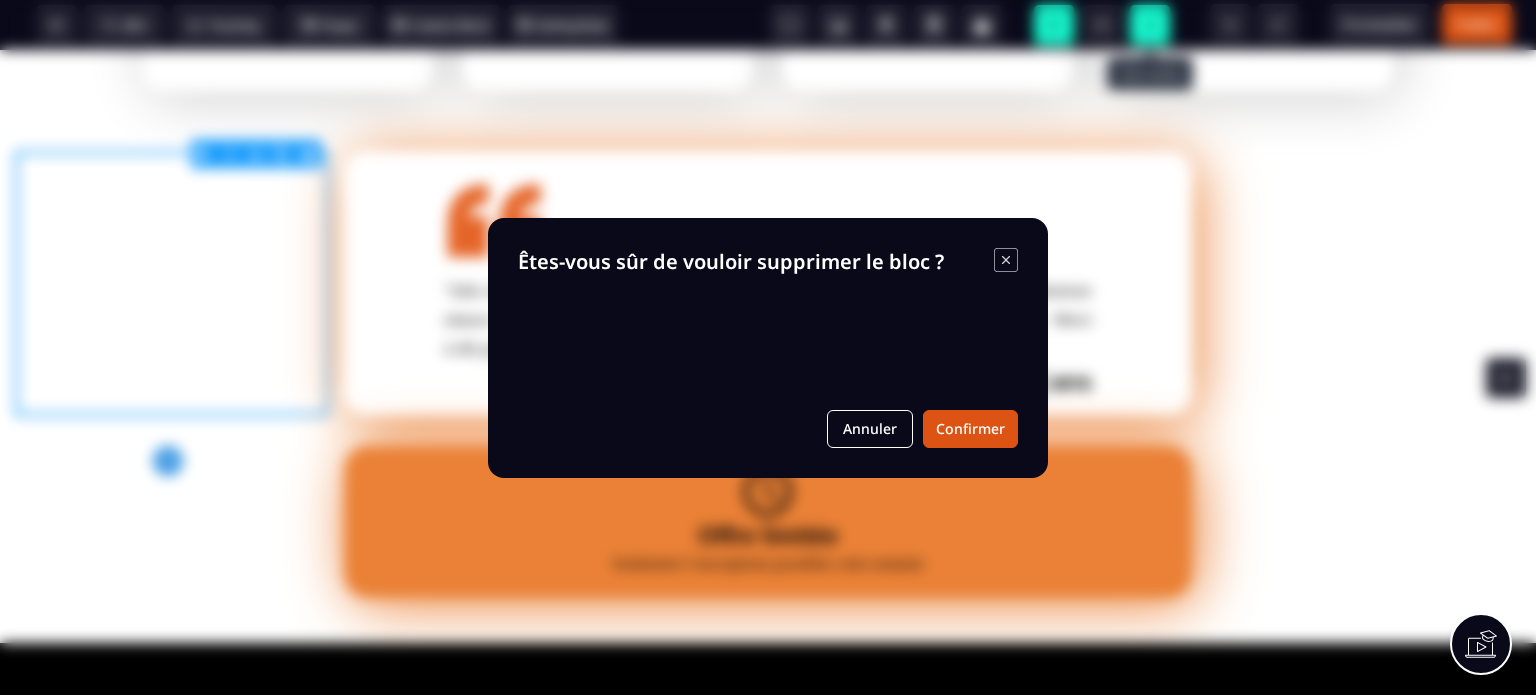 click on "B I U S
A *******
plus
Column
SEO" at bounding box center [768, 347] 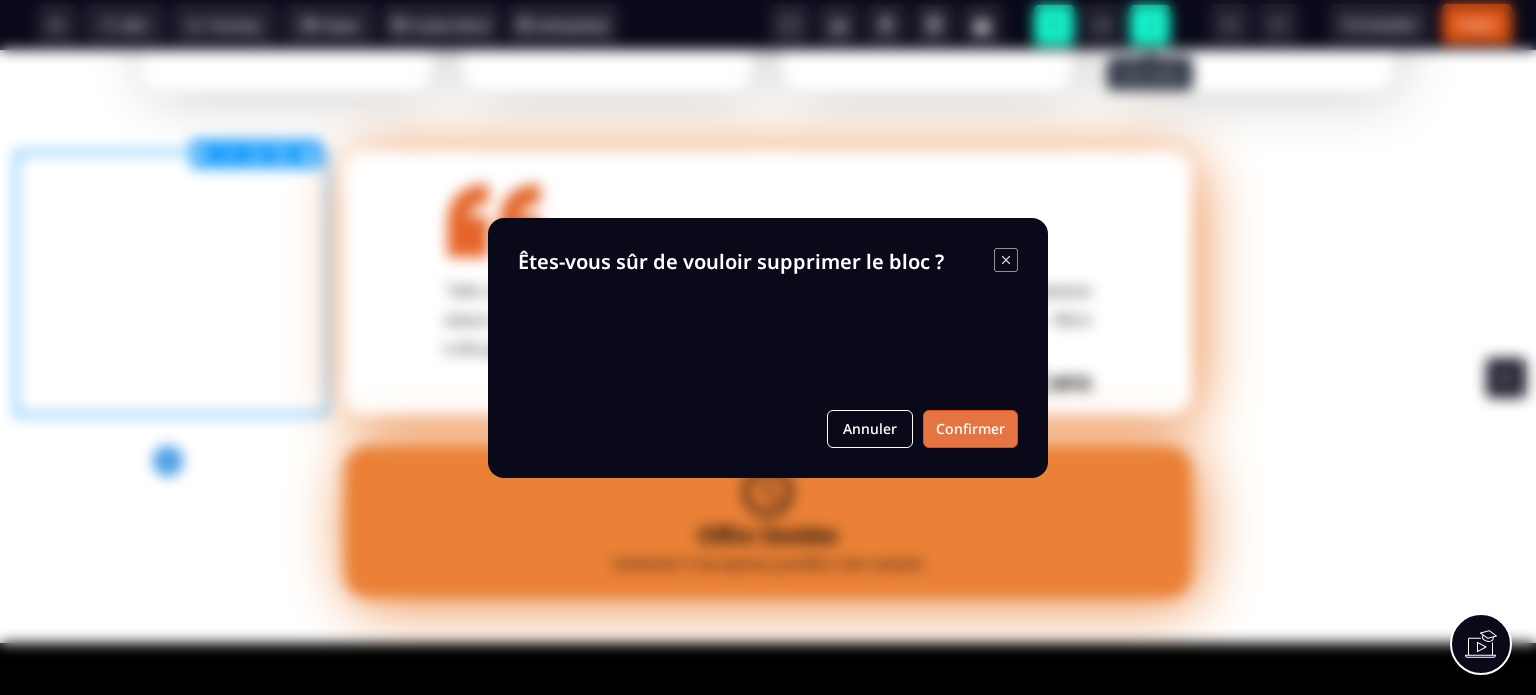 click on "Confirmer" at bounding box center (970, 429) 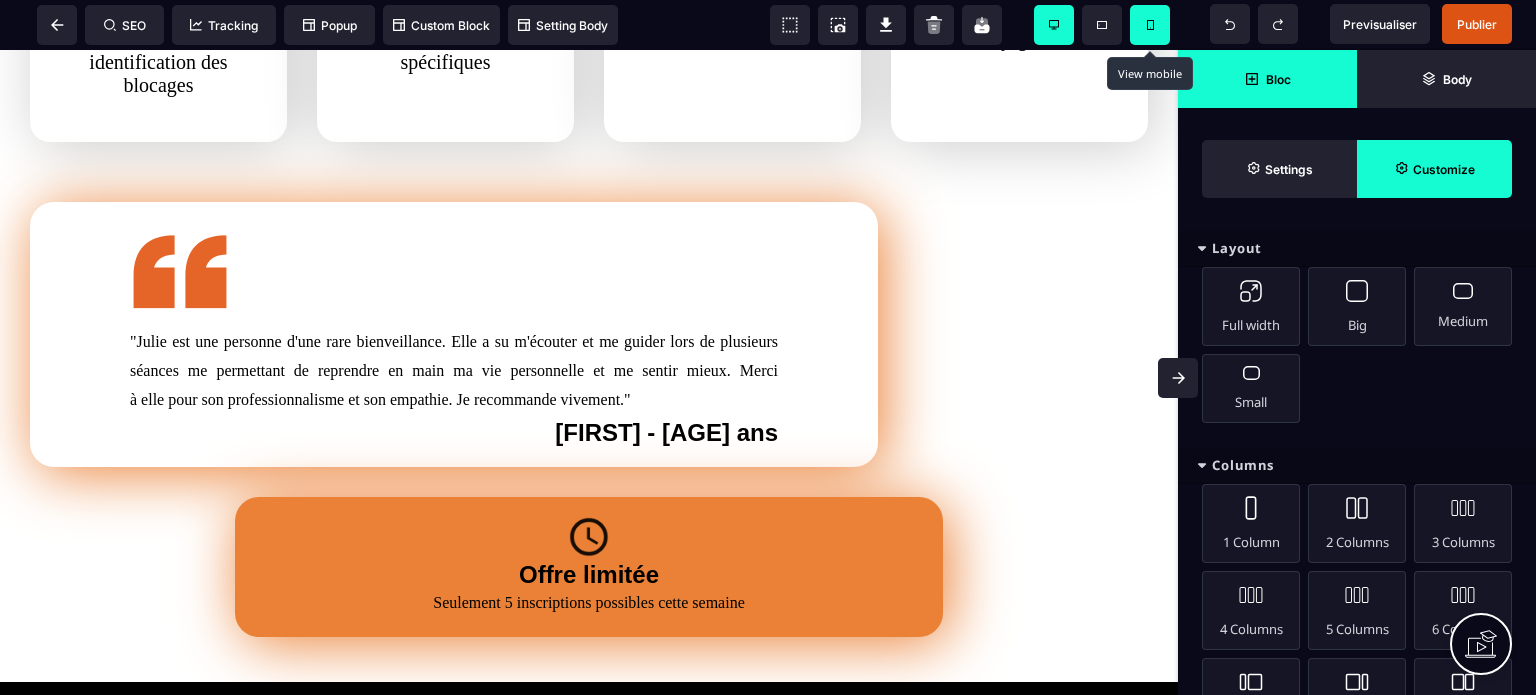 scroll, scrollTop: 855, scrollLeft: 0, axis: vertical 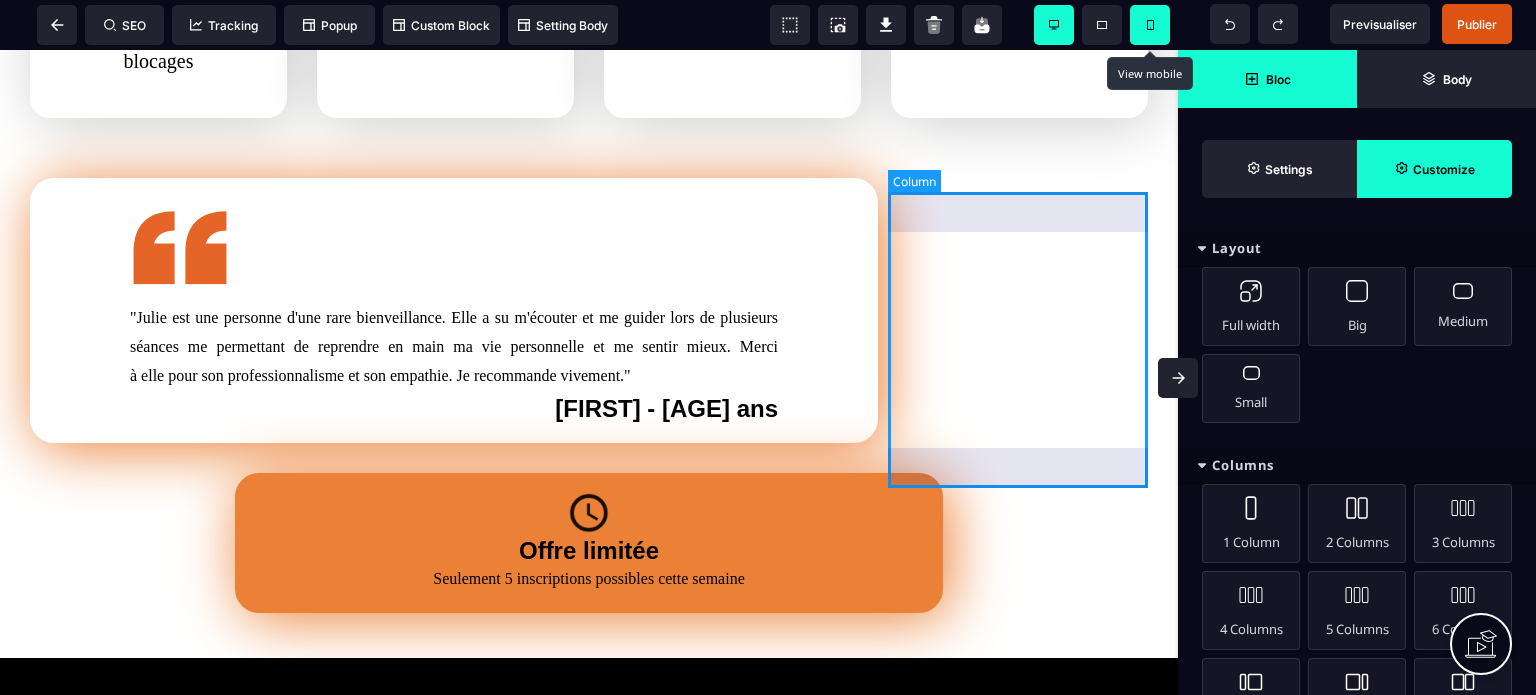 click at bounding box center (1028, 310) 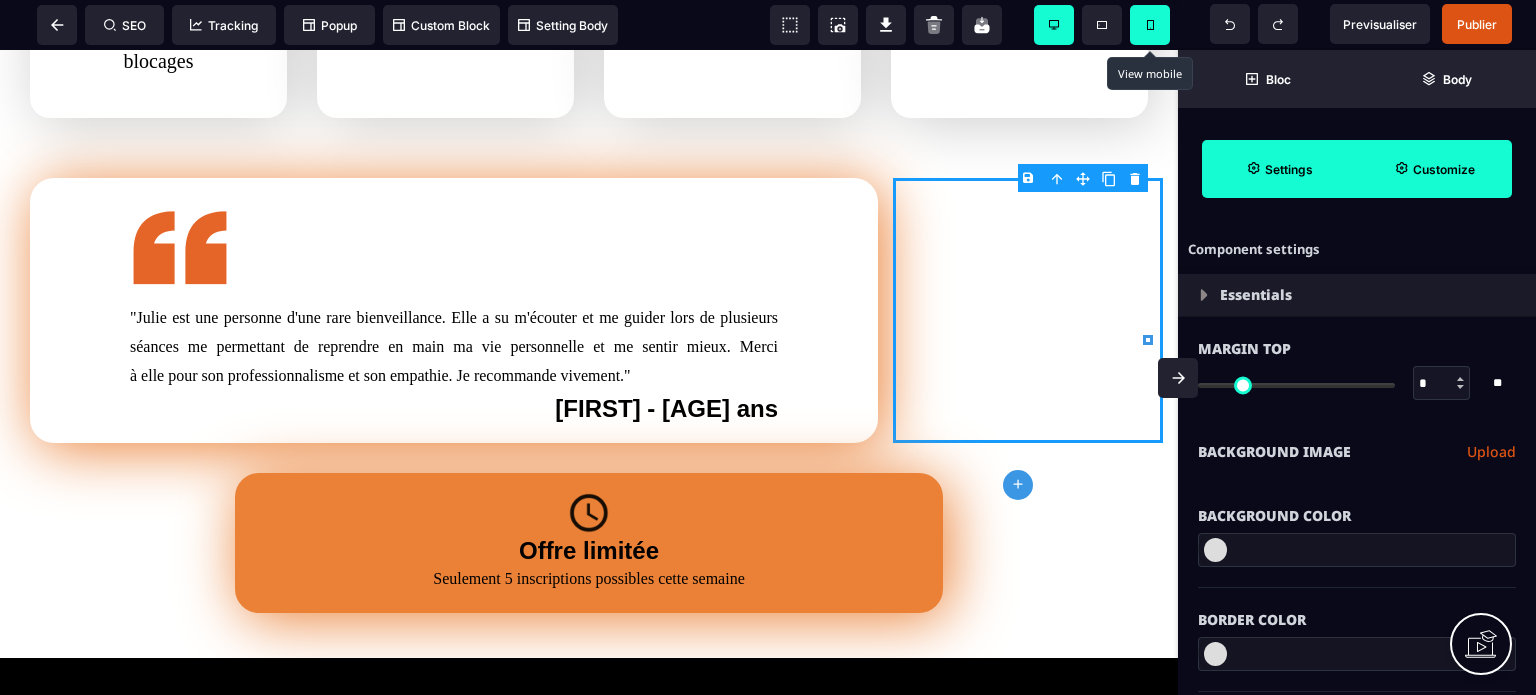 click on "B I U S
A *******
plus
Column
SEO" at bounding box center (768, 347) 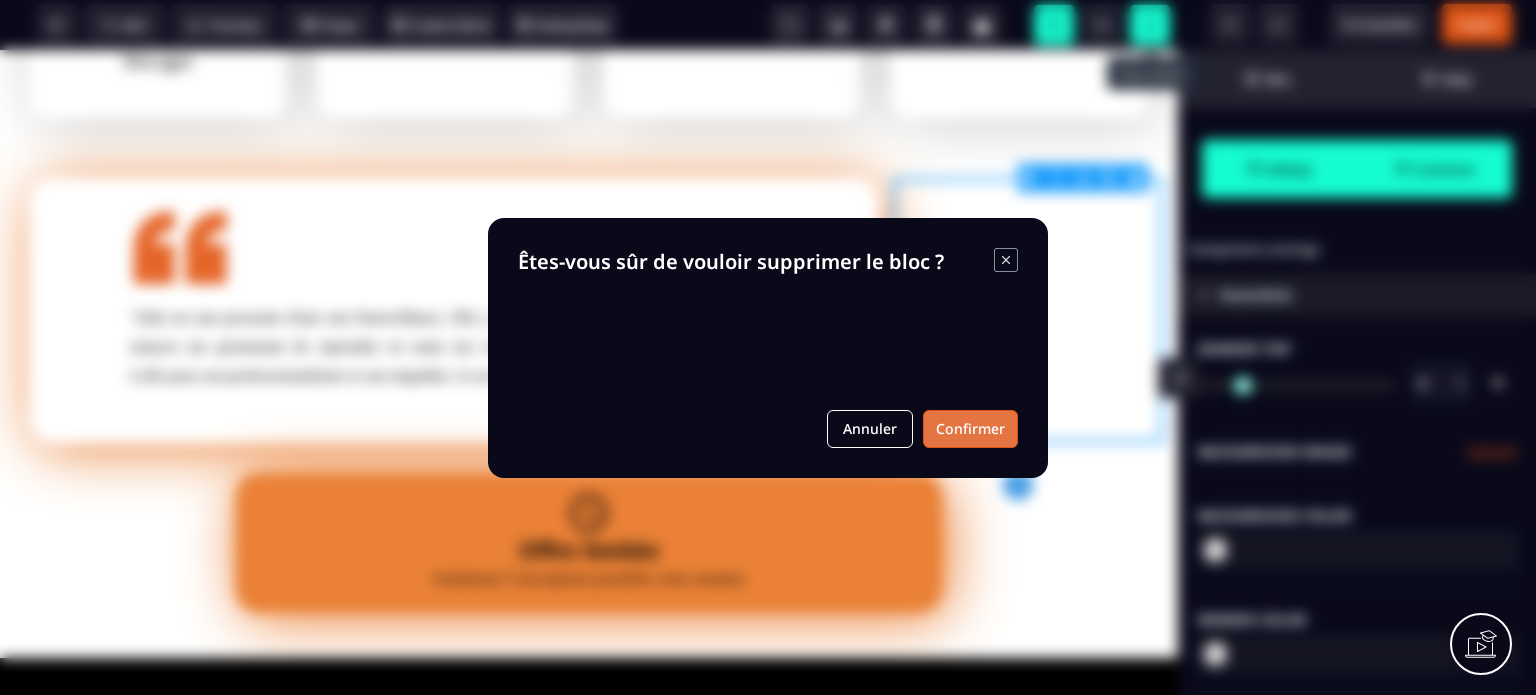 click on "Confirmer" at bounding box center (970, 429) 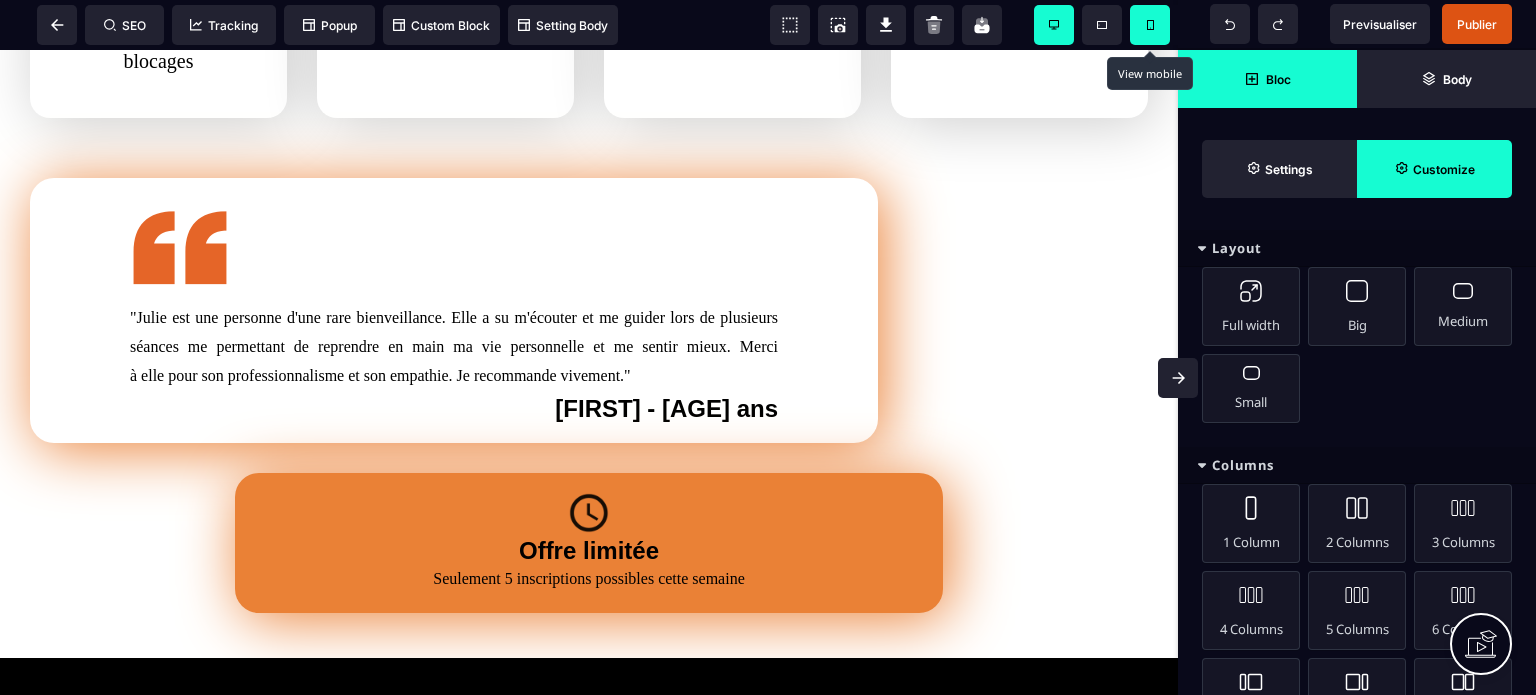 click 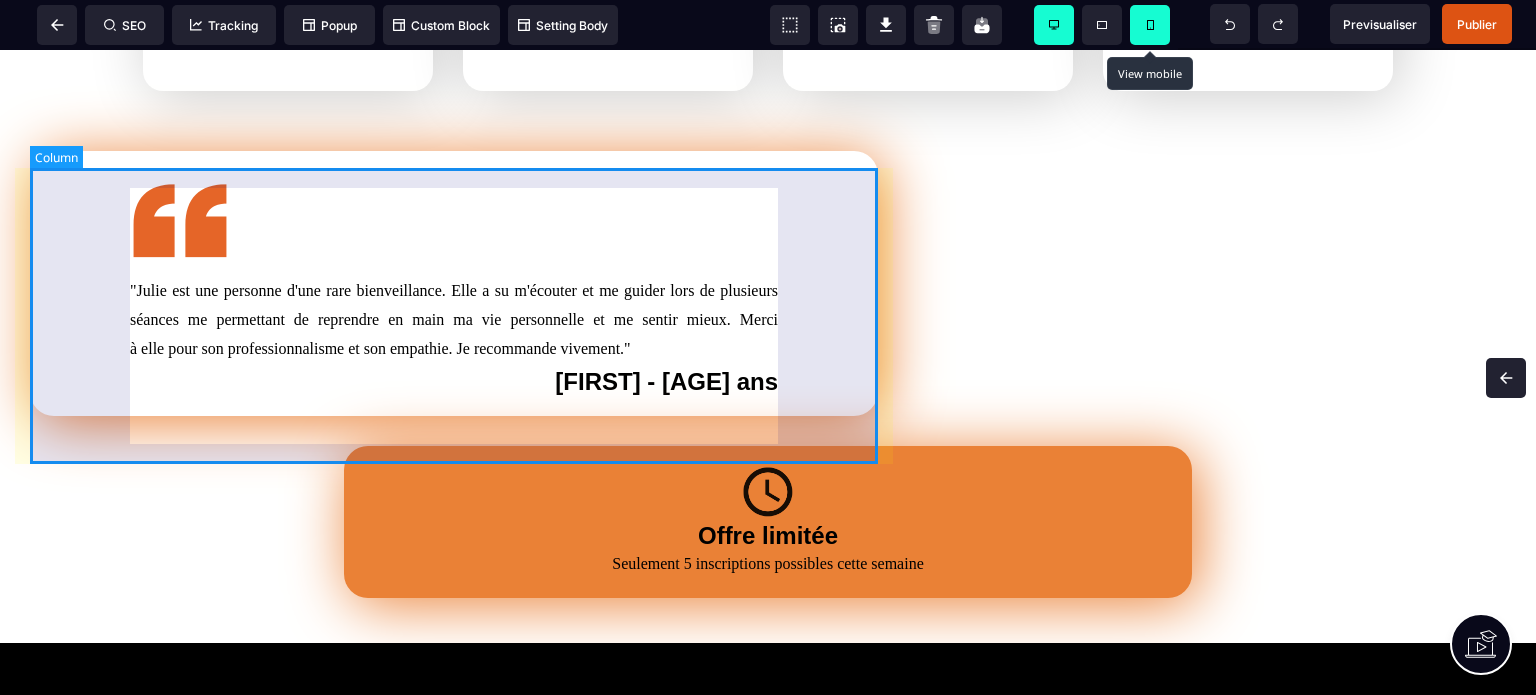 click on "[FIRST] est une personne d'une rare bienveillance. Elle a su m'écouter et me guider lors de plusieurs séances me permettant de reprendre en main ma vie personnelle et me sentir mieux. Merci à elle pour son professionnalisme et son empathie. Je recommande vivement. [FIRST] - [AGE] ans" at bounding box center (454, 283) 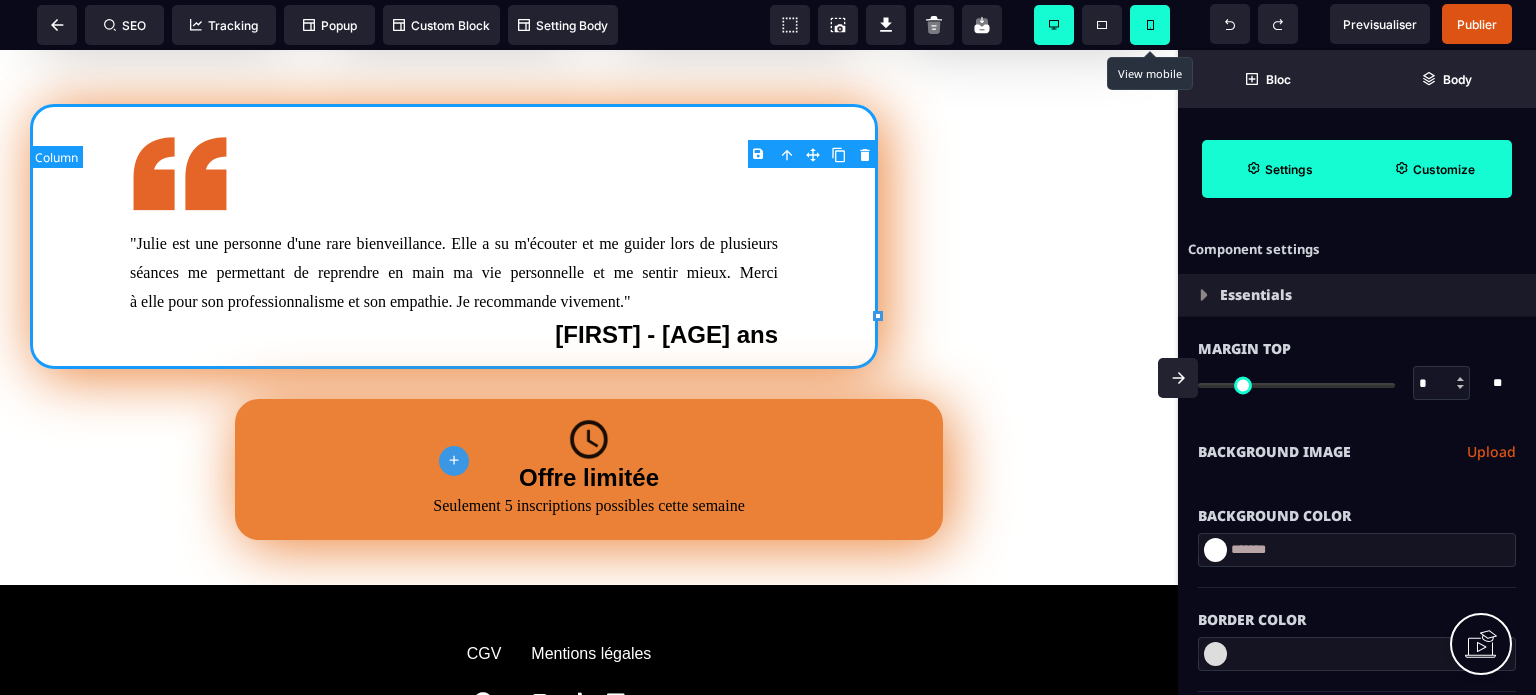 type on "*" 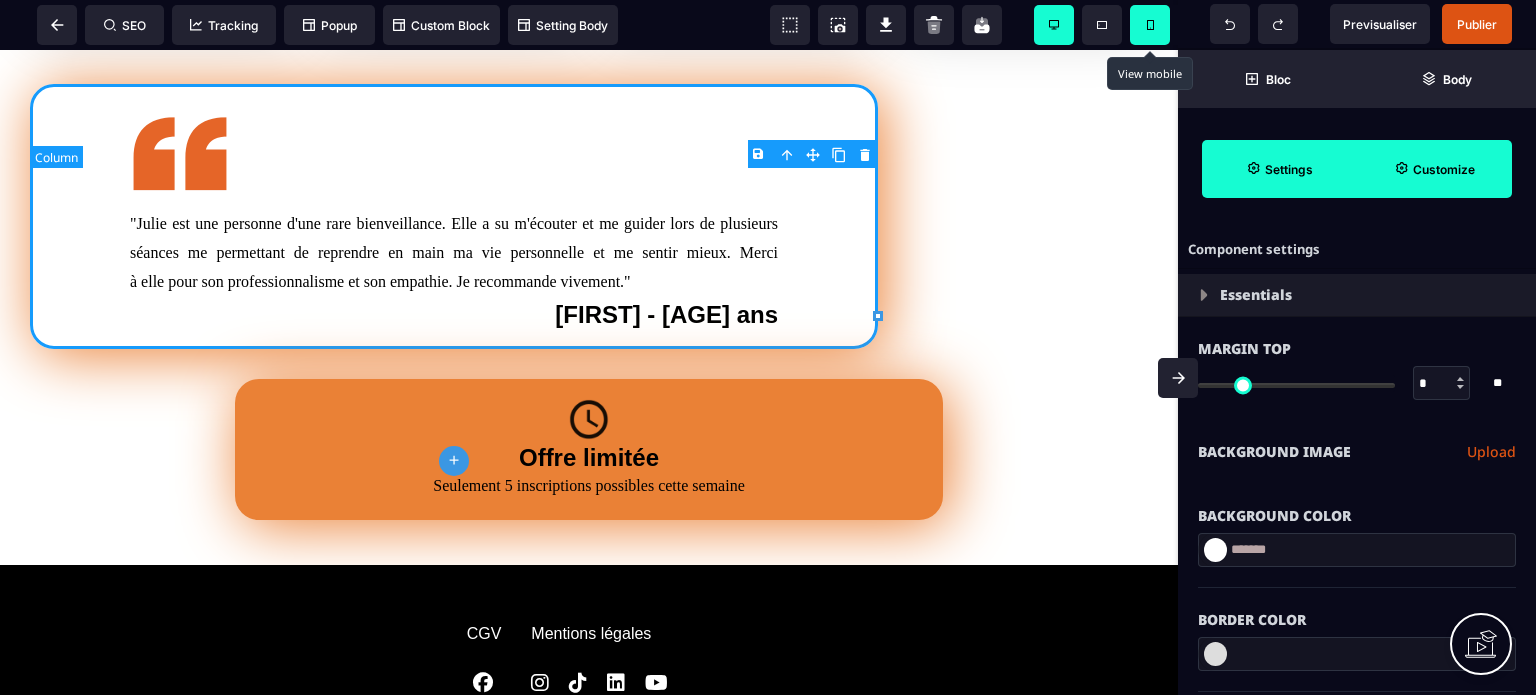 type on "*" 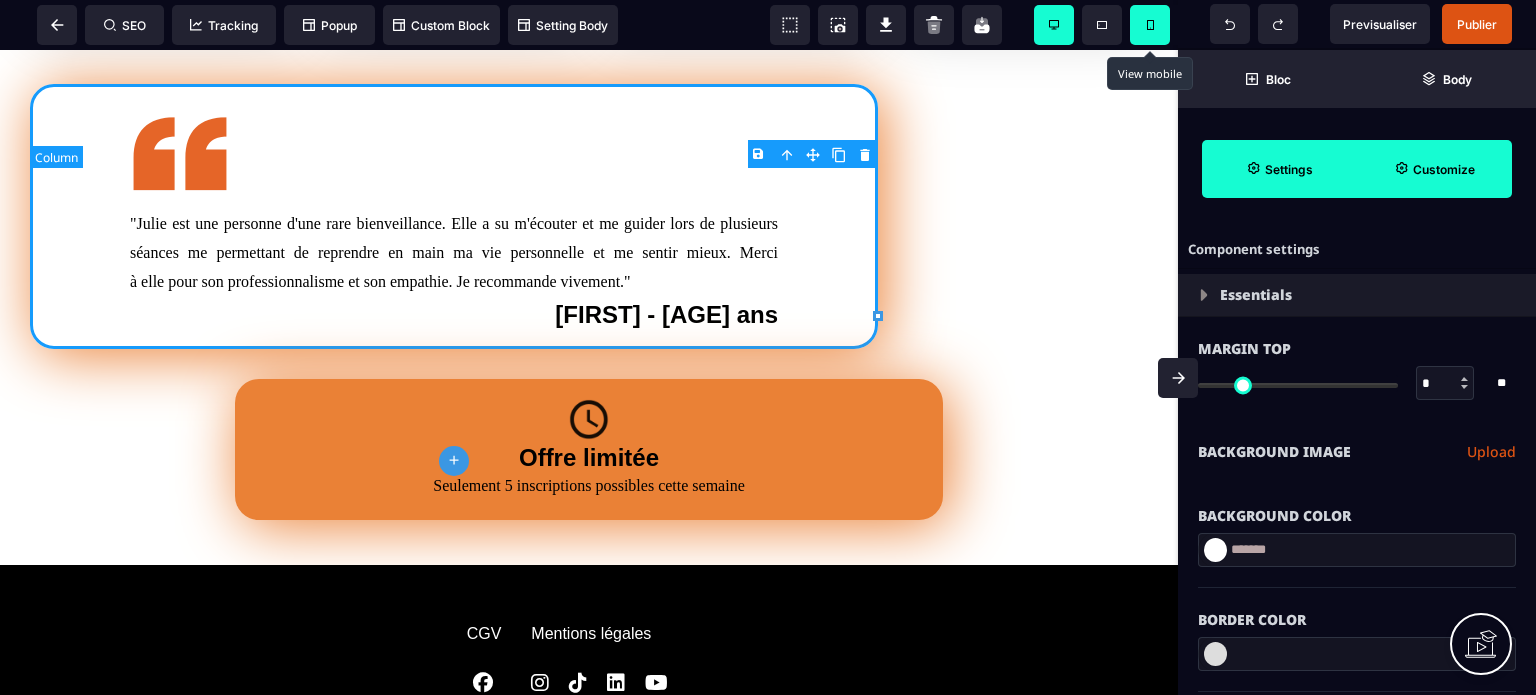 select on "**" 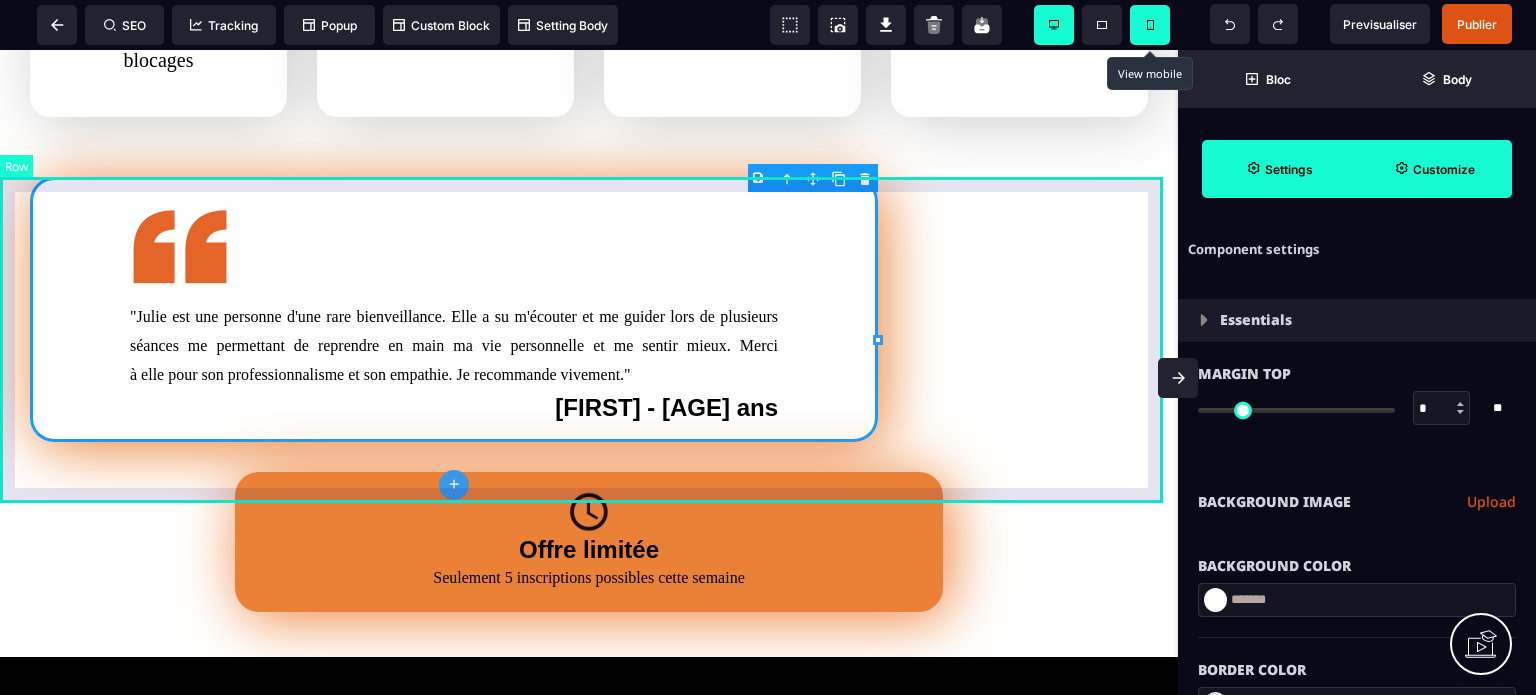 scroll, scrollTop: 855, scrollLeft: 0, axis: vertical 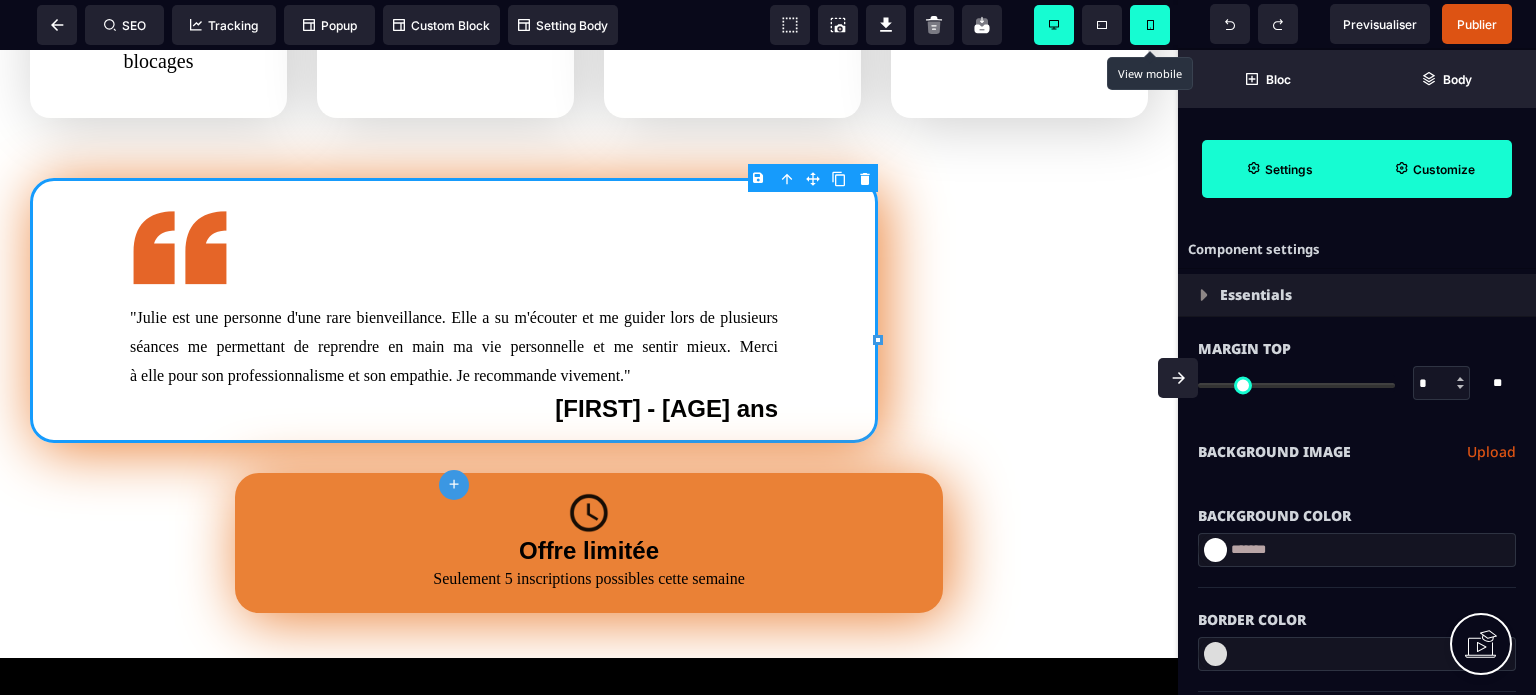click on "**********" at bounding box center (1357, 452) 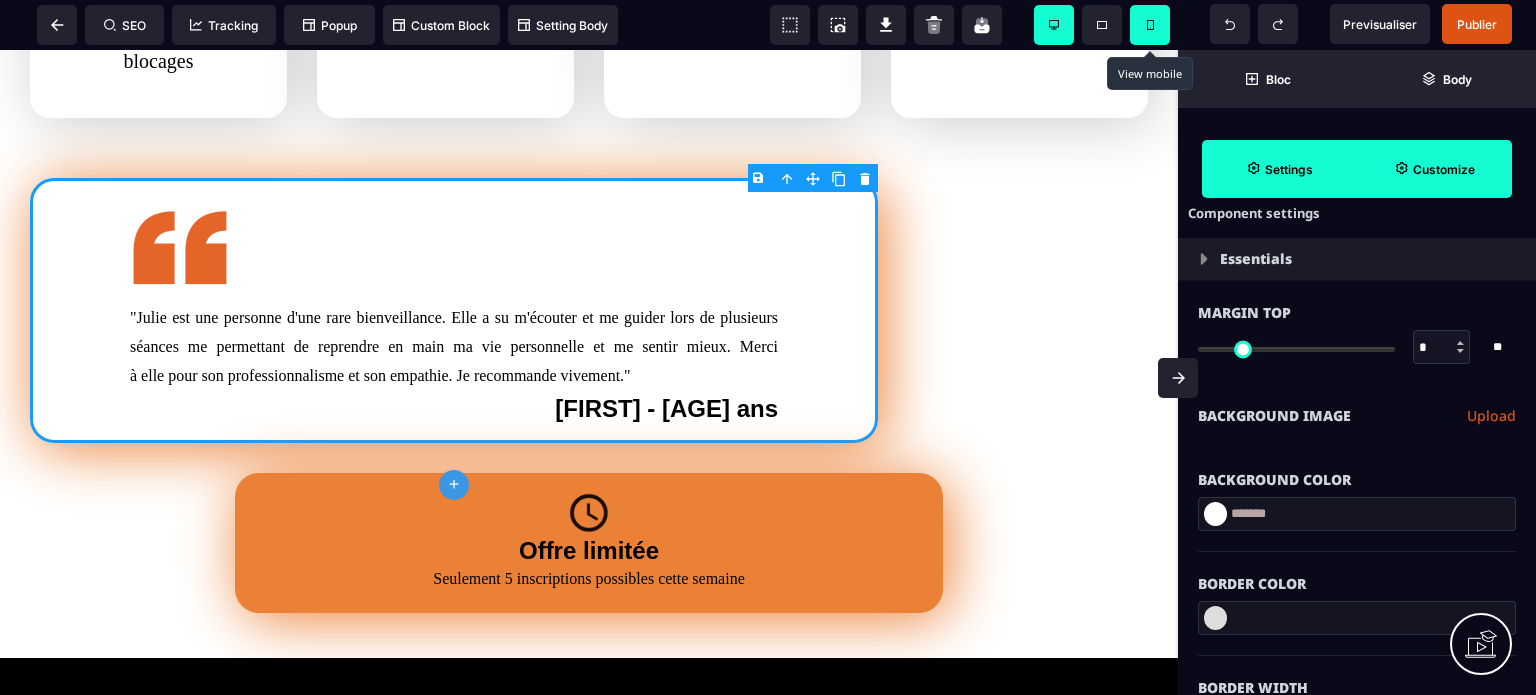 scroll, scrollTop: 40, scrollLeft: 0, axis: vertical 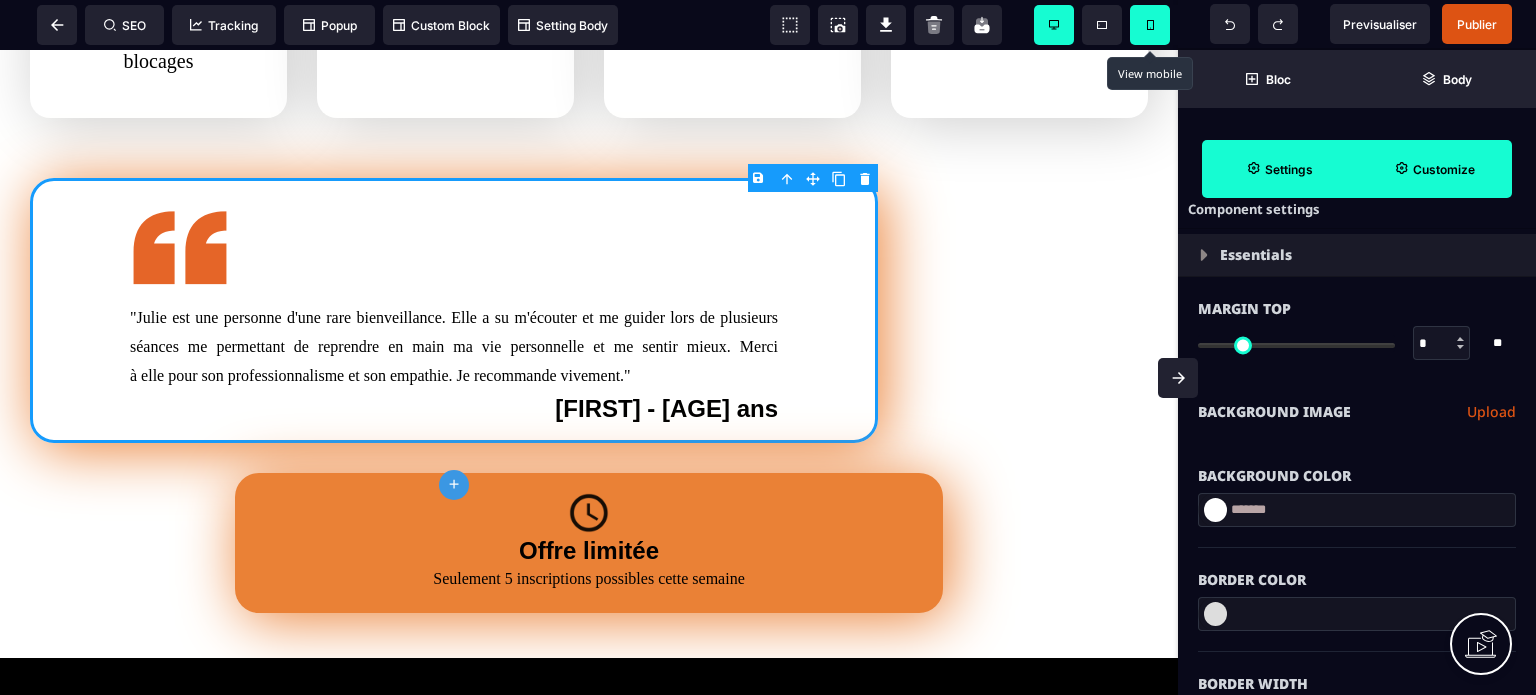 click on "Customize" at bounding box center (1434, 169) 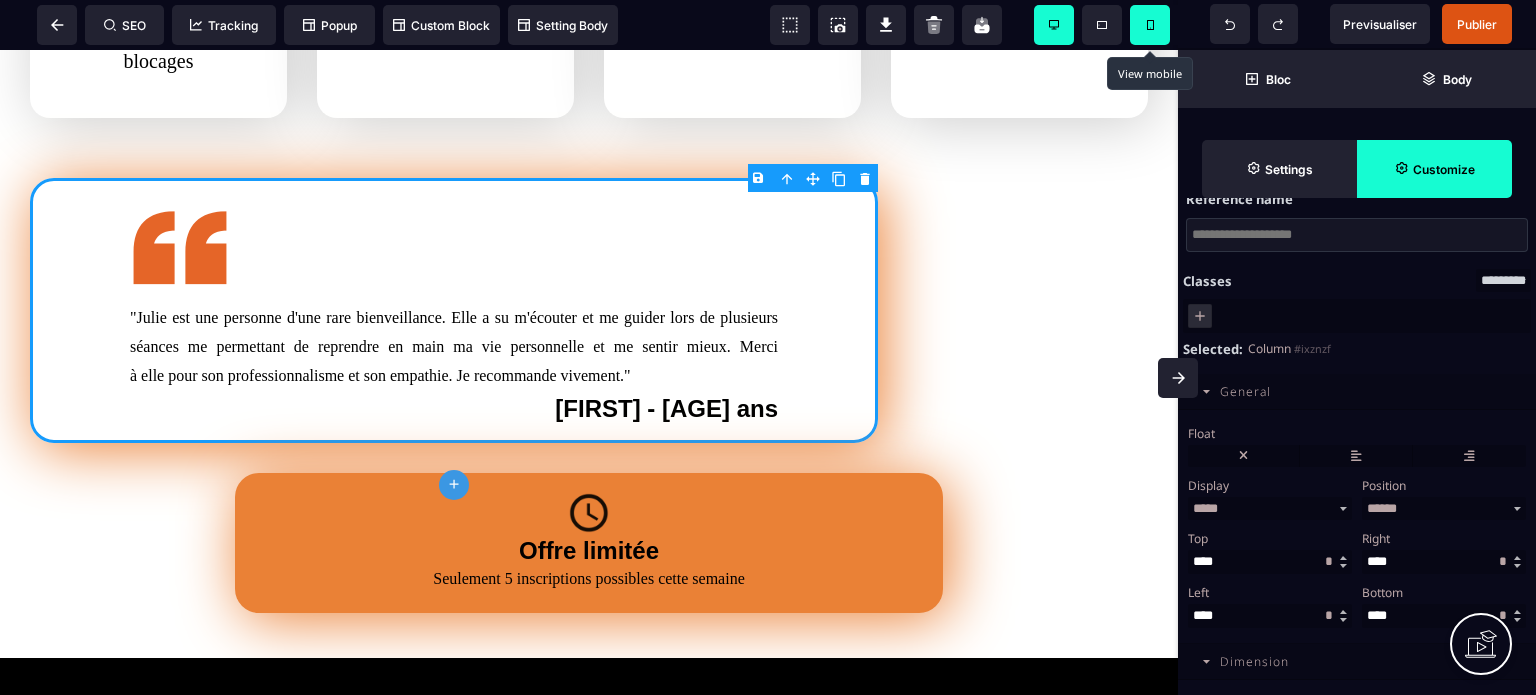 scroll, scrollTop: 872, scrollLeft: 0, axis: vertical 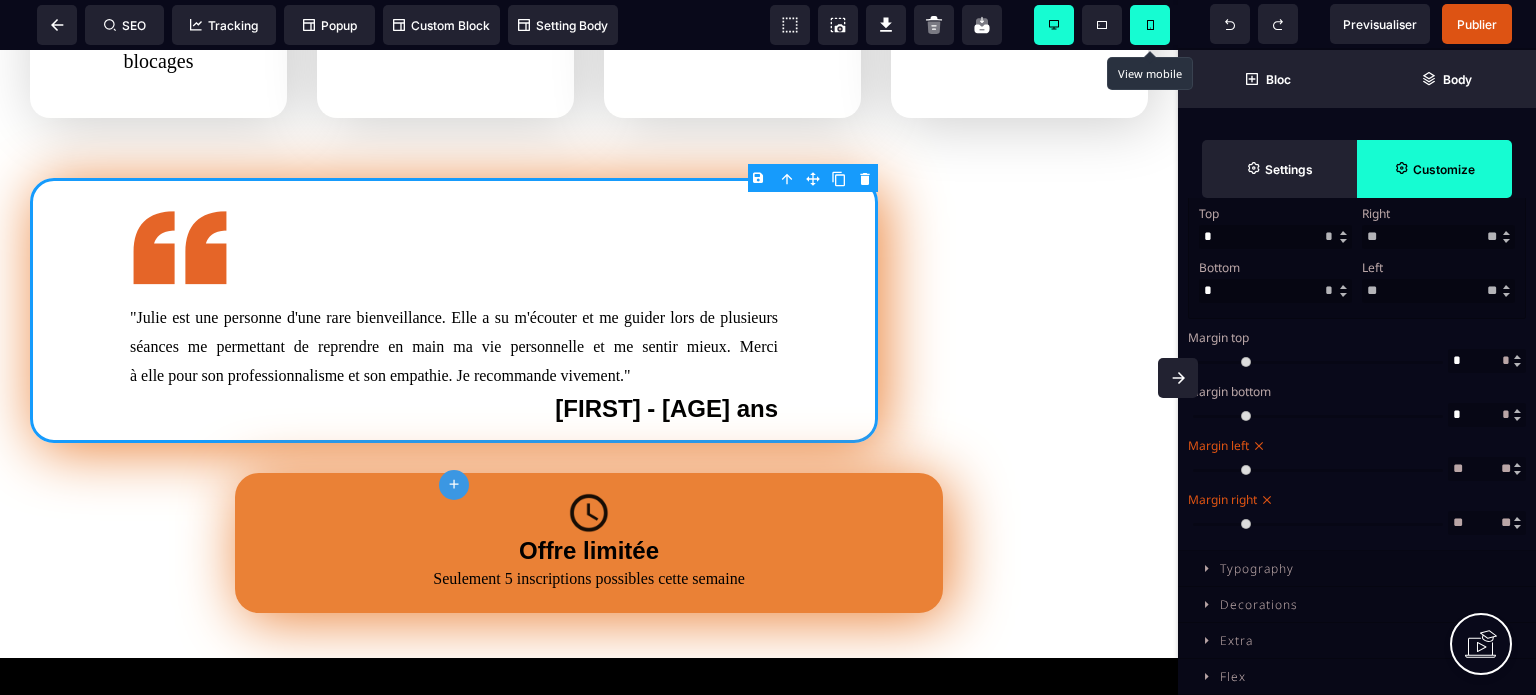 click 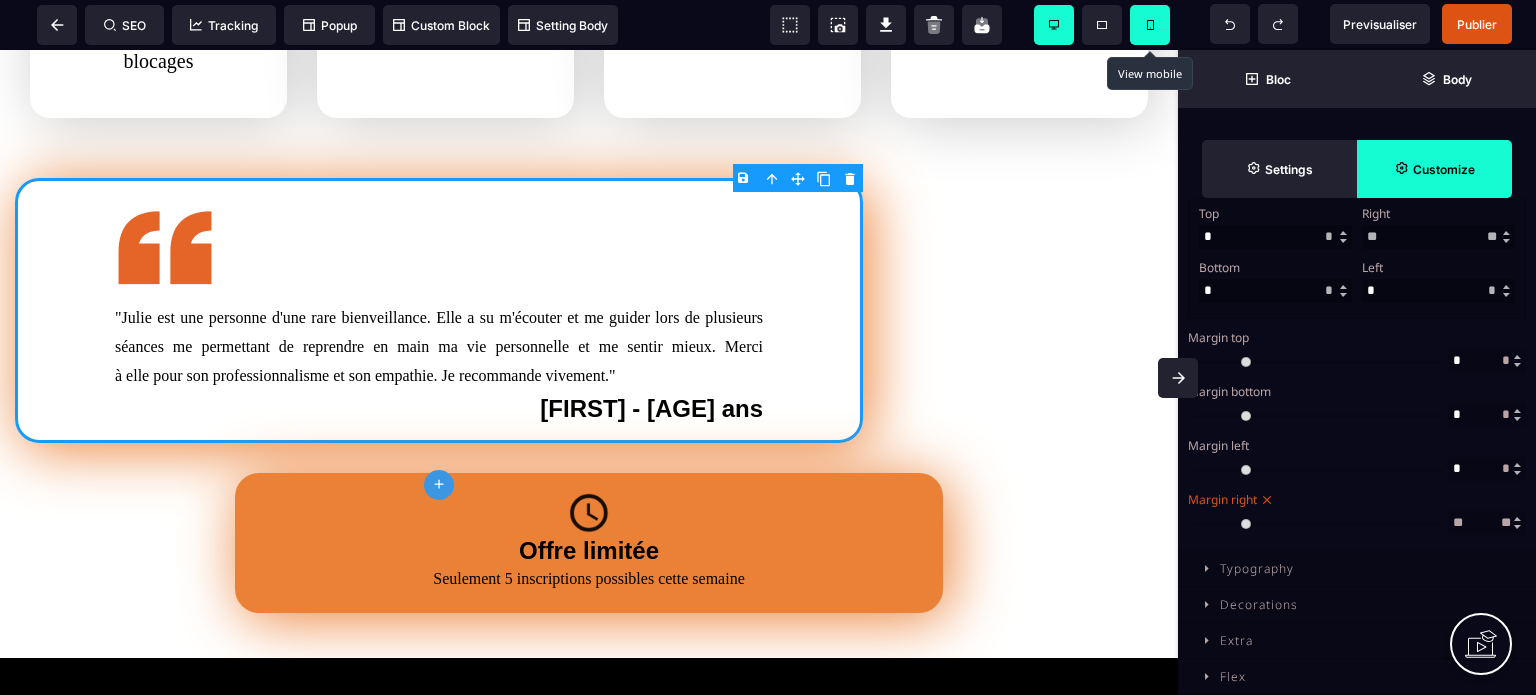 click 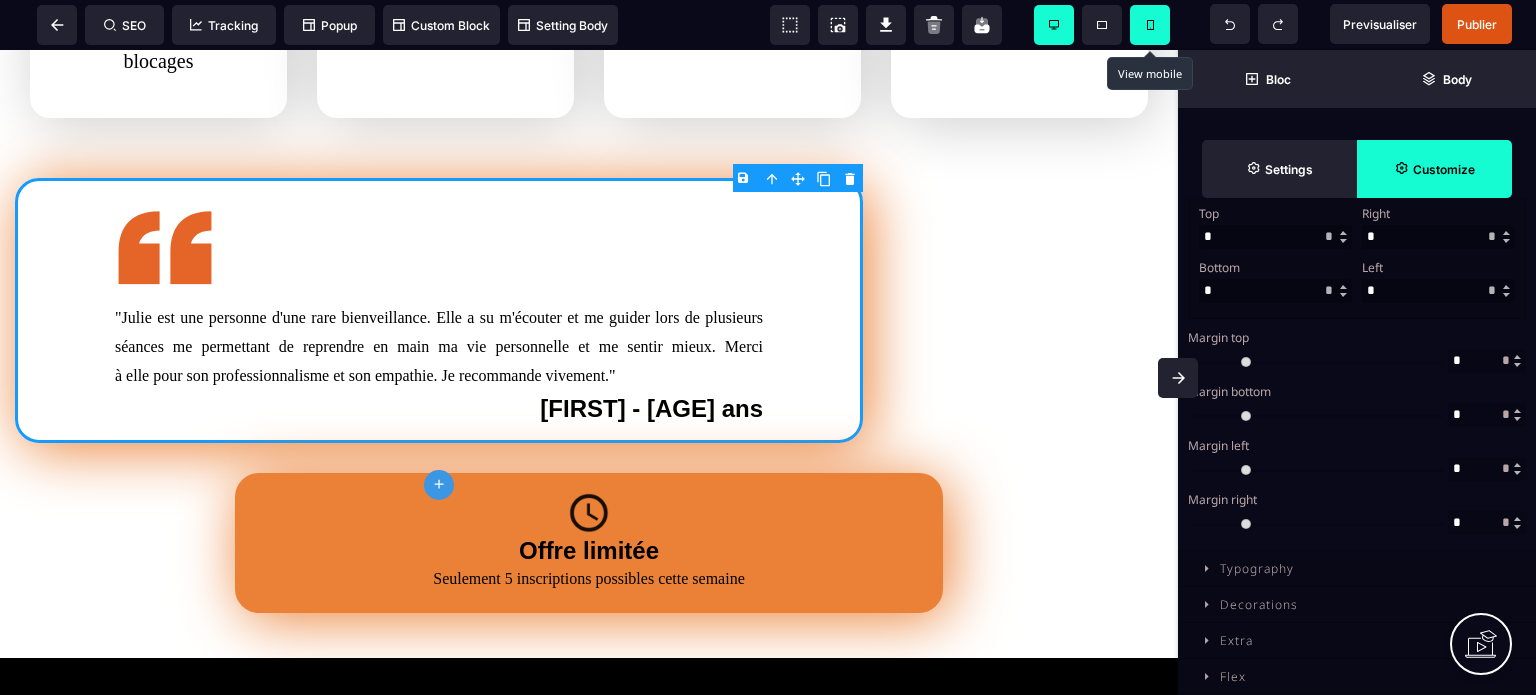 click on "Width
**
* ** * ** *** ** **
Width
***
* ** *
Height
*
* ** * ** *** ** **
Max width
***
* ** * ** *** ** **
Min height
****
* ** * ** *** ** **
Padding
Top
**
* ** * ** *** ** **
Right
***" at bounding box center [1357, 218] 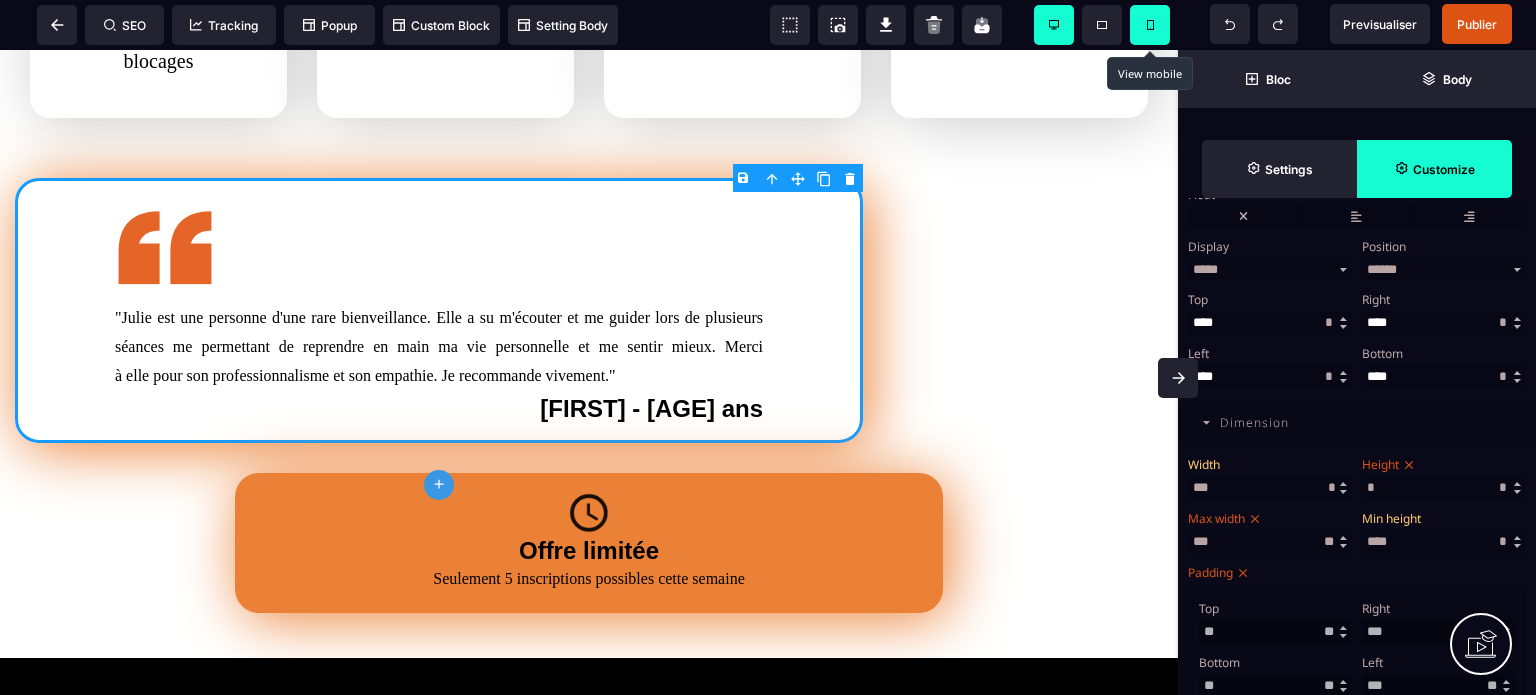 scroll, scrollTop: 400, scrollLeft: 0, axis: vertical 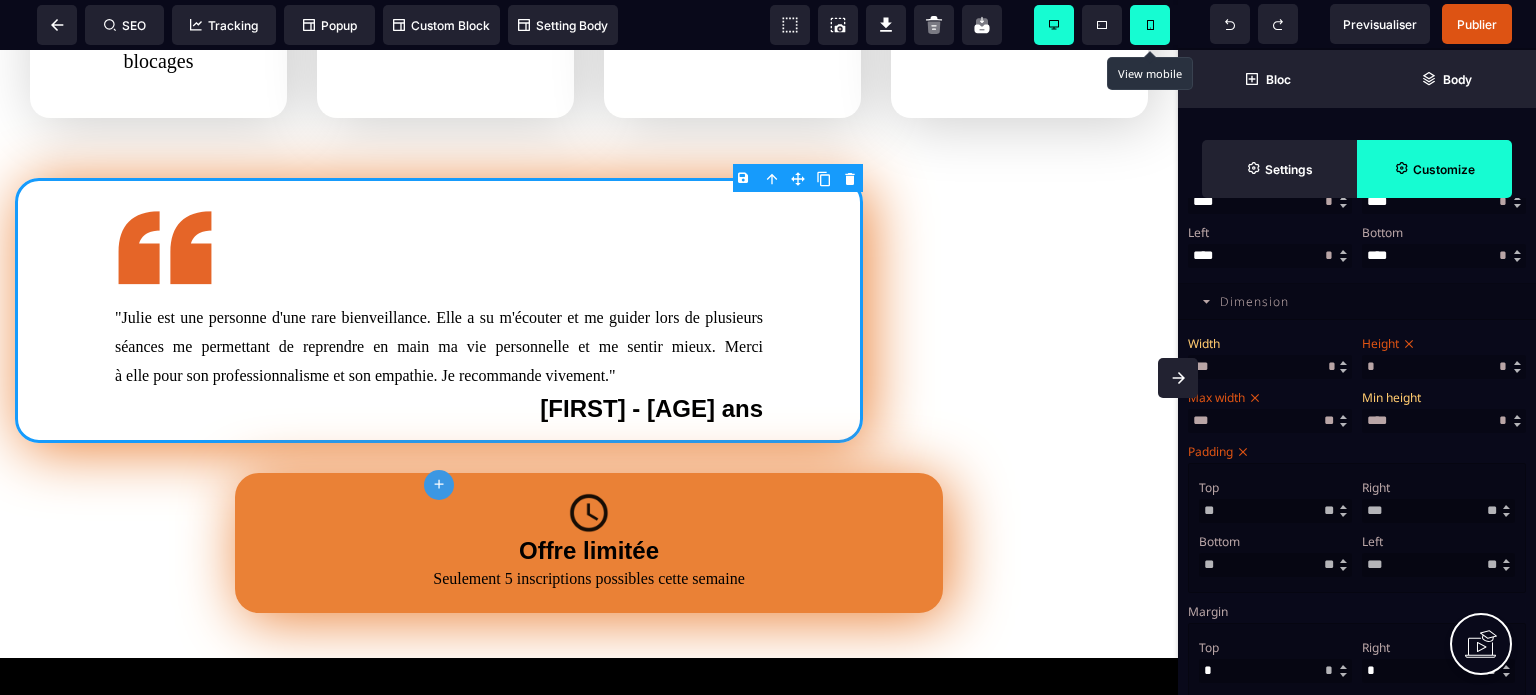click 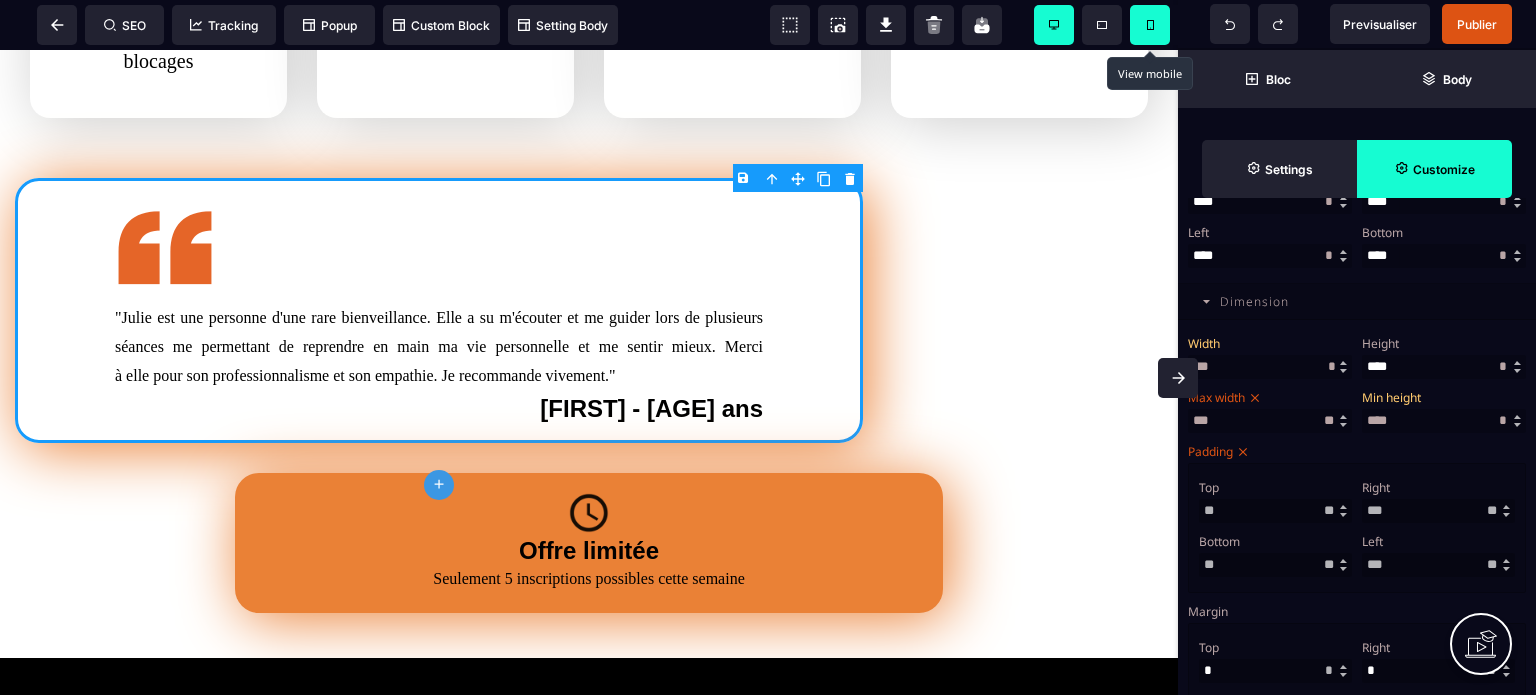 click 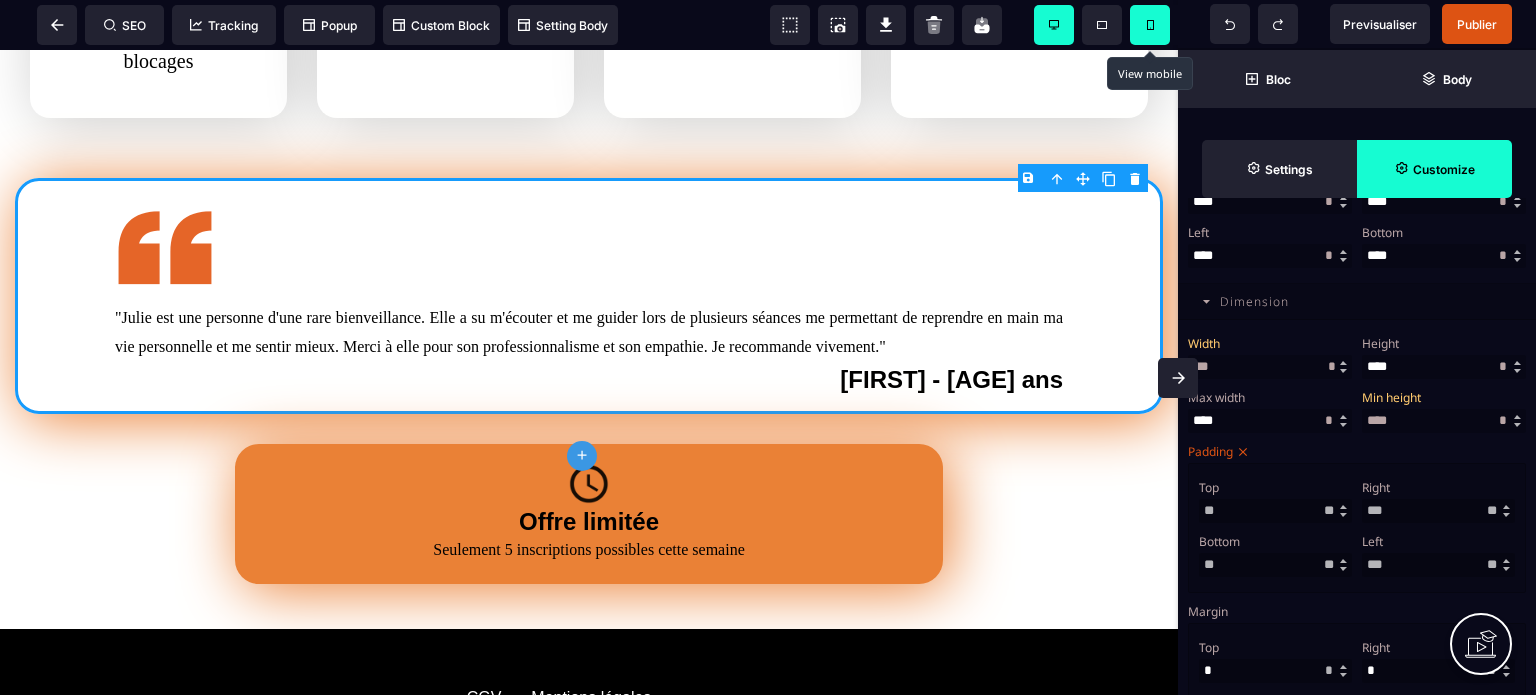 click on "Padding
Top
**
* ** * ** *** ** **
Right
***
* ** * ** *** ** **
Bottom
**
* ** * ** *** ** **
Left
***
* ** * ** *** ** **" at bounding box center [1357, 515] 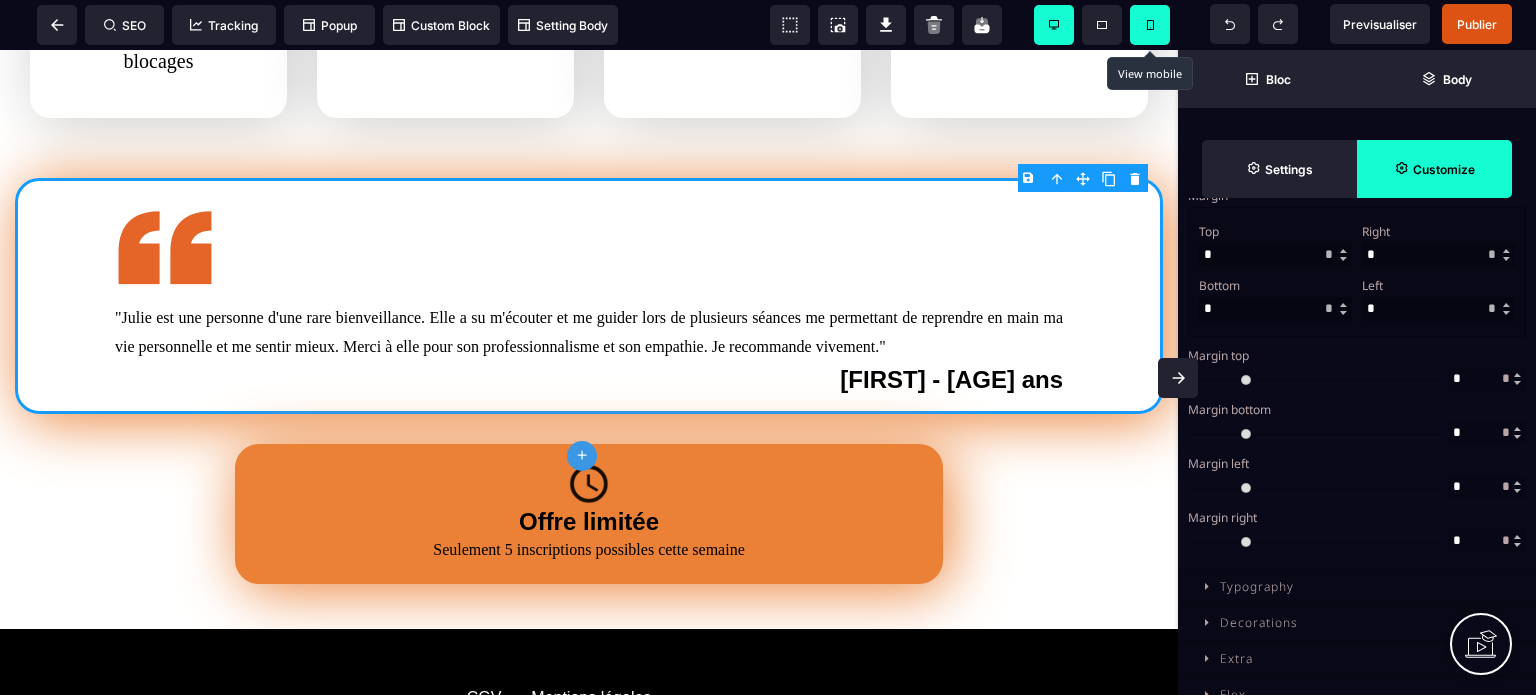 scroll, scrollTop: 872, scrollLeft: 0, axis: vertical 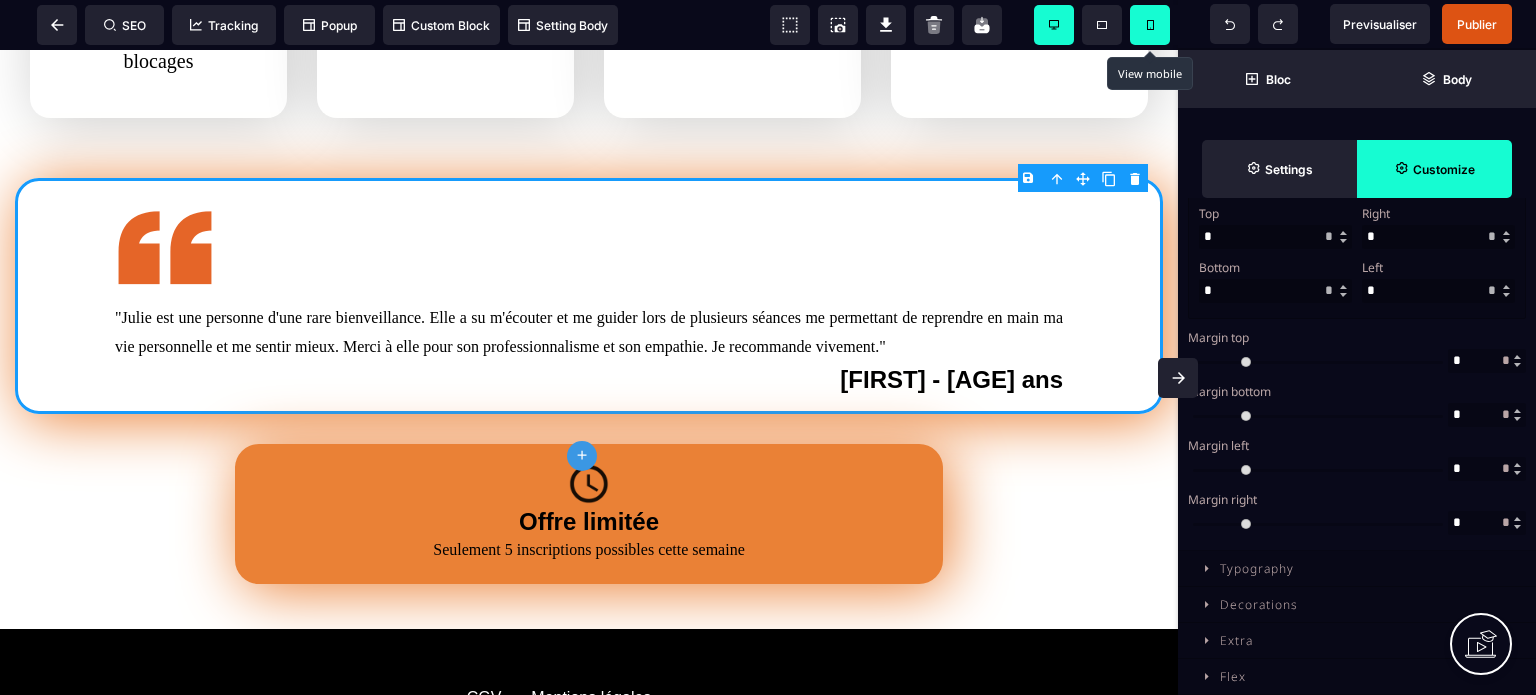 click at bounding box center (1438, 291) 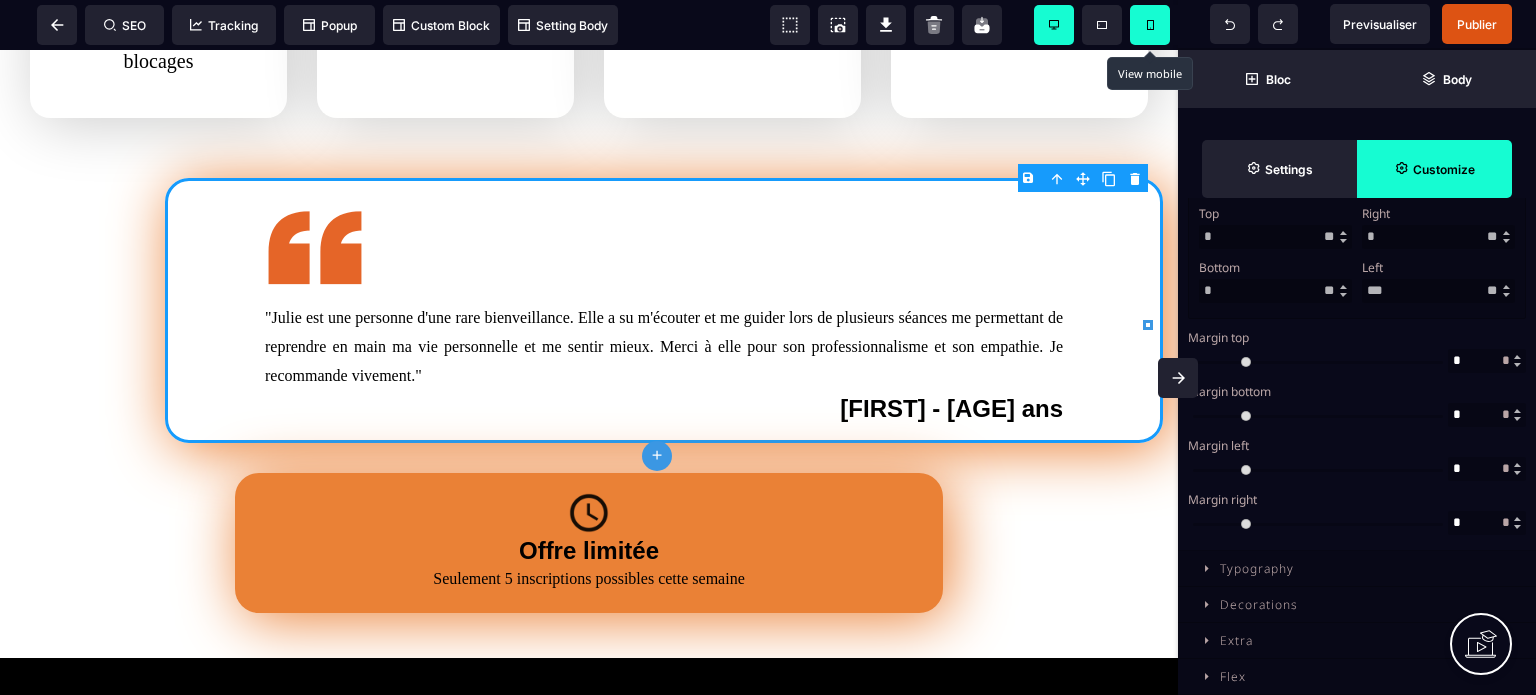 drag, startPoint x: 1383, startPoint y: 216, endPoint x: 1349, endPoint y: 222, distance: 34.525352 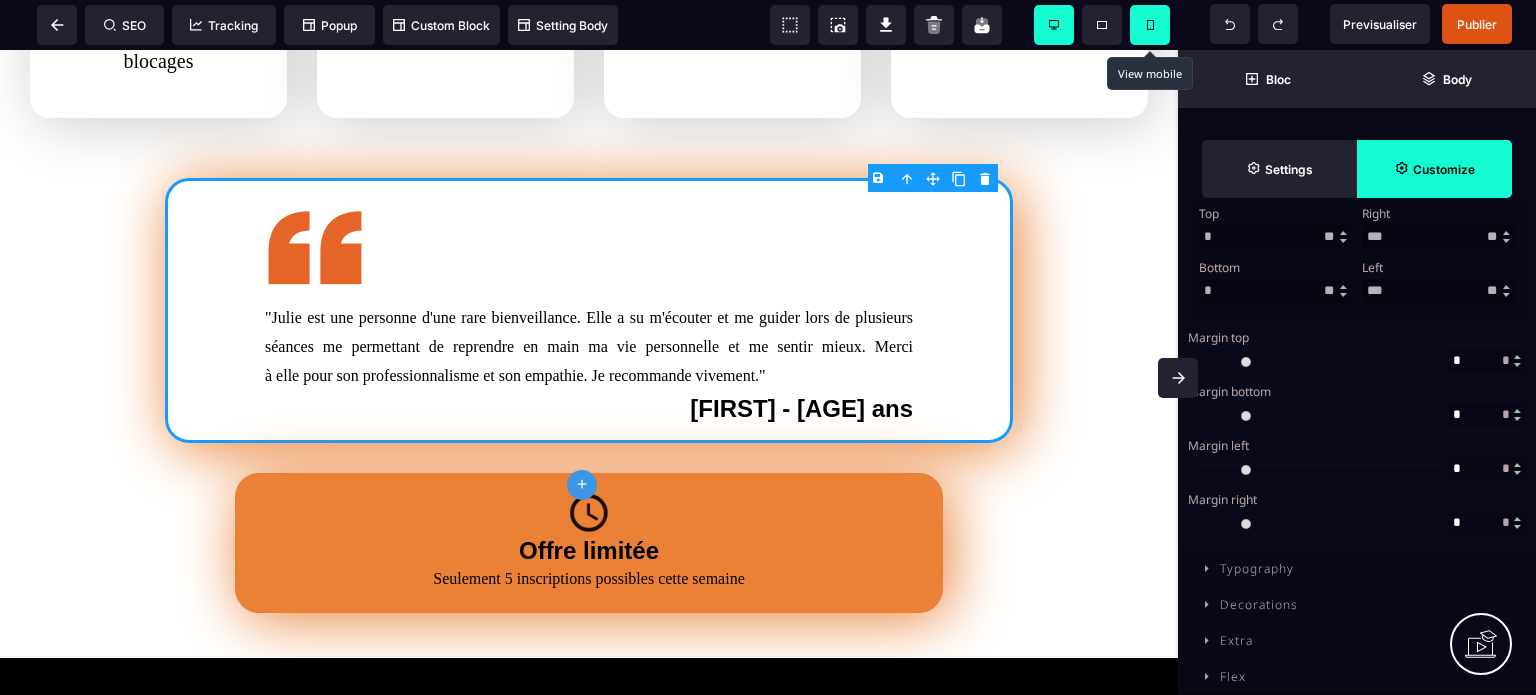 click on "Margin top
* **" at bounding box center (1357, 348) 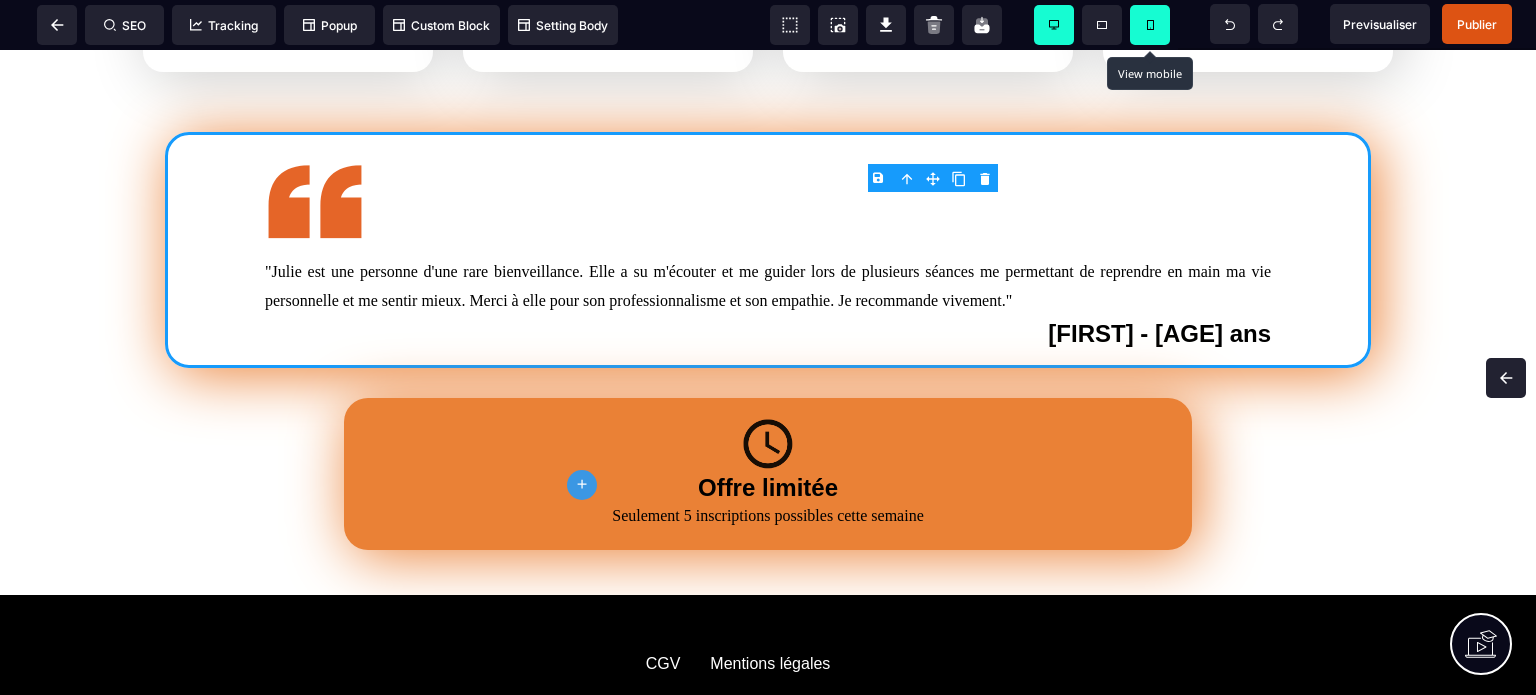 scroll, scrollTop: 836, scrollLeft: 0, axis: vertical 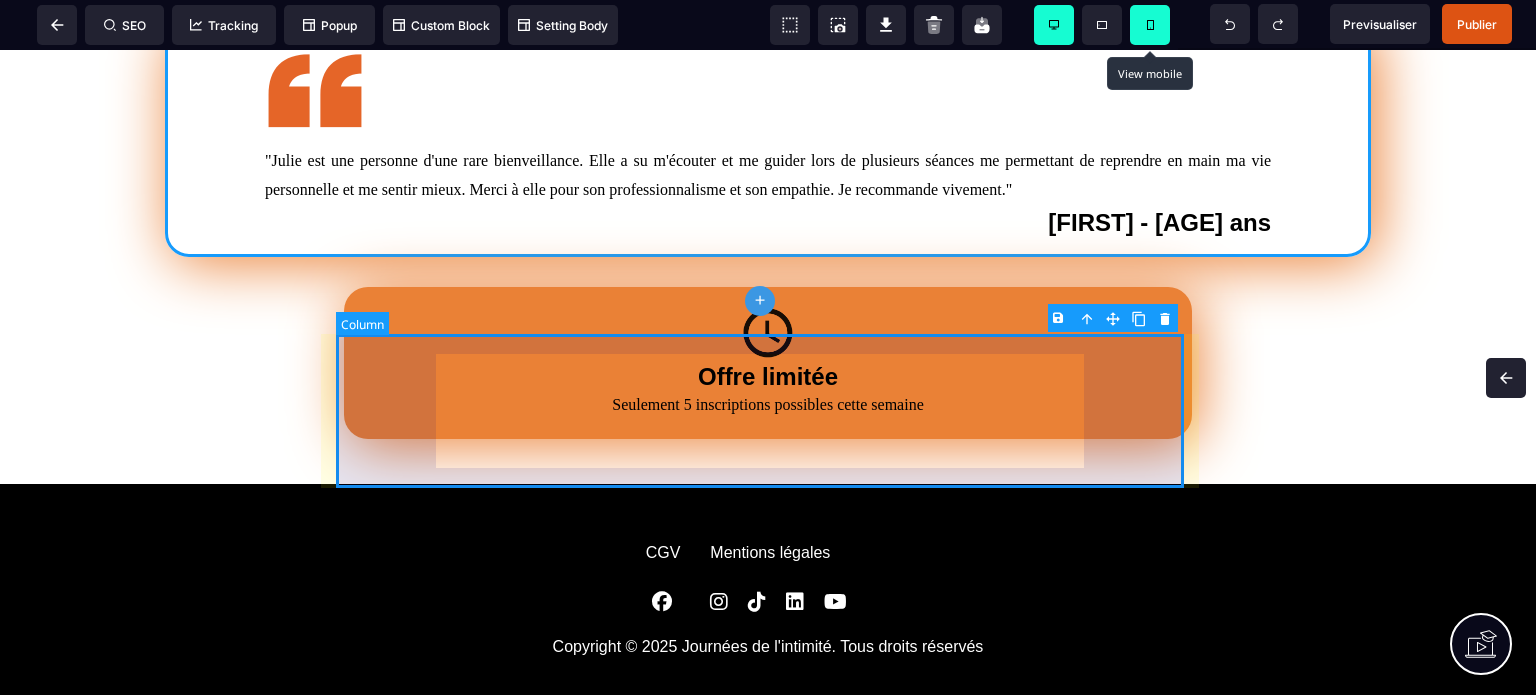 click on "Offre limitée Seulement 5 inscriptions possibles cette semaine" at bounding box center [768, 363] 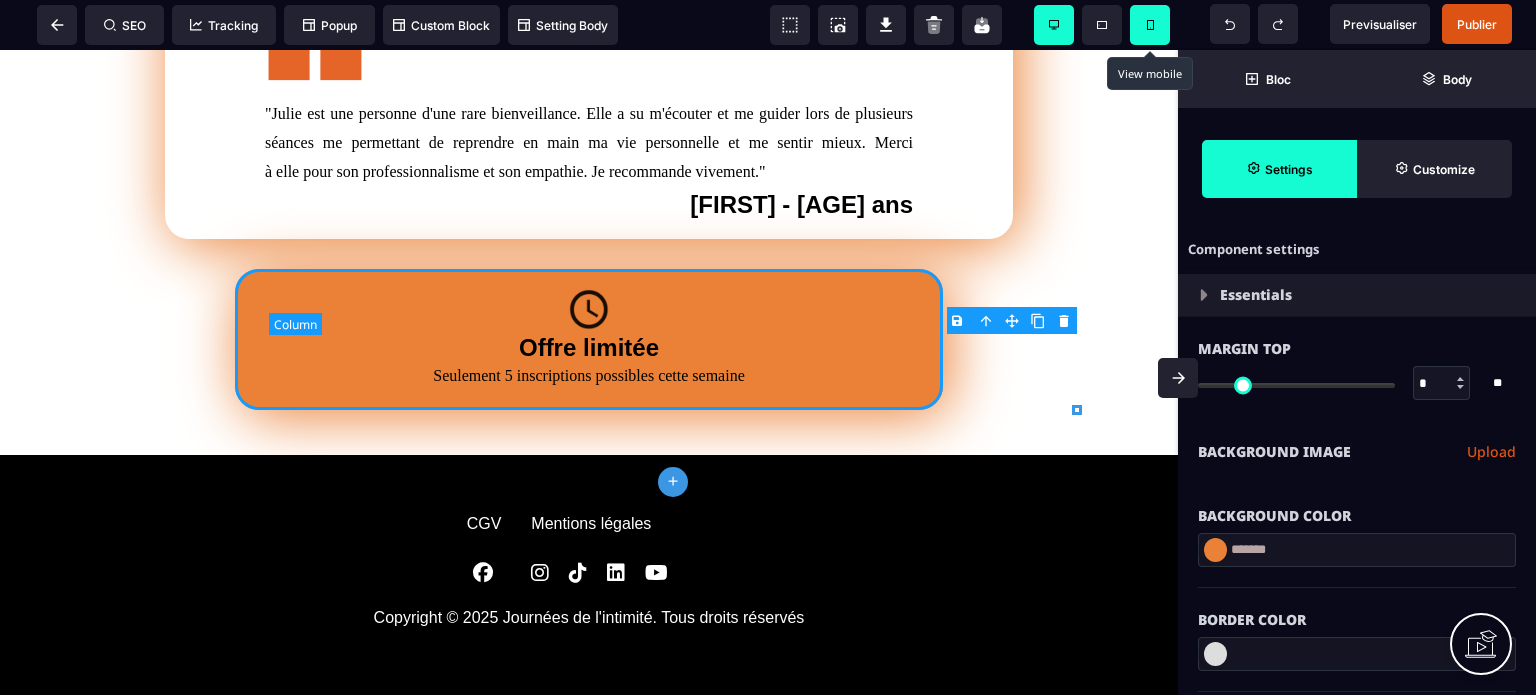 scroll, scrollTop: 1009, scrollLeft: 0, axis: vertical 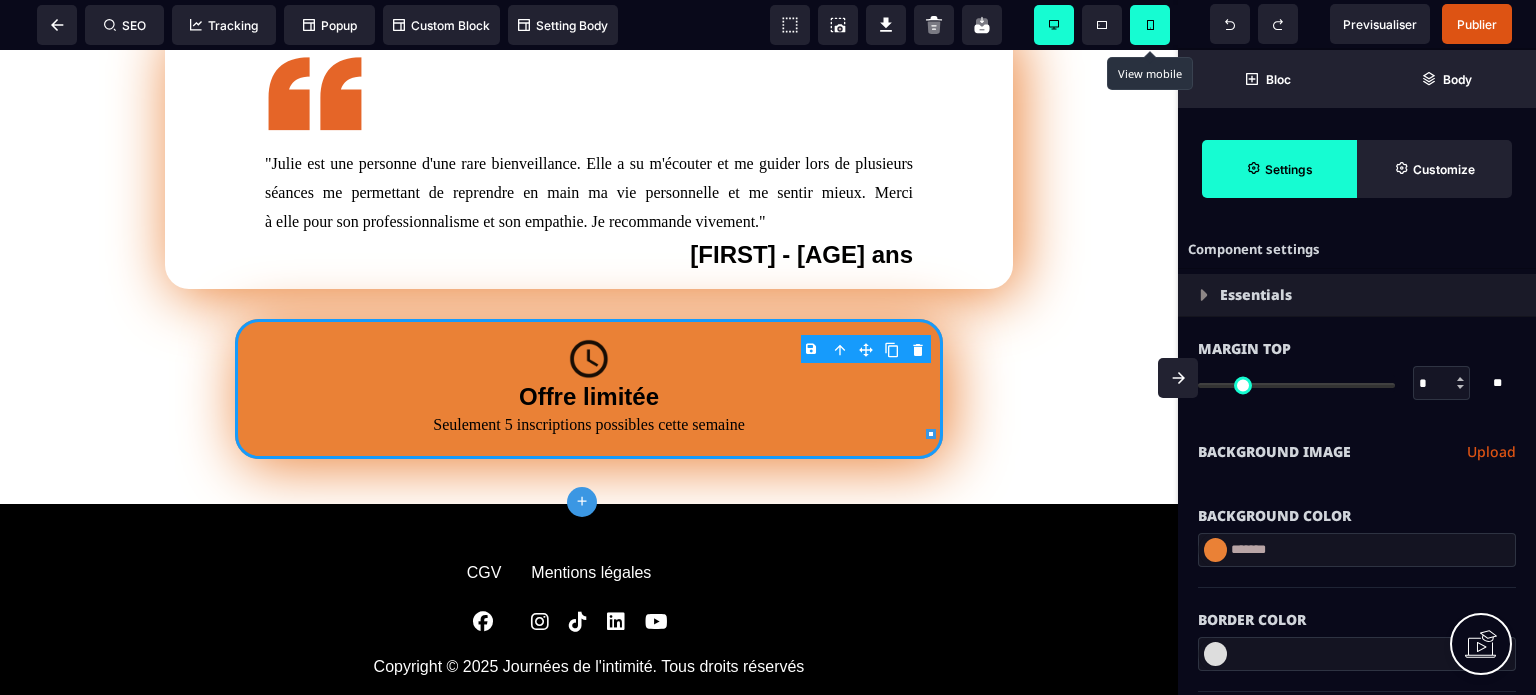 click at bounding box center [1178, 378] 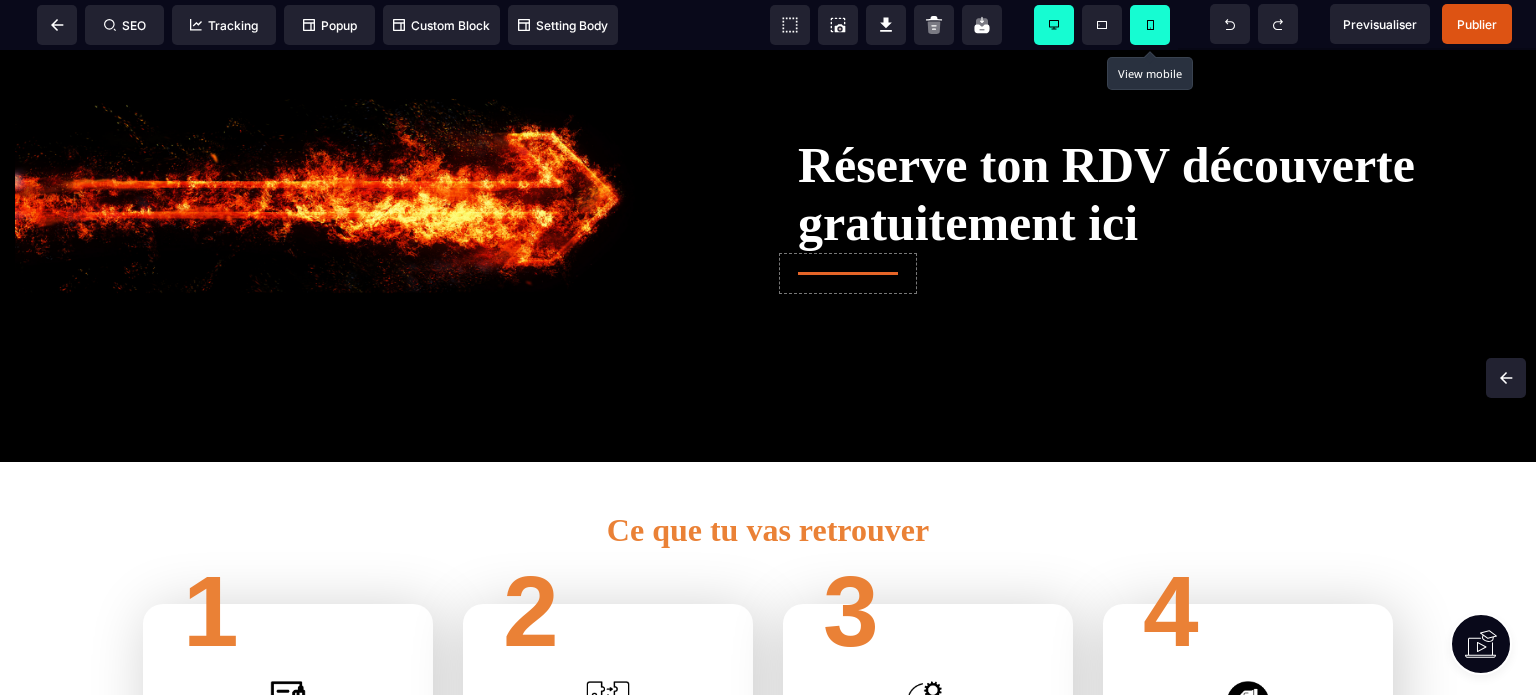 scroll, scrollTop: 0, scrollLeft: 0, axis: both 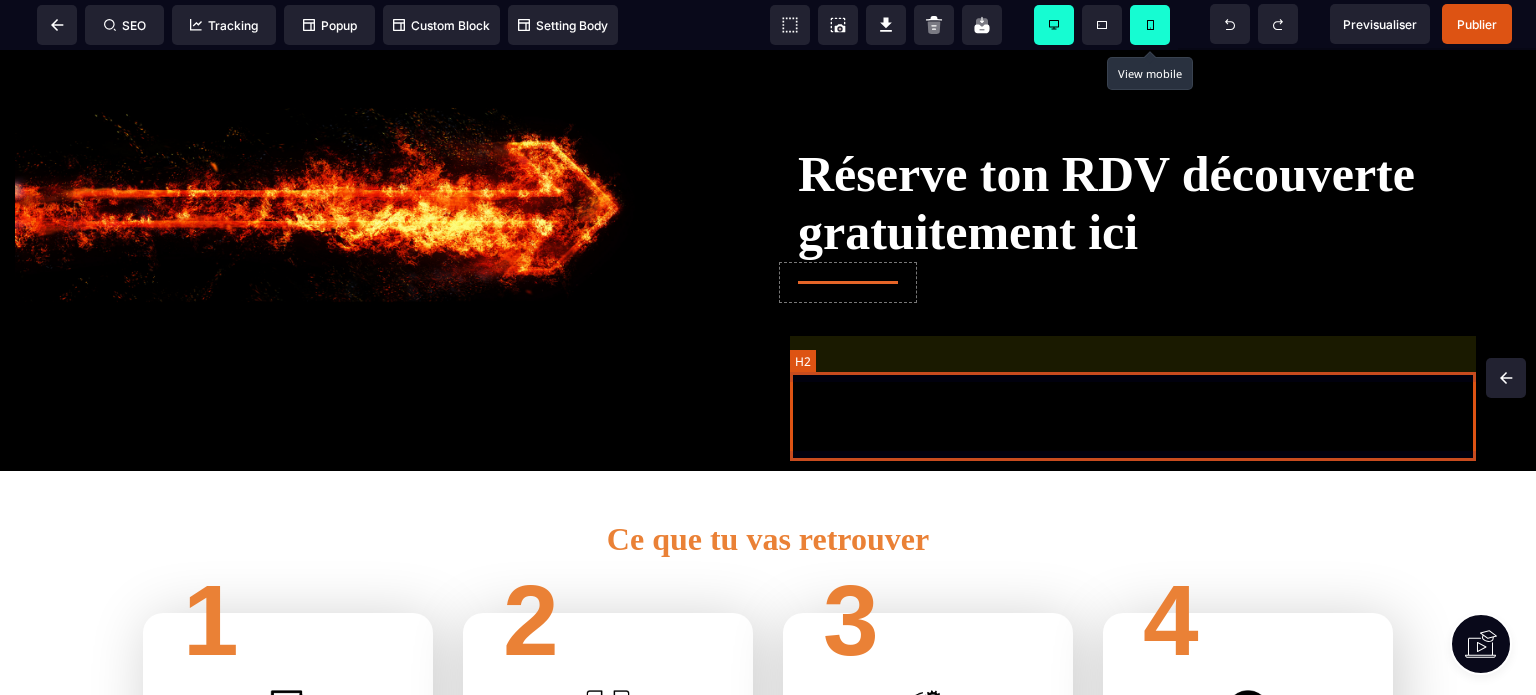 click on "**********" at bounding box center (1144, 364) 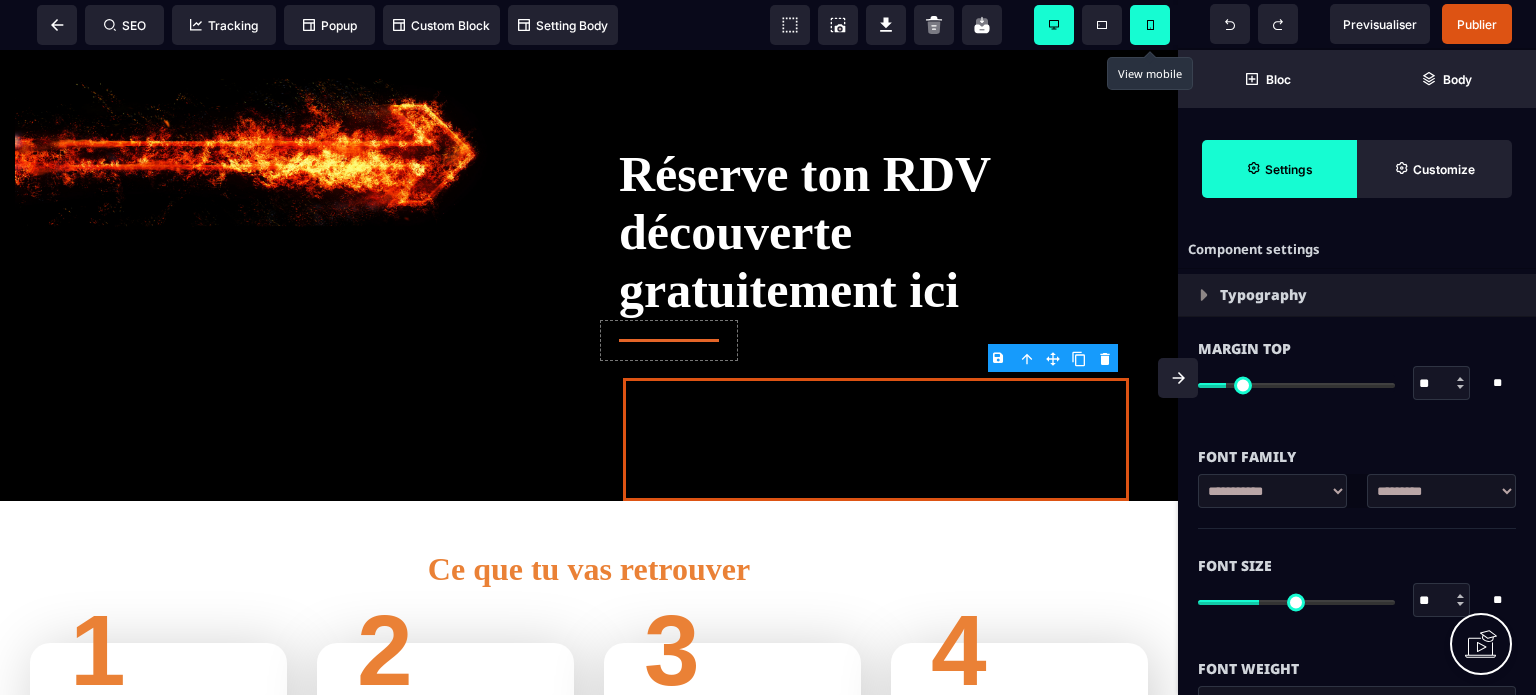 click on "Font Size
**
*
**
All" at bounding box center [1357, 585] 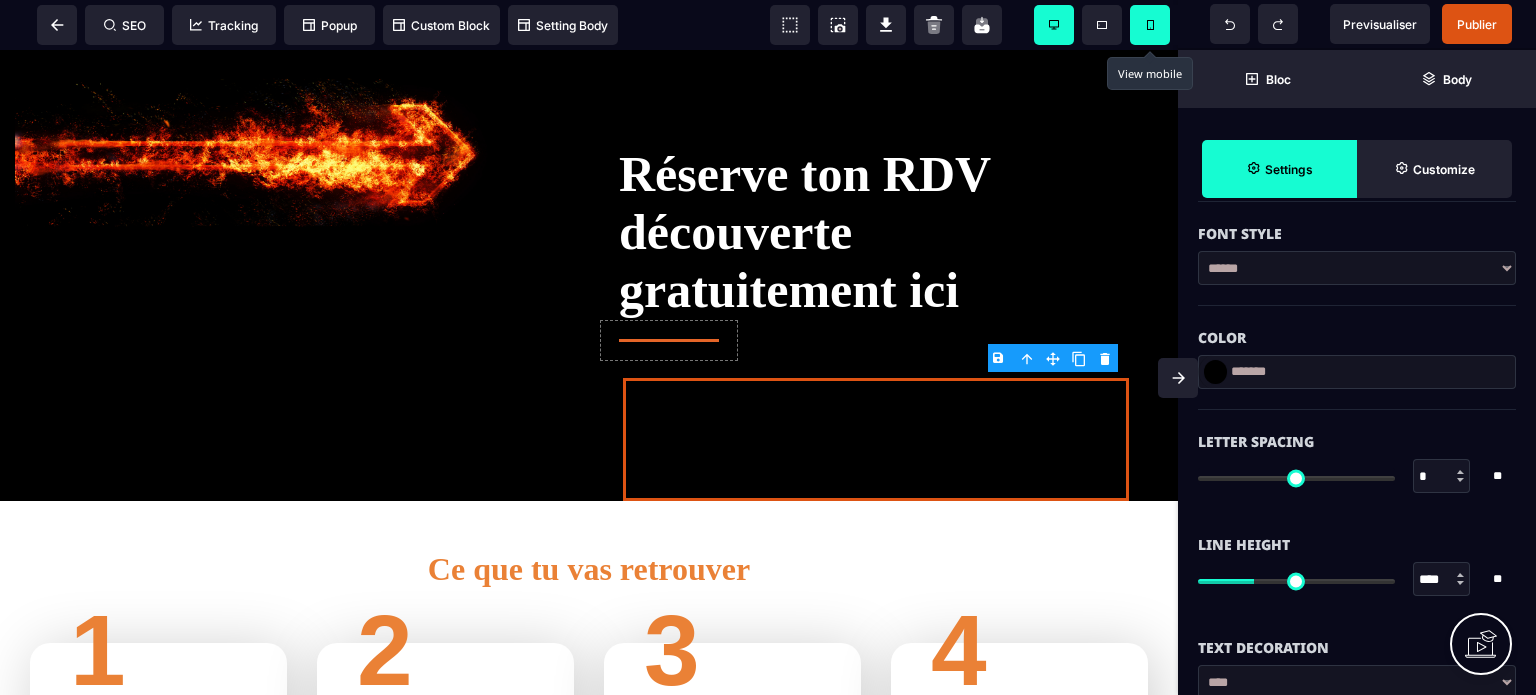 scroll, scrollTop: 600, scrollLeft: 0, axis: vertical 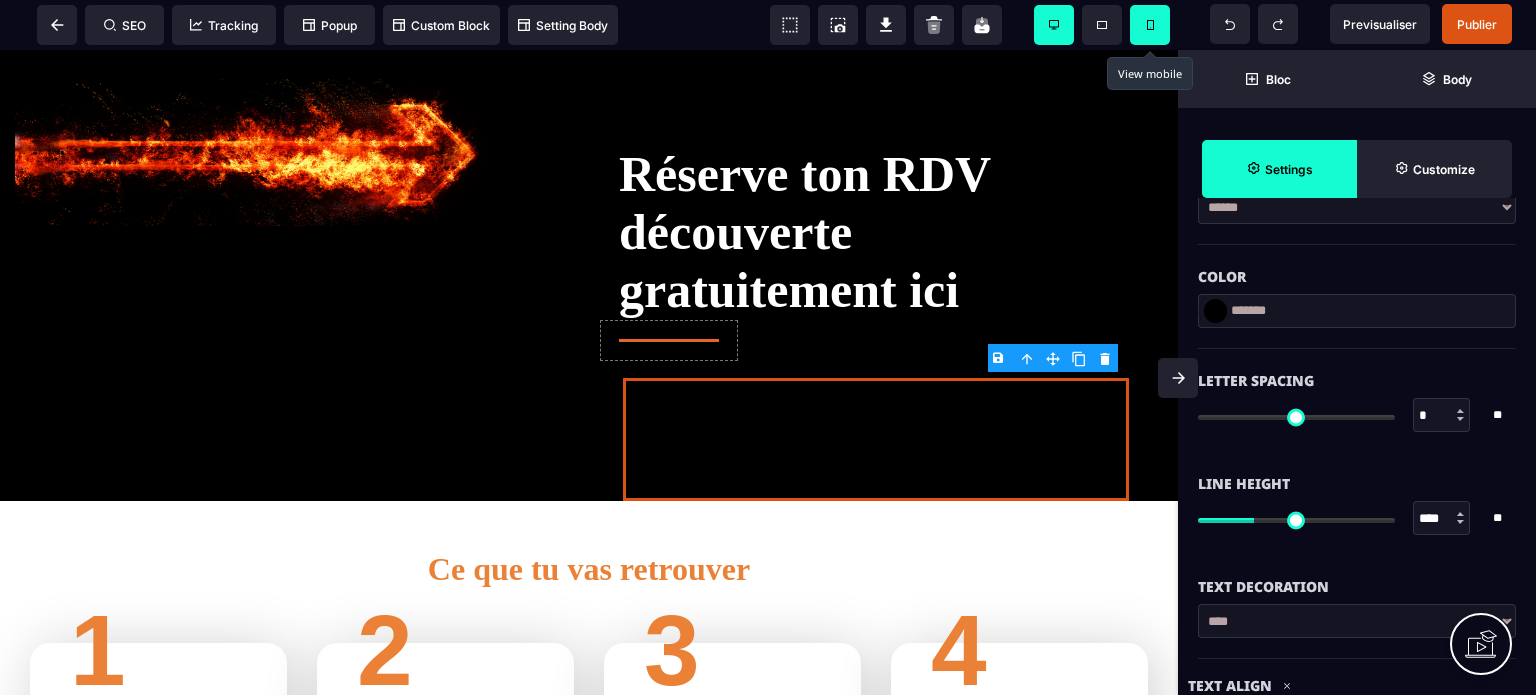 click at bounding box center (1215, 311) 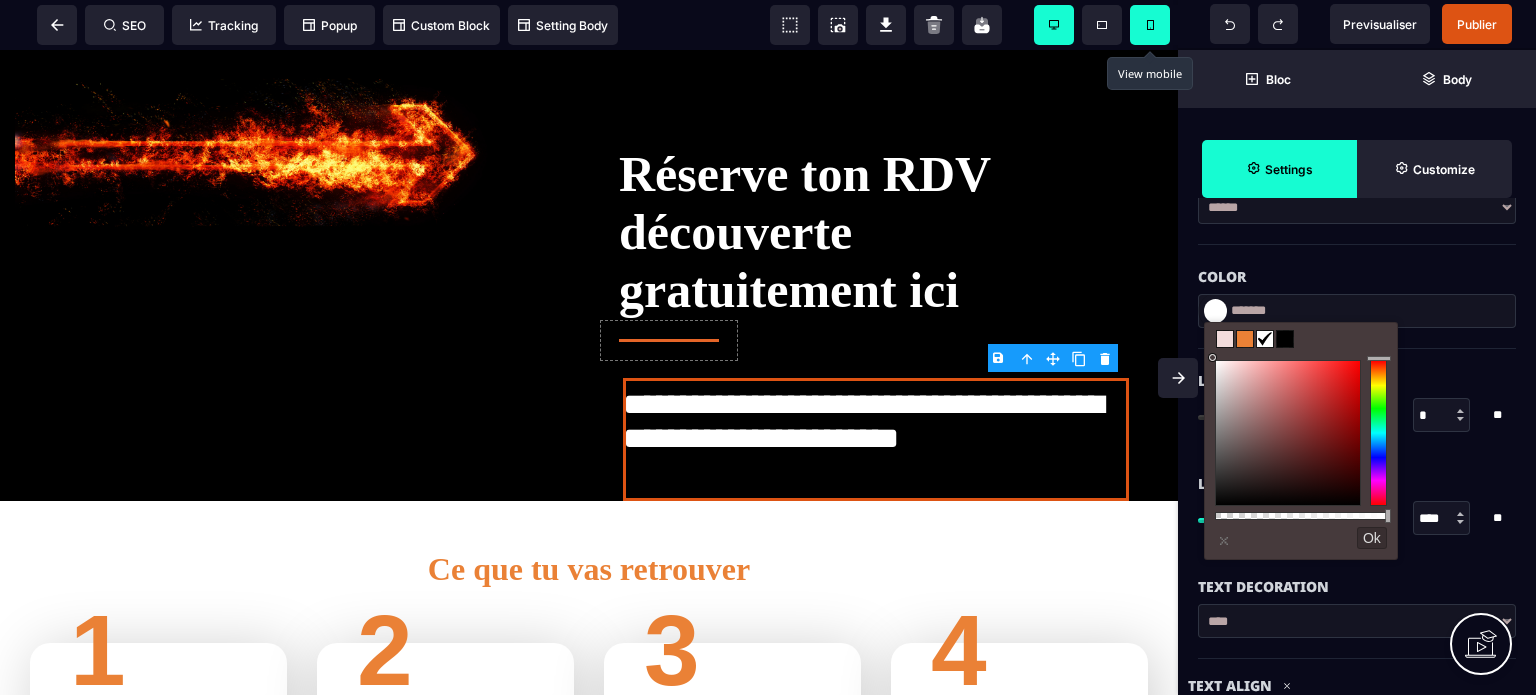 drag, startPoint x: 1228, startPoint y: 417, endPoint x: 1173, endPoint y: 312, distance: 118.5327 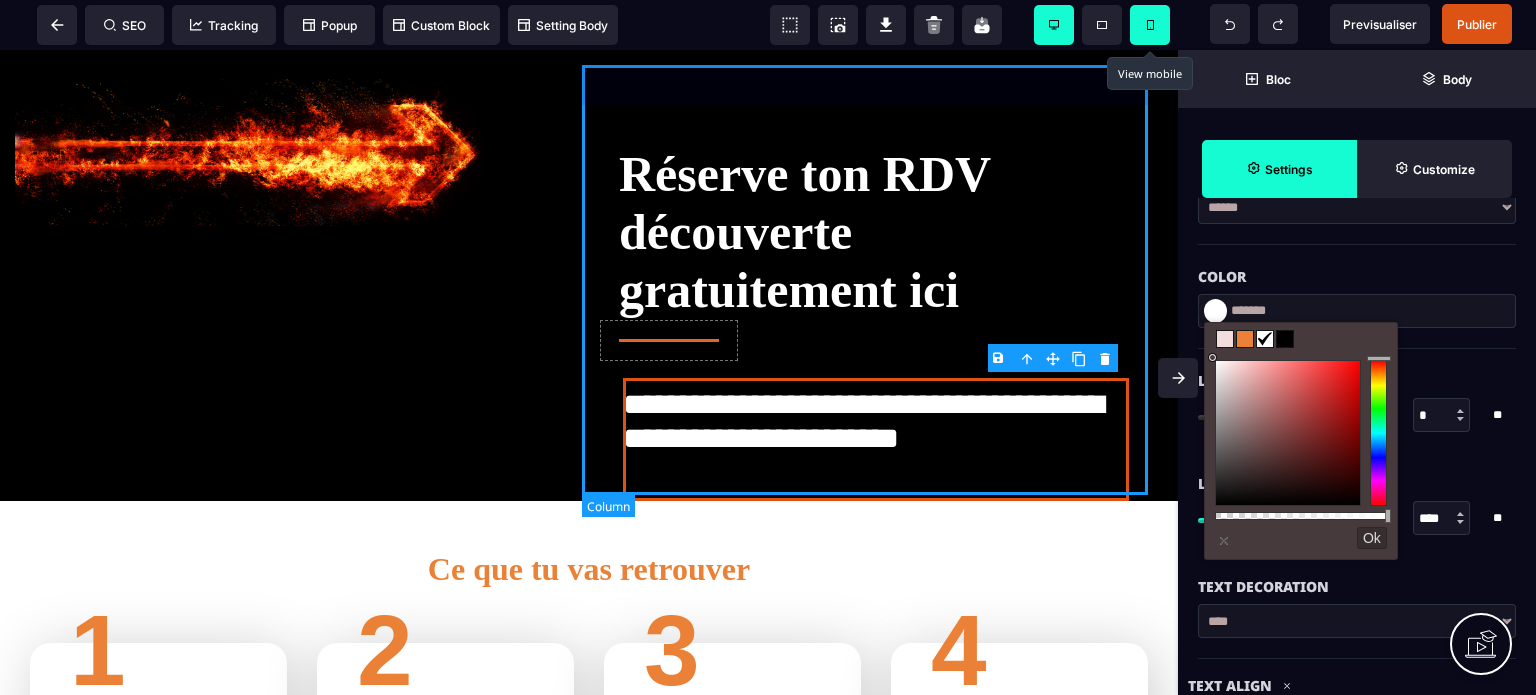 click on "**********" at bounding box center [876, 283] 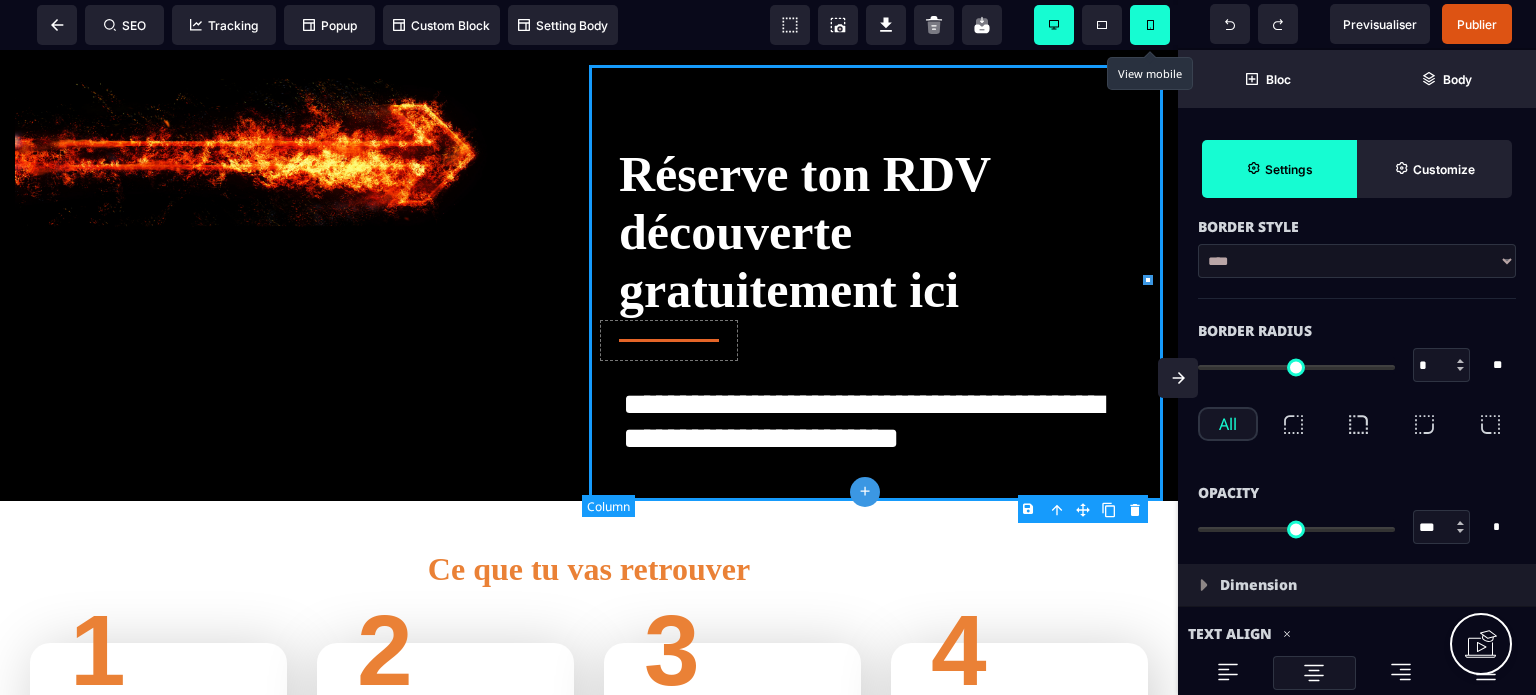 scroll, scrollTop: 0, scrollLeft: 0, axis: both 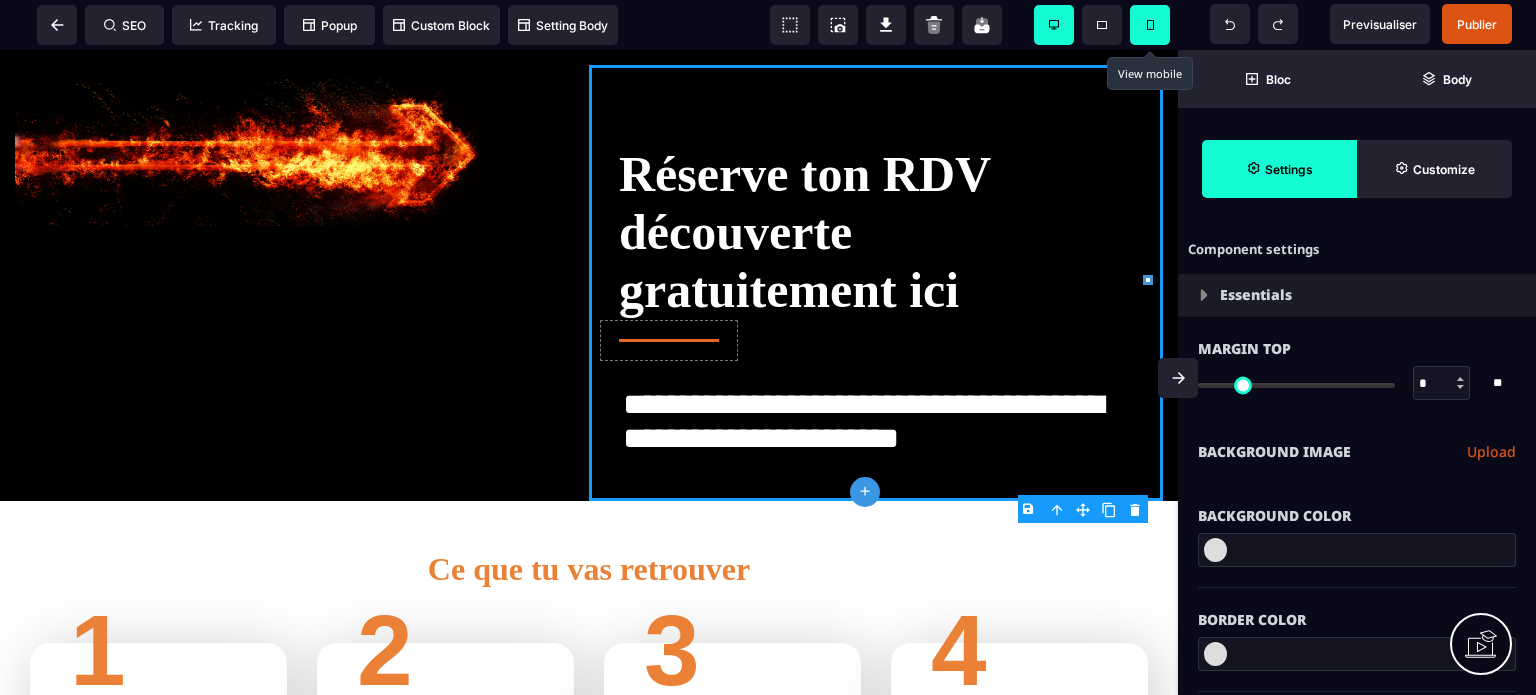 click on "Background Image" at bounding box center (1274, 452) 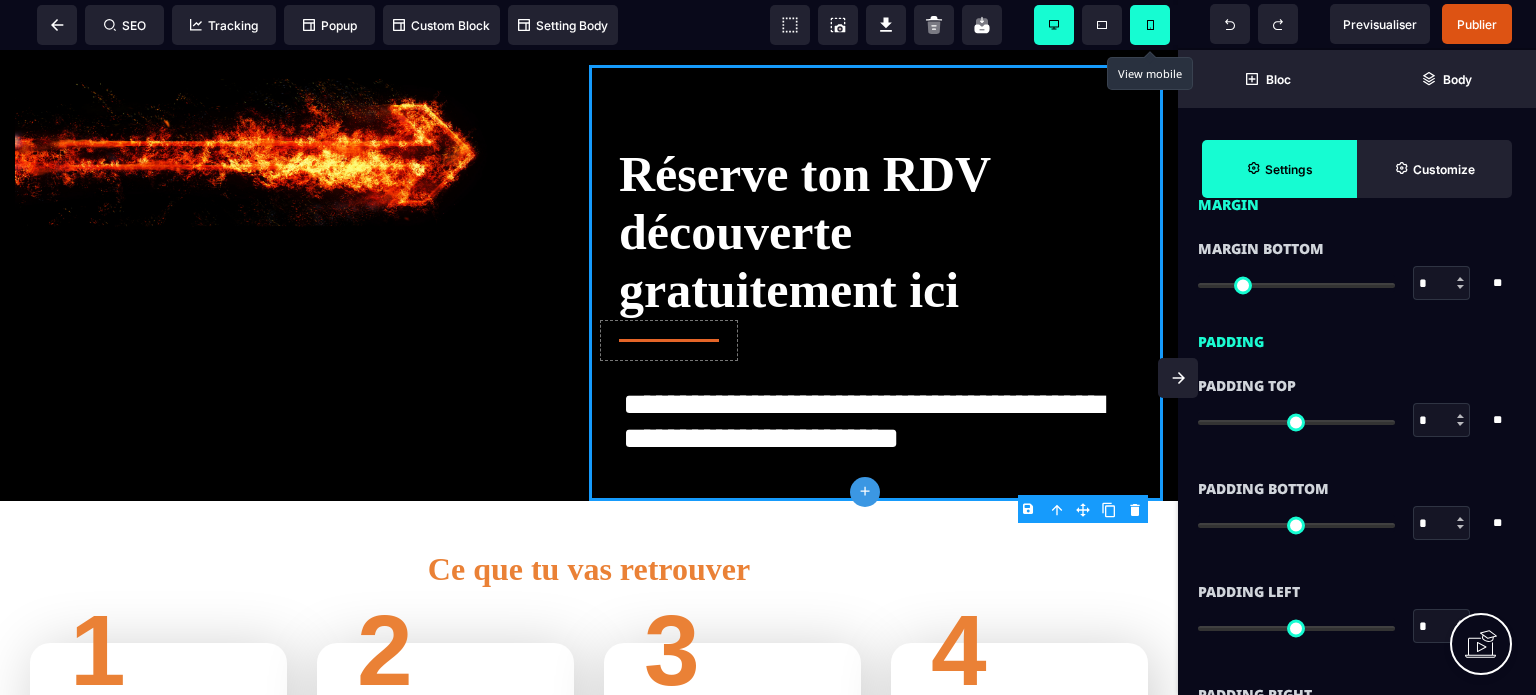 scroll, scrollTop: 1480, scrollLeft: 0, axis: vertical 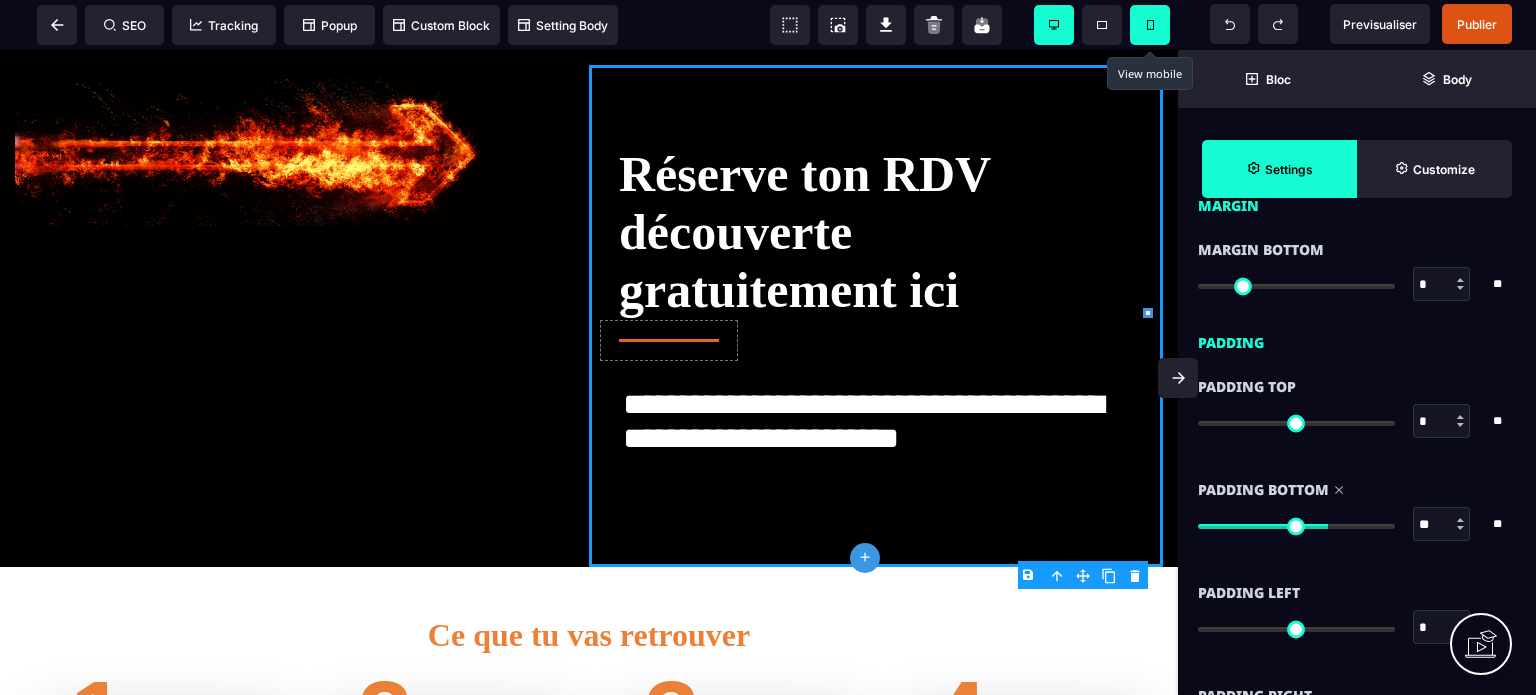 drag, startPoint x: 1206, startPoint y: 523, endPoint x: 1325, endPoint y: 553, distance: 122.72327 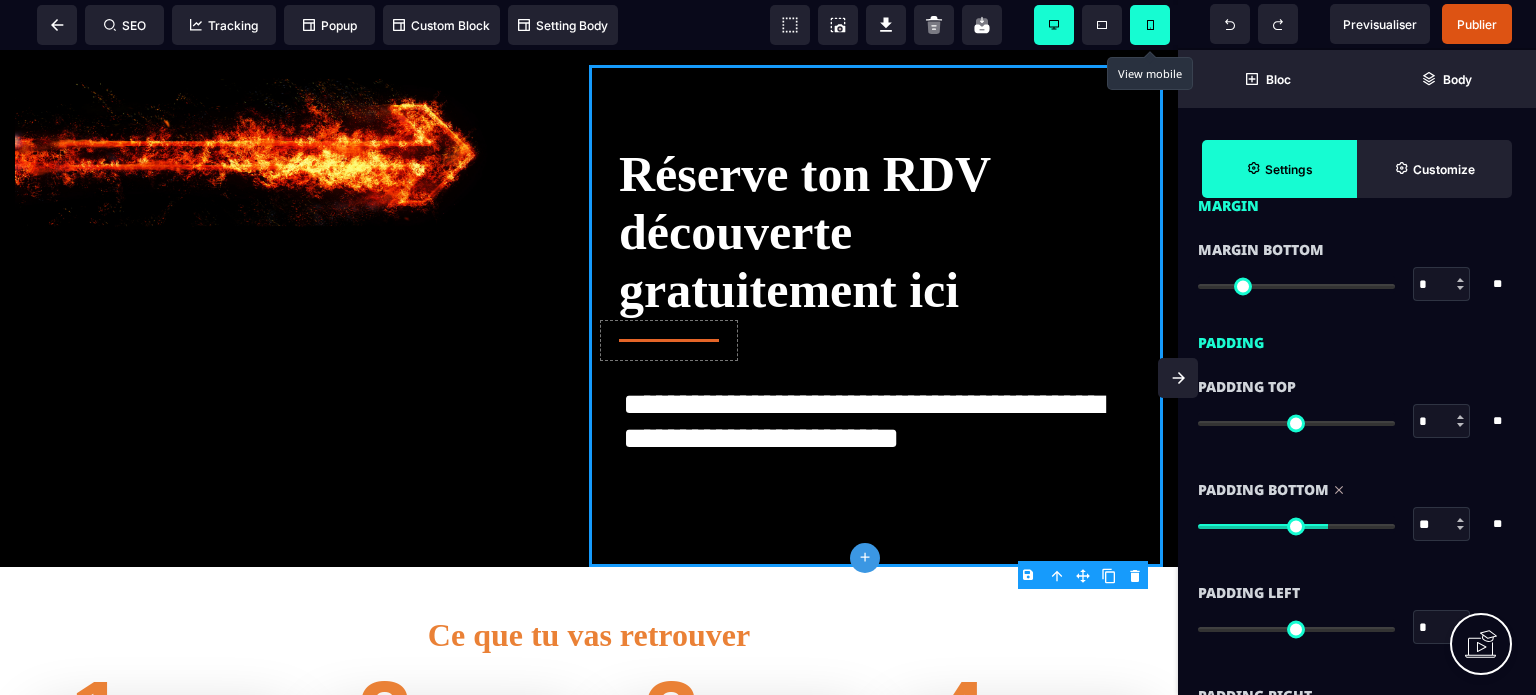click at bounding box center (1178, 378) 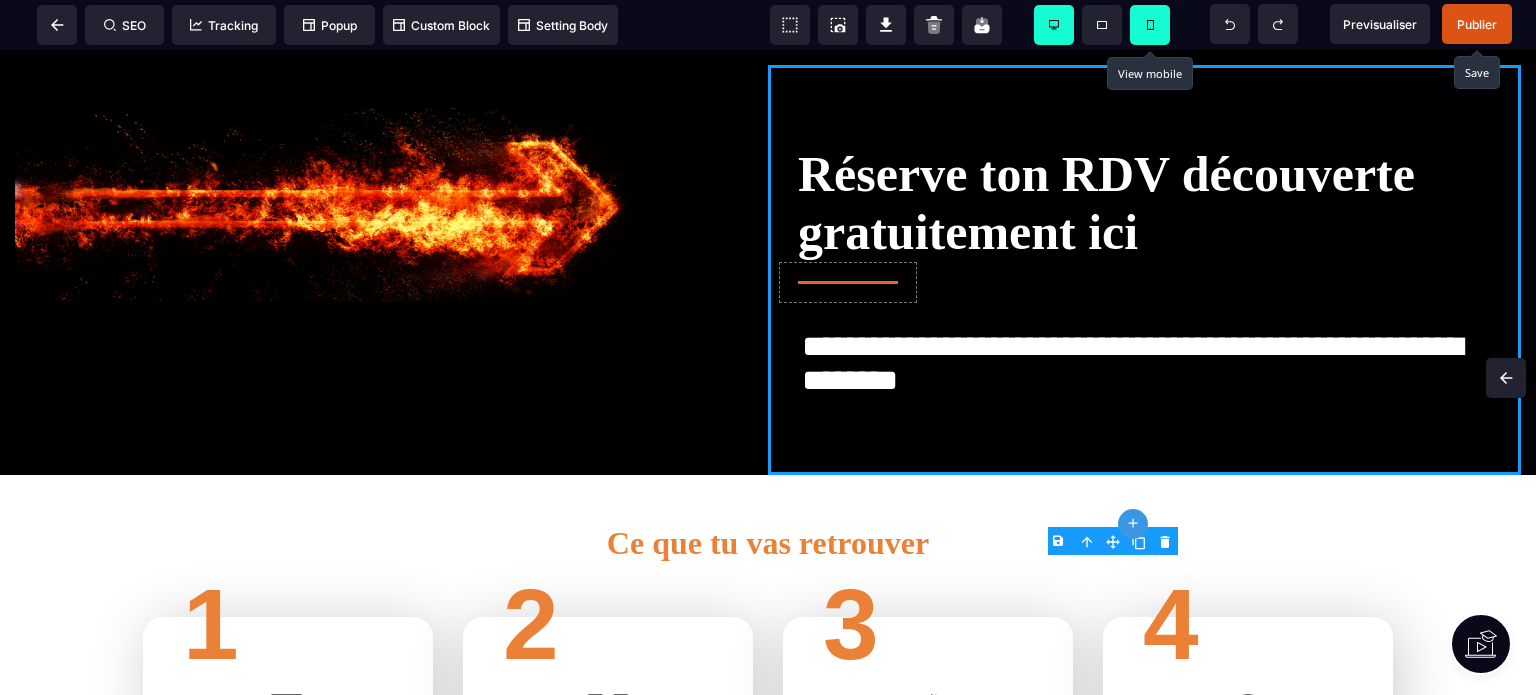 click on "Publier" at bounding box center (1477, 24) 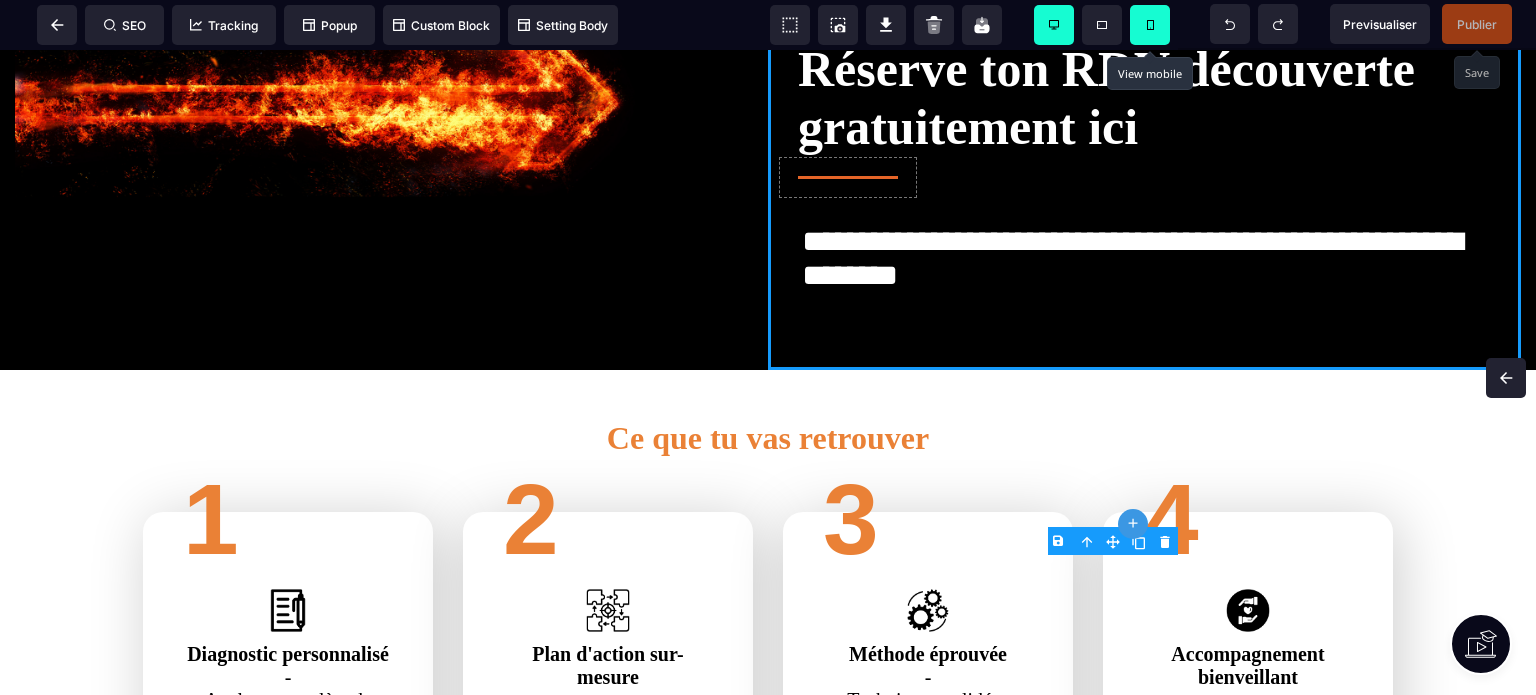 scroll, scrollTop: 0, scrollLeft: 0, axis: both 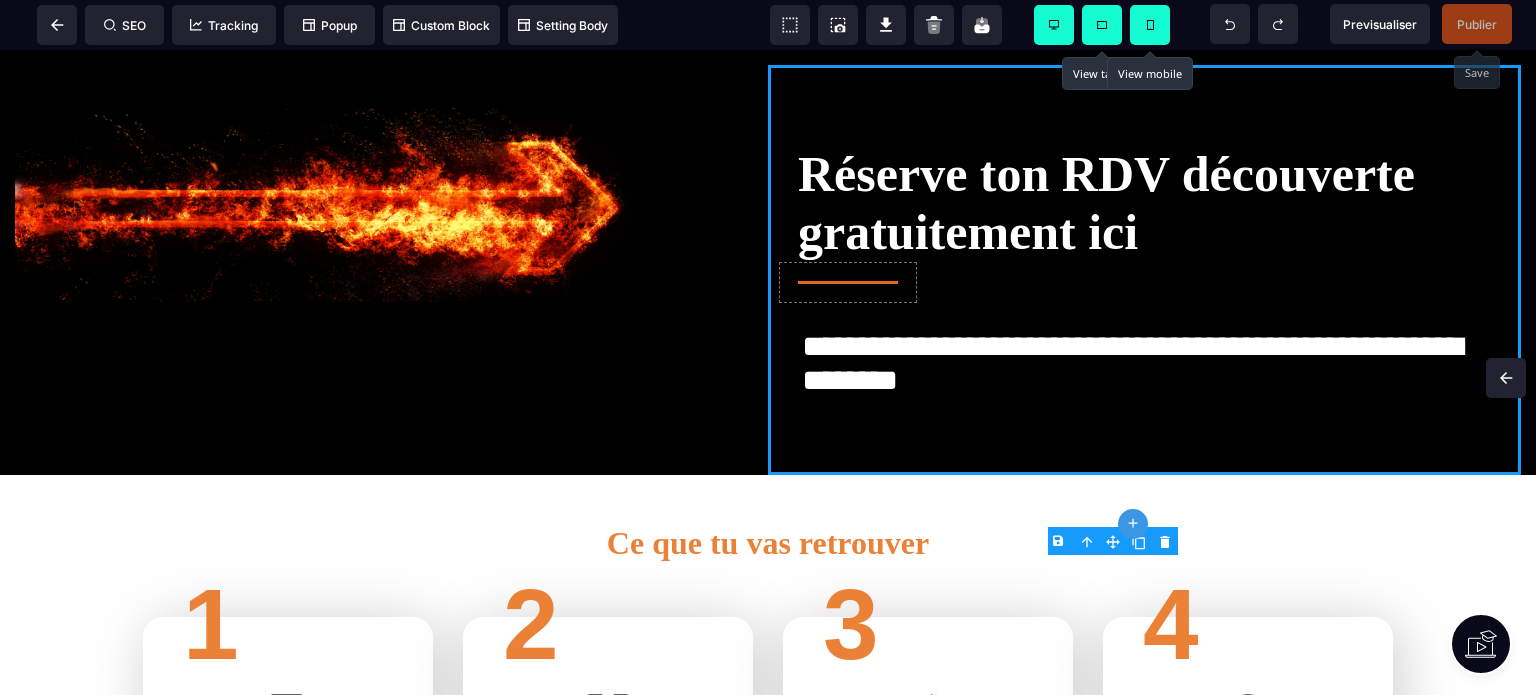 click at bounding box center (1102, 25) 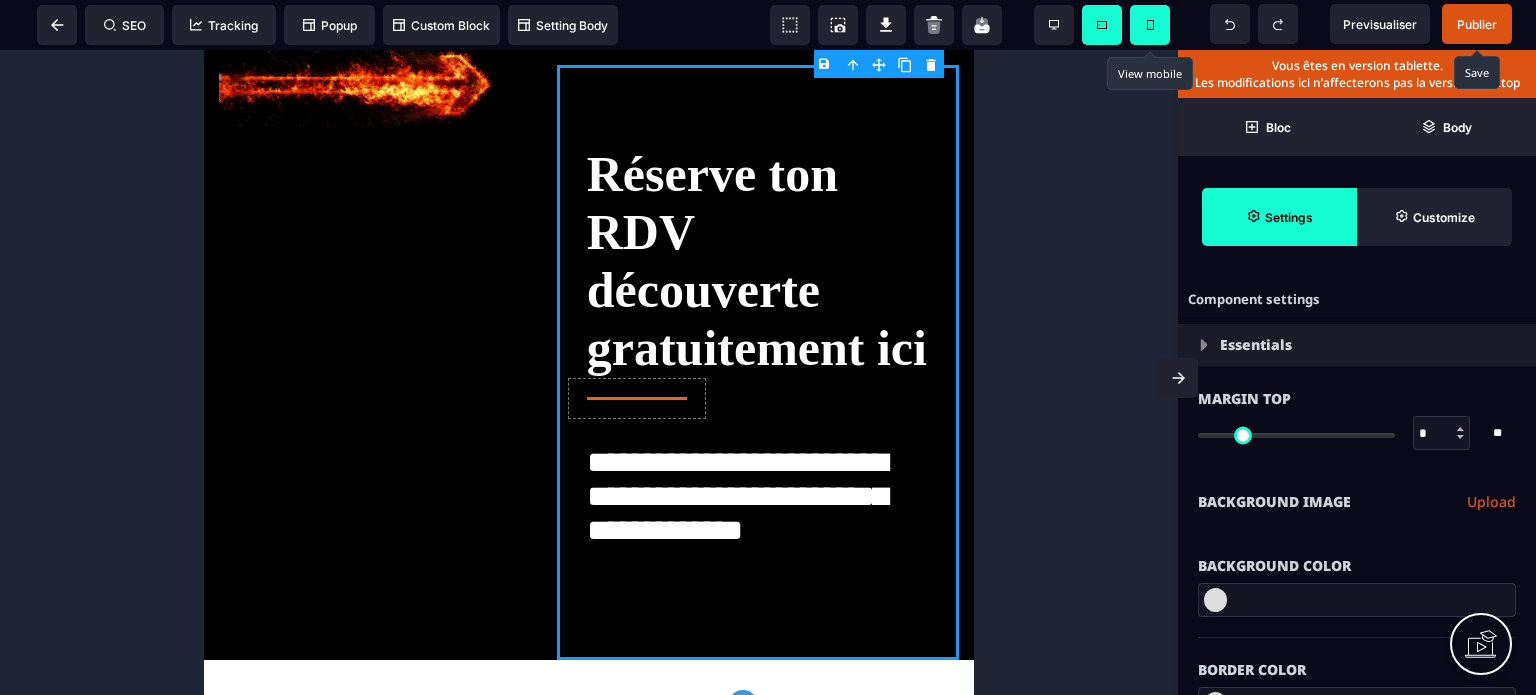 click at bounding box center (1150, 25) 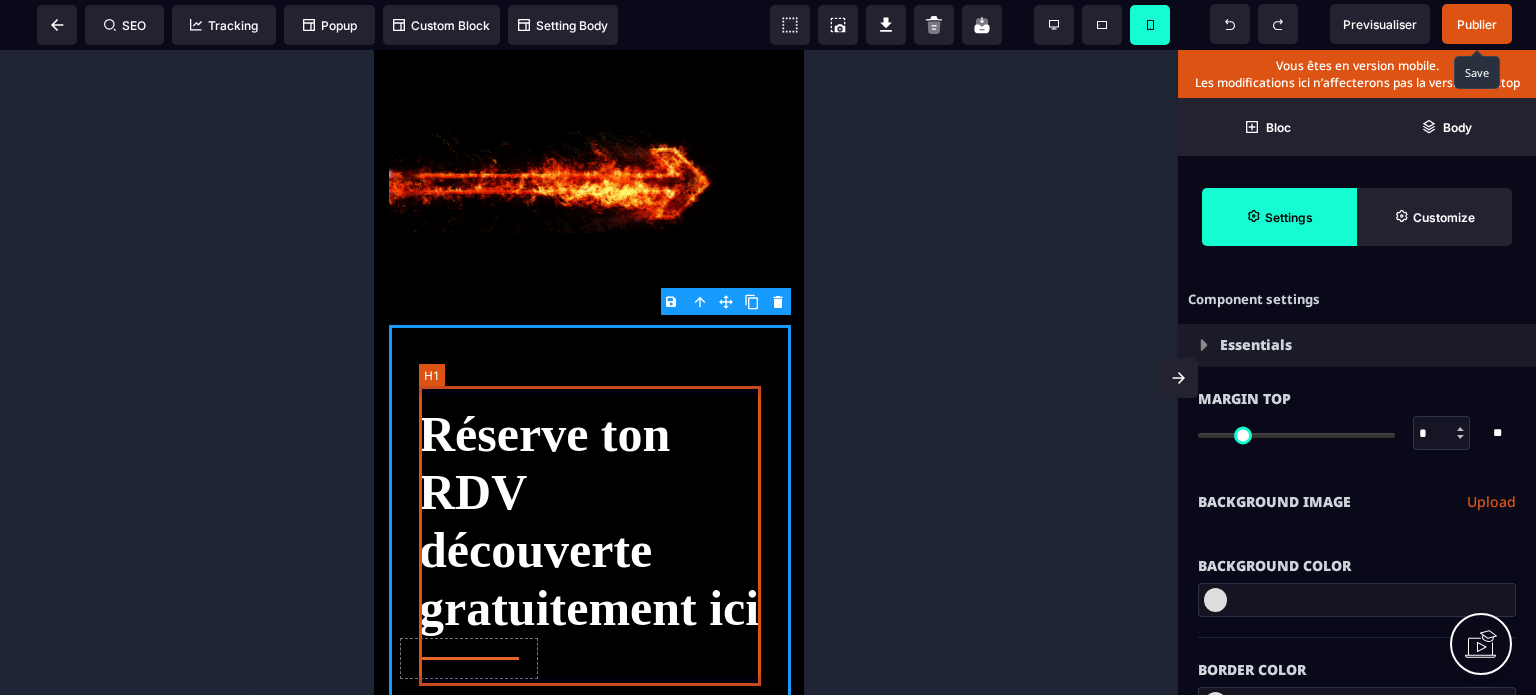 click on "Réserve ton RDV découverte gratuitement ici" at bounding box center [590, 521] 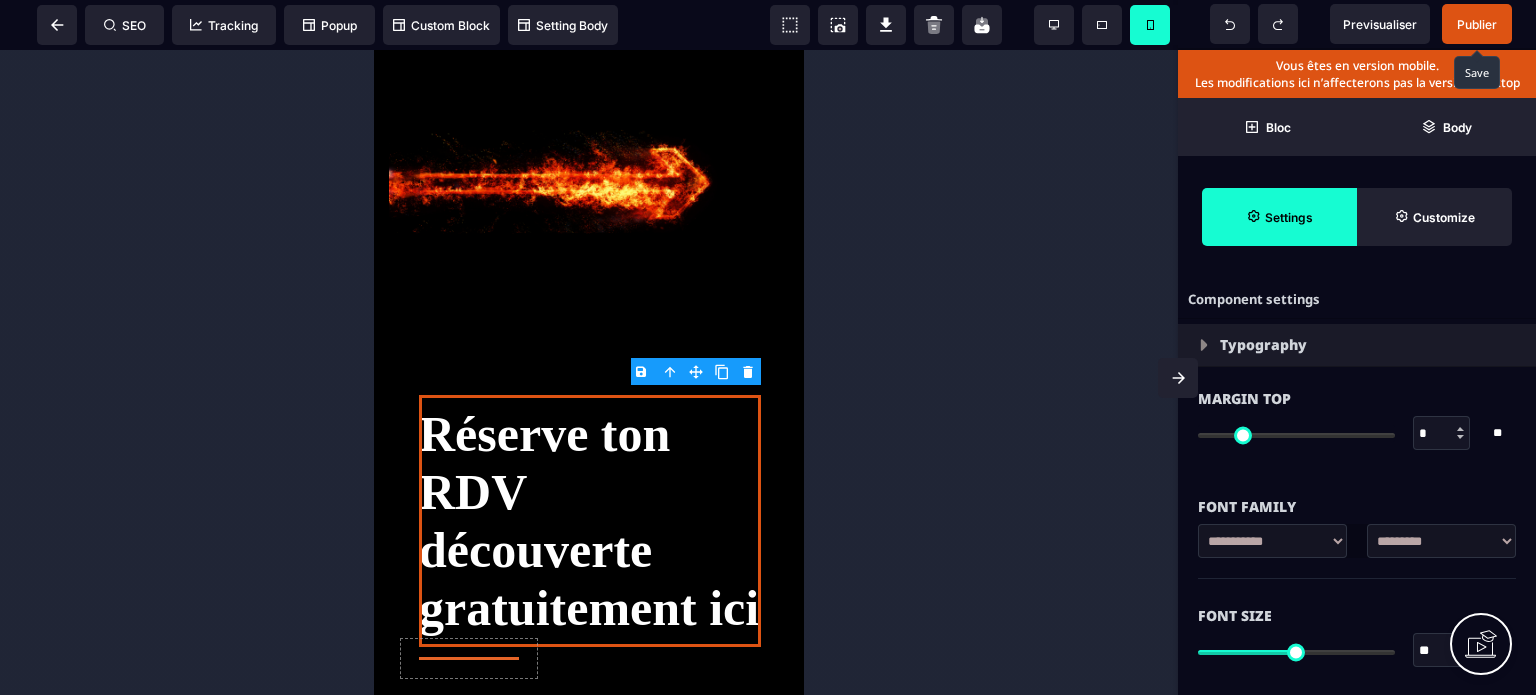 drag, startPoint x: 1427, startPoint y: 650, endPoint x: 1381, endPoint y: 658, distance: 46.69047 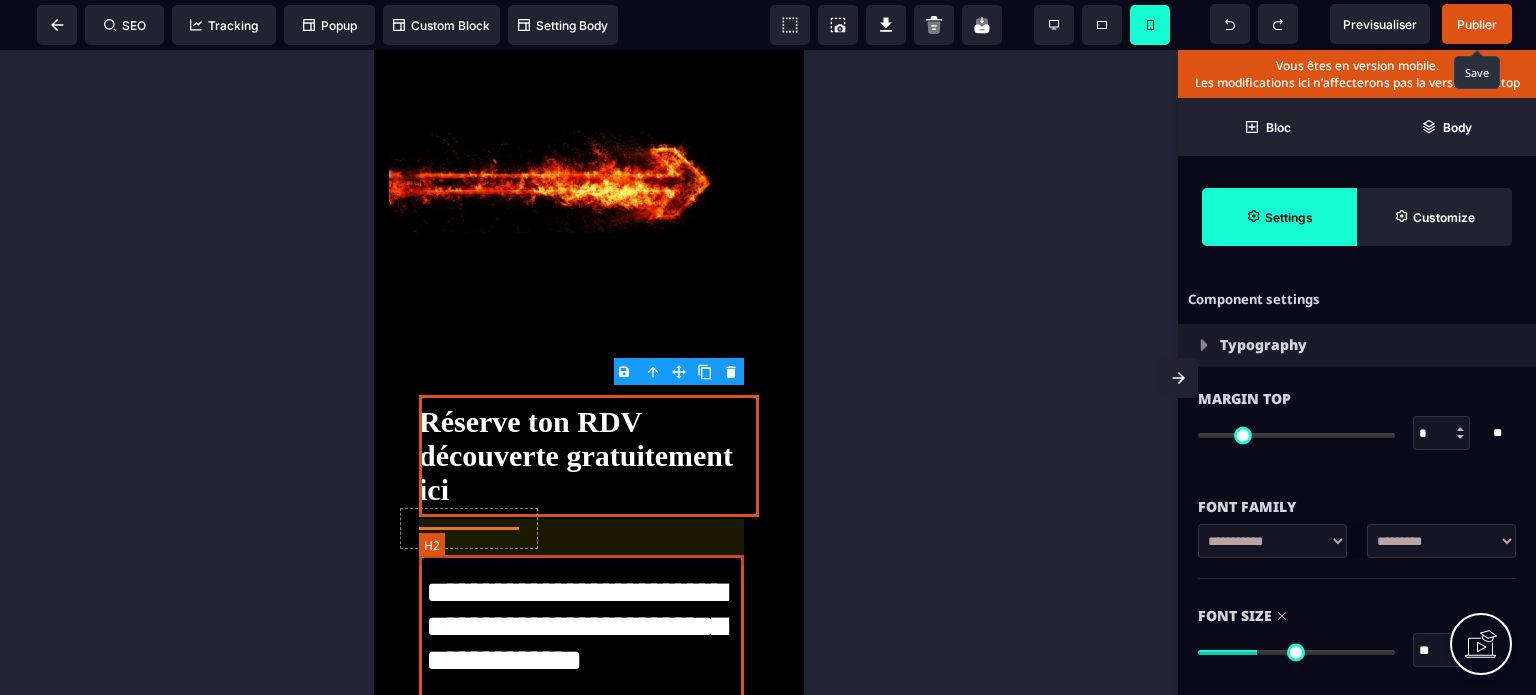 click on "**********" at bounding box center (588, 645) 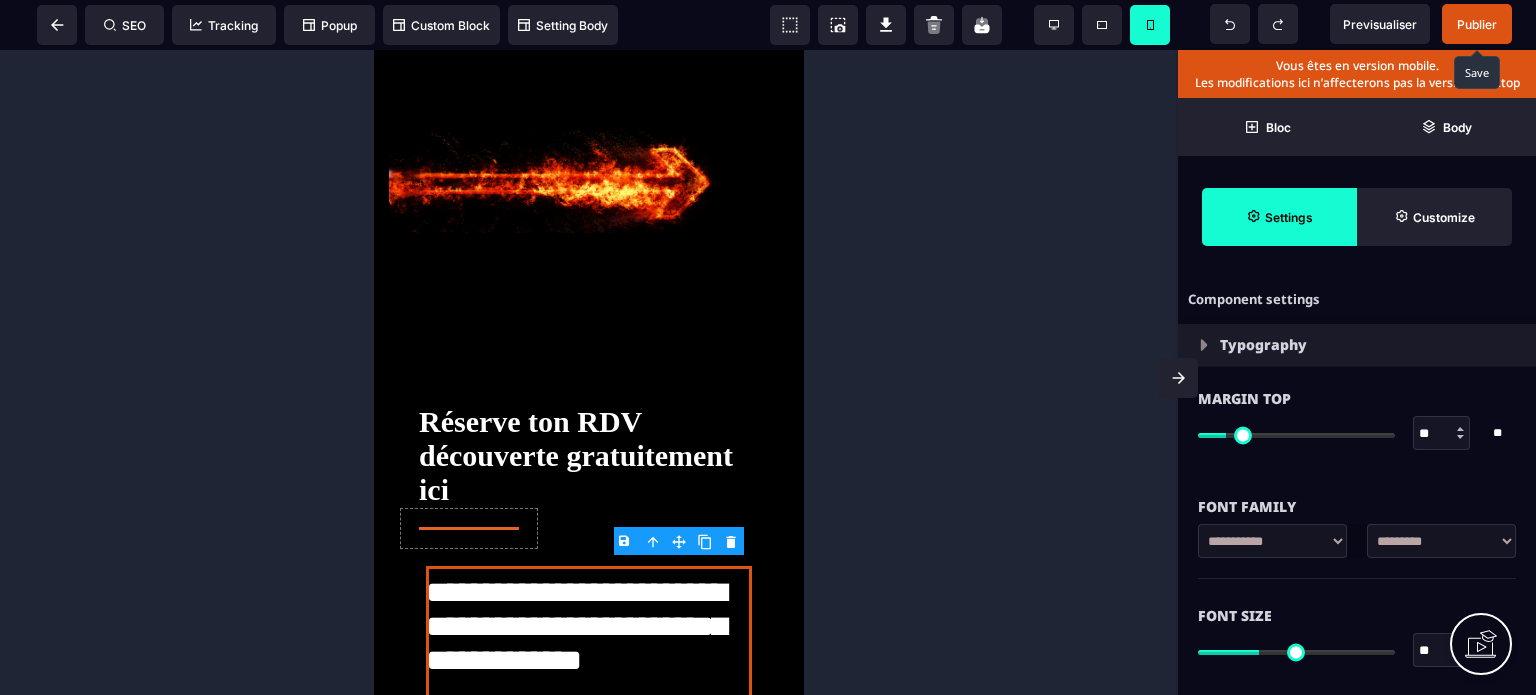 drag, startPoint x: 1424, startPoint y: 643, endPoint x: 1400, endPoint y: 655, distance: 26.832815 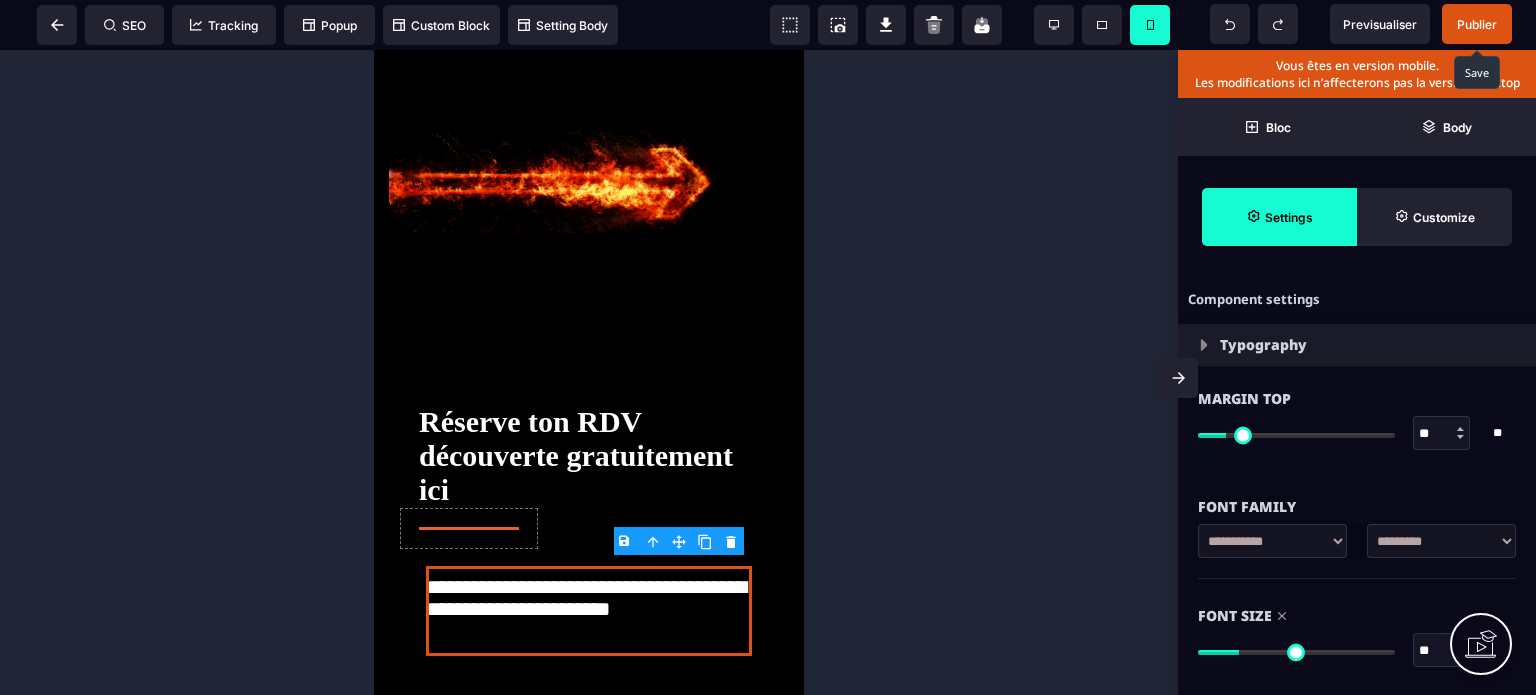 click on "Font Size
**
*
**
All" at bounding box center (1357, 645) 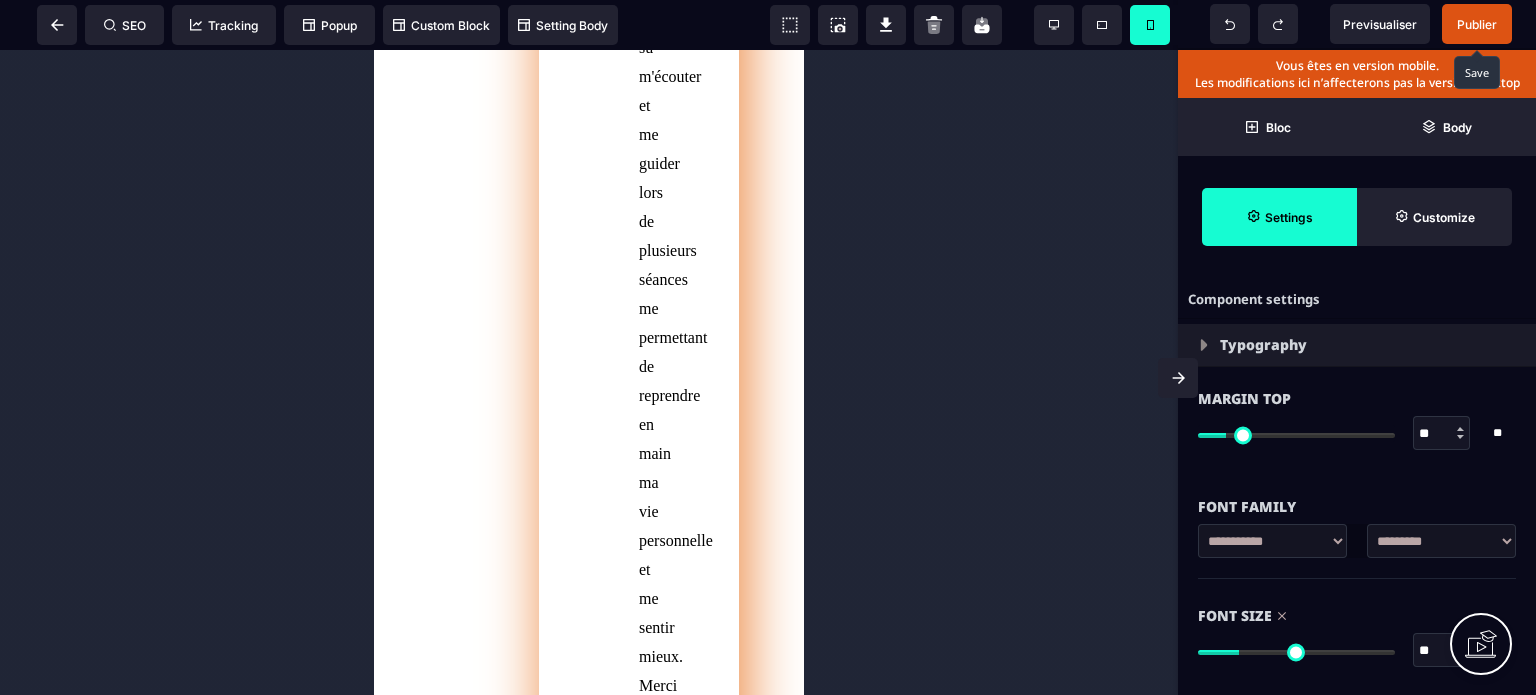 scroll, scrollTop: 2666, scrollLeft: 0, axis: vertical 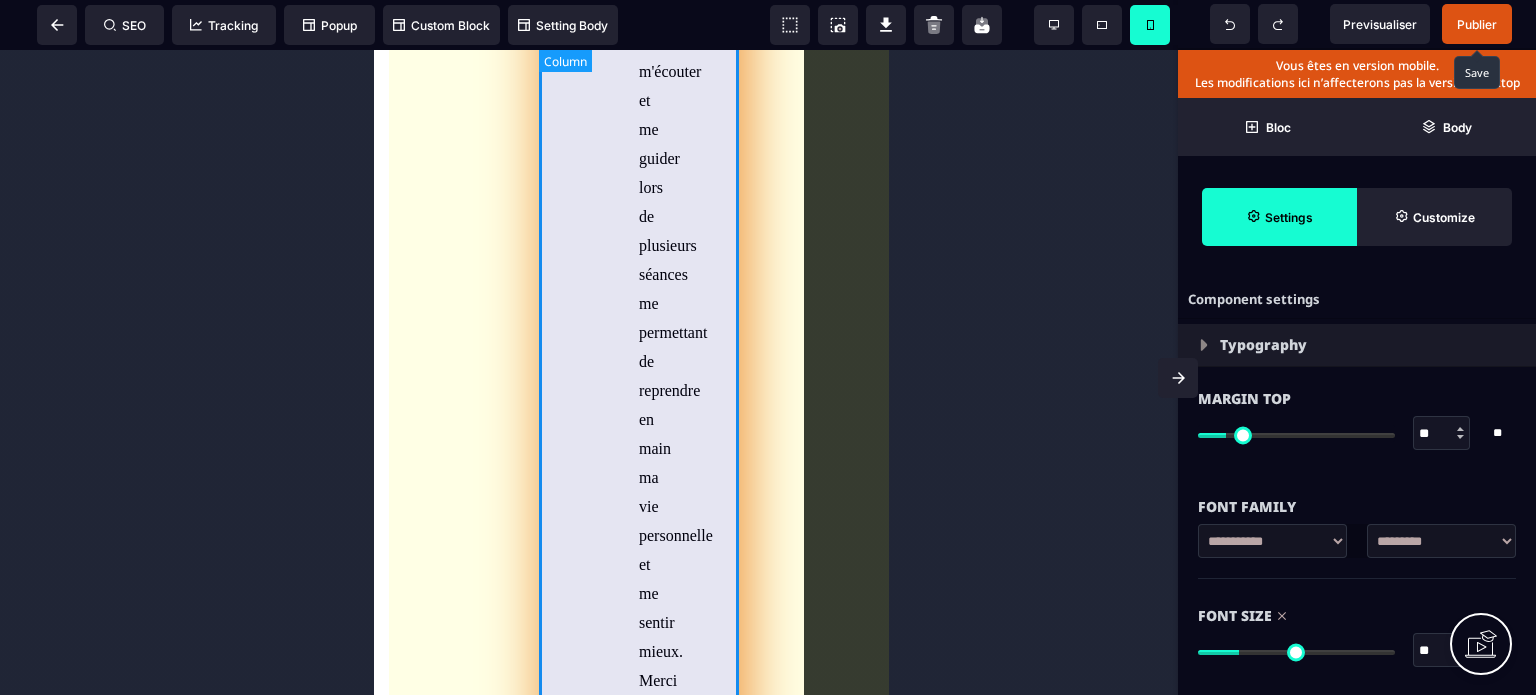 click on "[FIRST] est une personne d'une rare bienveillance. Elle a su m'écouter et me guider lors de plusieurs séances me permettant de reprendre en main ma vie personnelle et me sentir mieux. Merci à elle pour son professionnalisme et son empathie. Je recommande vivement. [FIRST] - [AGE] ans" at bounding box center [639, 446] 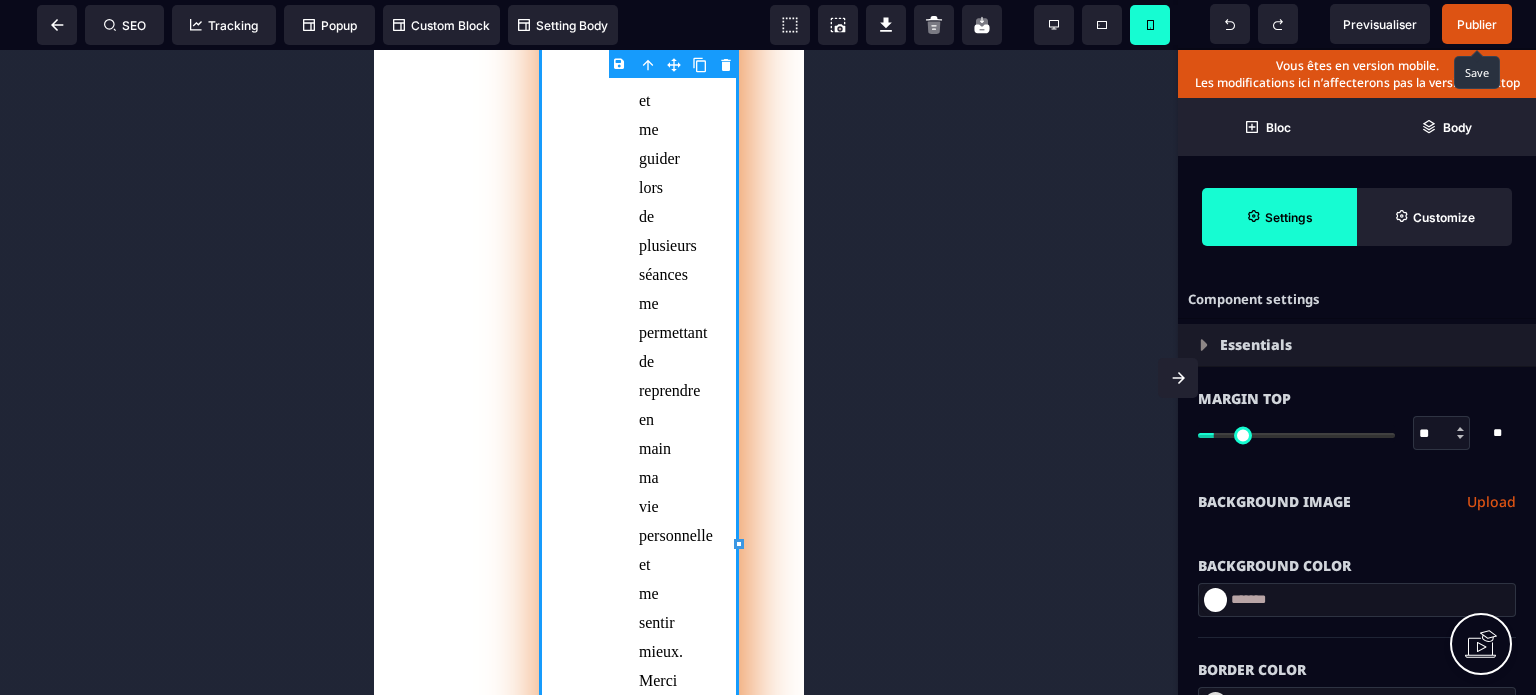 click on "Background Color" at bounding box center (1357, 556) 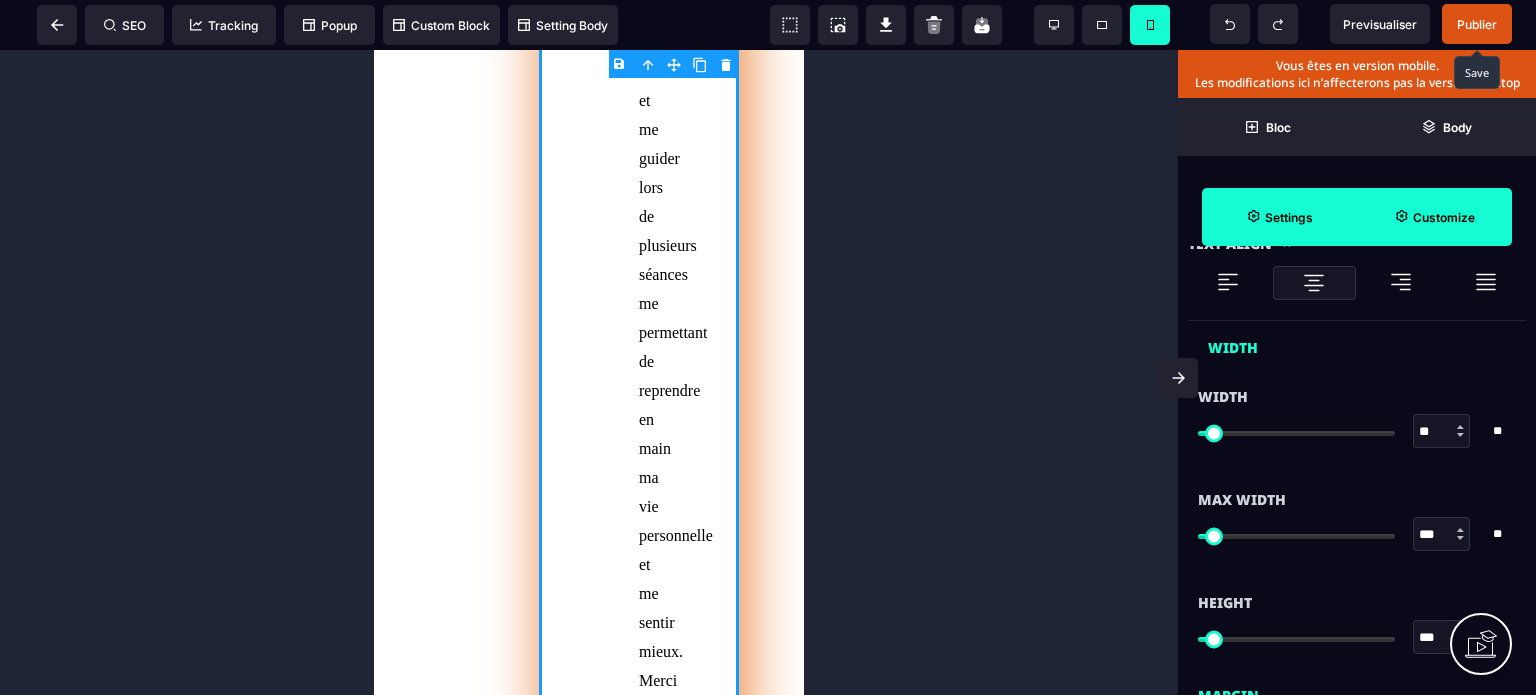 click on "Customize" at bounding box center (1444, 217) 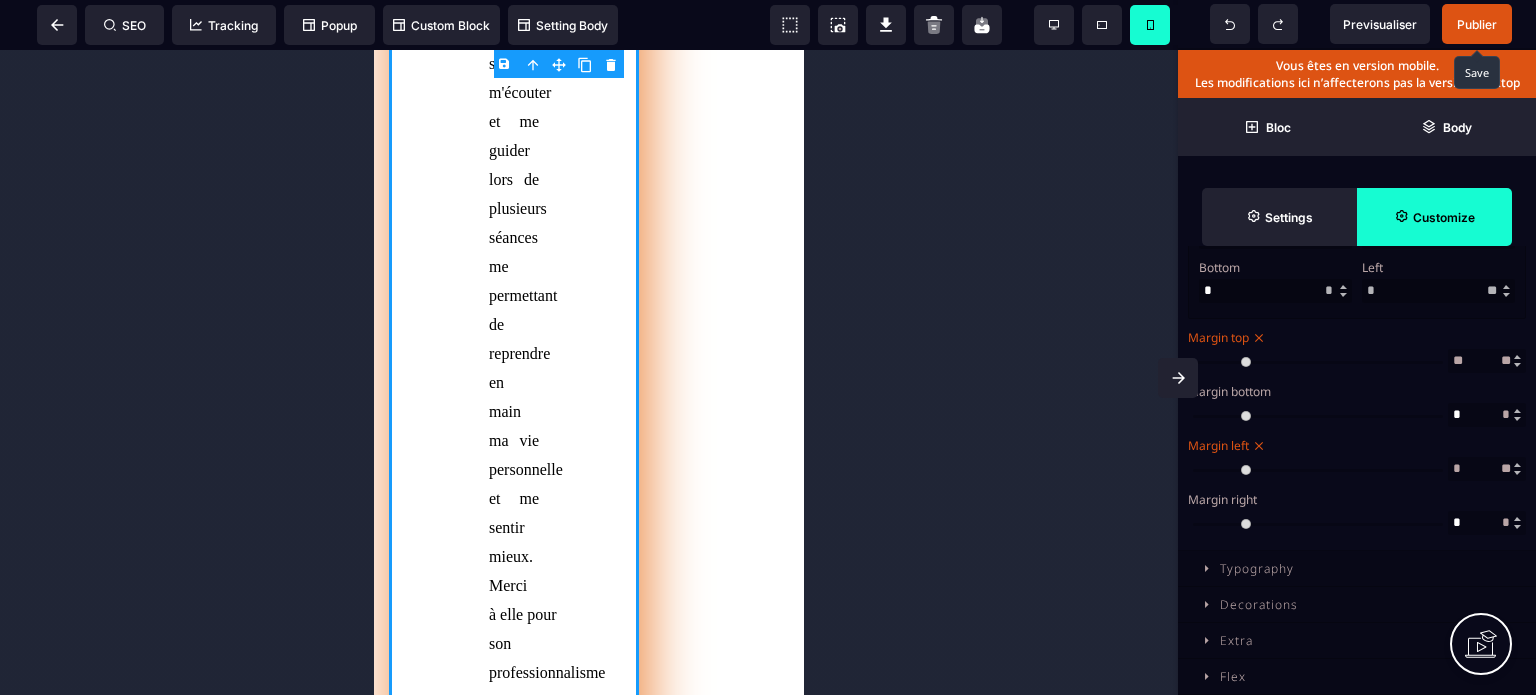 drag, startPoint x: 1195, startPoint y: 464, endPoint x: 1119, endPoint y: 478, distance: 77.27872 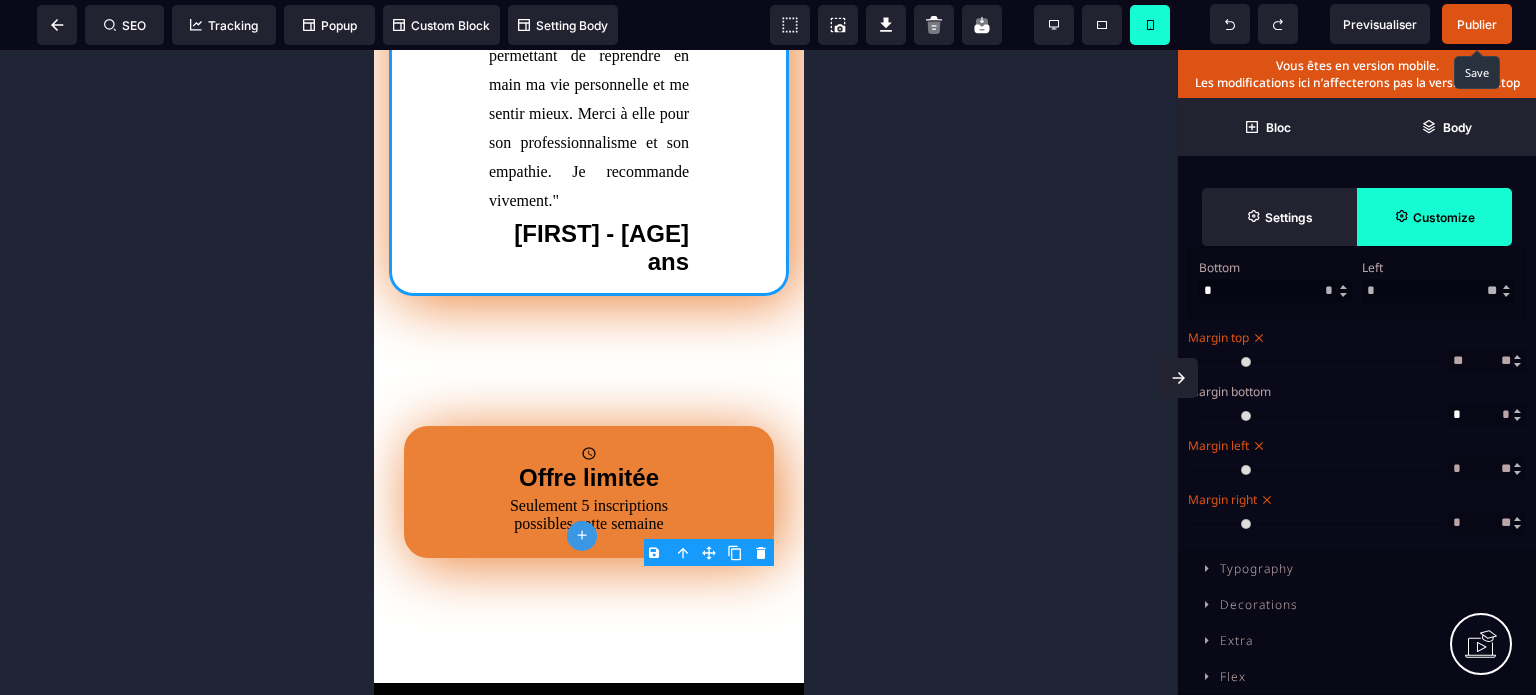 drag, startPoint x: 1200, startPoint y: 525, endPoint x: 1076, endPoint y: 535, distance: 124.40257 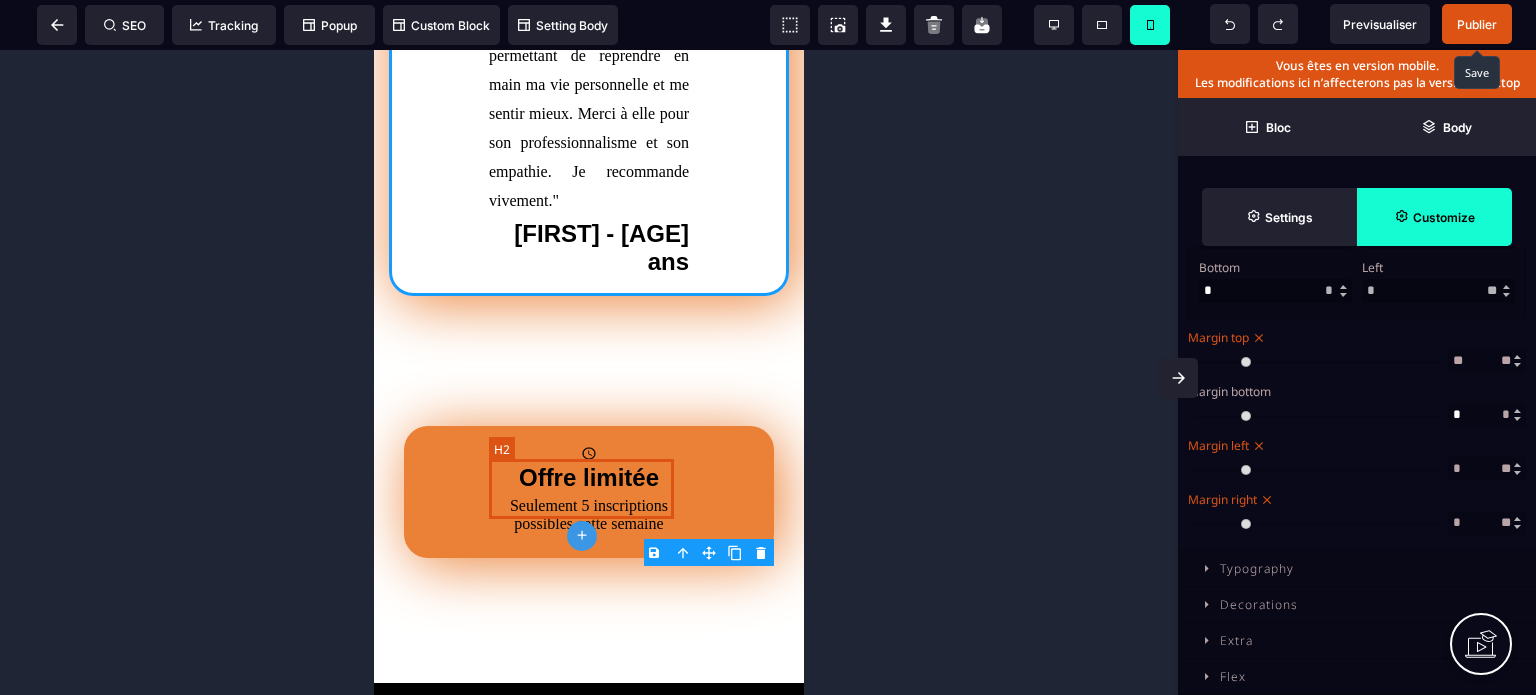 click on "[FIRST] - [AGE] ans" at bounding box center [589, 248] 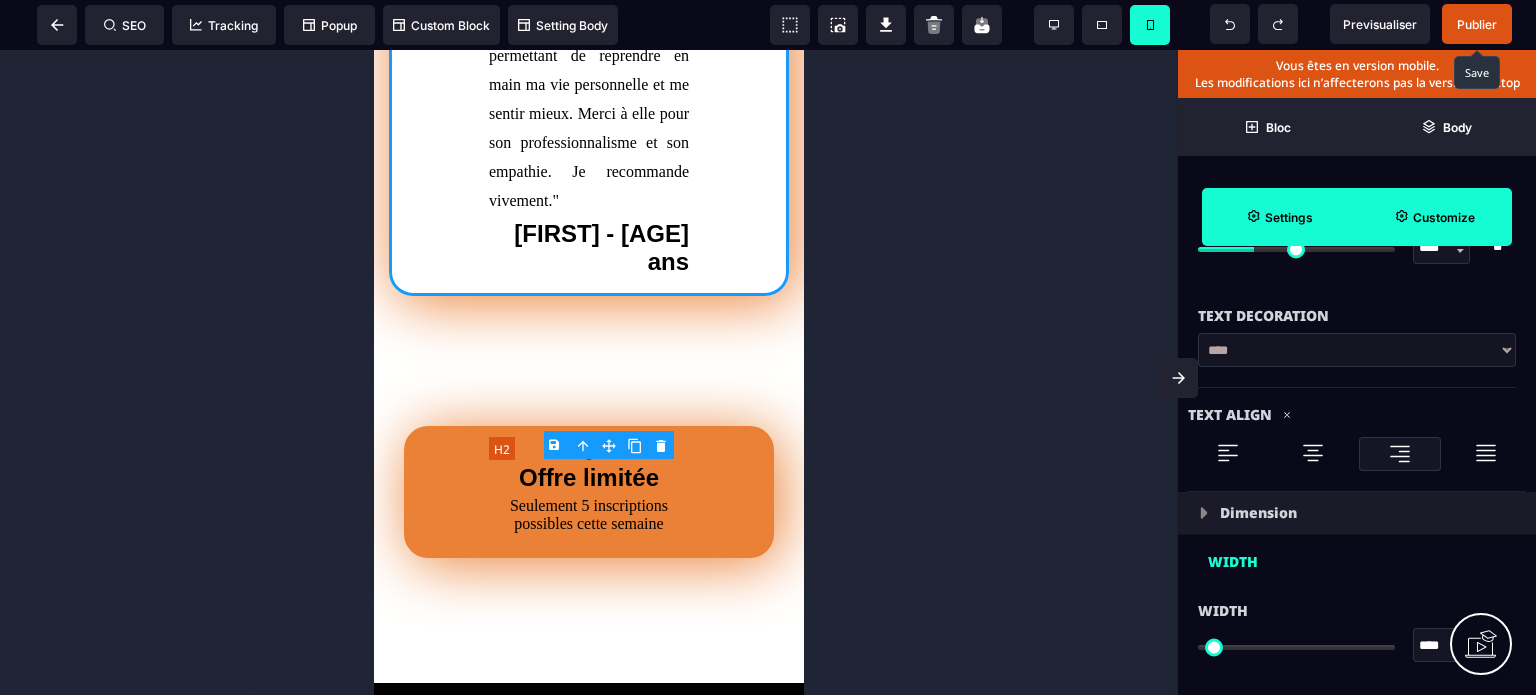 scroll, scrollTop: 0, scrollLeft: 0, axis: both 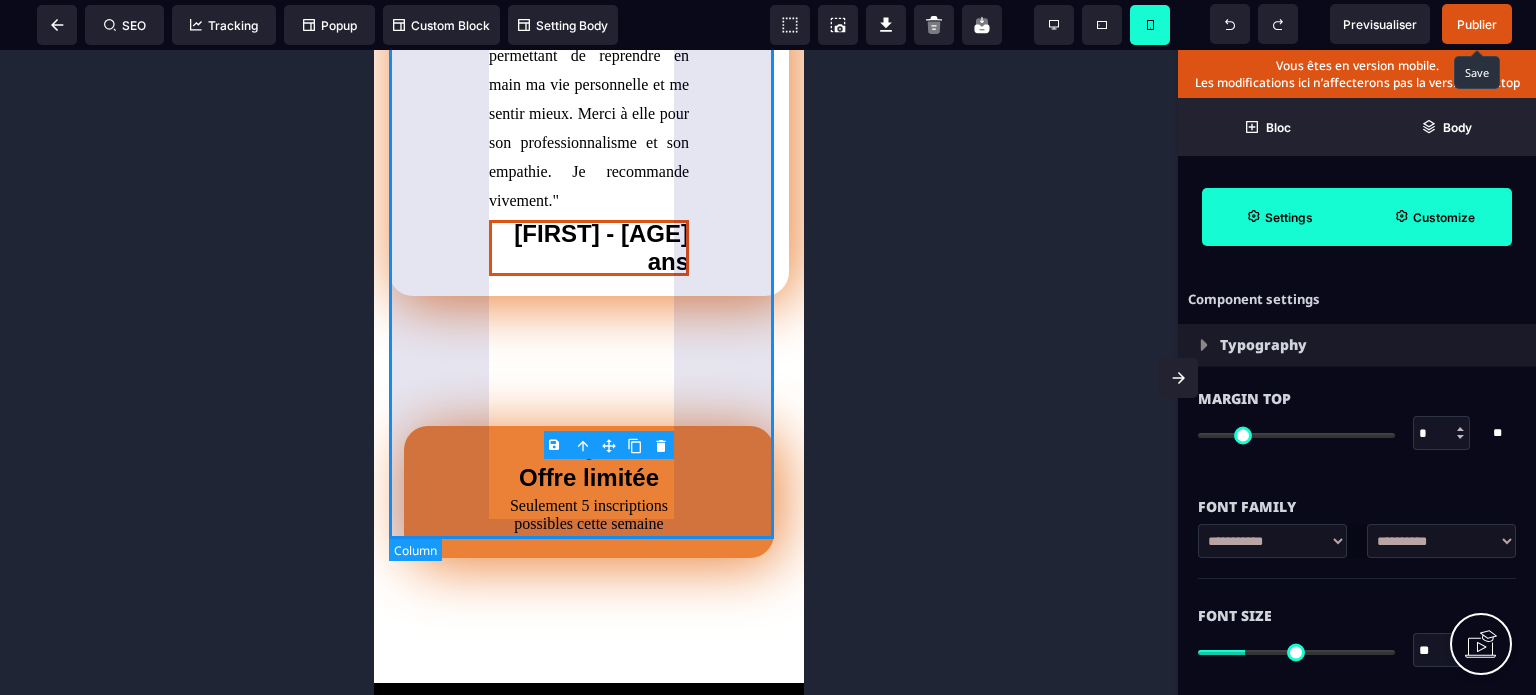 click on "[FIRST] est une personne d'une rare bienveillance. Elle a su m'écouter et me guider lors de plusieurs séances me permettant de reprendre en main ma vie personnelle et me sentir mieux. Merci à elle pour son professionnalisme et son empathie. Je recommande vivement. [FIRST] - [AGE] ans" at bounding box center (589, 48) 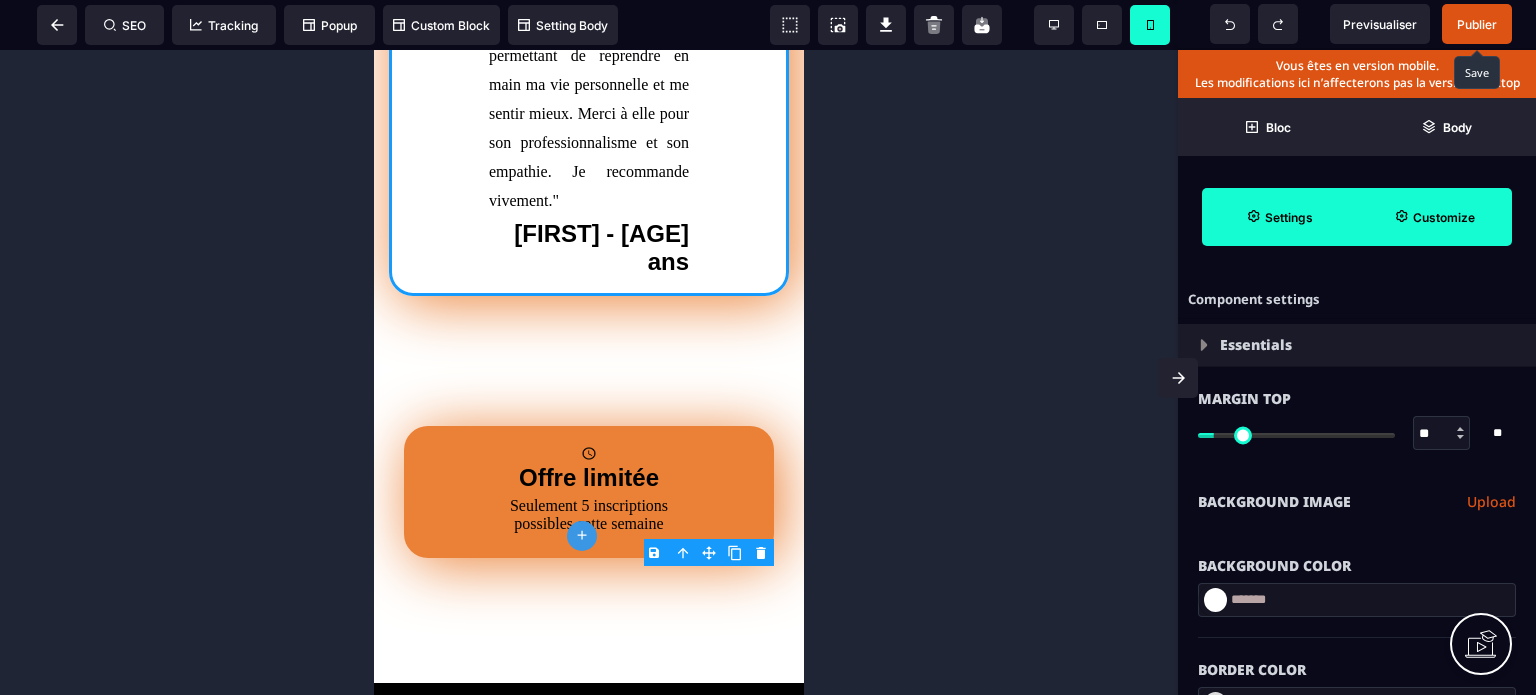 click on "Background Color" at bounding box center (1357, 556) 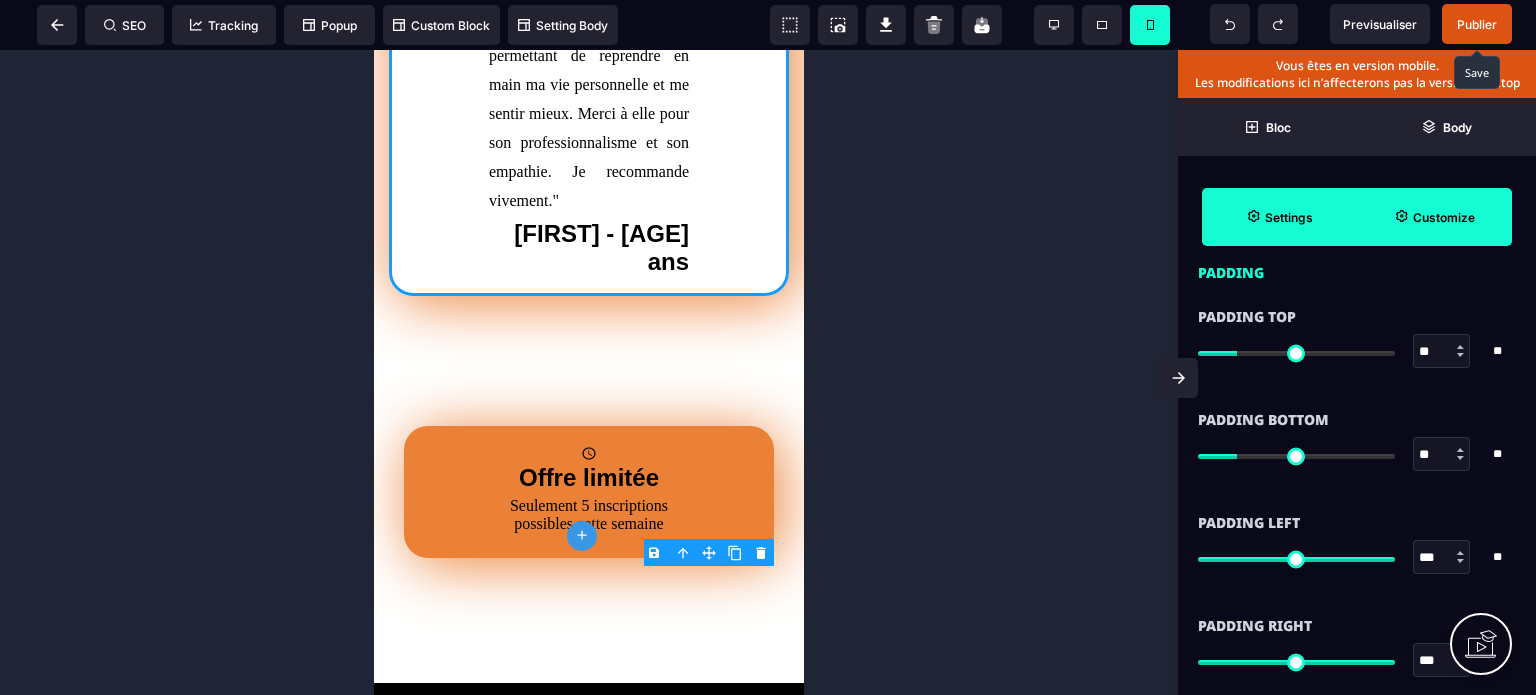 scroll, scrollTop: 1640, scrollLeft: 0, axis: vertical 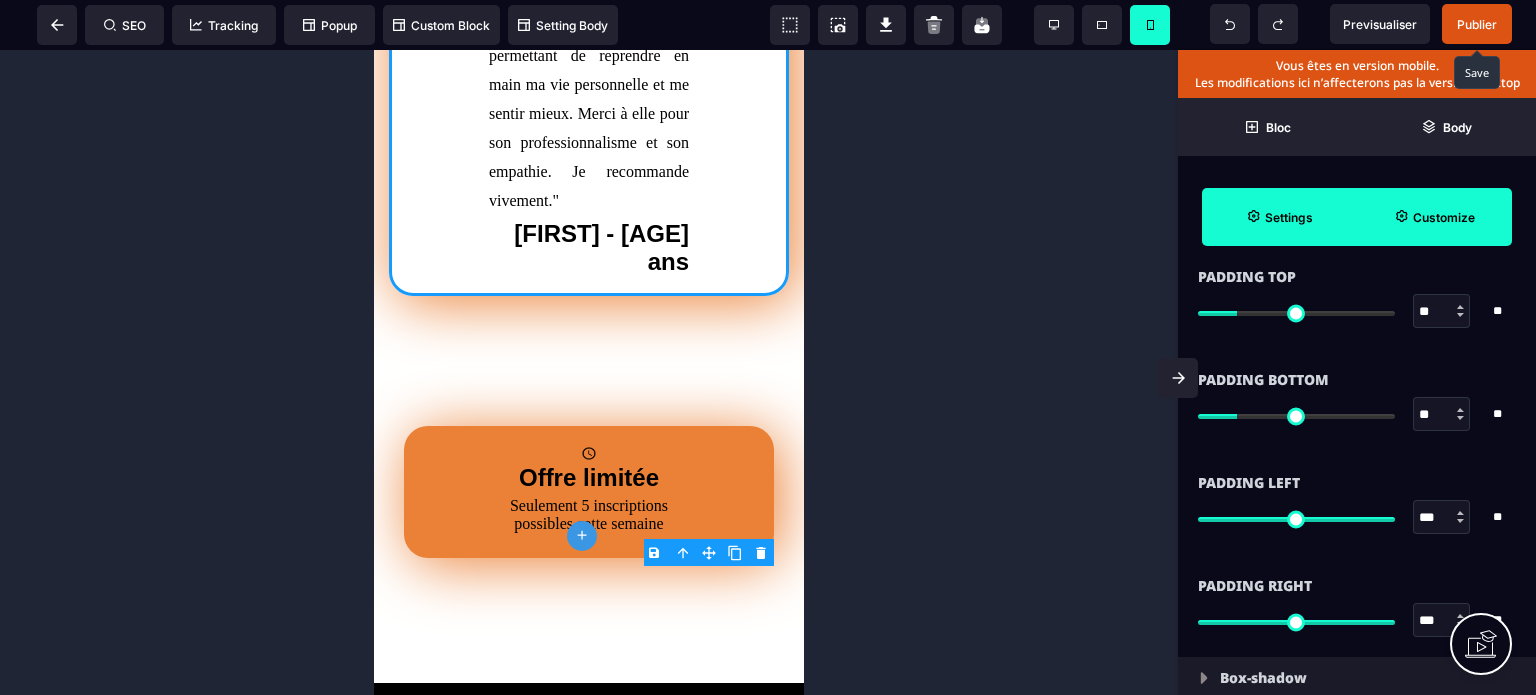 click on "***" at bounding box center (1442, 518) 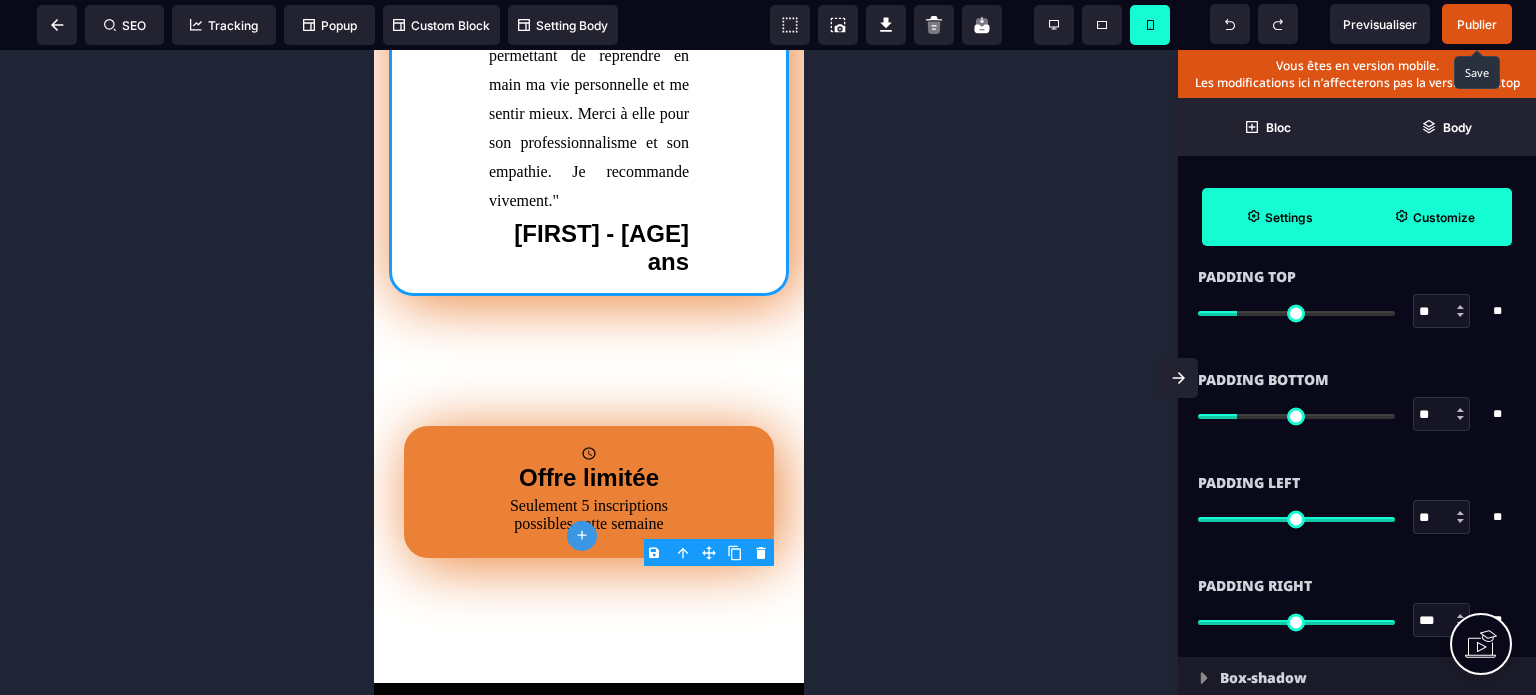 click on "***" at bounding box center (1442, 621) 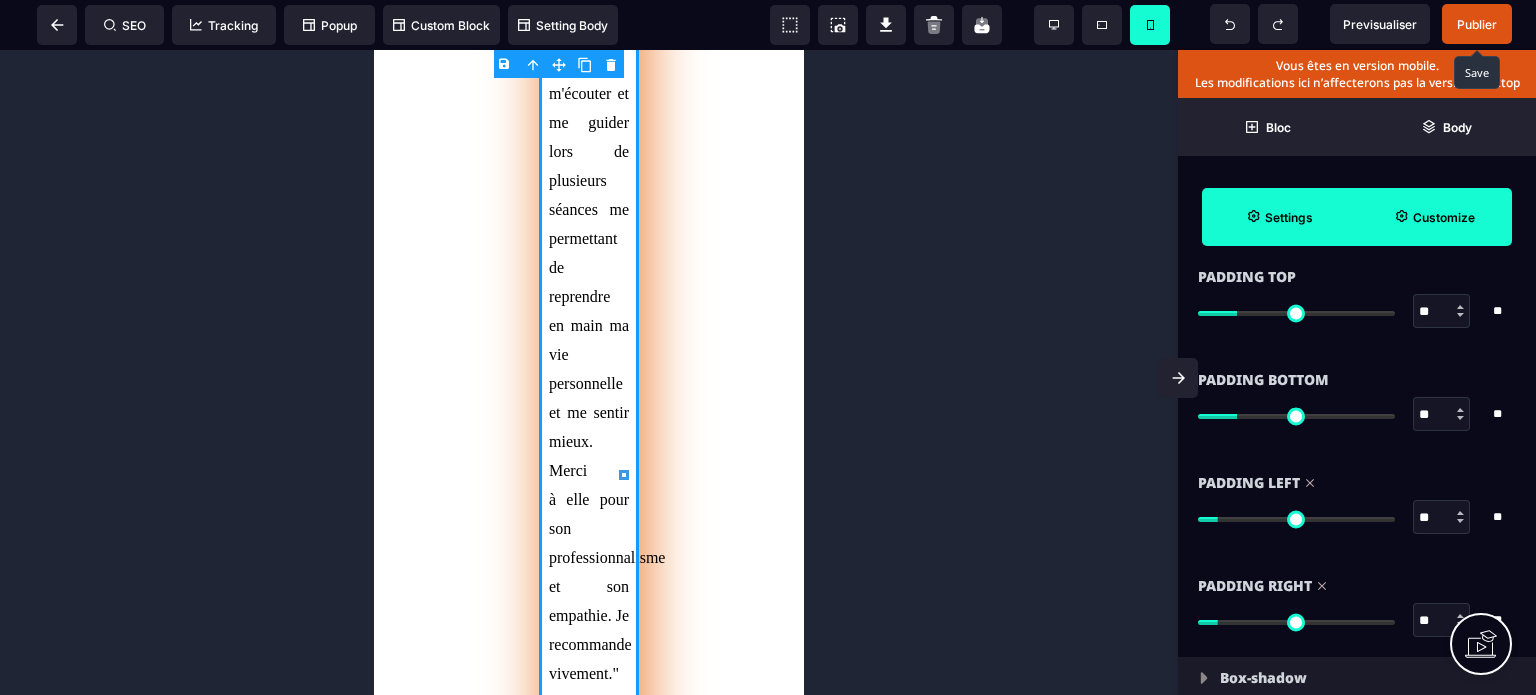 click on "Padding Right" at bounding box center [1357, 586] 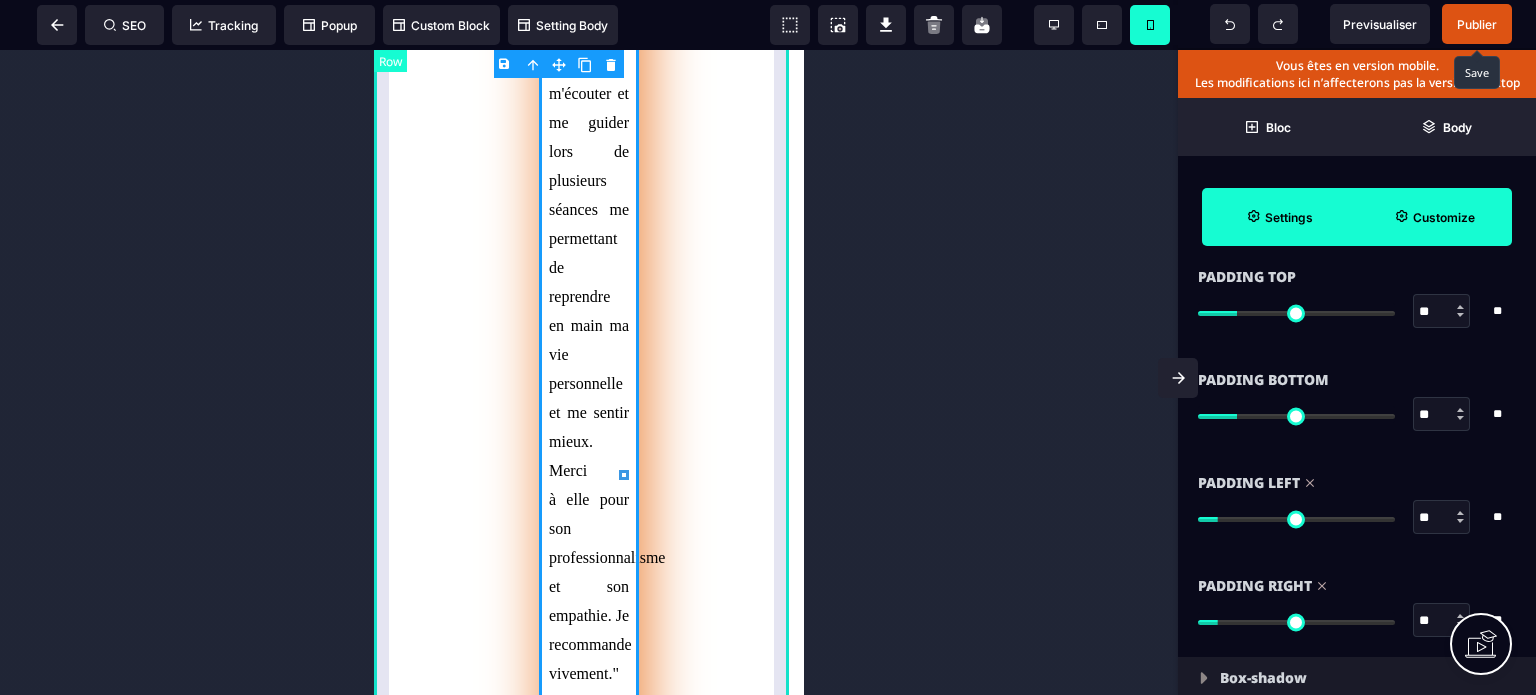click on "[FIRST] est une personne d'une rare bienveillance. Elle a su m'écouter et me guider lors de plusieurs séances me permettant de reprendre en main ma vie personnelle et me sentir mieux. Merci à elle pour son professionnalisme et son empathie. Je recommande vivement. [FIRST] - [AGE] ans" at bounding box center [589, 302] 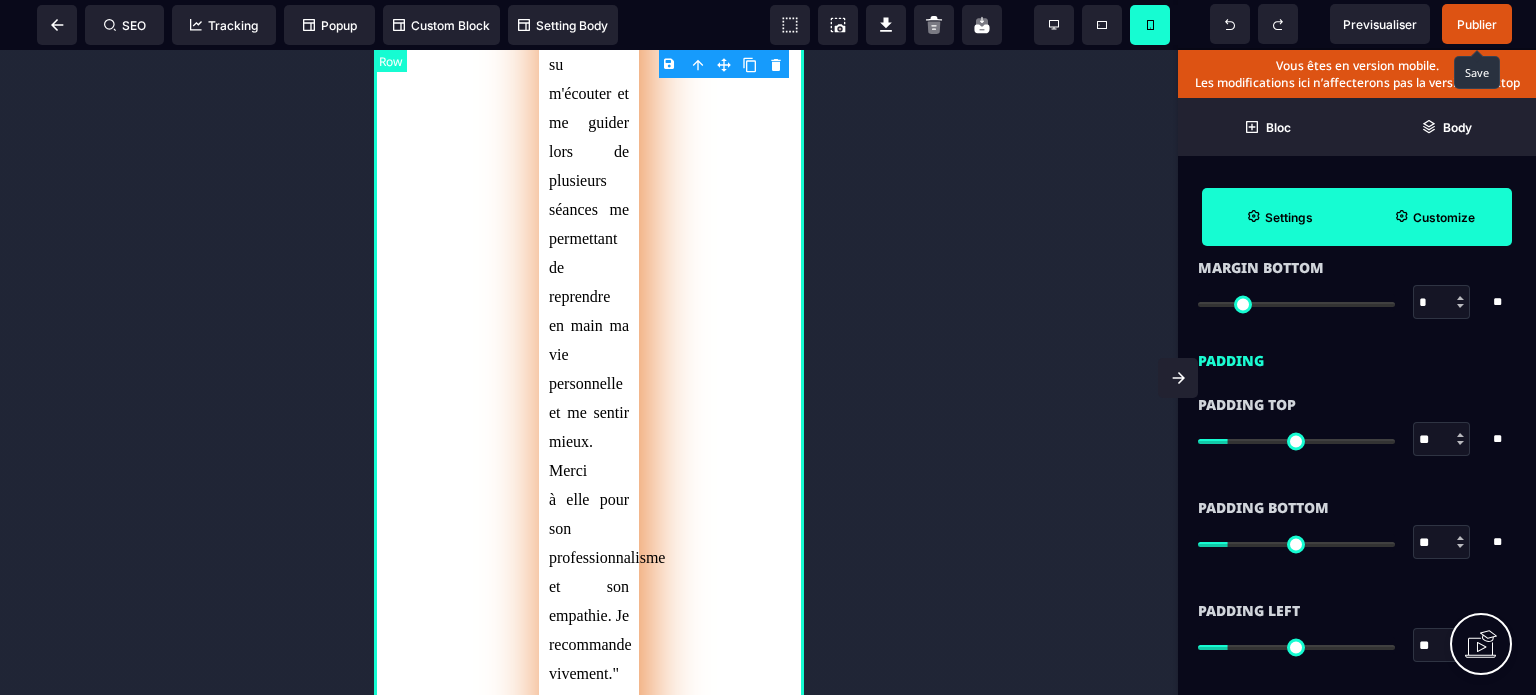 scroll, scrollTop: 0, scrollLeft: 0, axis: both 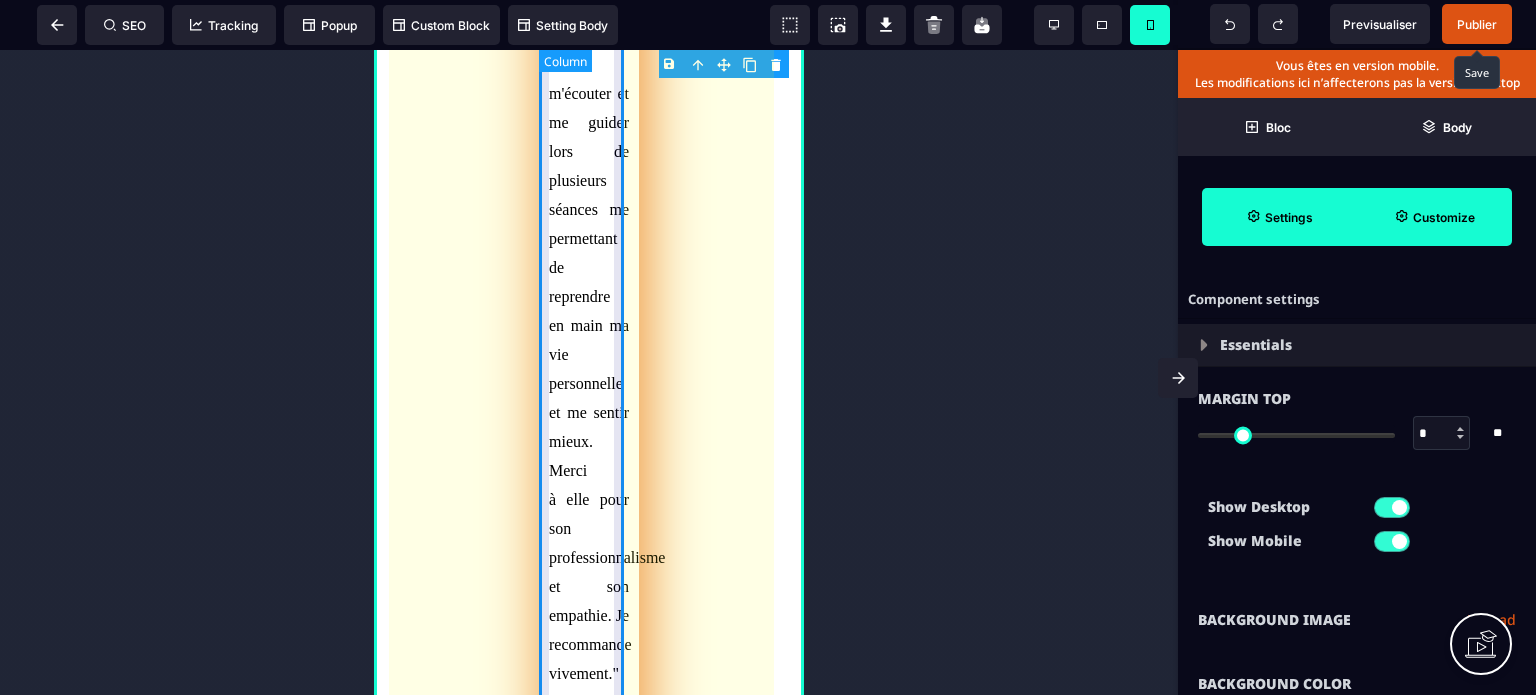 click on "[FIRST] est une personne d'une rare bienveillance. Elle a su m'écouter et me guider lors de plusieurs séances me permettant de reprendre en main ma vie personnelle et me sentir mieux. Merci à elle pour son professionnalisme et son empathie. Je recommande vivement. [FIRST] - [AGE] ans" at bounding box center [589, 312] 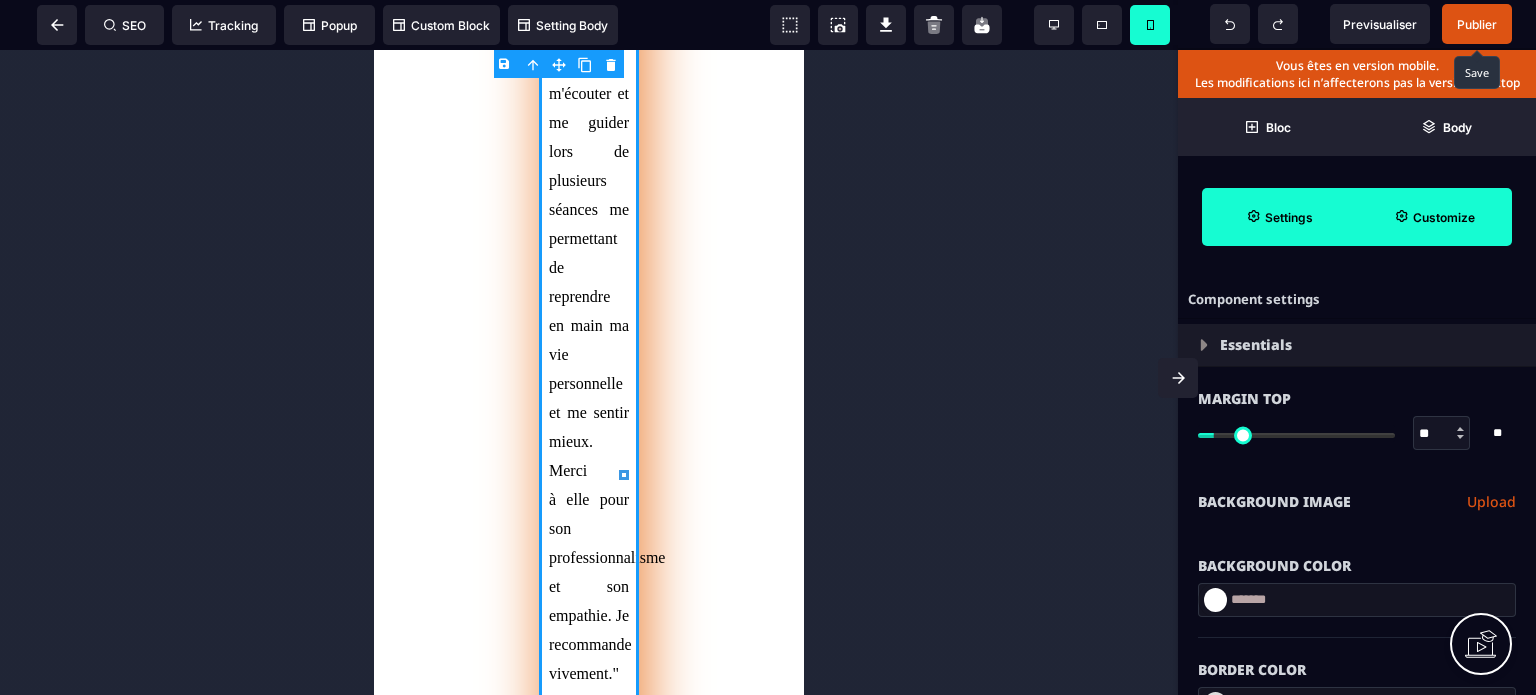 click on "**********" at bounding box center (1357, 502) 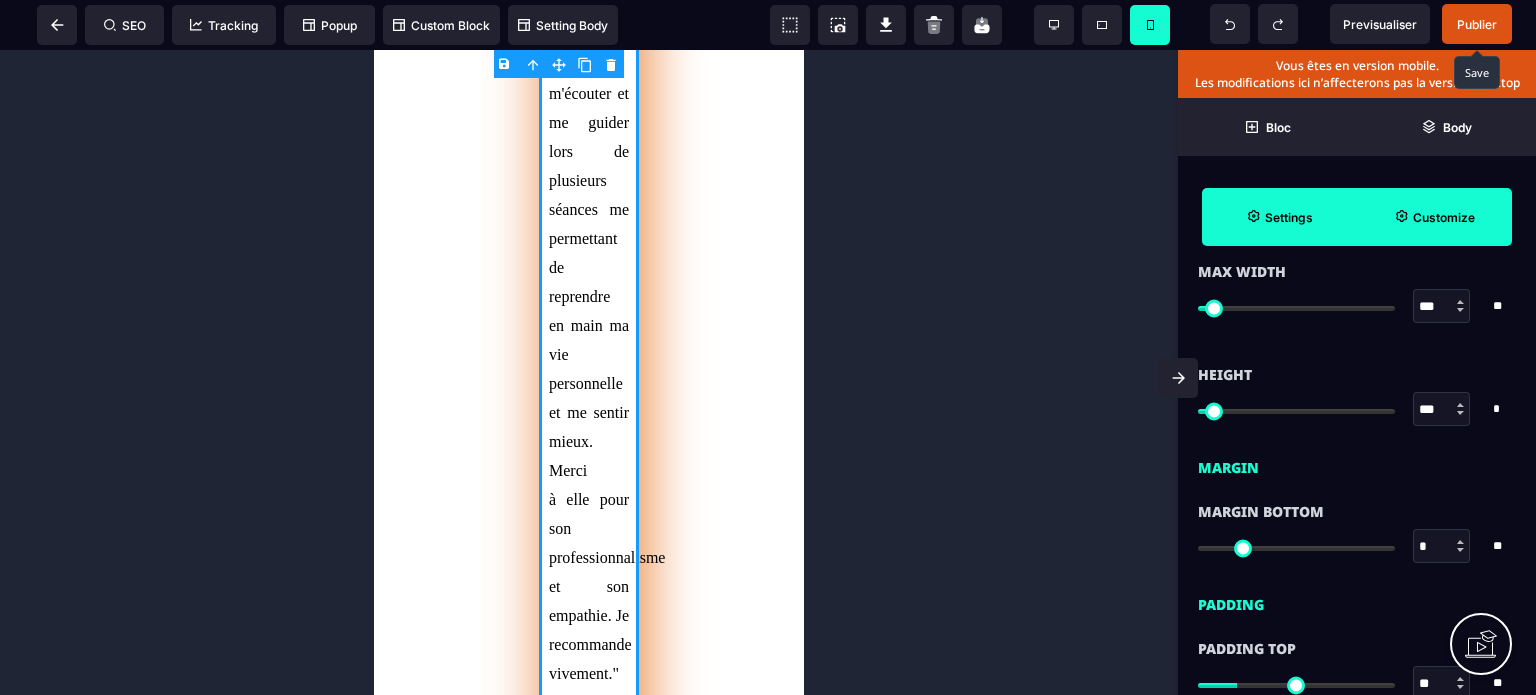 scroll, scrollTop: 1280, scrollLeft: 0, axis: vertical 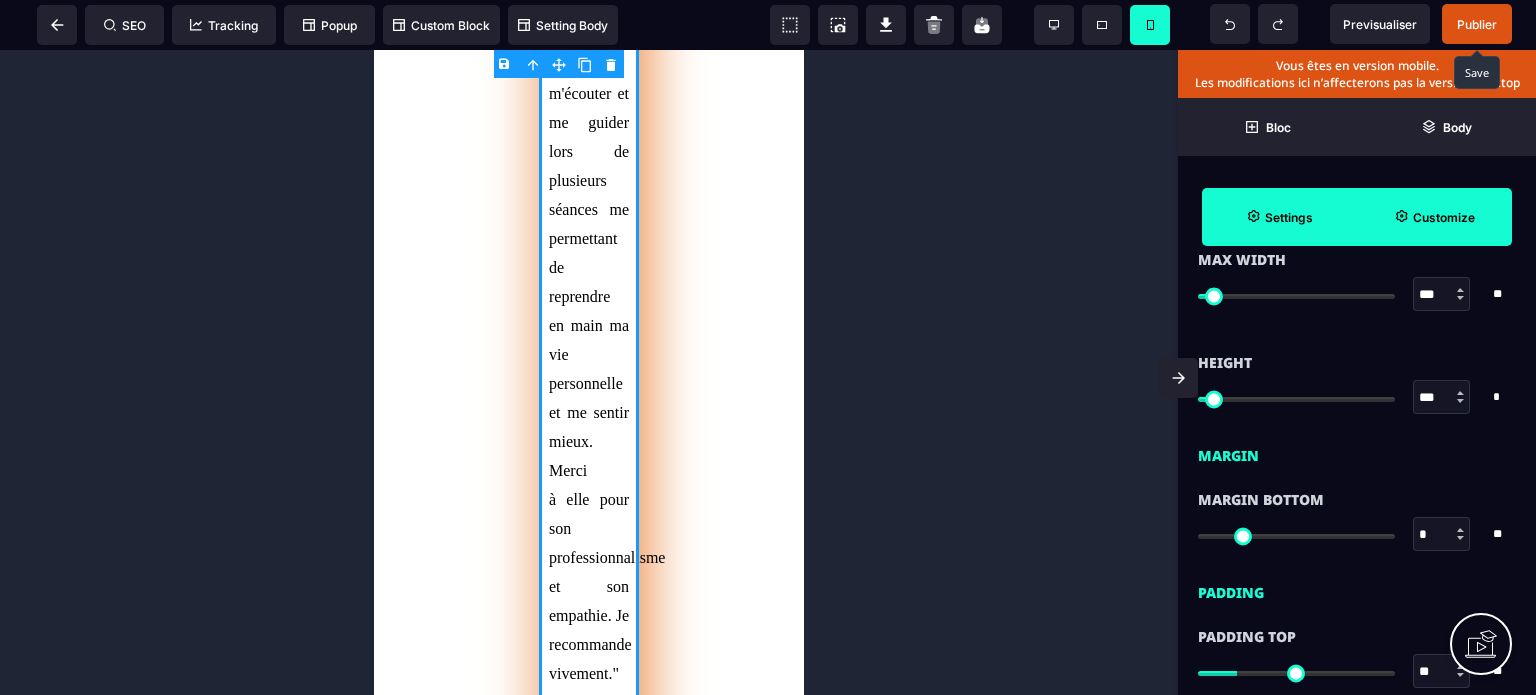 drag, startPoint x: 1216, startPoint y: 399, endPoint x: 1250, endPoint y: 400, distance: 34.0147 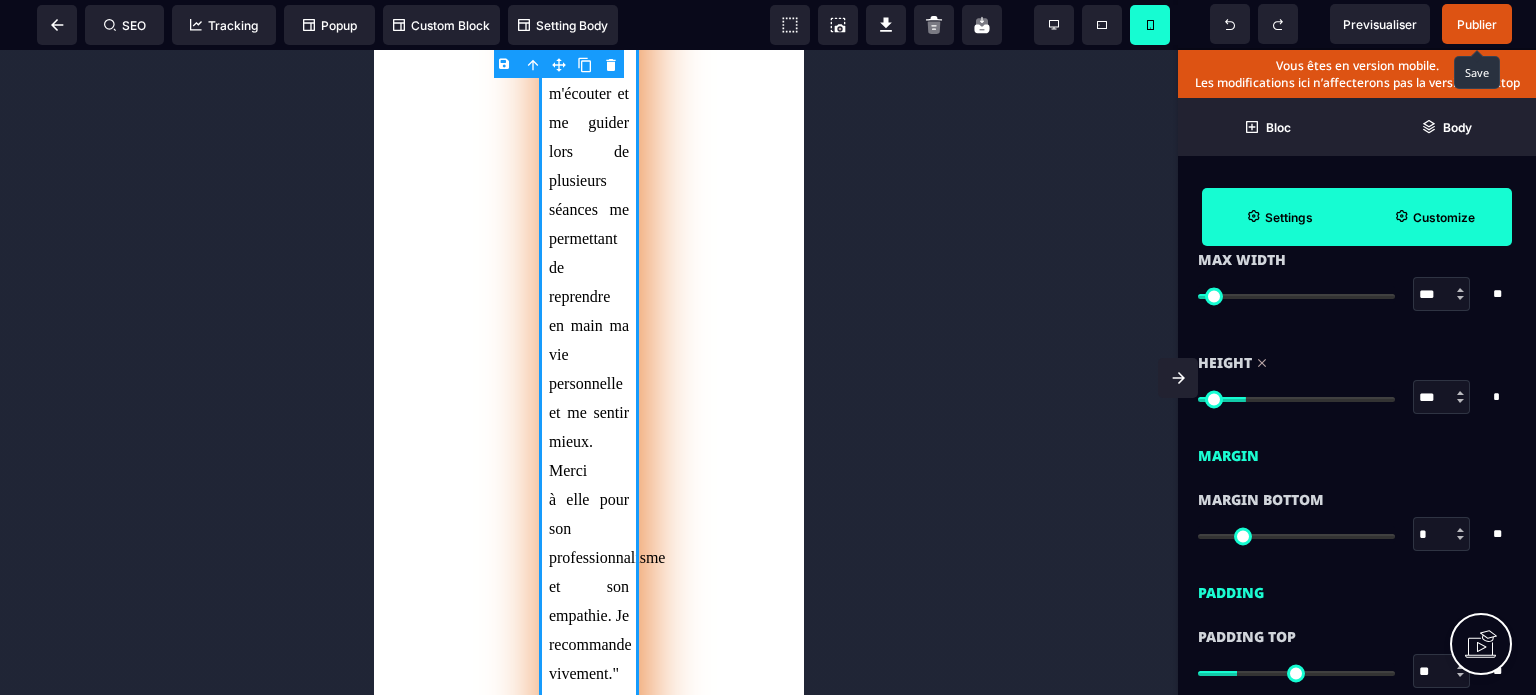 click 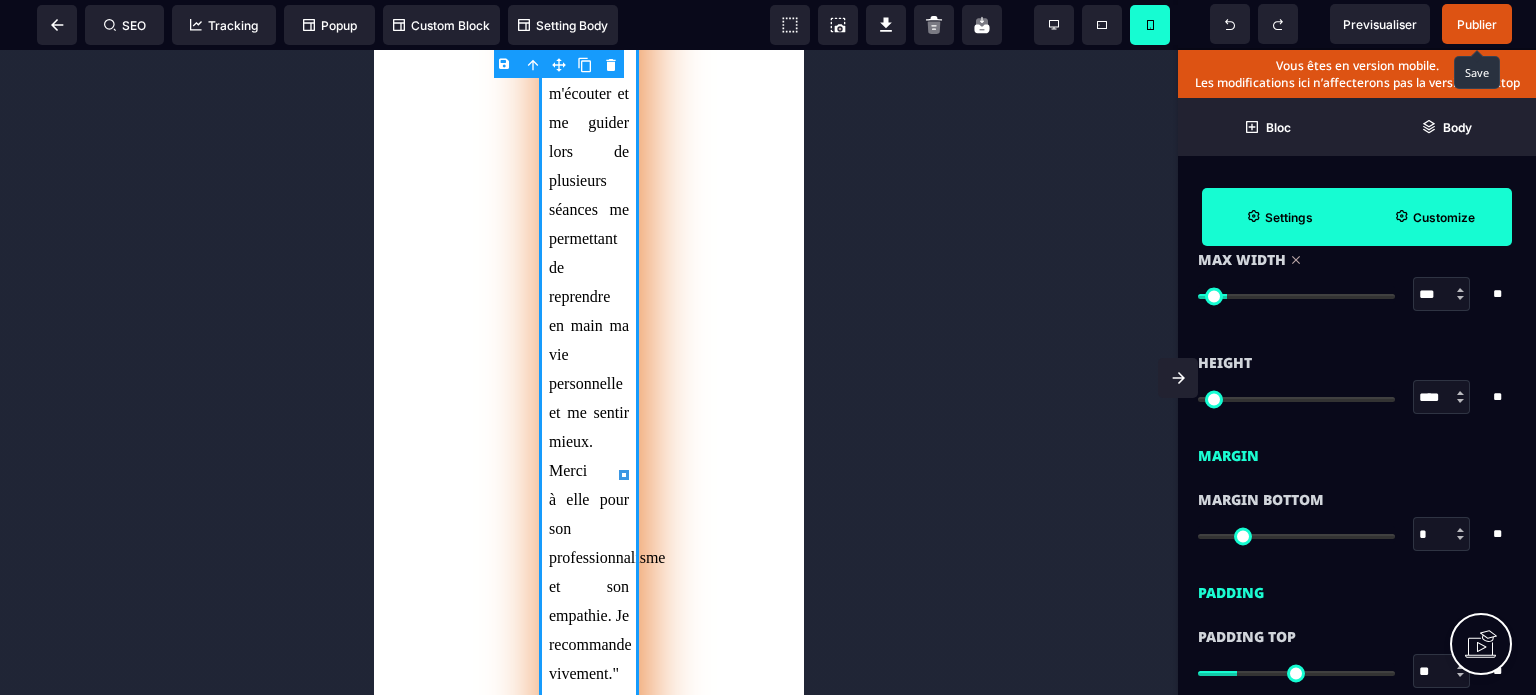 drag, startPoint x: 1224, startPoint y: 287, endPoint x: 1252, endPoint y: 297, distance: 29.732138 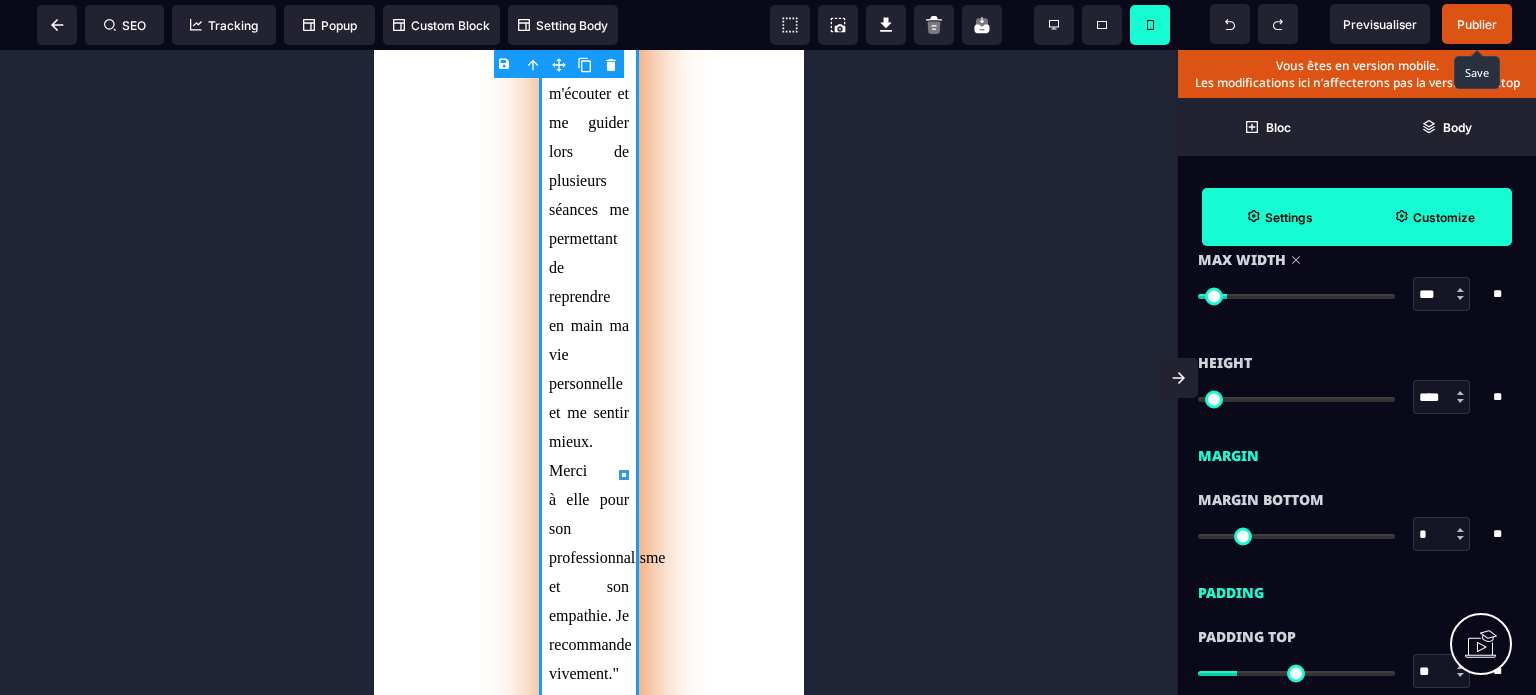 click at bounding box center (1296, 296) 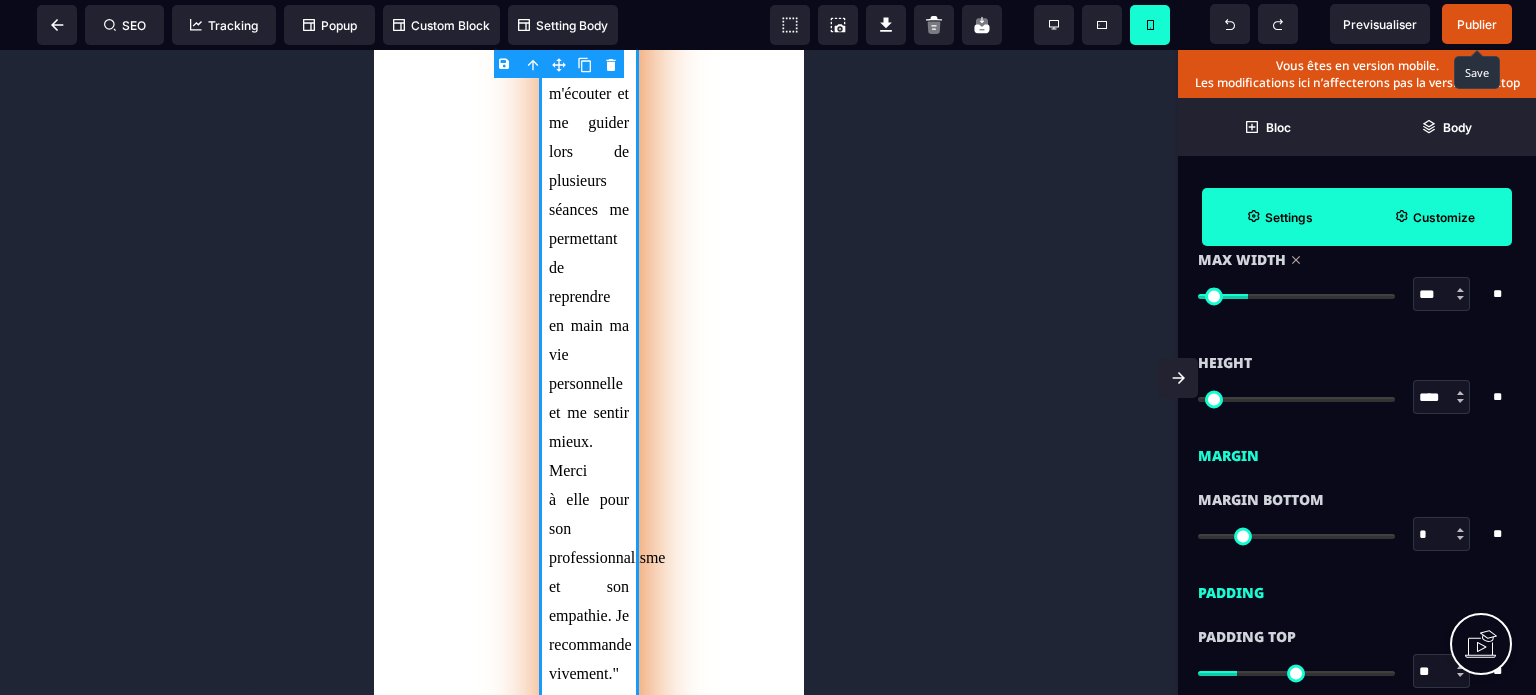 click 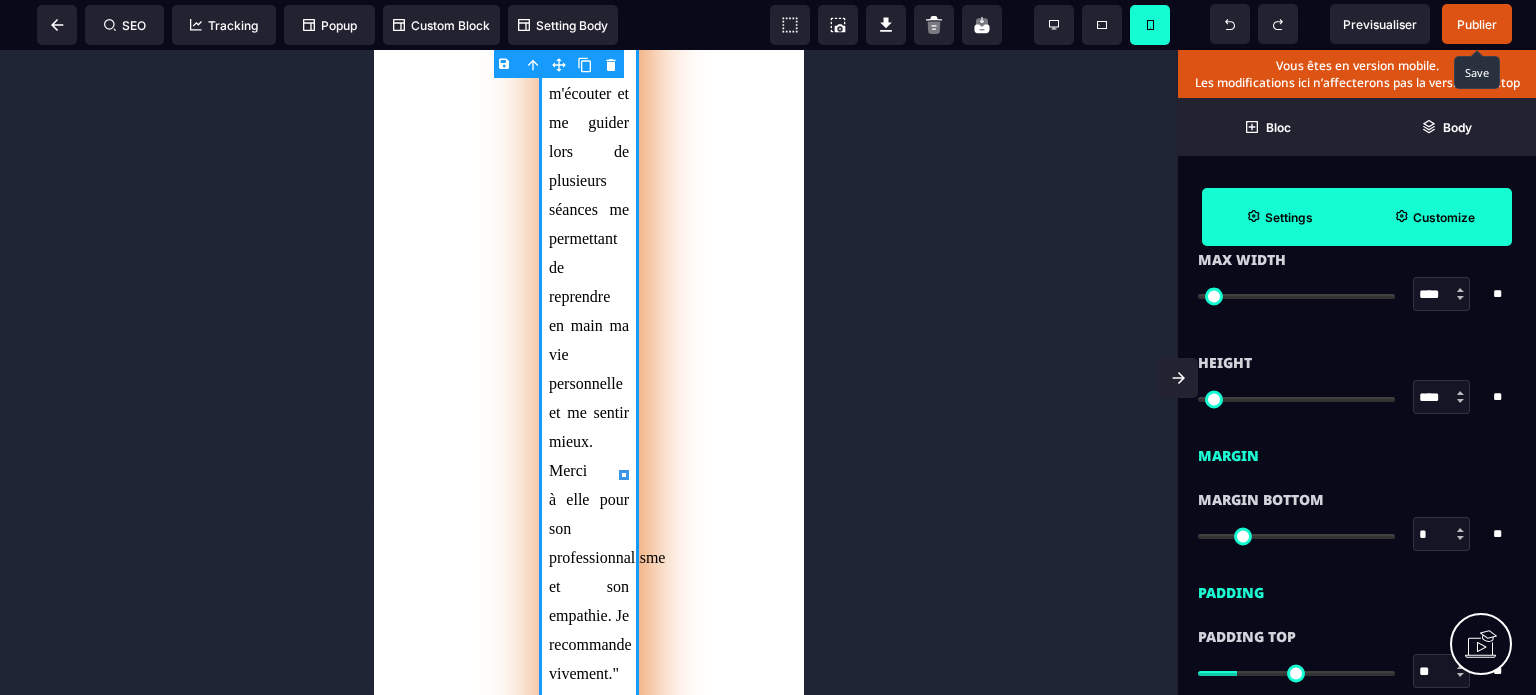 click on "Height
****
*
* * **
All" at bounding box center (1357, 382) 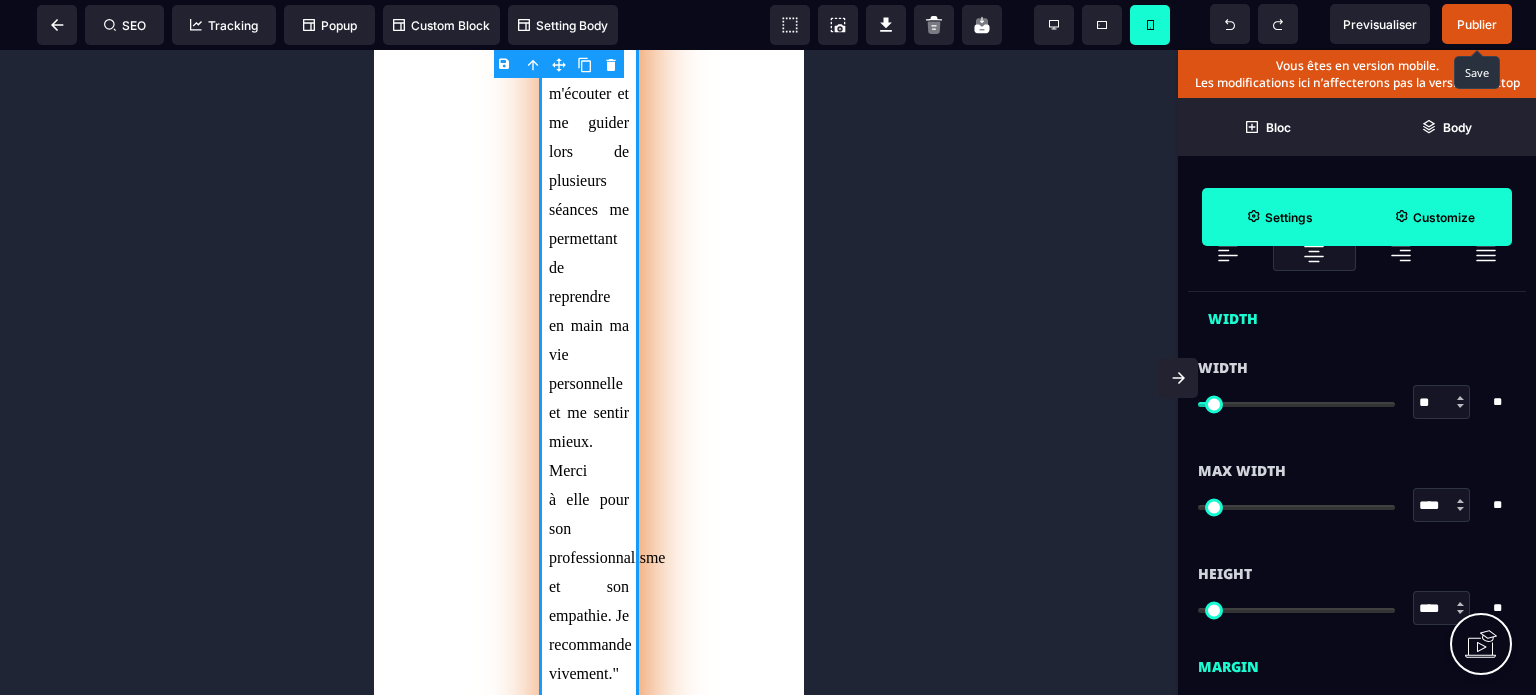 scroll, scrollTop: 1040, scrollLeft: 0, axis: vertical 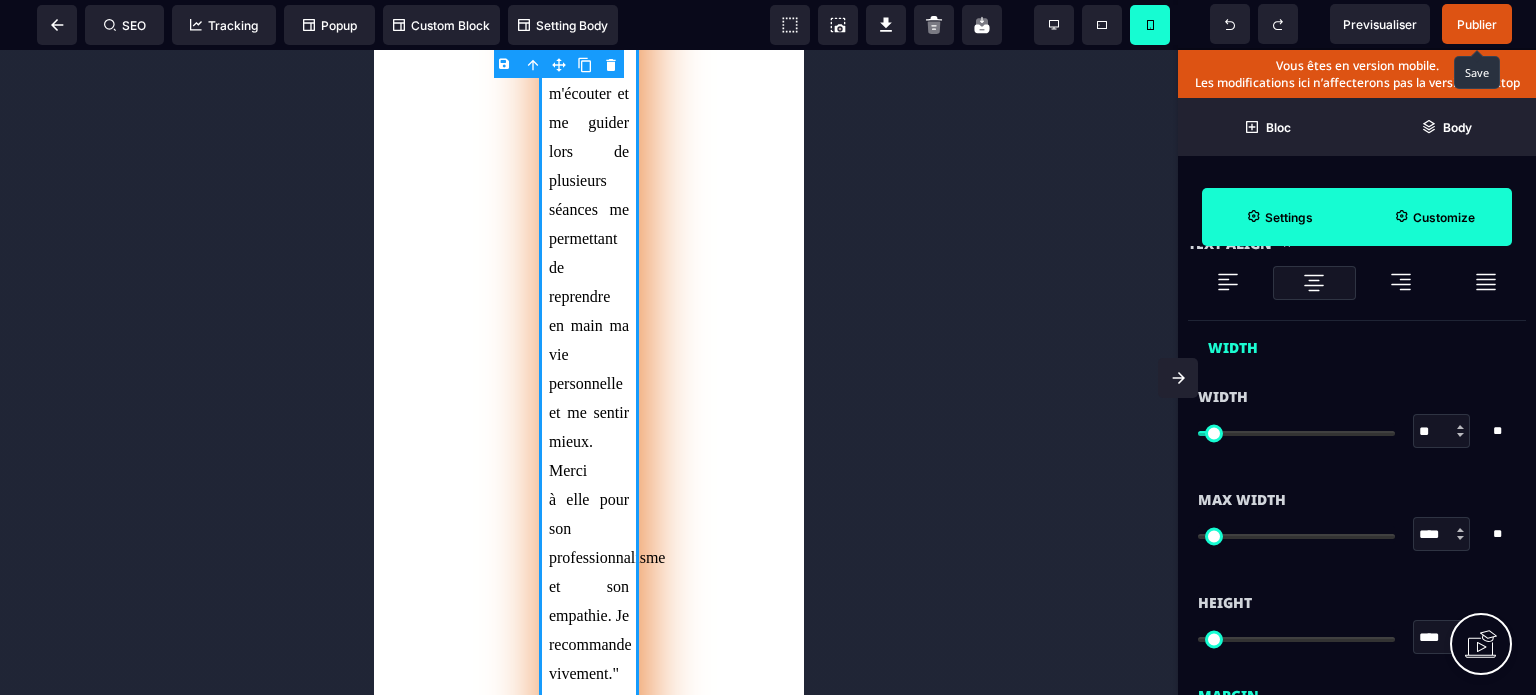 click on "*
* * **" at bounding box center (1502, 431) 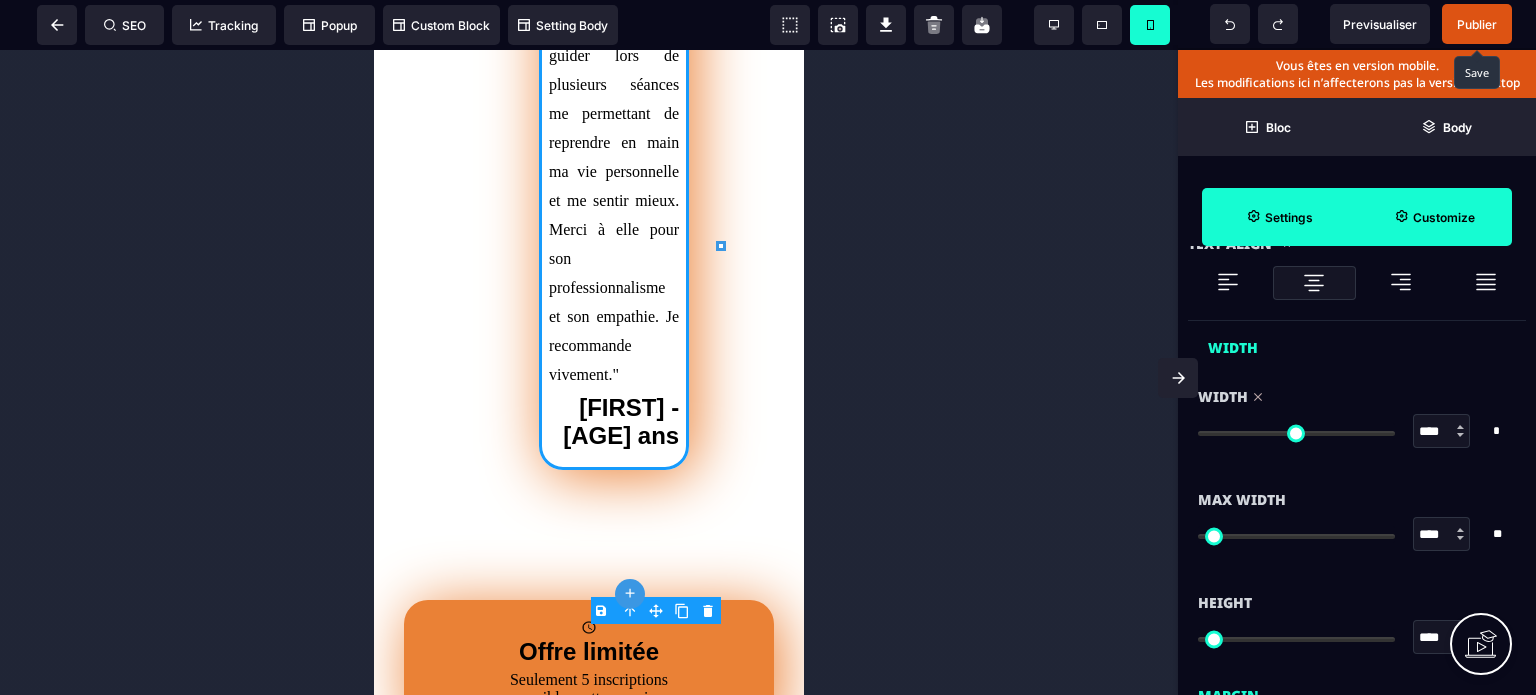 scroll, scrollTop: 0, scrollLeft: 0, axis: both 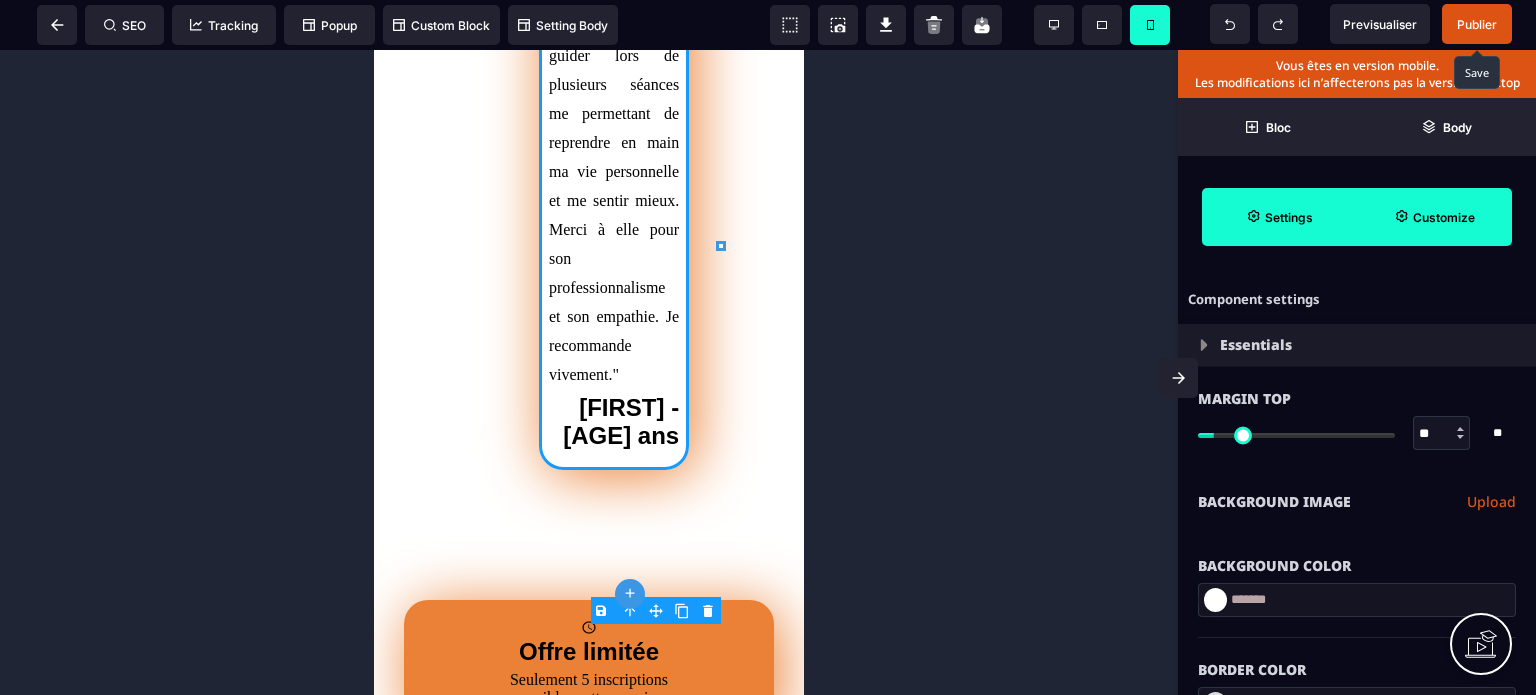 click on "**********" at bounding box center (1357, 502) 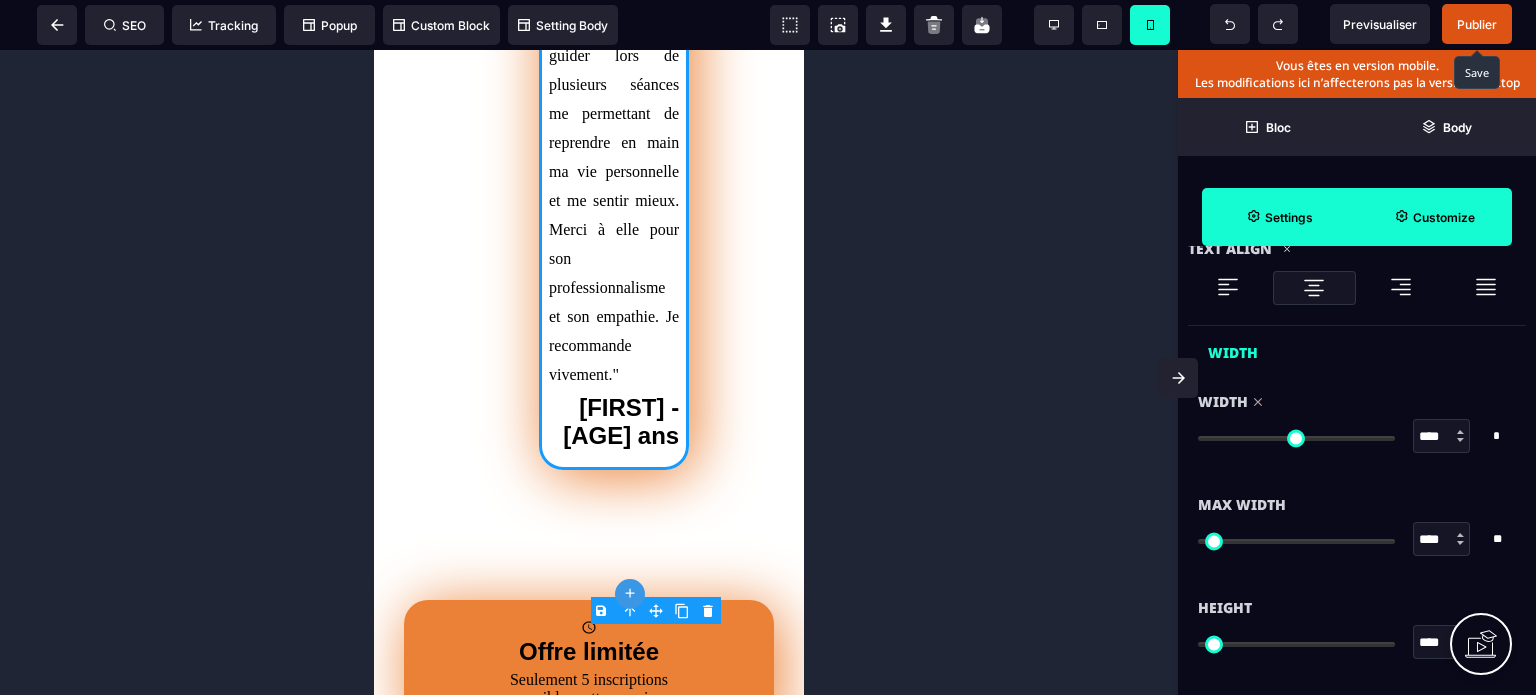 scroll, scrollTop: 1040, scrollLeft: 0, axis: vertical 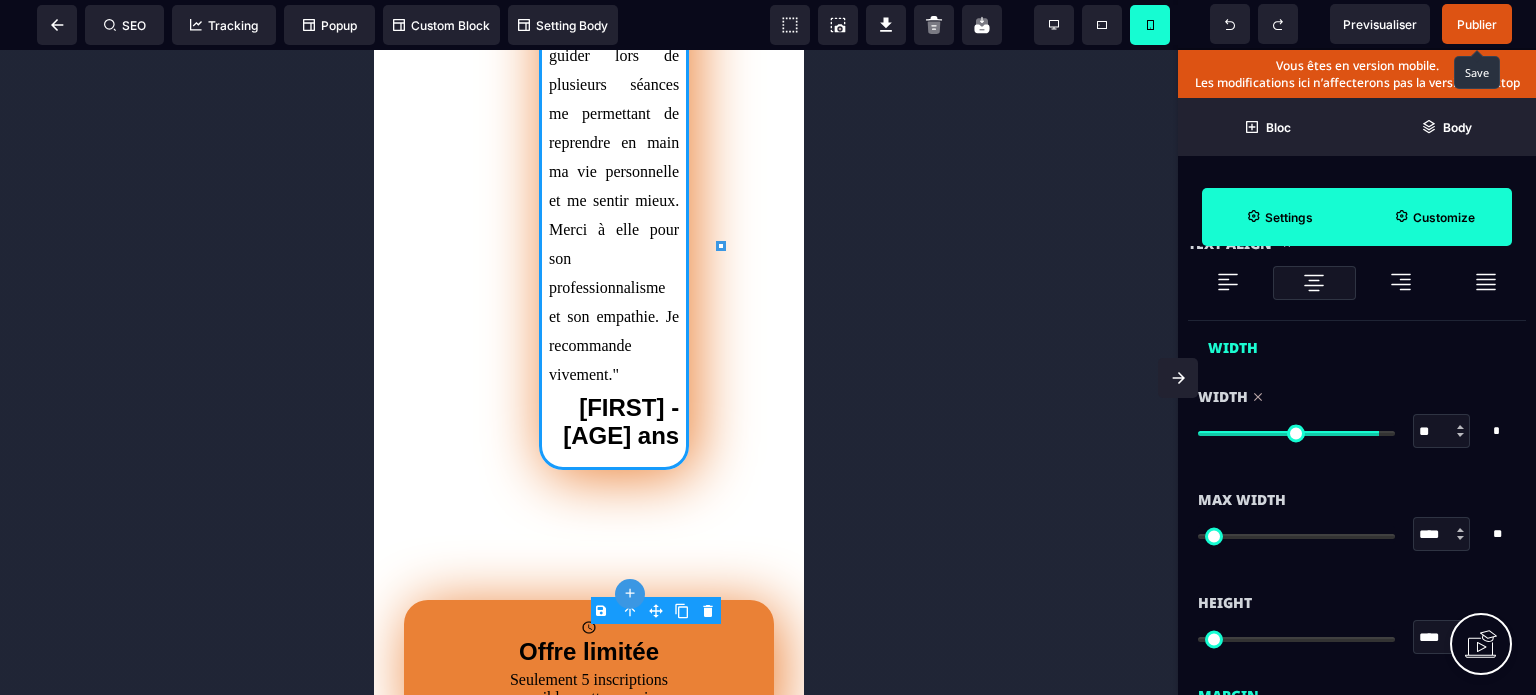 drag, startPoint x: 1206, startPoint y: 433, endPoint x: 1371, endPoint y: 447, distance: 165.59288 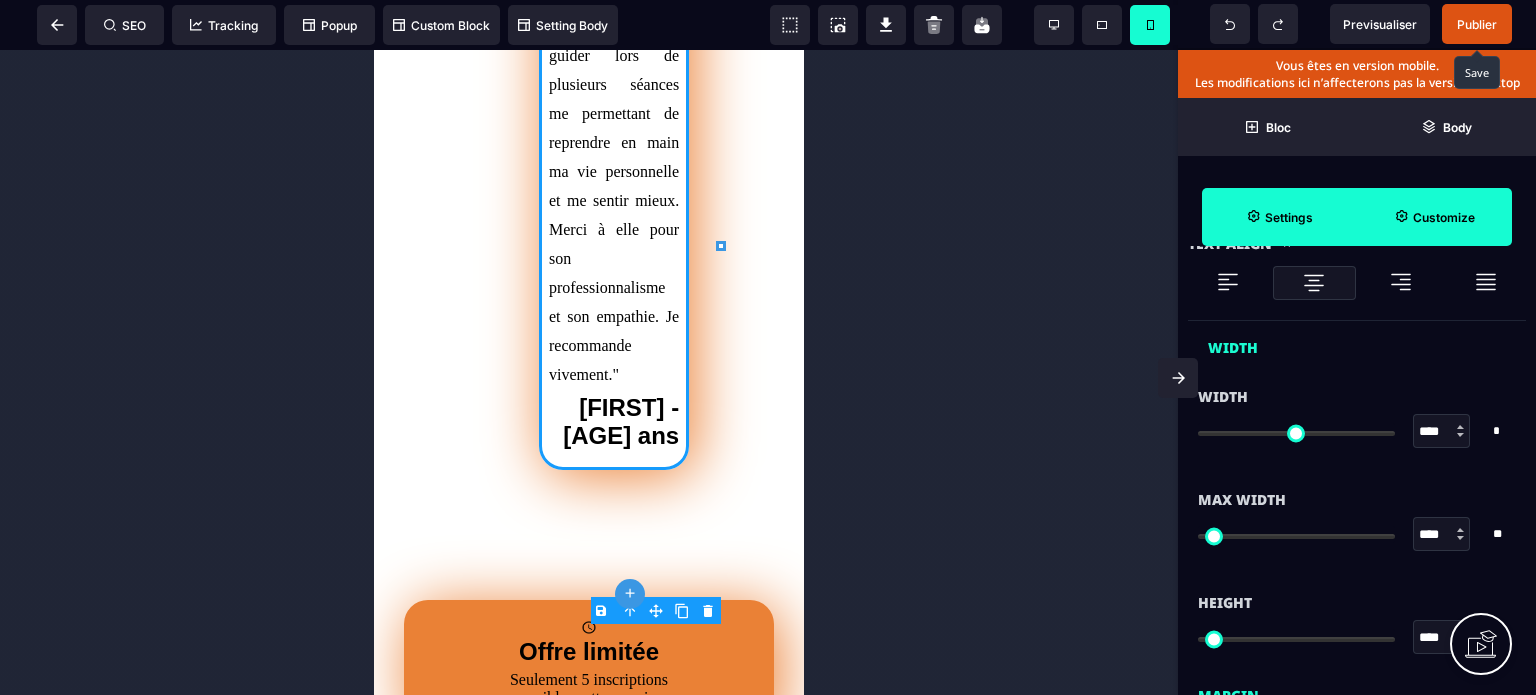 click on "Customize" at bounding box center (1434, 217) 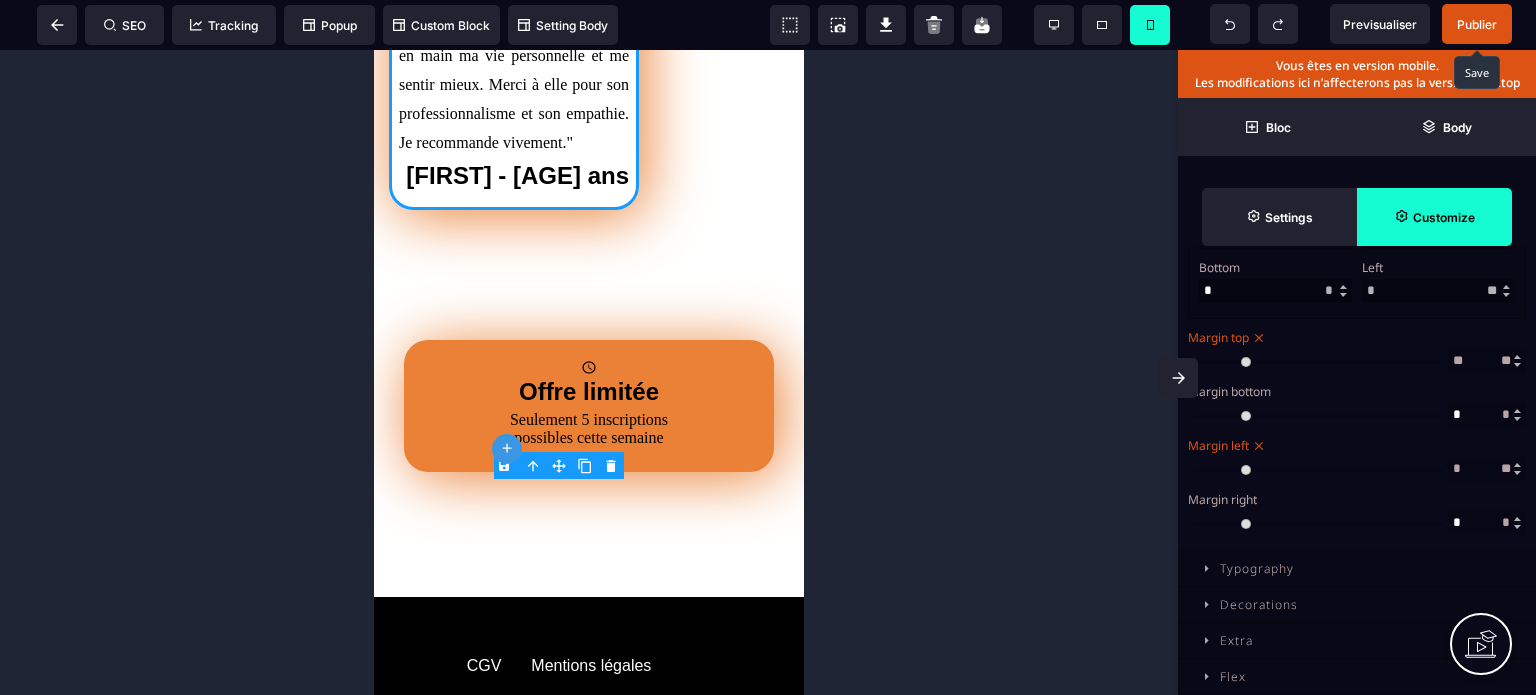 drag, startPoint x: 1196, startPoint y: 467, endPoint x: 1159, endPoint y: 481, distance: 39.56008 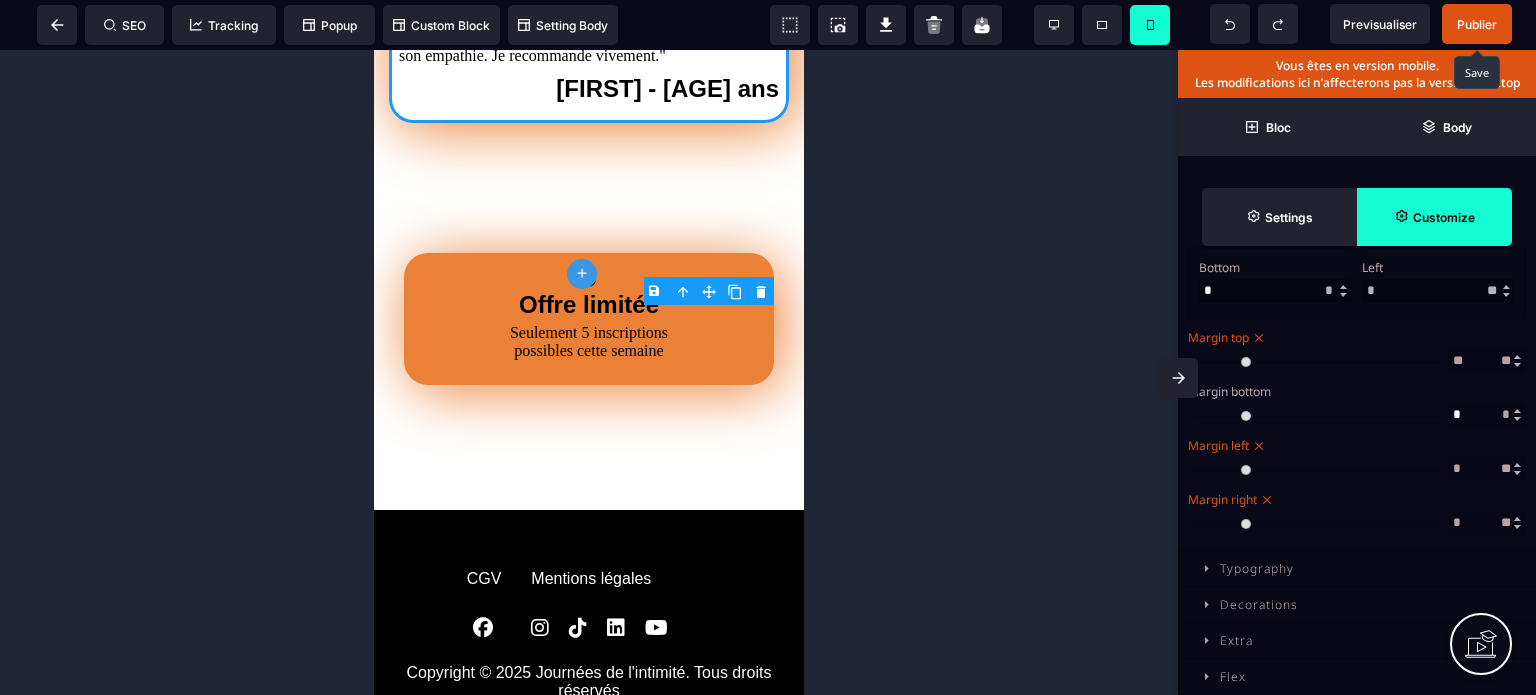drag, startPoint x: 1200, startPoint y: 519, endPoint x: 1138, endPoint y: 529, distance: 62.801273 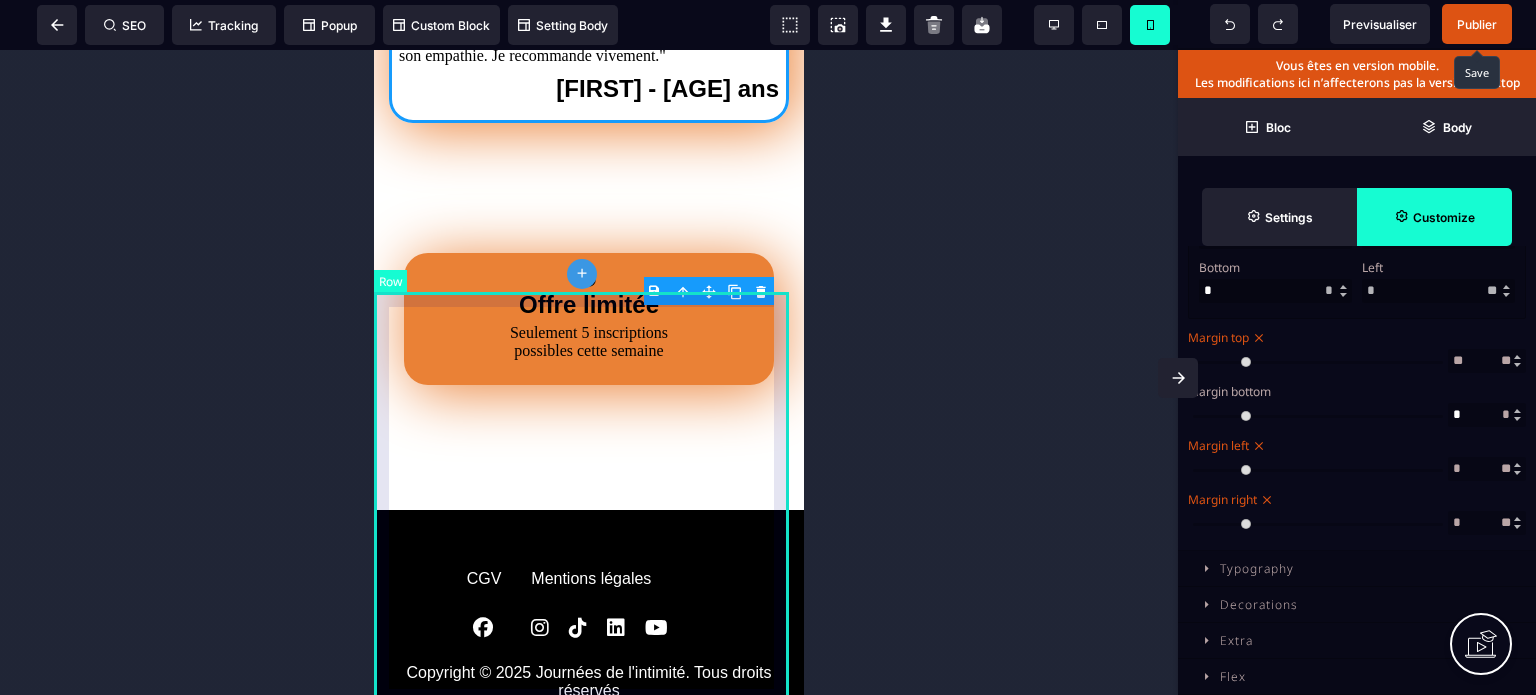 click on "Offre limitée Seulement 5 inscriptions possibles cette semaine" at bounding box center (589, 309) 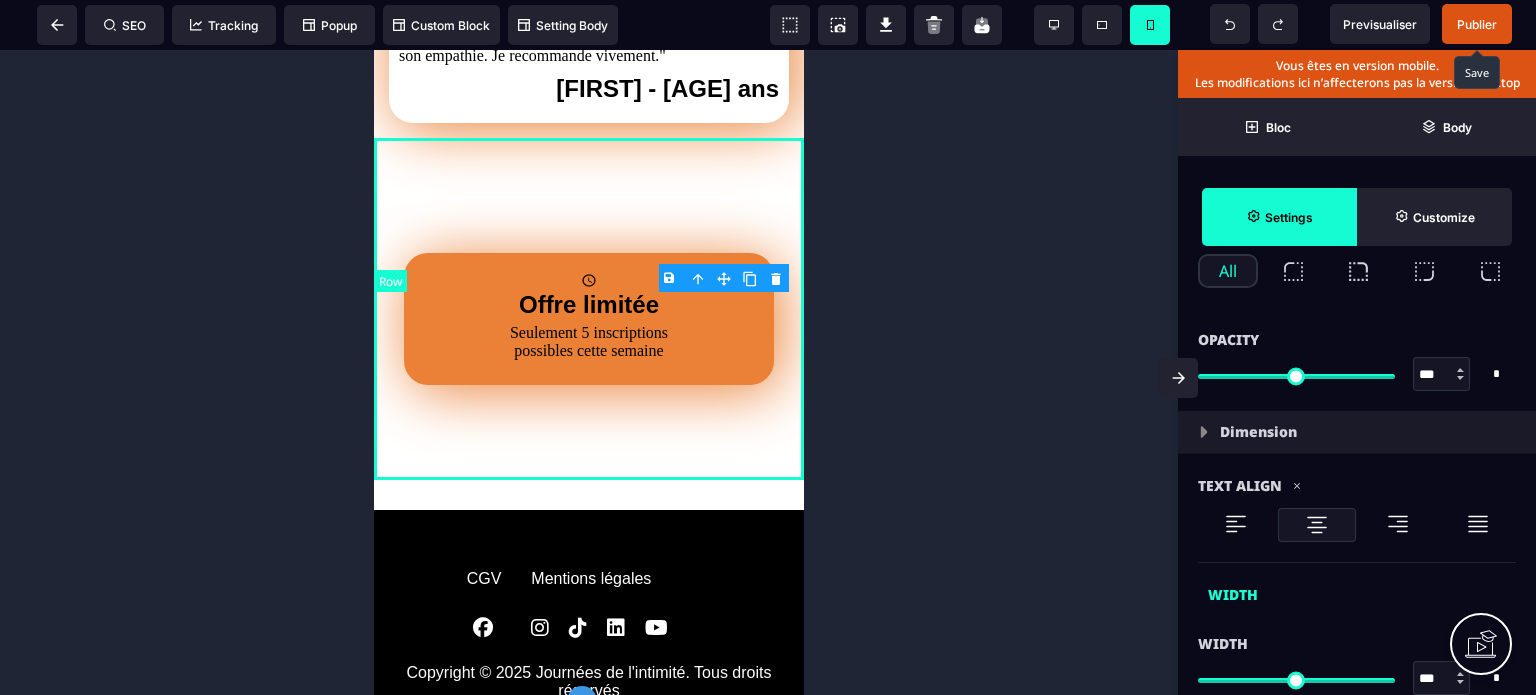 scroll, scrollTop: 0, scrollLeft: 0, axis: both 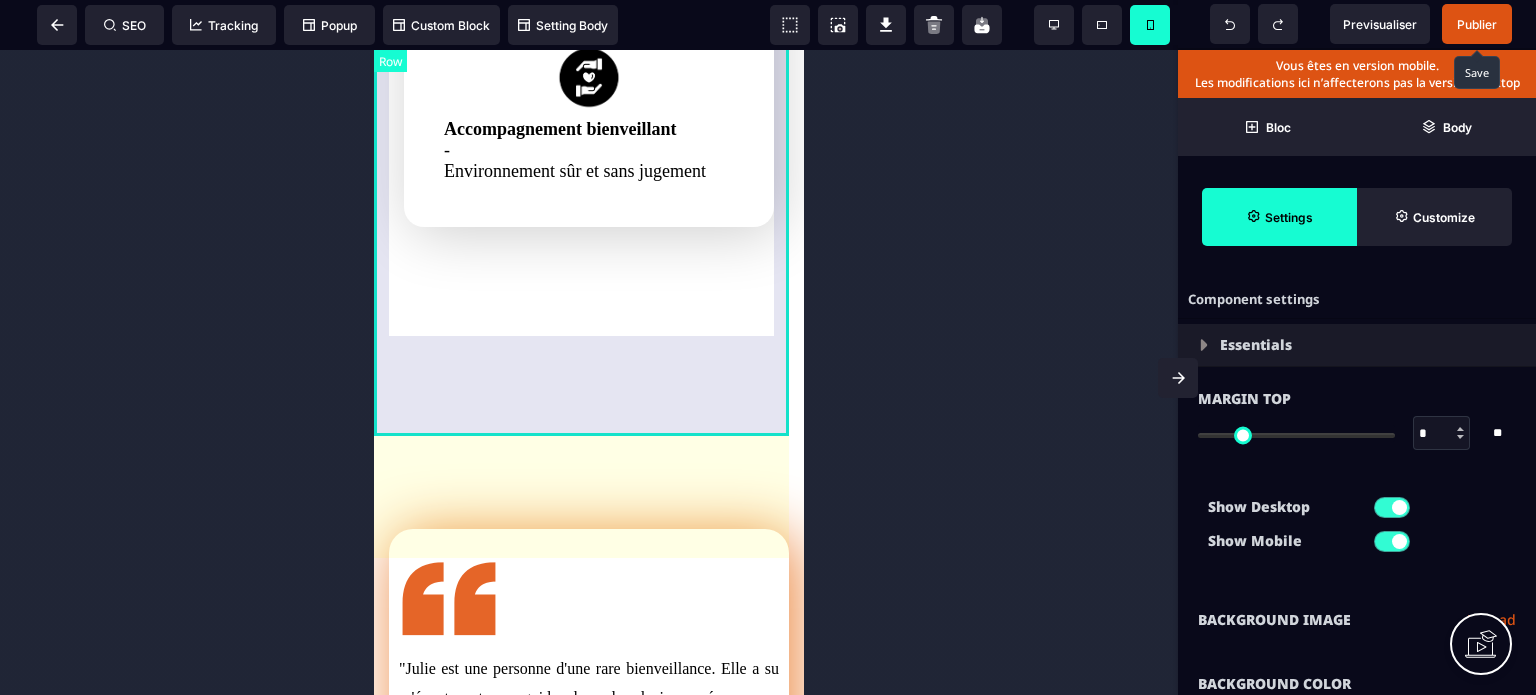 click on "Ce que tu vas retrouver 1 Diagnostic personnalisé -  Analyse complète de votre situation et identification des blocages 2 Plan d'action sur-mesure -  Stratégie adaptée à vos besoins spécifiques 3 Méthode éprouvée -  Techniques validées scientifiquement et testées avec succès 4 Accompagnement bienveillant -  Environnement sûr et sans jugement" at bounding box center (589, -436) 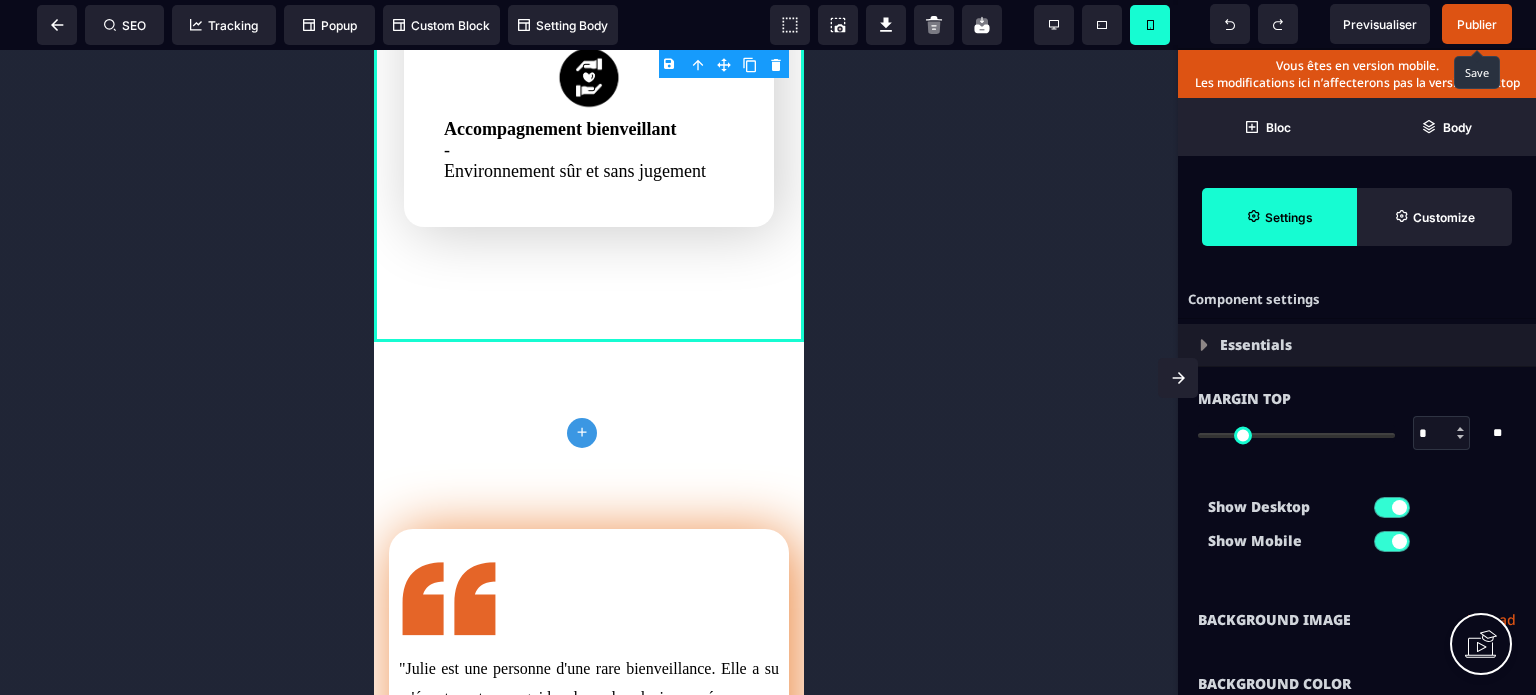 click on "**********" at bounding box center [1357, 620] 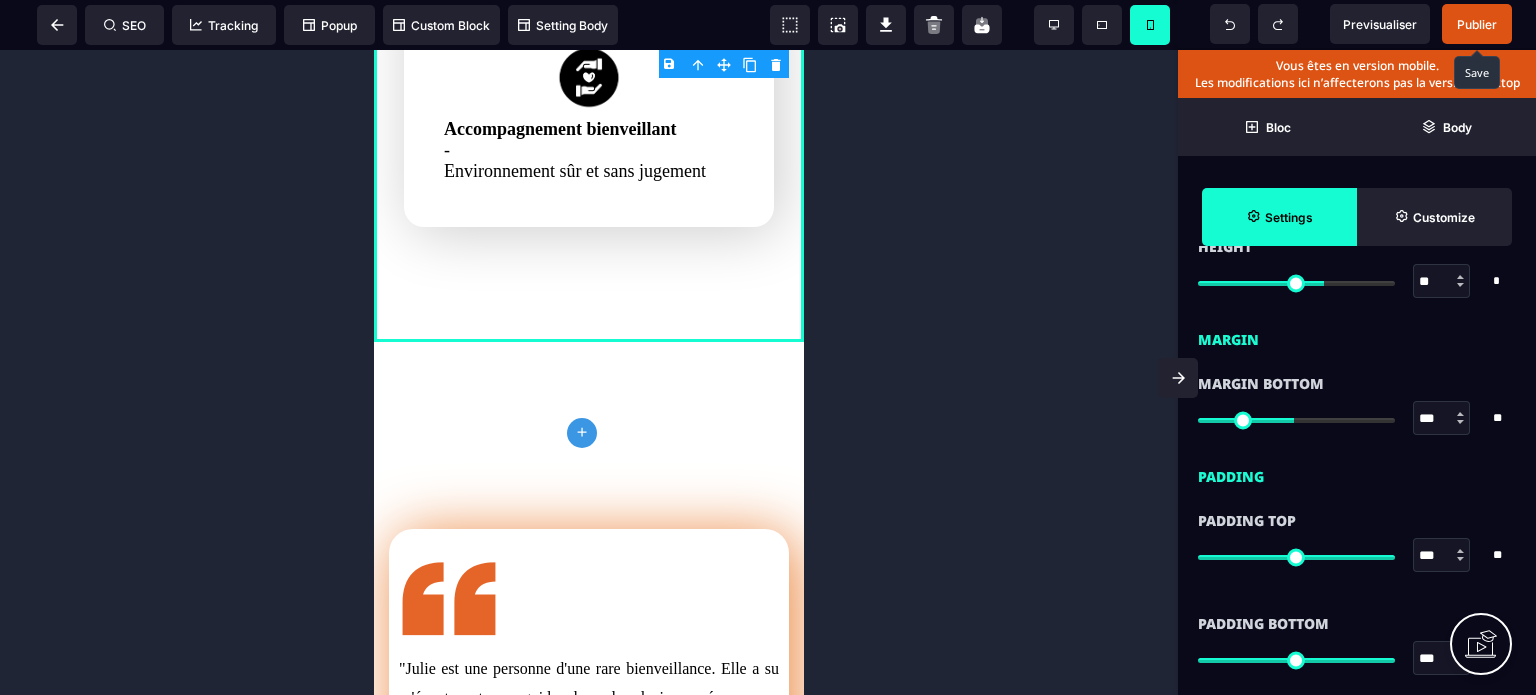 scroll, scrollTop: 1520, scrollLeft: 0, axis: vertical 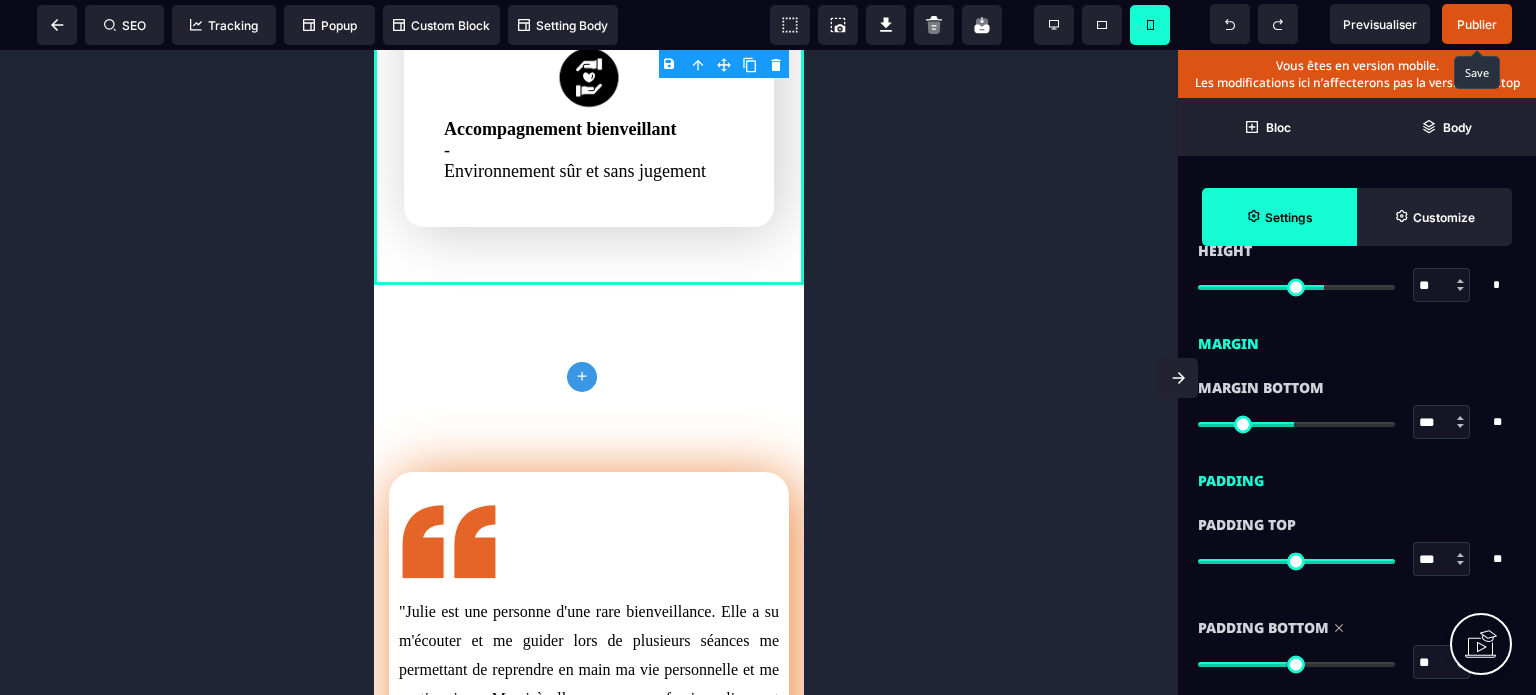 drag, startPoint x: 1379, startPoint y: 659, endPoint x: 1244, endPoint y: 672, distance: 135.62448 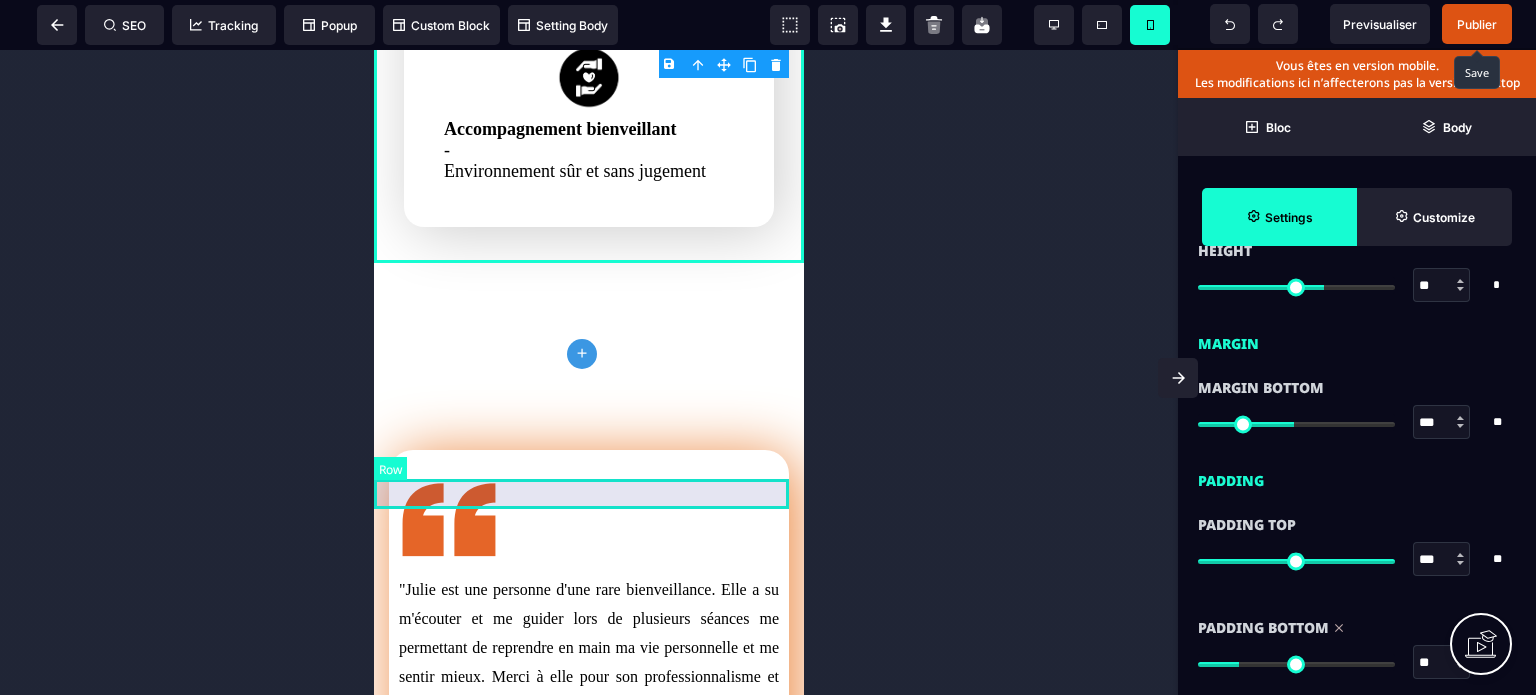 click at bounding box center [589, 400] 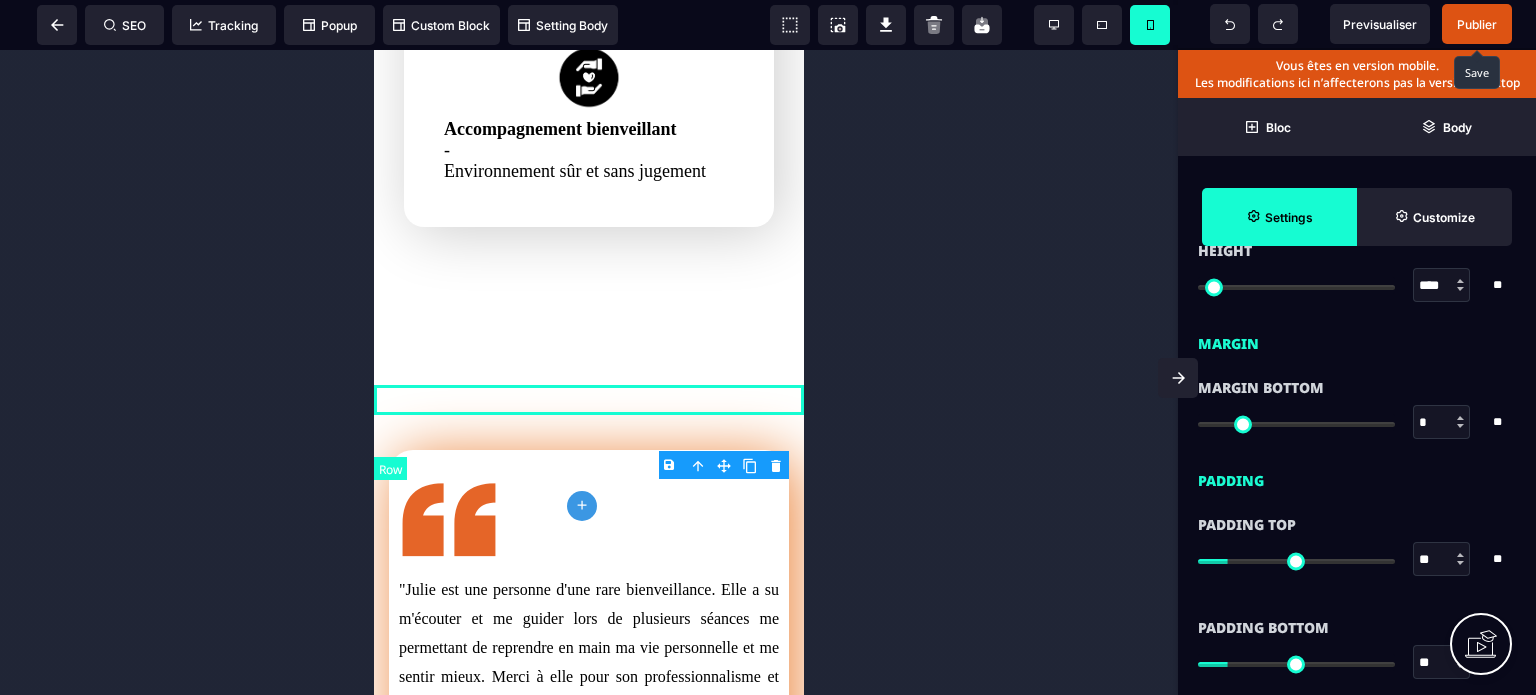 scroll, scrollTop: 0, scrollLeft: 0, axis: both 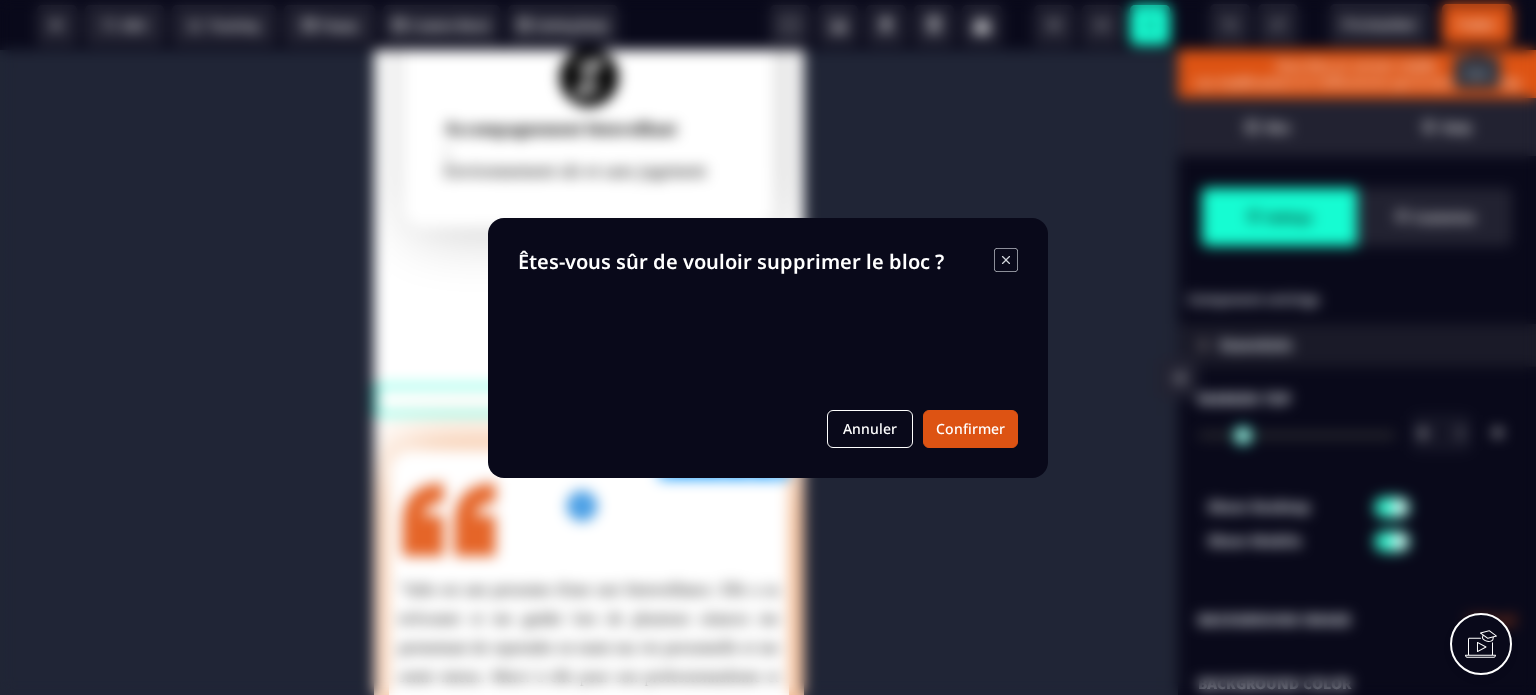click on "B I U S
A *******
plus
Row
SEO
Big" at bounding box center (768, 347) 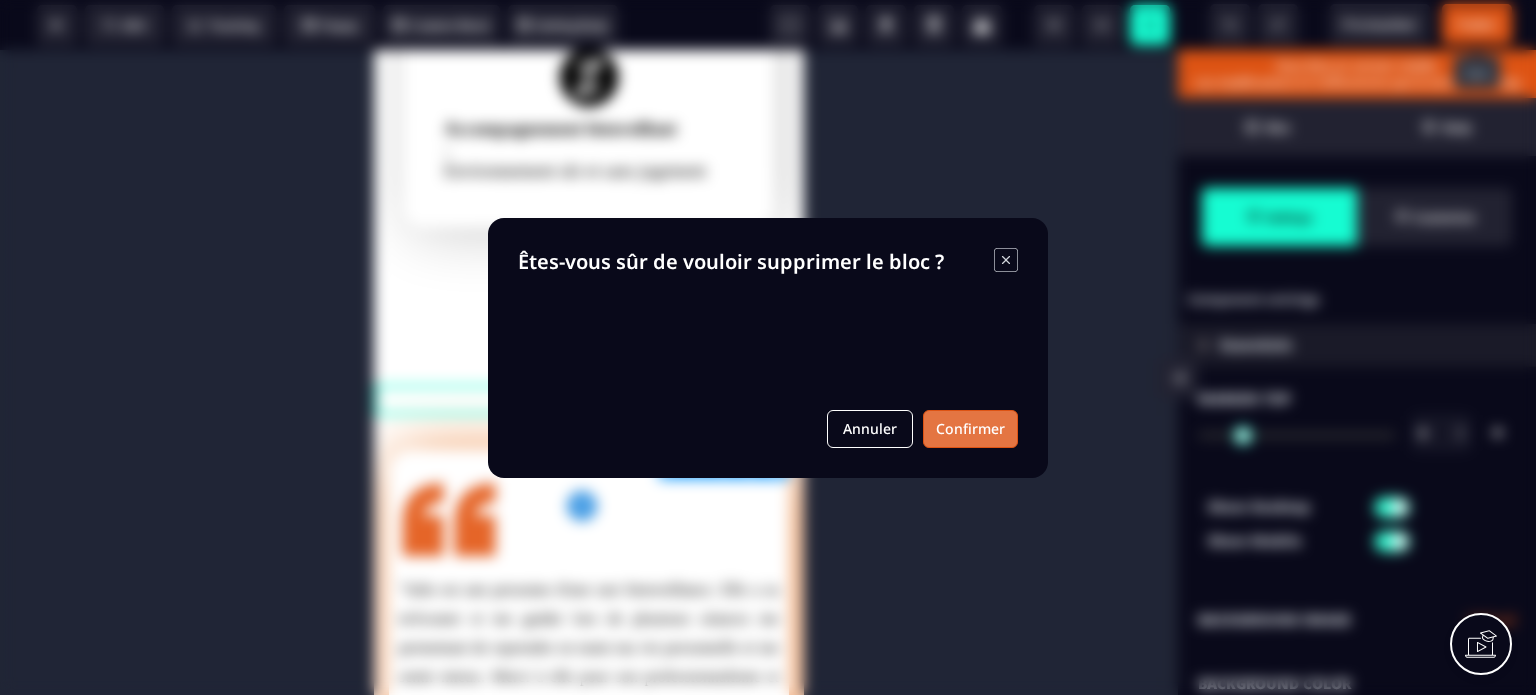click on "Confirmer" at bounding box center (970, 429) 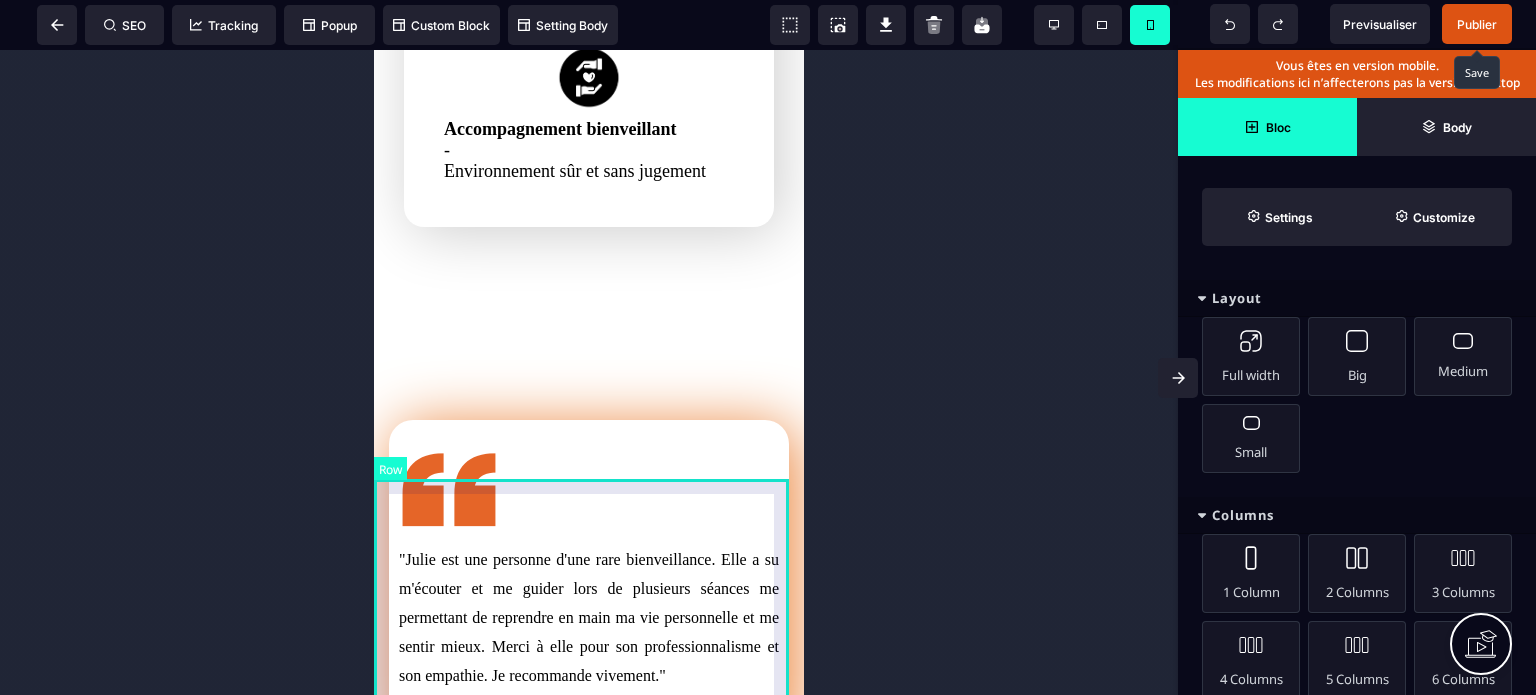 click on "[FIRST] est une personne d'une rare bienveillance. Elle a su m'écouter et me guider lors de plusieurs séances me permettant de reprendre en main ma vie personnelle et me sentir mieux. Merci à elle pour son professionnalisme et son empathie. Je recommande vivement. [FIRST] - [AGE] ans" at bounding box center (589, 571) 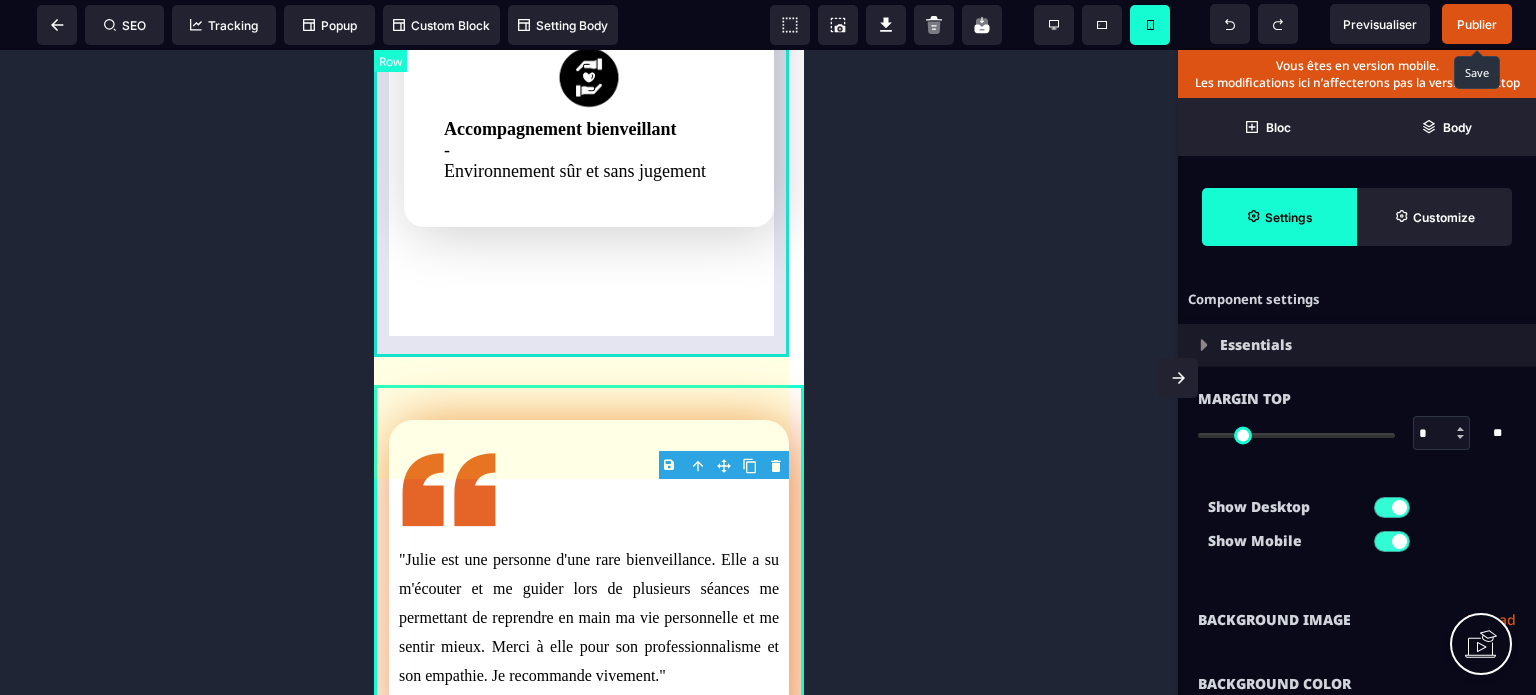 click on "Ce que tu vas retrouver 1 Diagnostic personnalisé -  Analyse complète de votre situation et identification des blocages 2 Plan d'action sur-mesure -  Stratégie adaptée à vos besoins spécifiques 3 Méthode éprouvée -  Techniques validées scientifiquement et testées avec succès 4 Accompagnement bienveillant -  Environnement sûr et sans jugement" at bounding box center (589, -476) 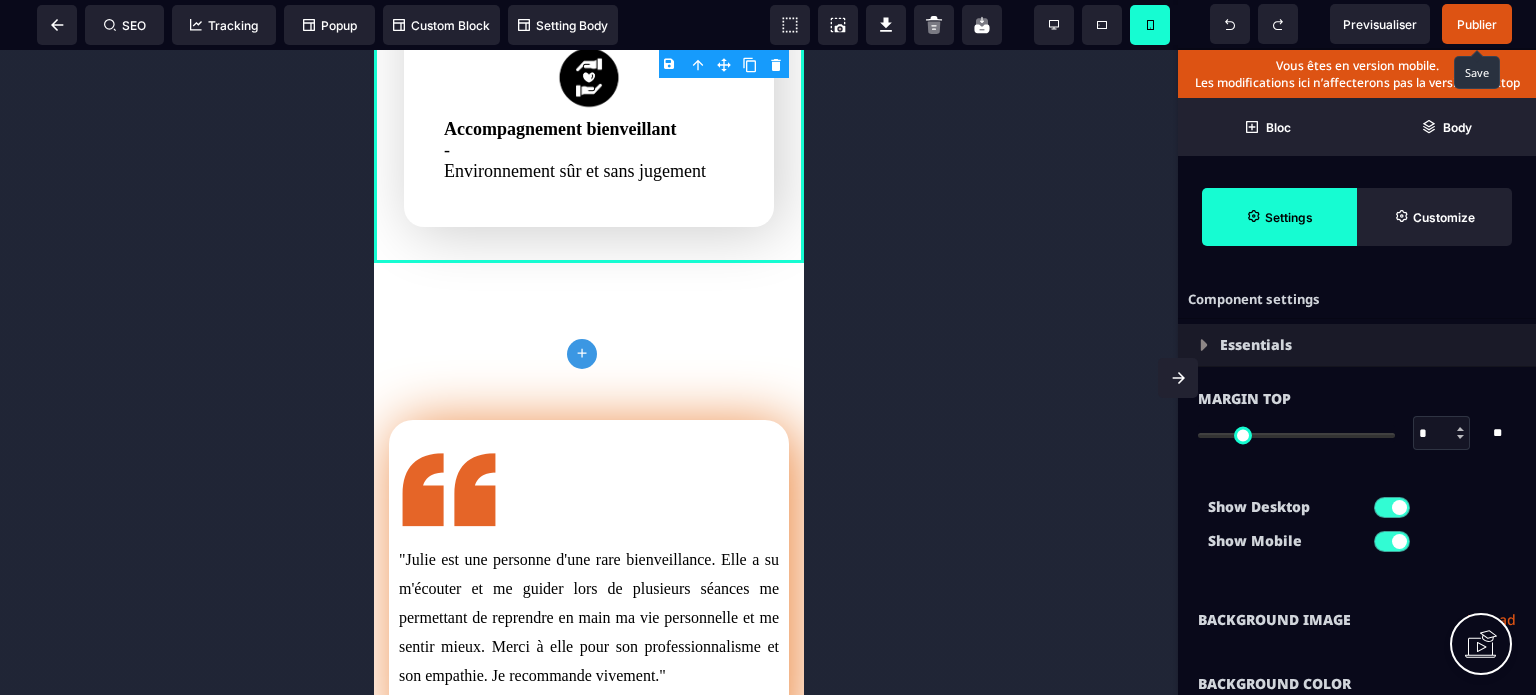 click on "Show Desktop
Show Mobile" at bounding box center (1357, 529) 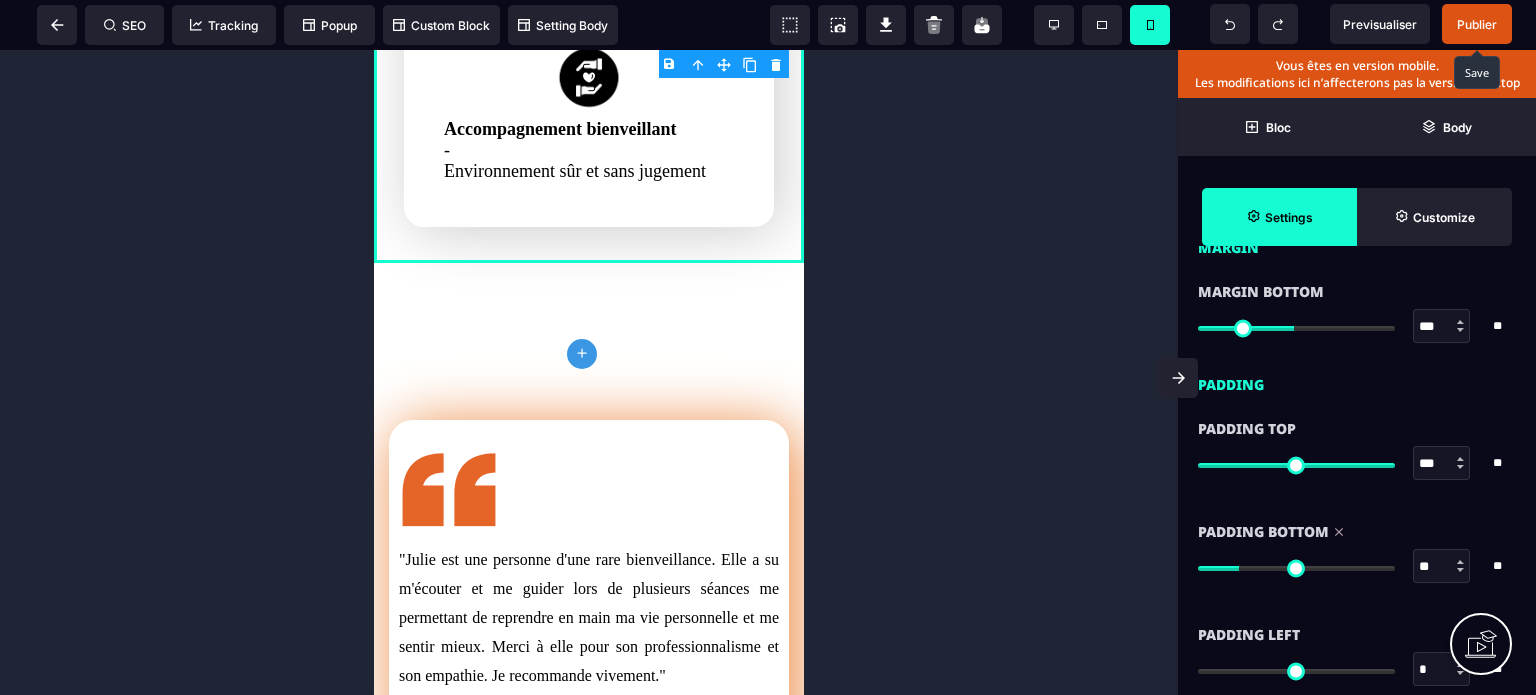 scroll, scrollTop: 1600, scrollLeft: 0, axis: vertical 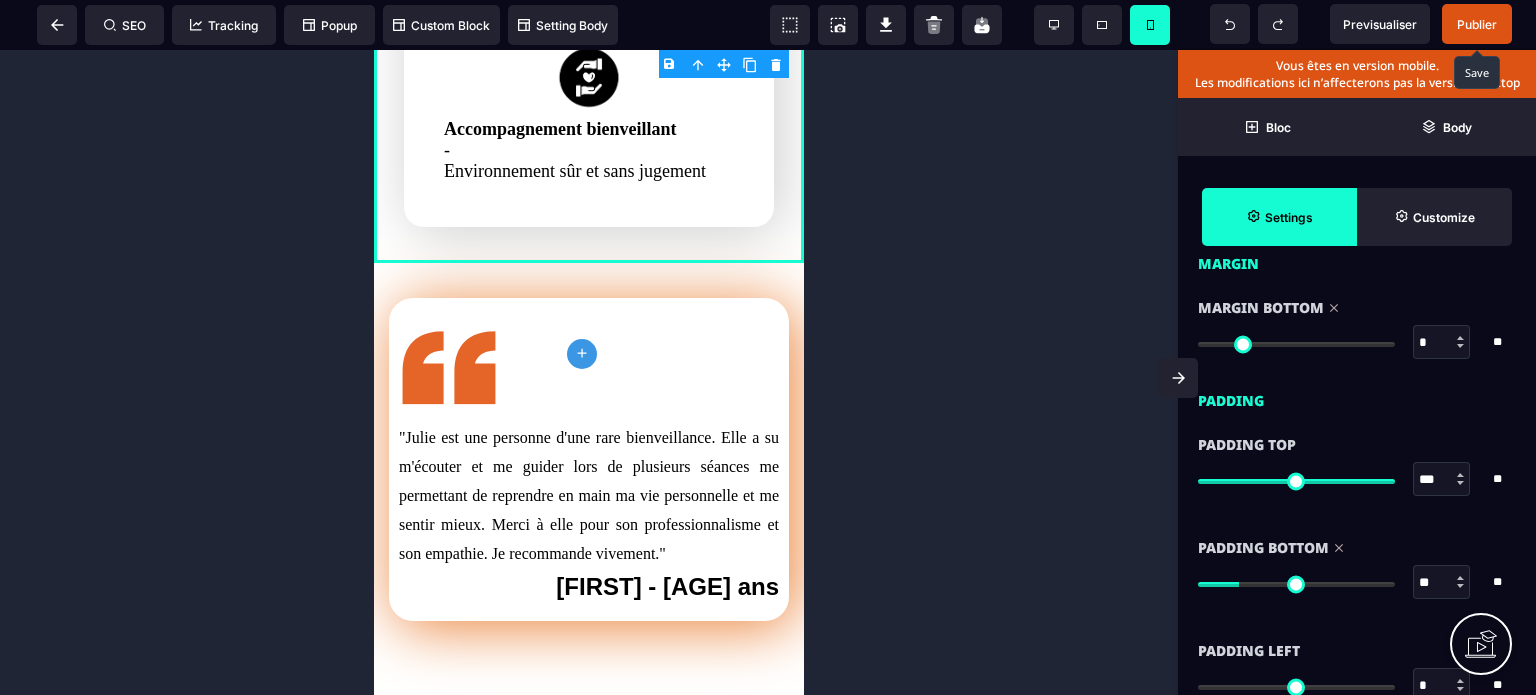 drag, startPoint x: 1294, startPoint y: 342, endPoint x: 1202, endPoint y: 359, distance: 93.55747 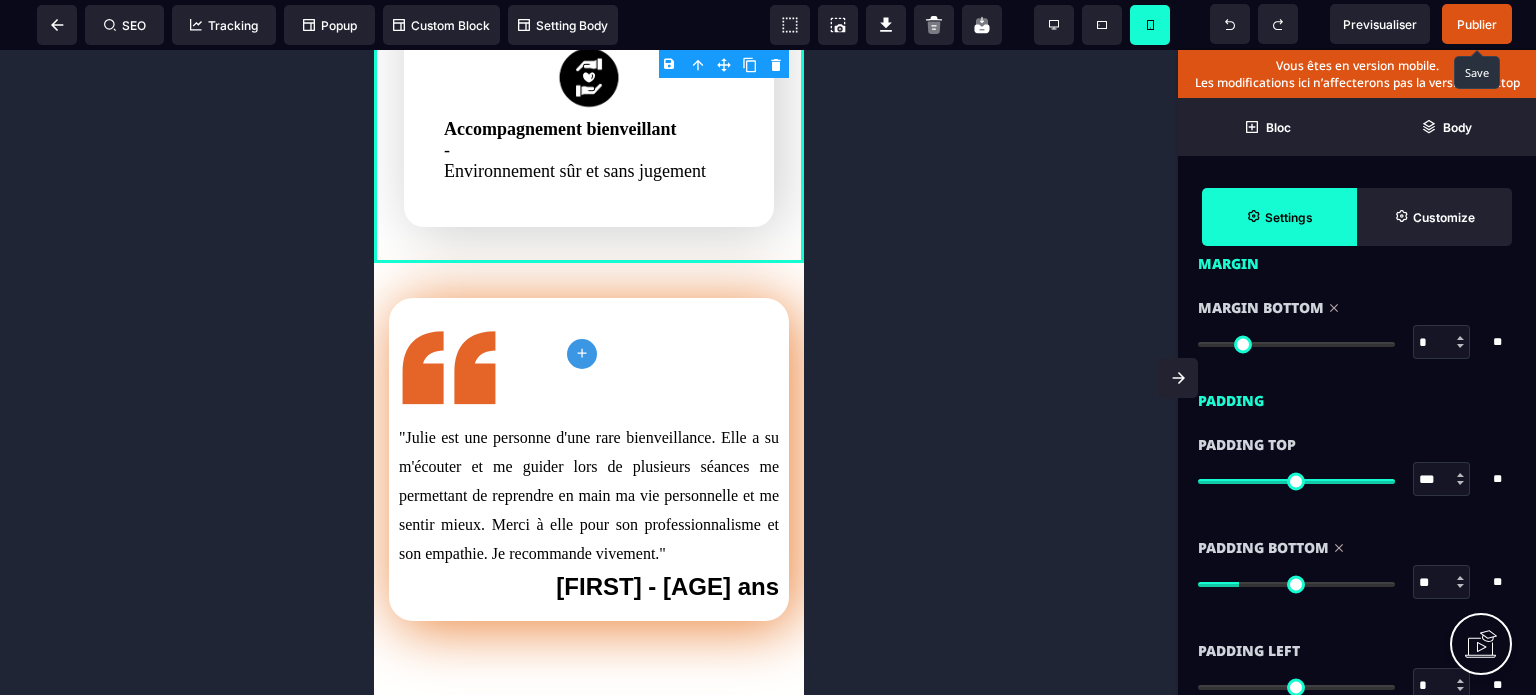 click at bounding box center (1296, 344) 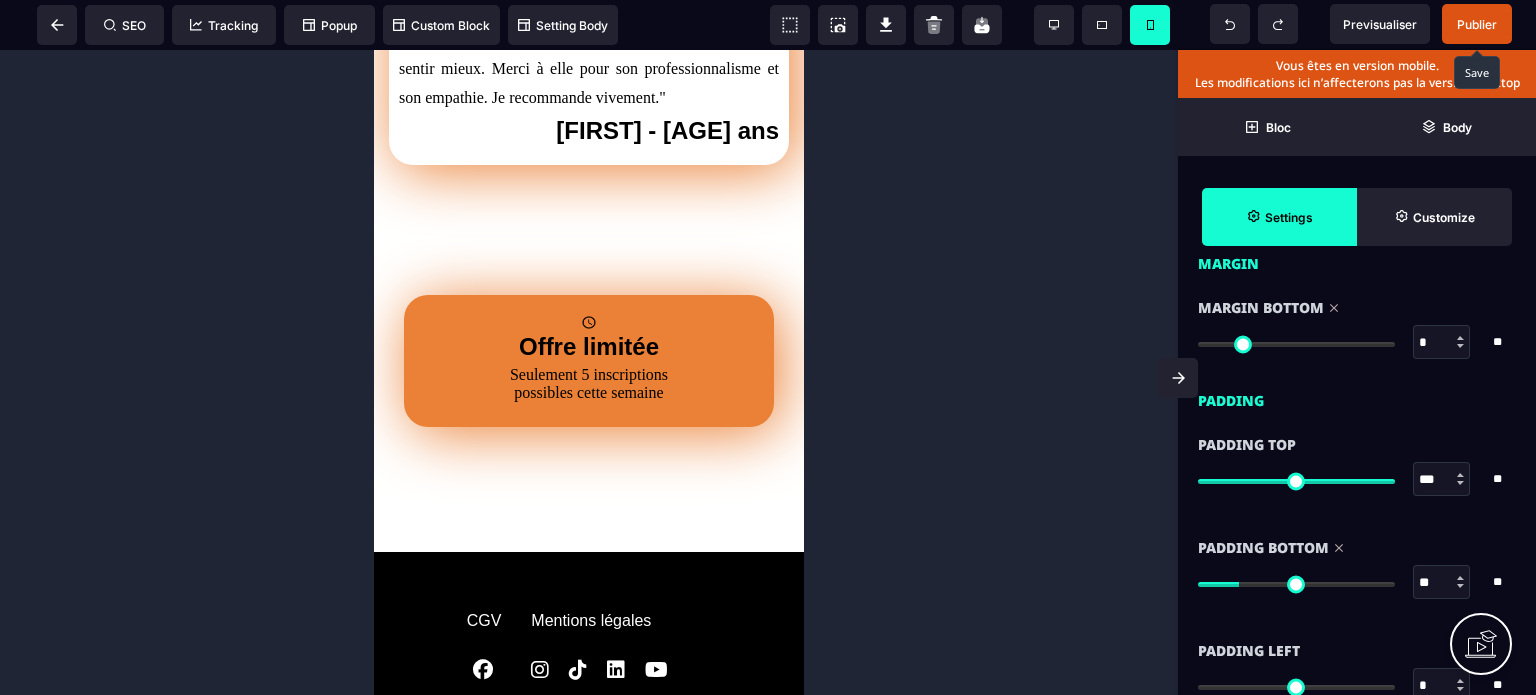 scroll, scrollTop: 2436, scrollLeft: 0, axis: vertical 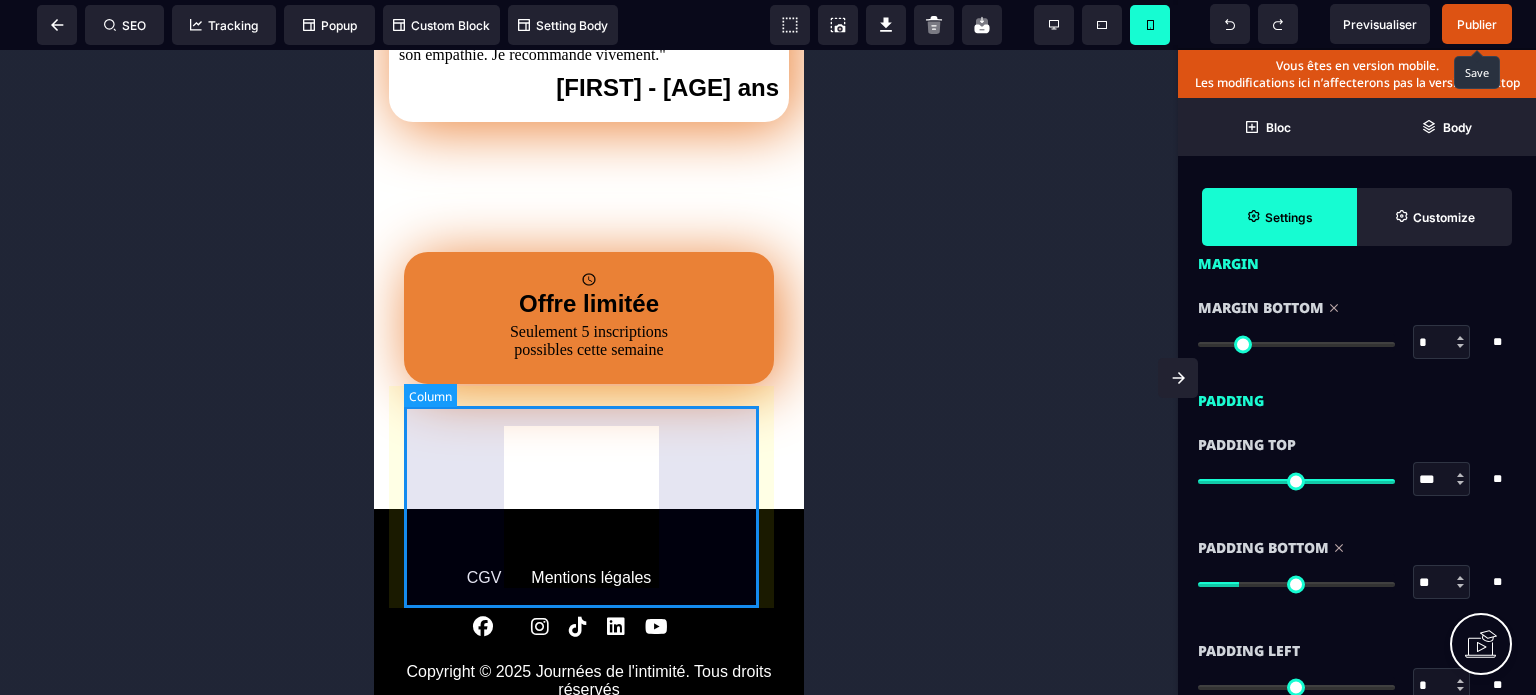 click on "Offre limitée Seulement 5 inscriptions possibles cette semaine" at bounding box center [589, 318] 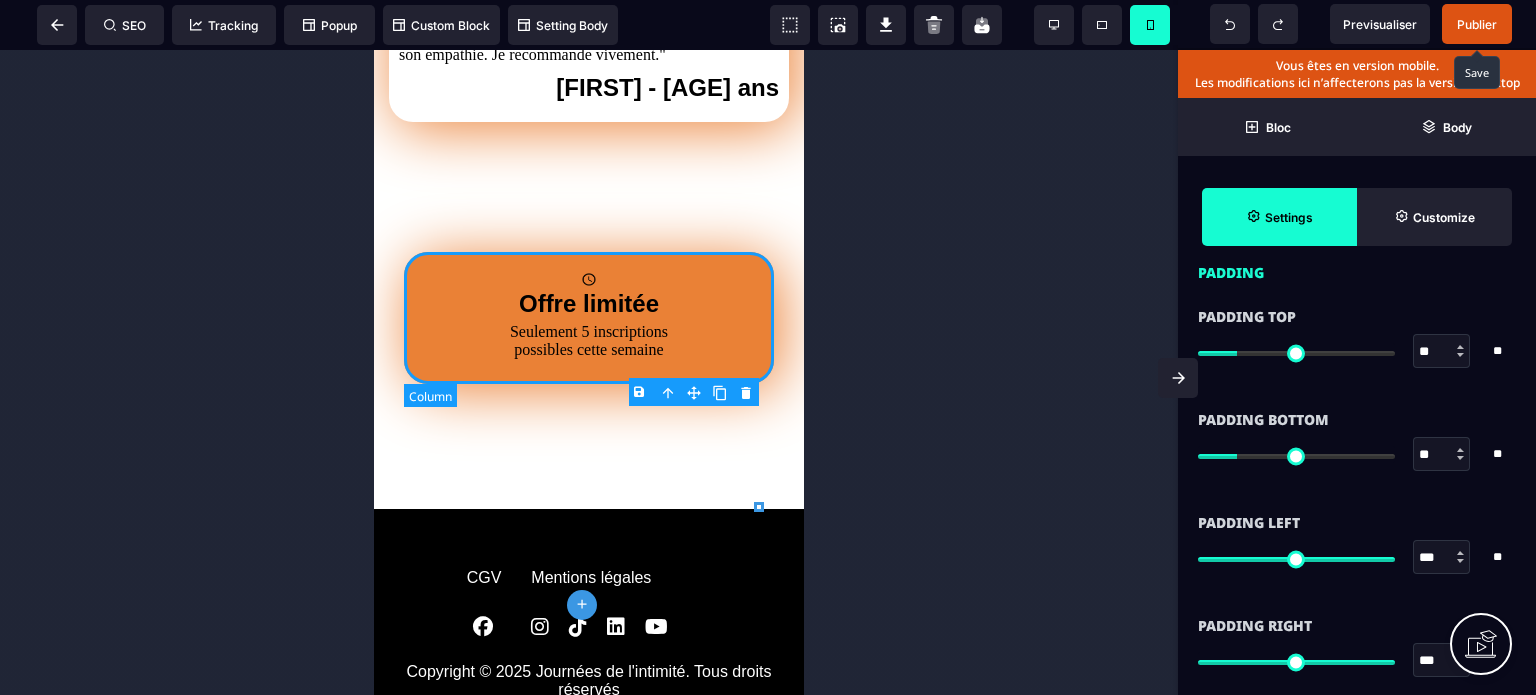 scroll, scrollTop: 0, scrollLeft: 0, axis: both 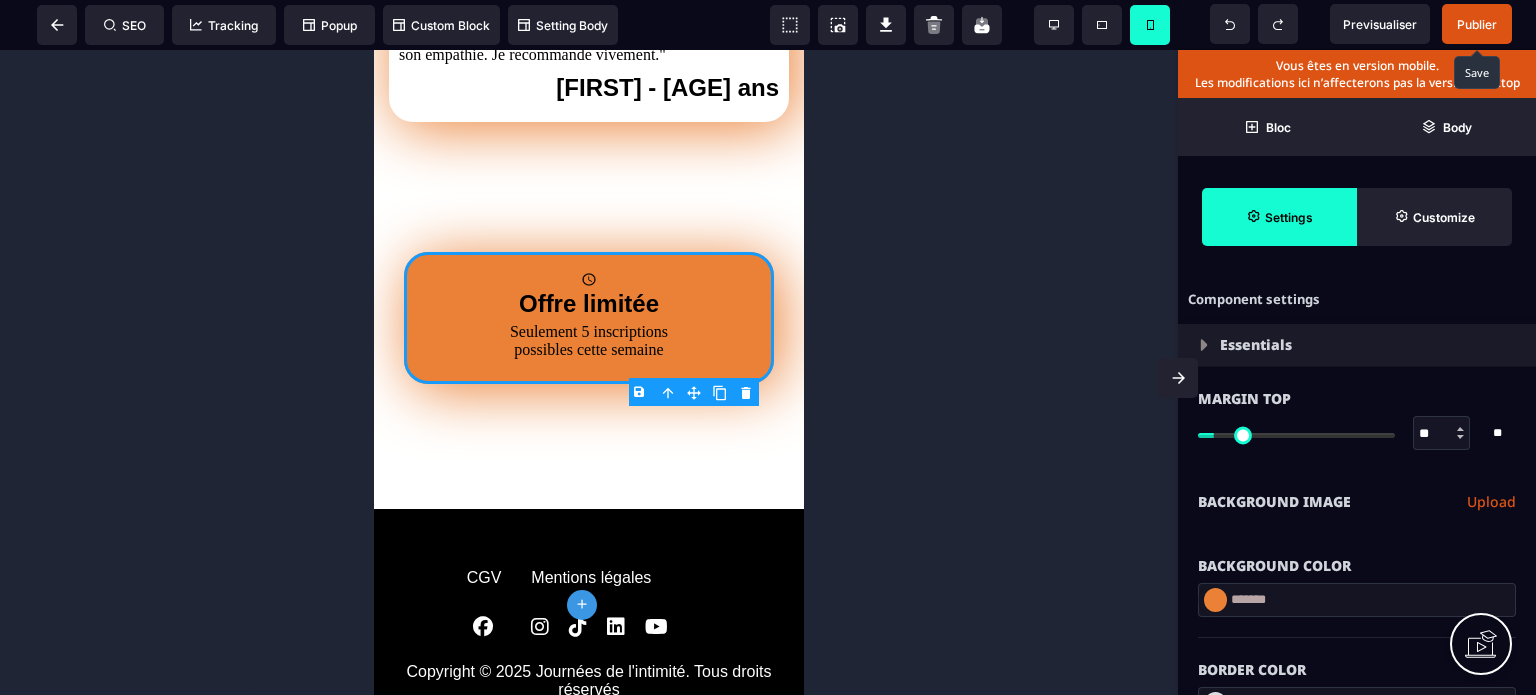 click on "Background Color" at bounding box center [1357, 556] 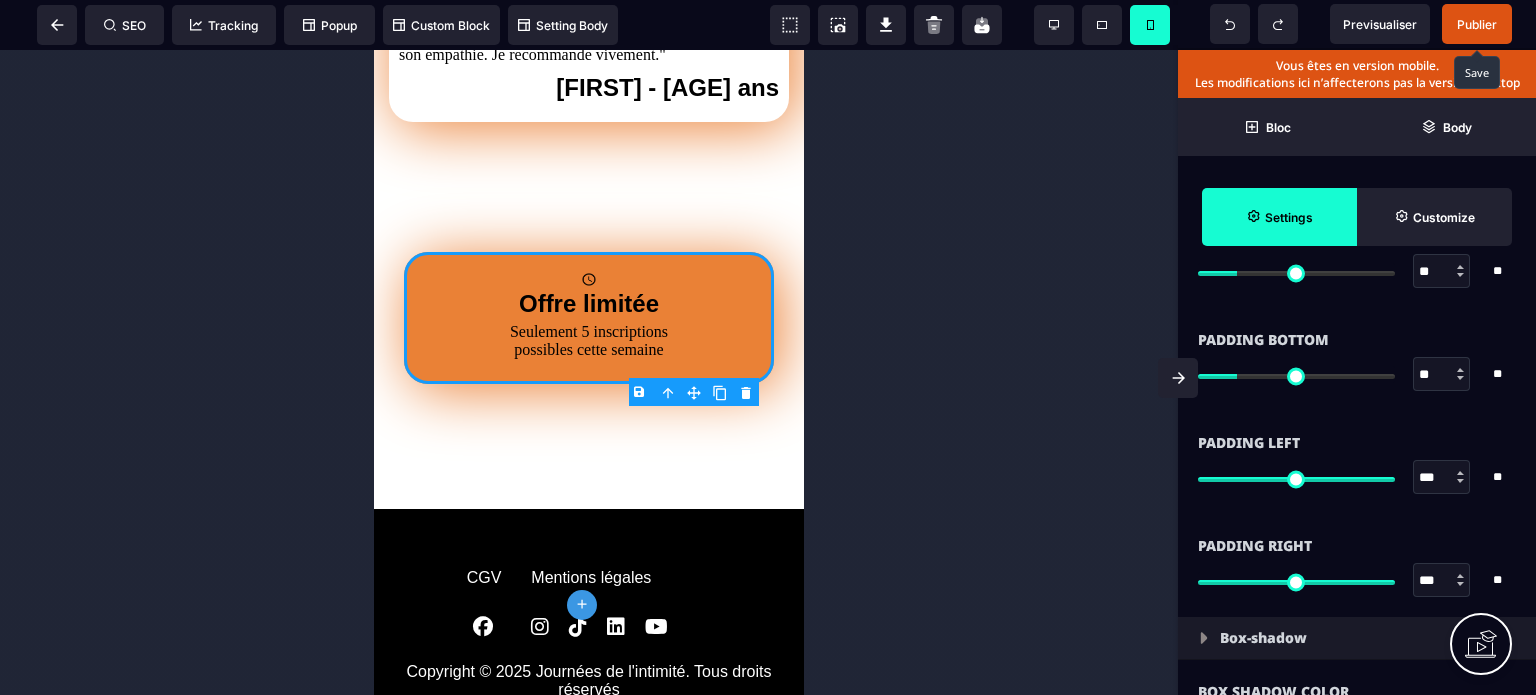 scroll, scrollTop: 1640, scrollLeft: 0, axis: vertical 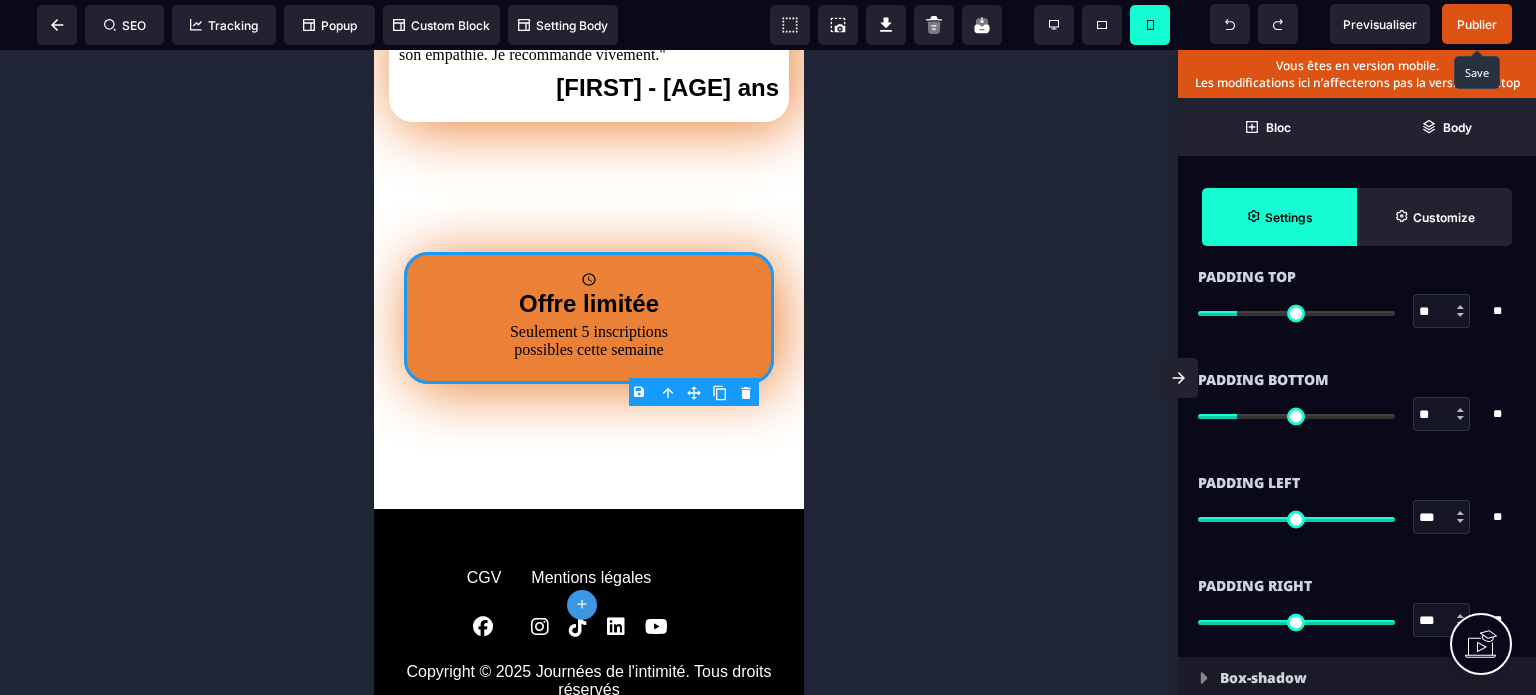 click on "***" at bounding box center (1442, 518) 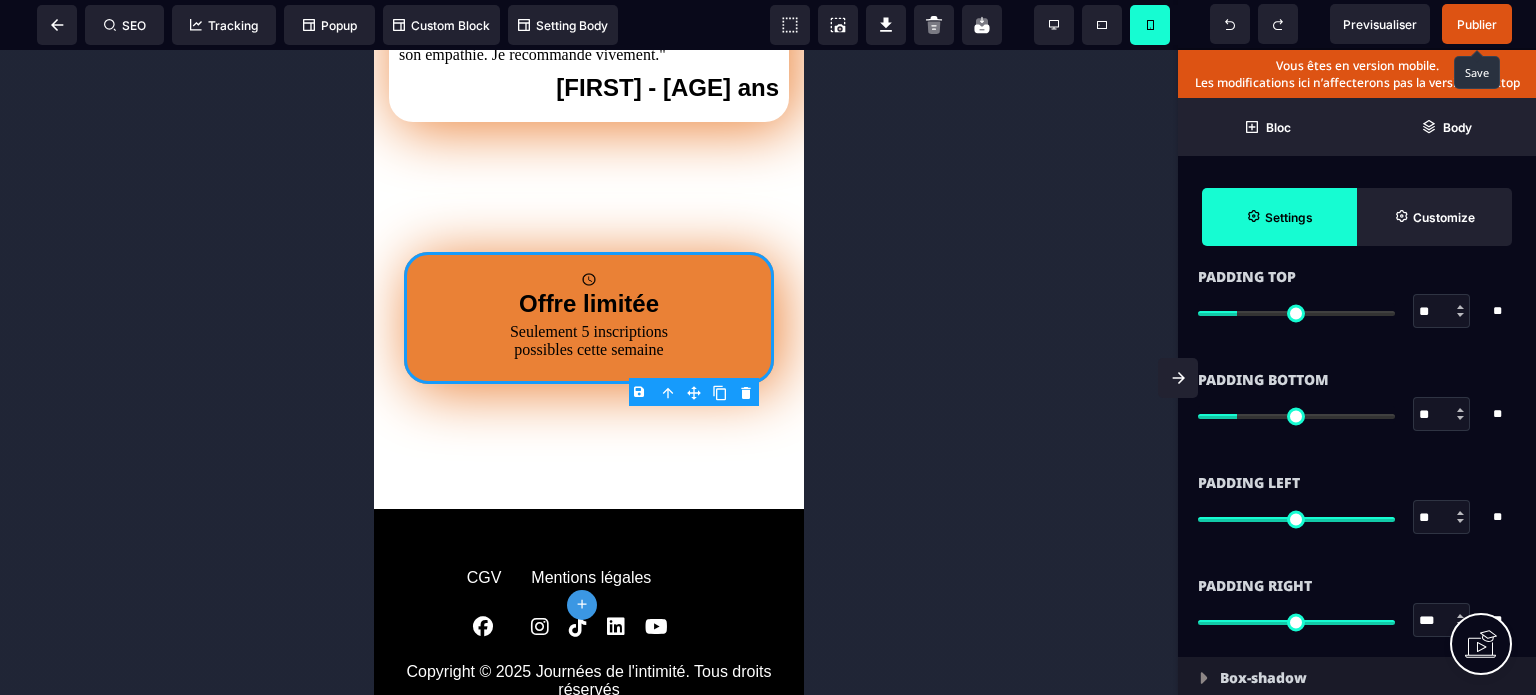 click on "***" at bounding box center (1442, 621) 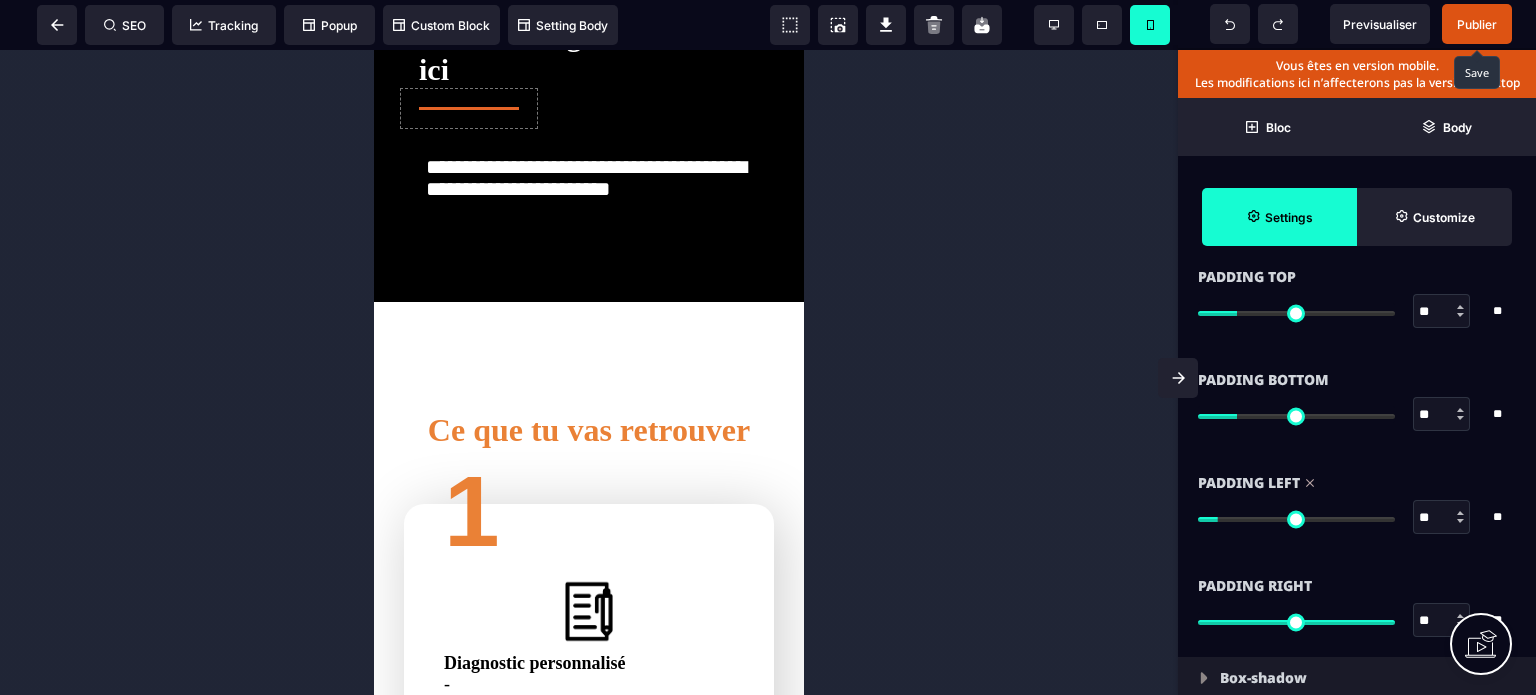 scroll, scrollTop: 394, scrollLeft: 0, axis: vertical 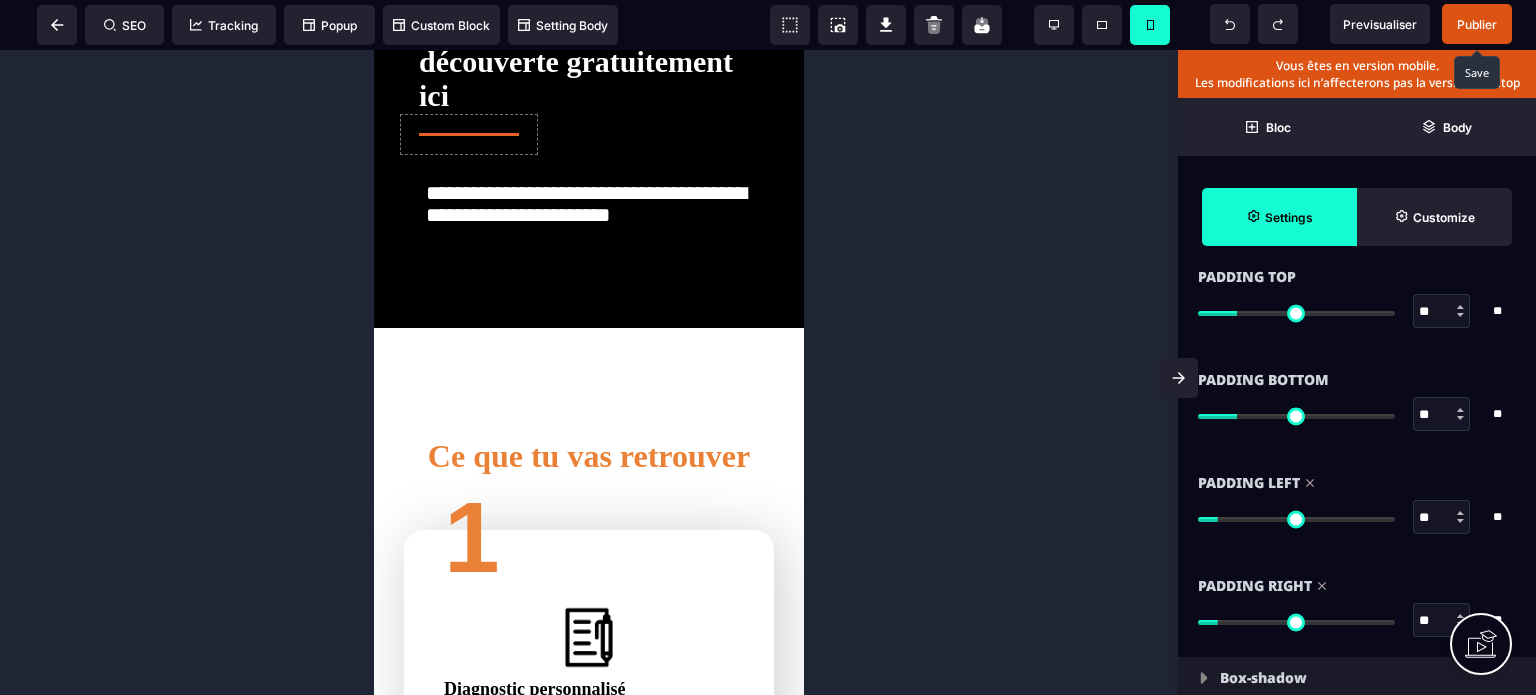 click on "1" at bounding box center (589, 537) 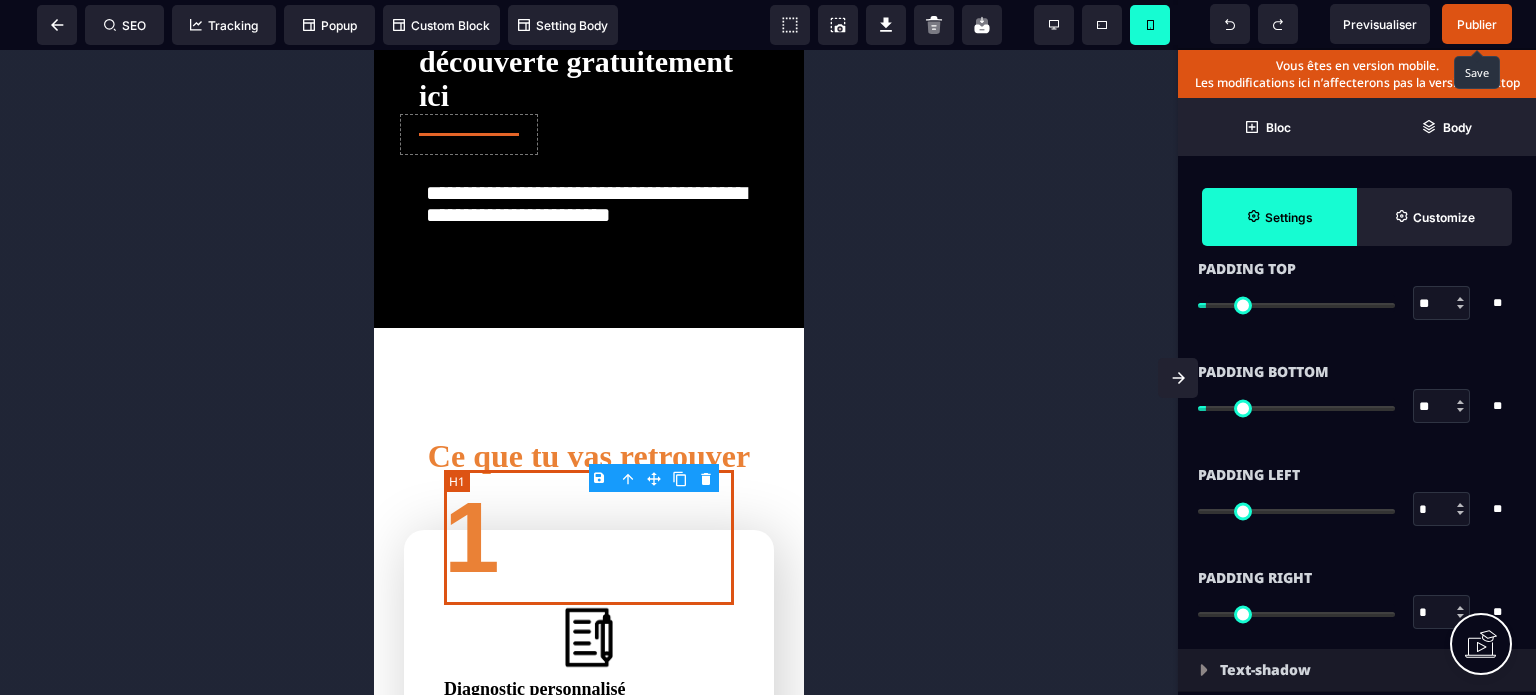 scroll, scrollTop: 0, scrollLeft: 0, axis: both 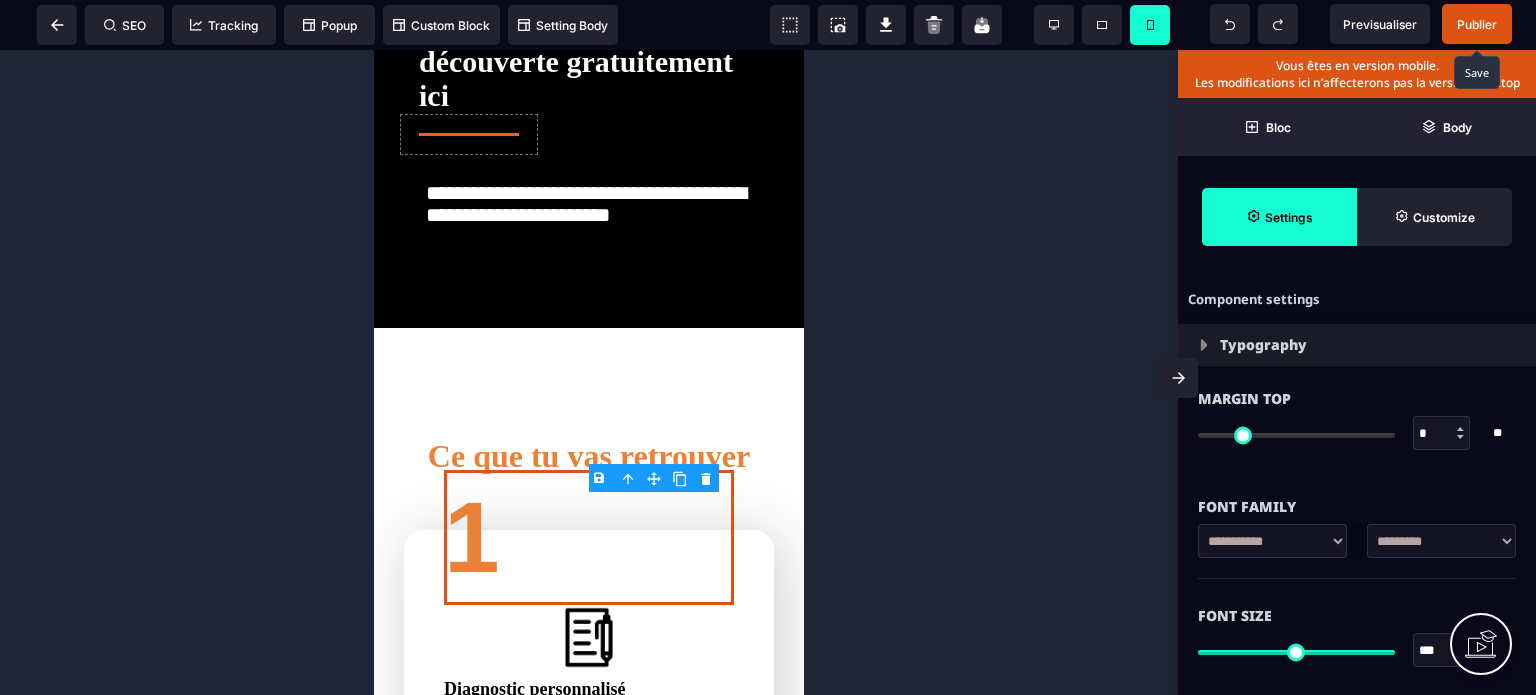 click on "**********" at bounding box center (1357, 551) 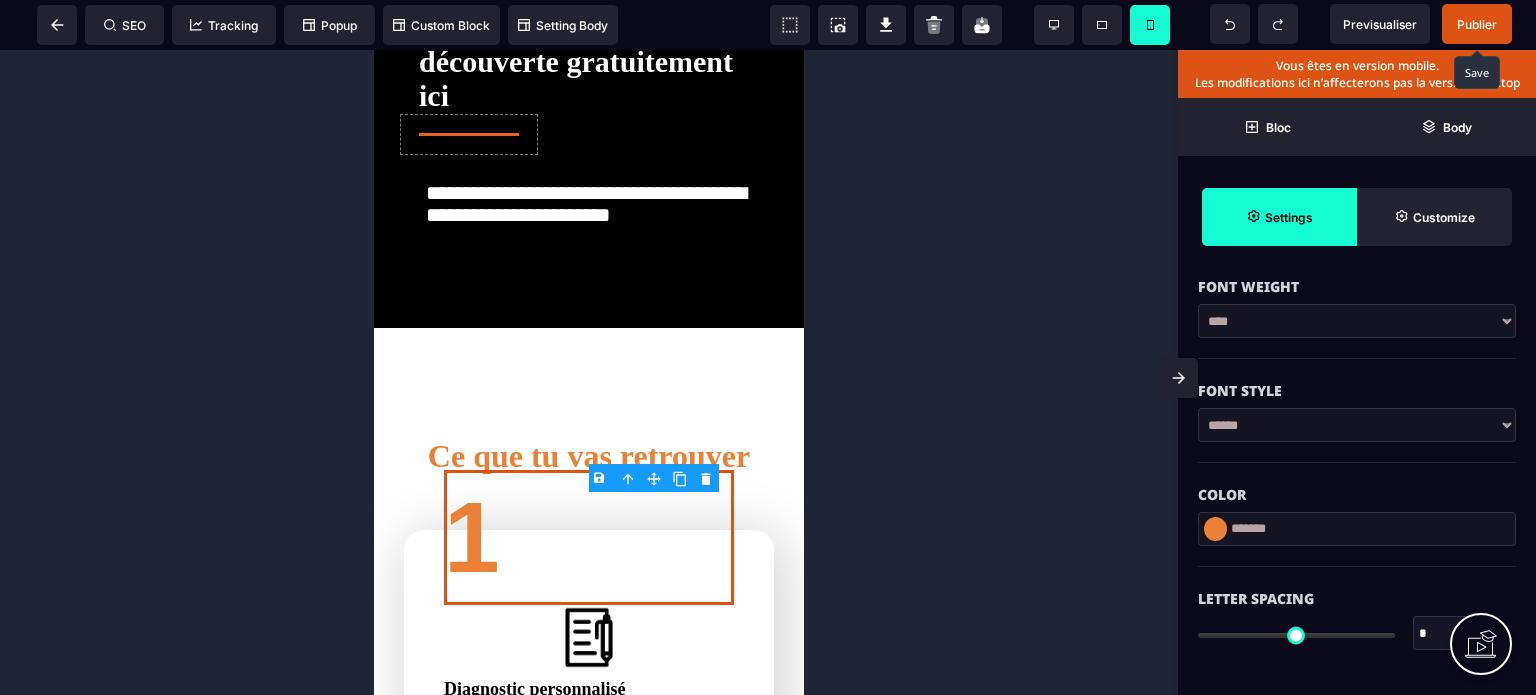 scroll, scrollTop: 240, scrollLeft: 0, axis: vertical 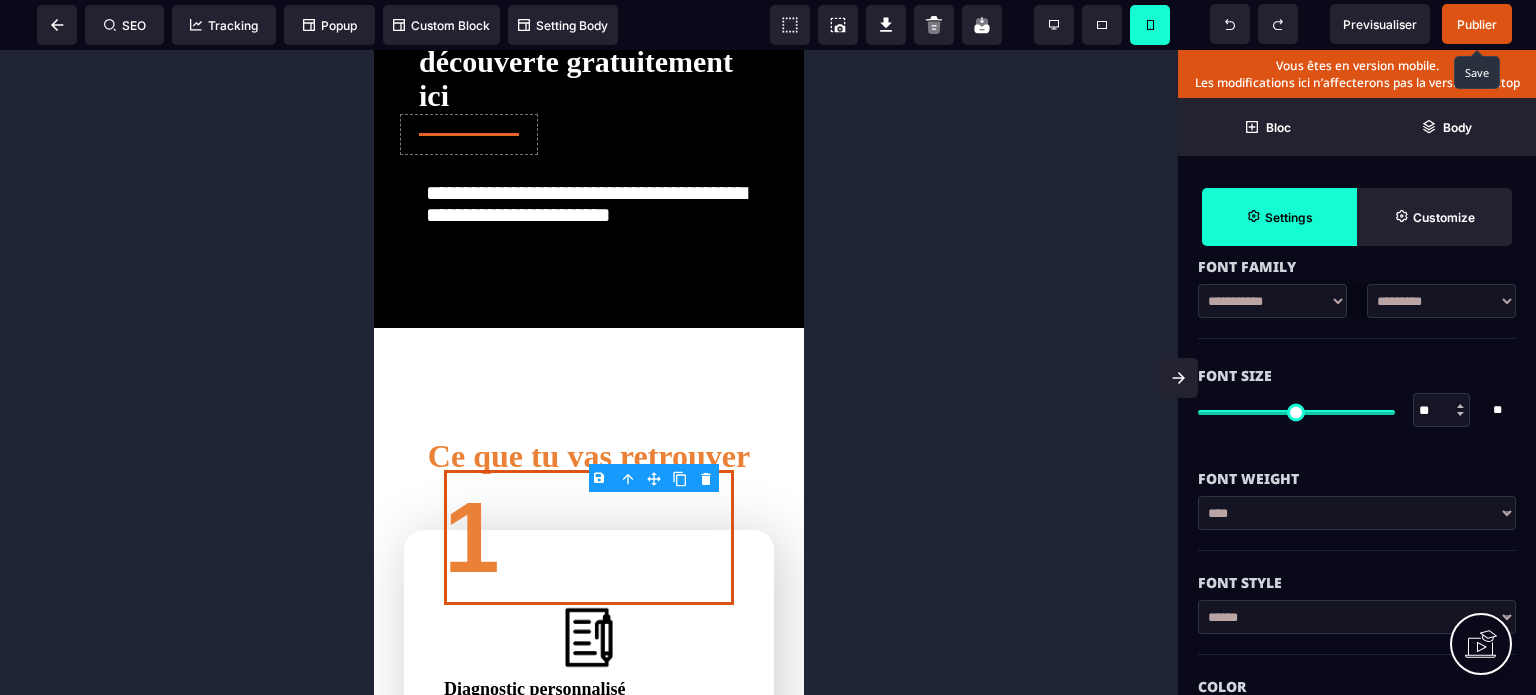 click at bounding box center (1296, 412) 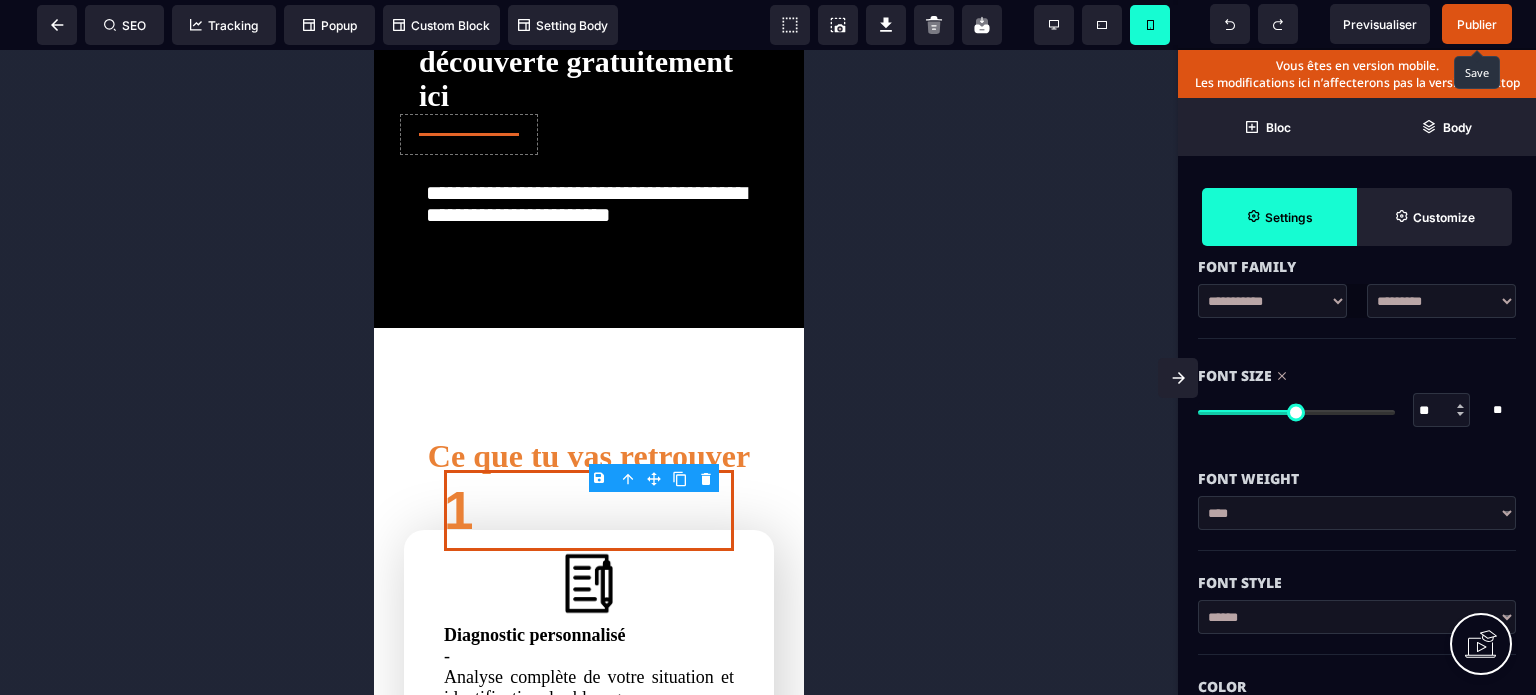 drag, startPoint x: 1275, startPoint y: 410, endPoint x: 1301, endPoint y: 412, distance: 26.076809 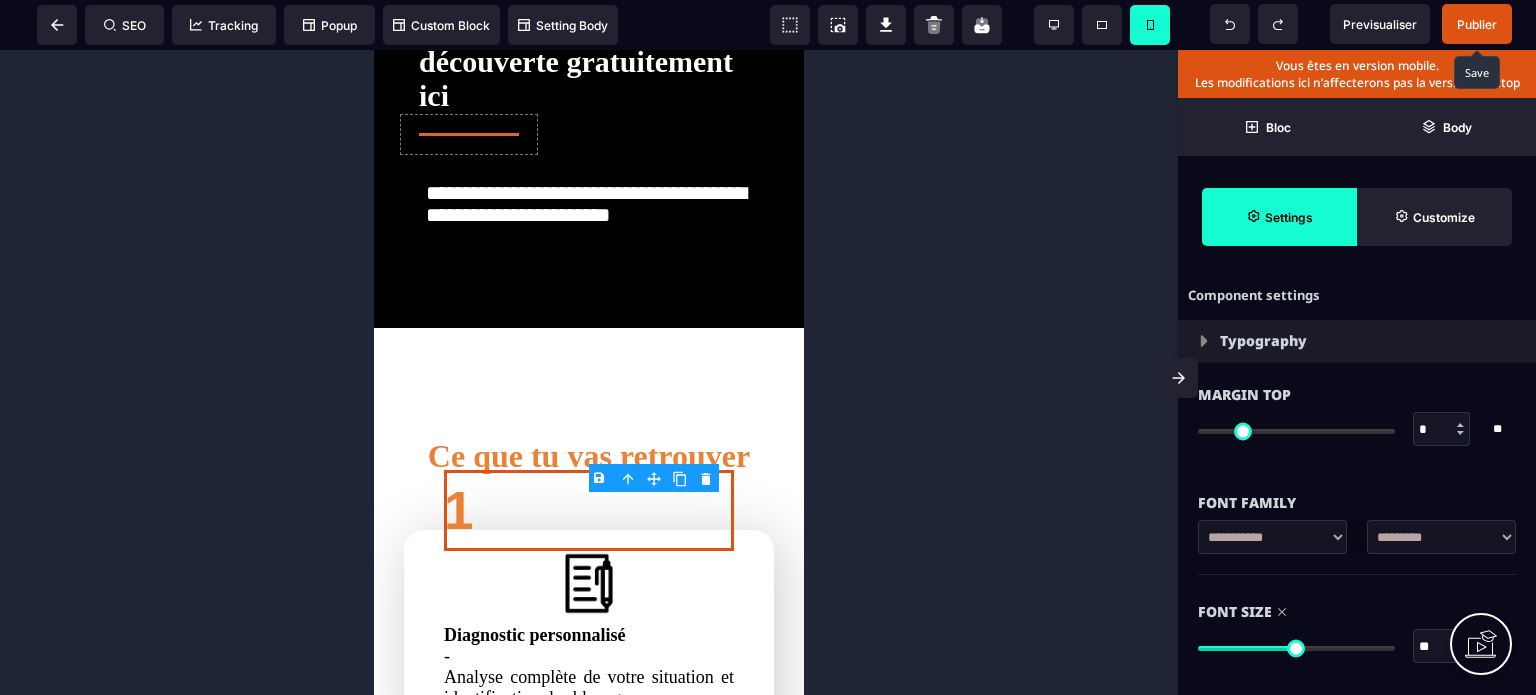 scroll, scrollTop: 0, scrollLeft: 0, axis: both 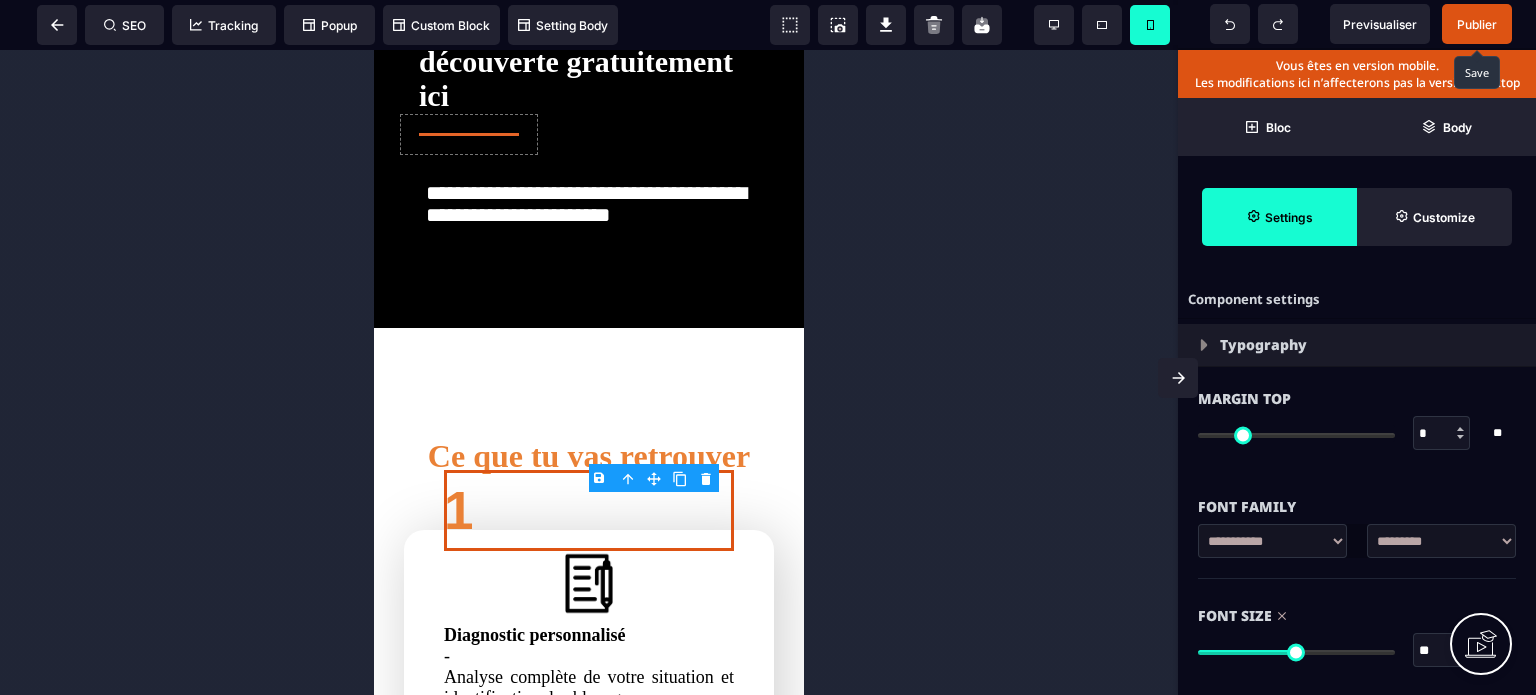 click on "*" at bounding box center (1442, 434) 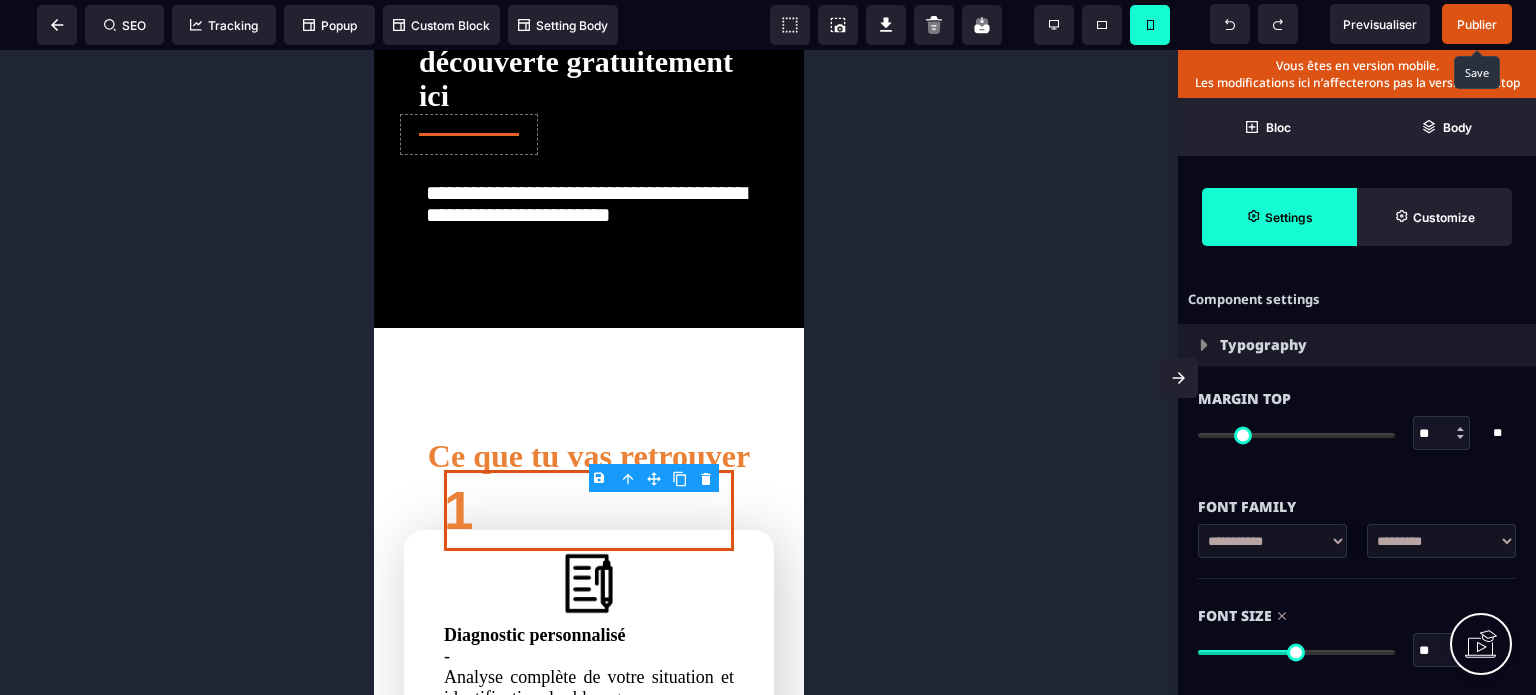 click on "Font Family" at bounding box center (1357, 497) 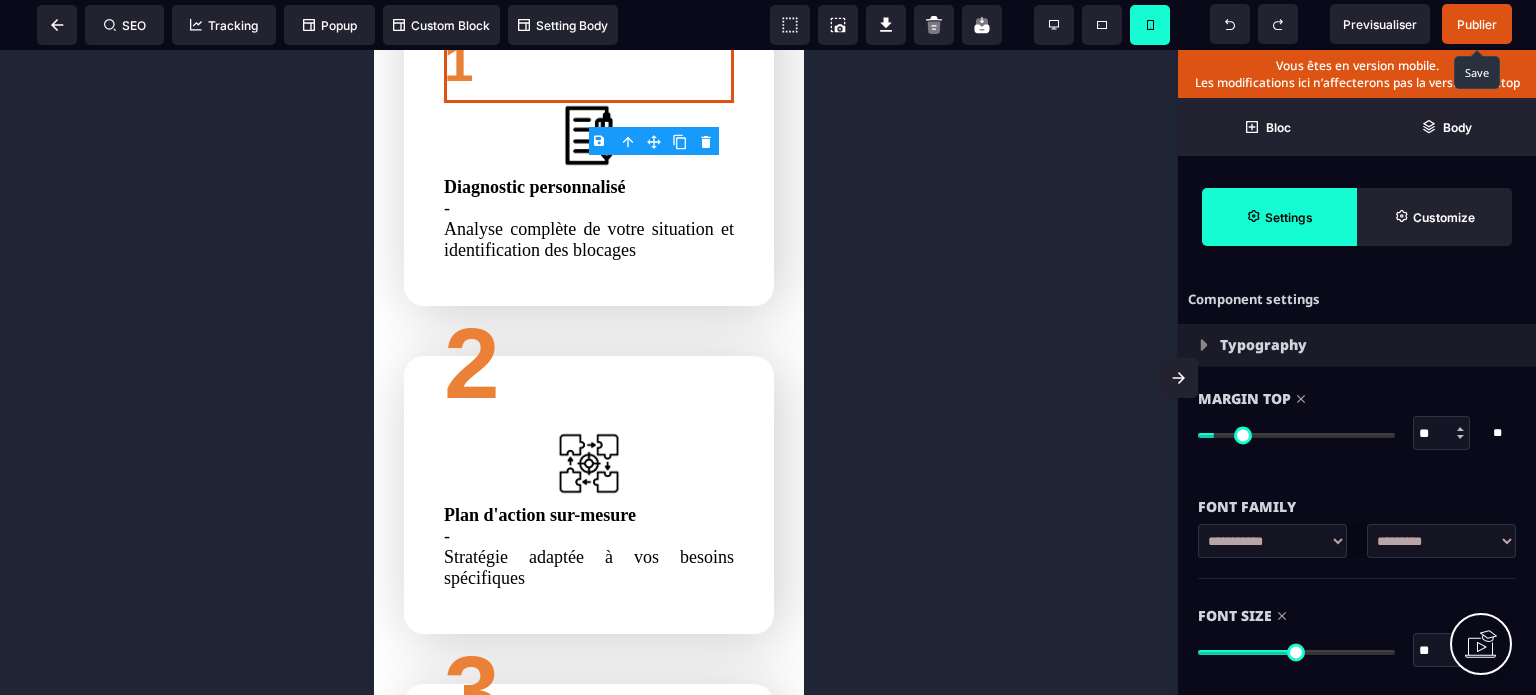 scroll, scrollTop: 963, scrollLeft: 0, axis: vertical 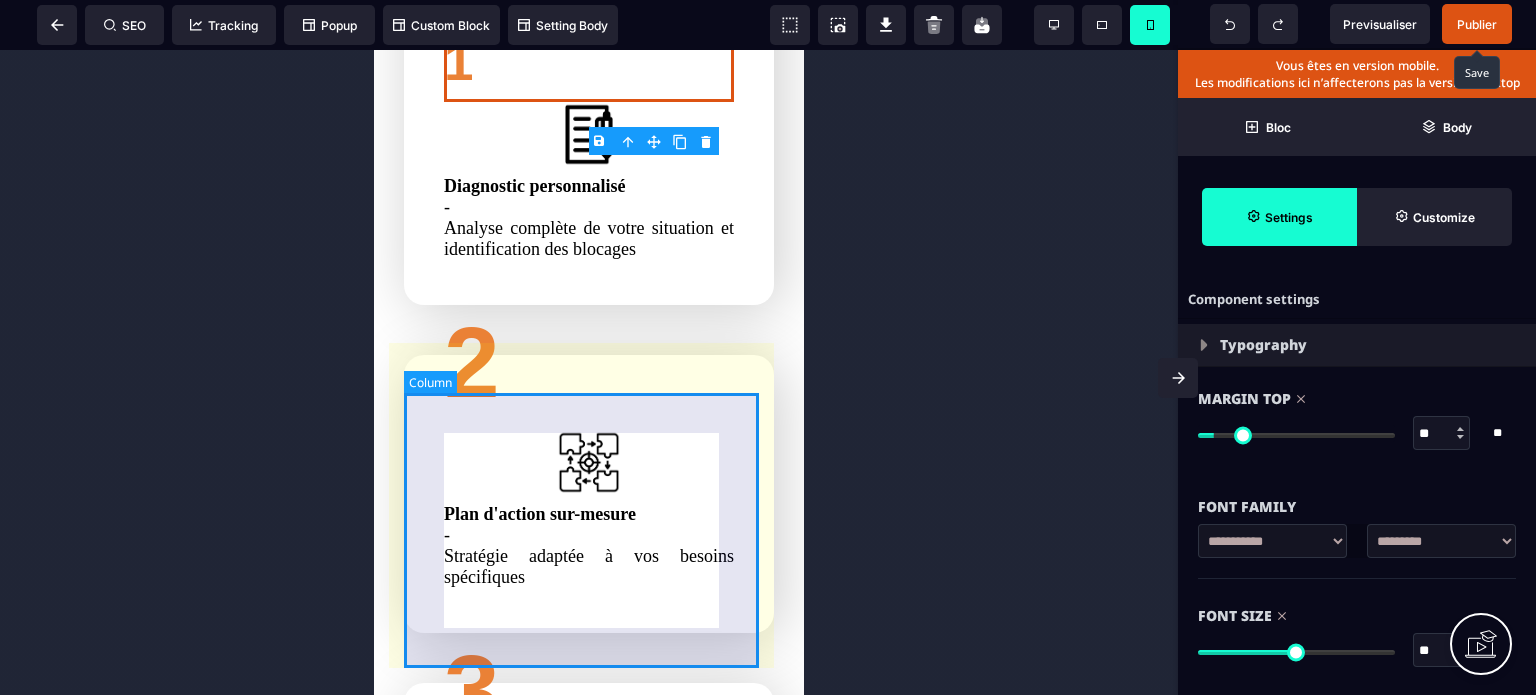 click on "2 Plan d'action sur-mesure -  Stratégie adaptée à vos besoins spécifiques" at bounding box center [589, 494] 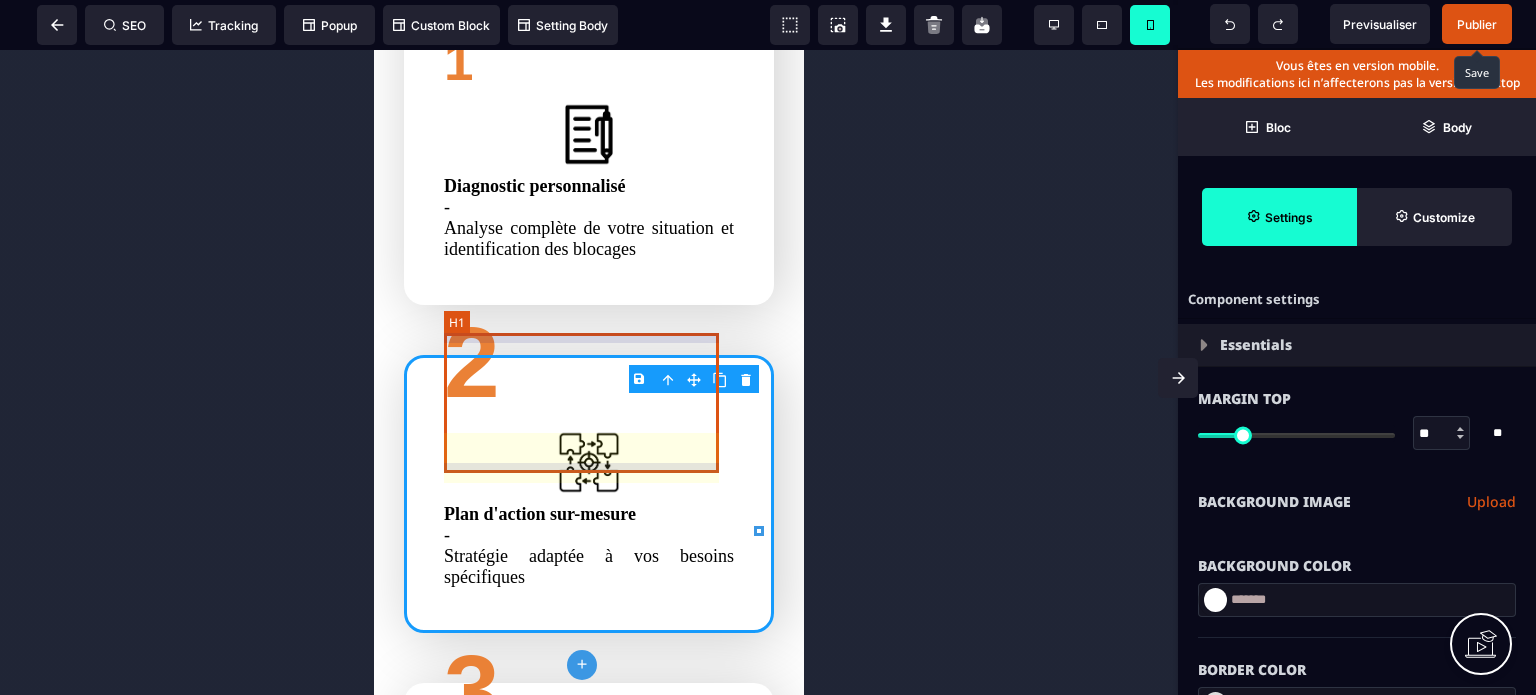 click on "2" at bounding box center (589, 362) 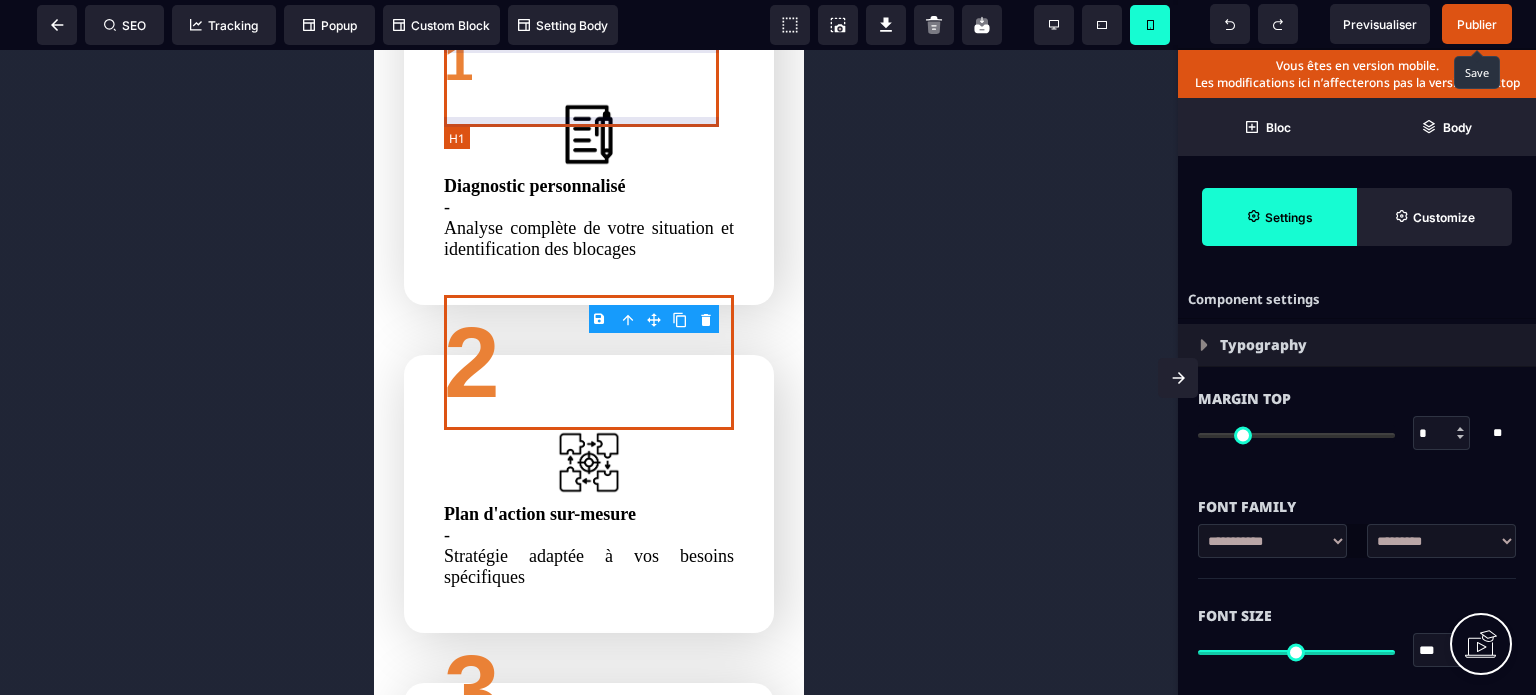 click on "1" at bounding box center [589, 61] 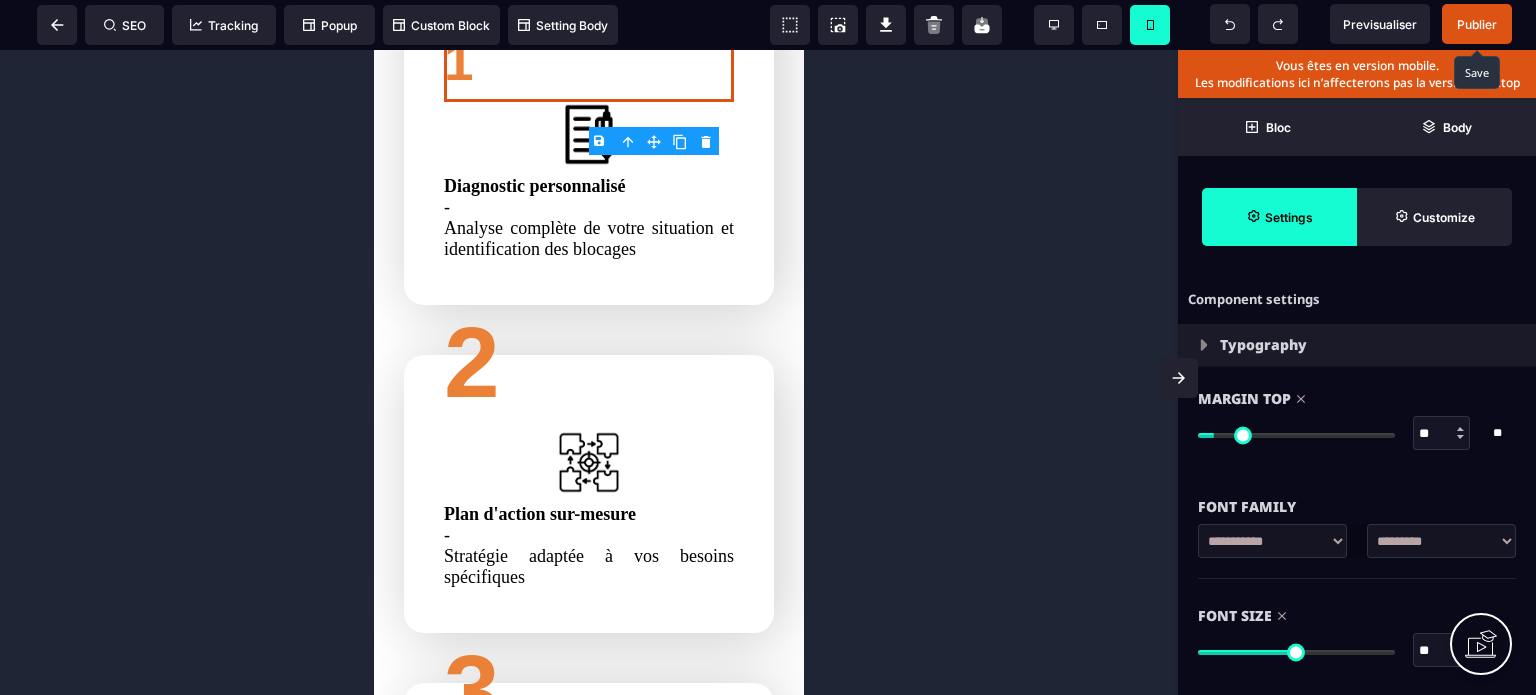 click on "Margin Top
**
*
**
All" at bounding box center [1357, 428] 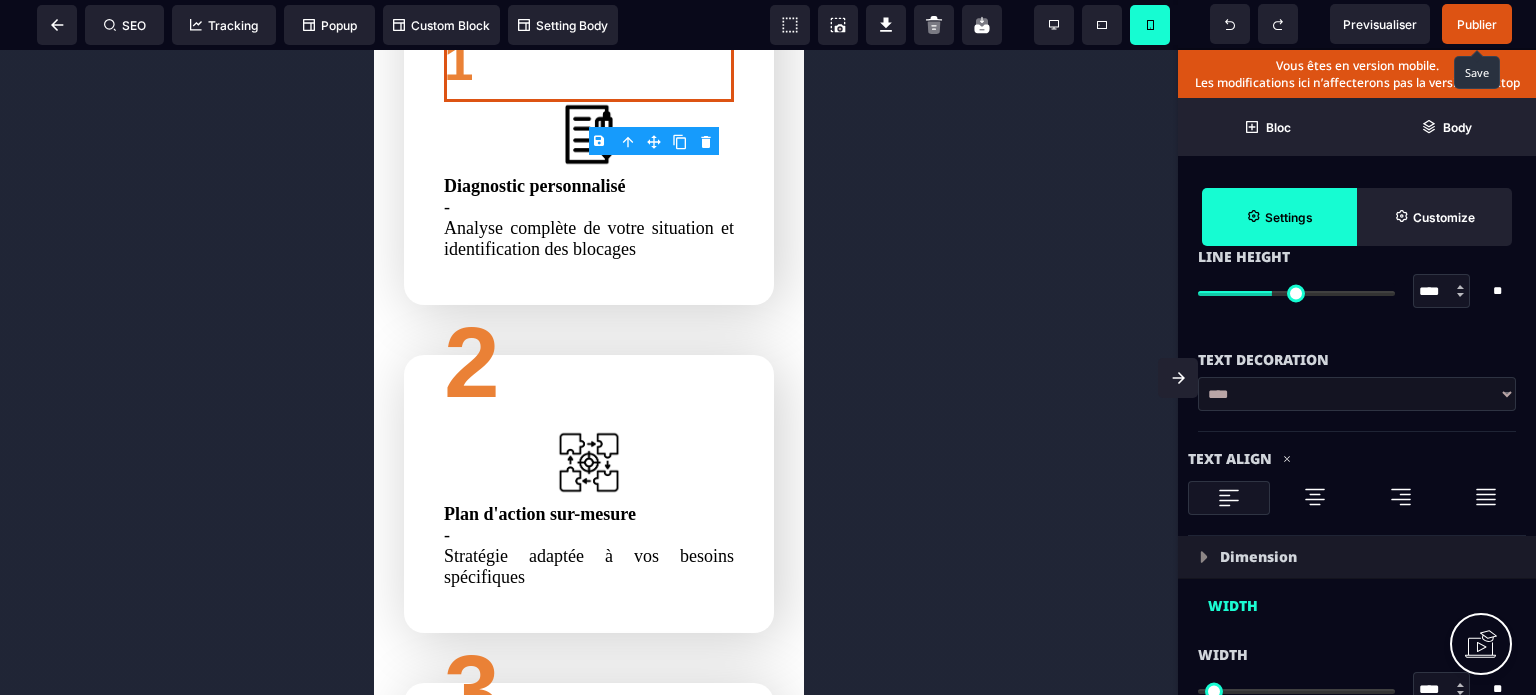 scroll, scrollTop: 1080, scrollLeft: 0, axis: vertical 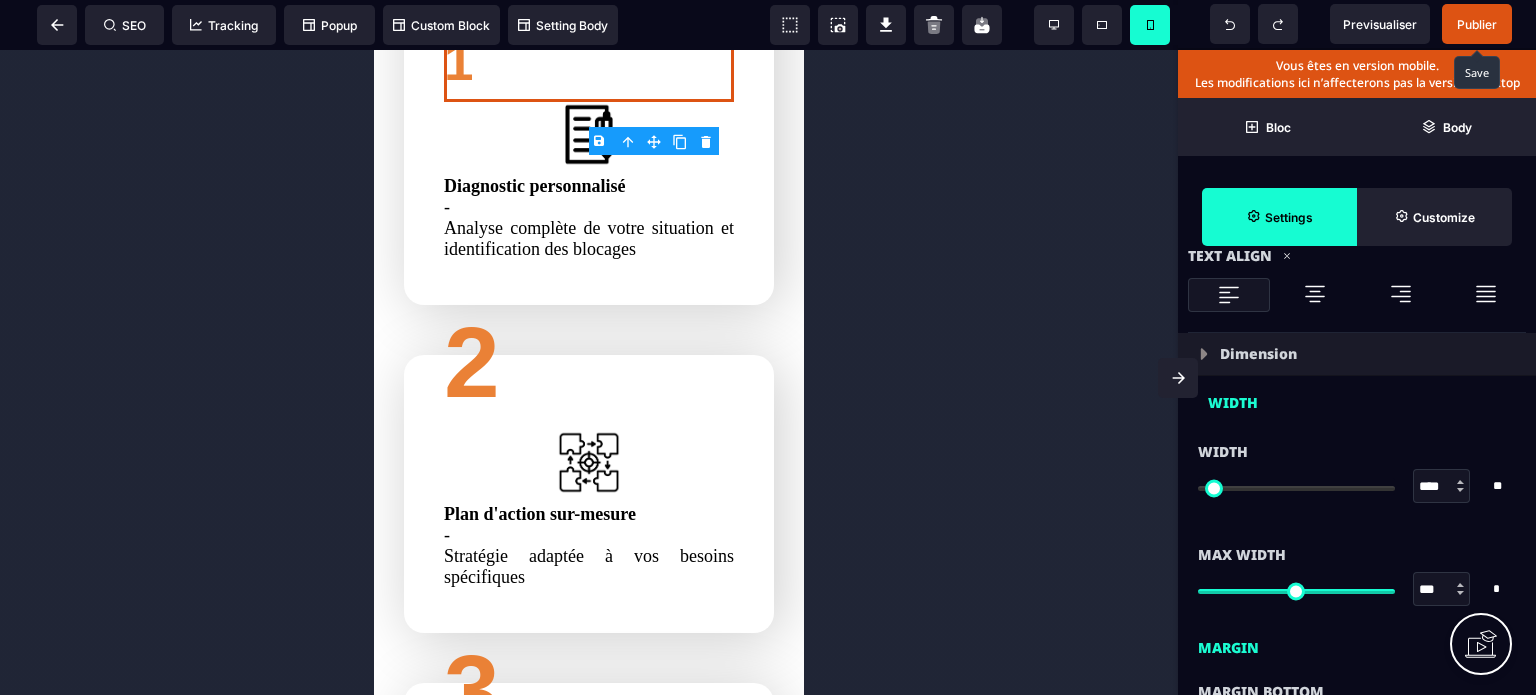 click at bounding box center (1315, 294) 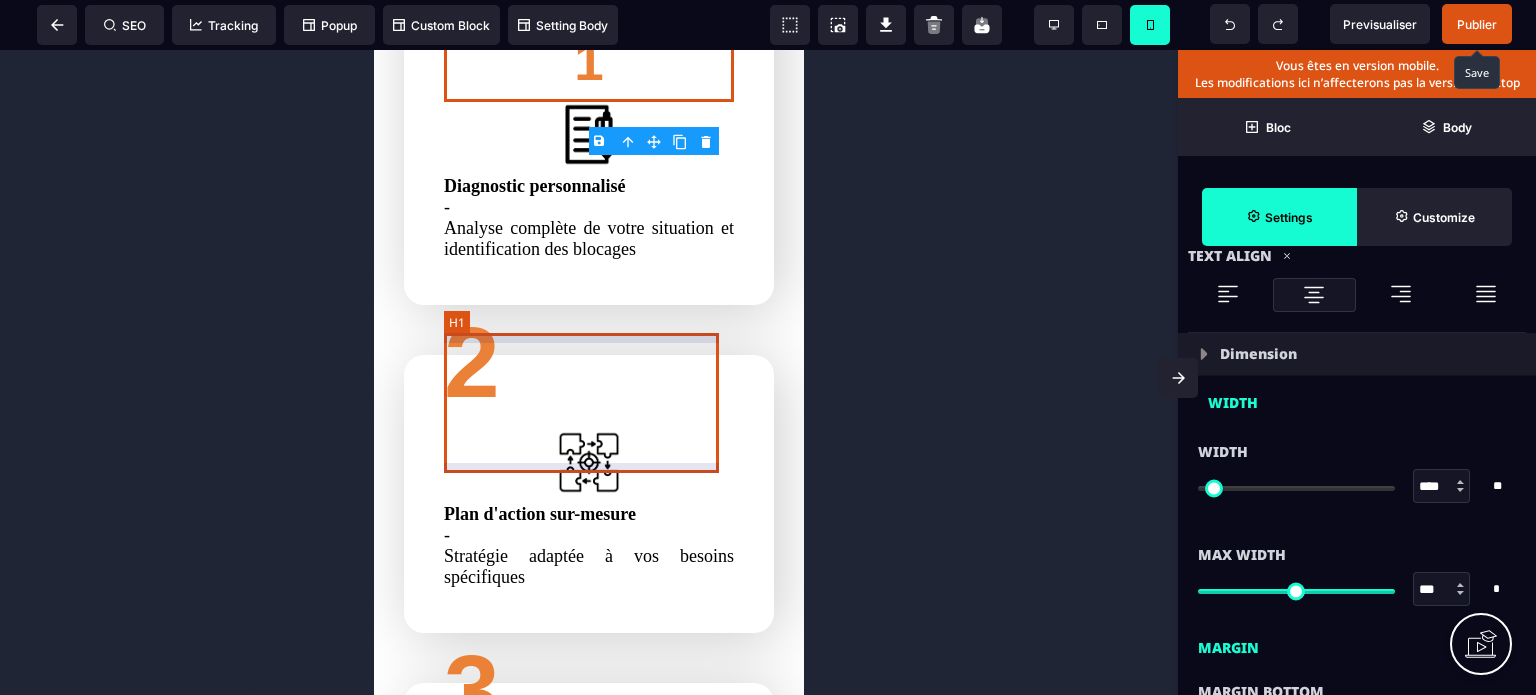 click on "2" at bounding box center (589, 362) 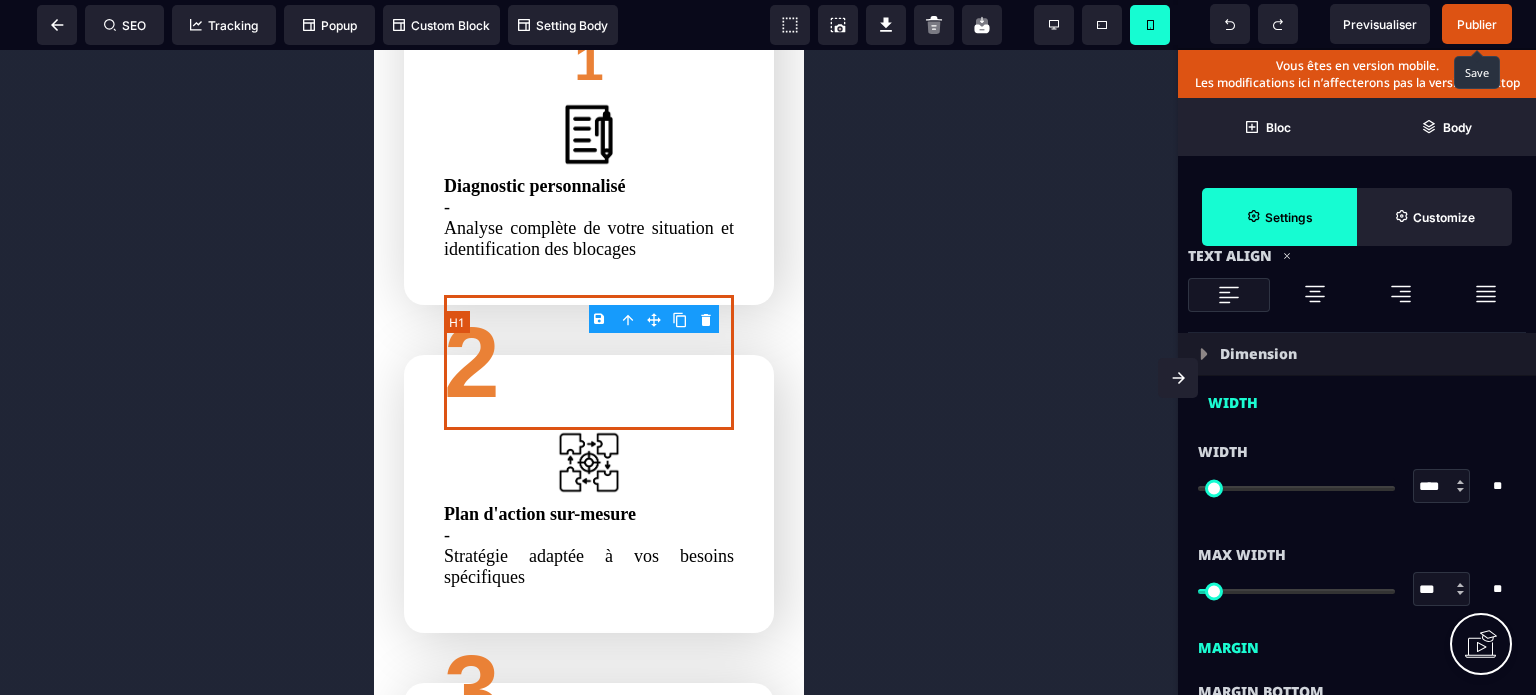 scroll, scrollTop: 0, scrollLeft: 0, axis: both 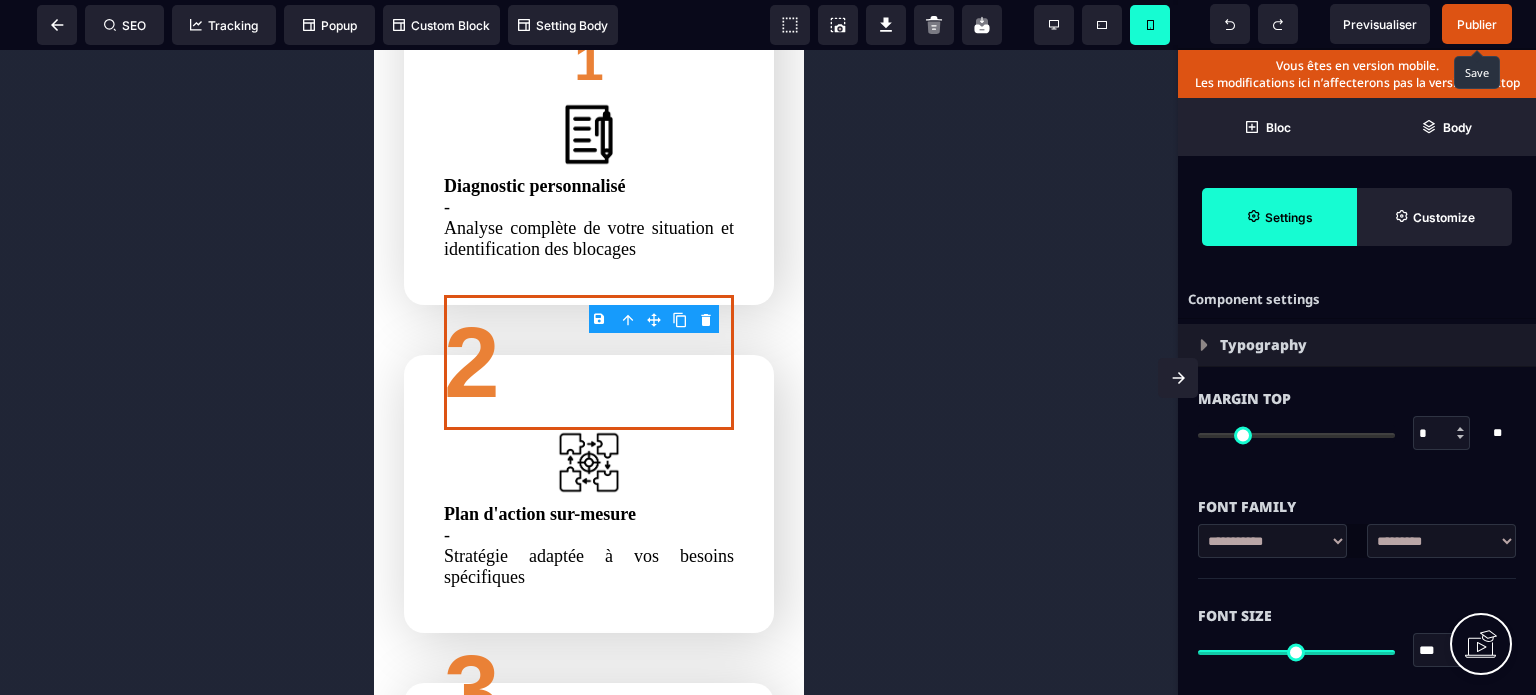 click on "Font Family" at bounding box center [1357, 497] 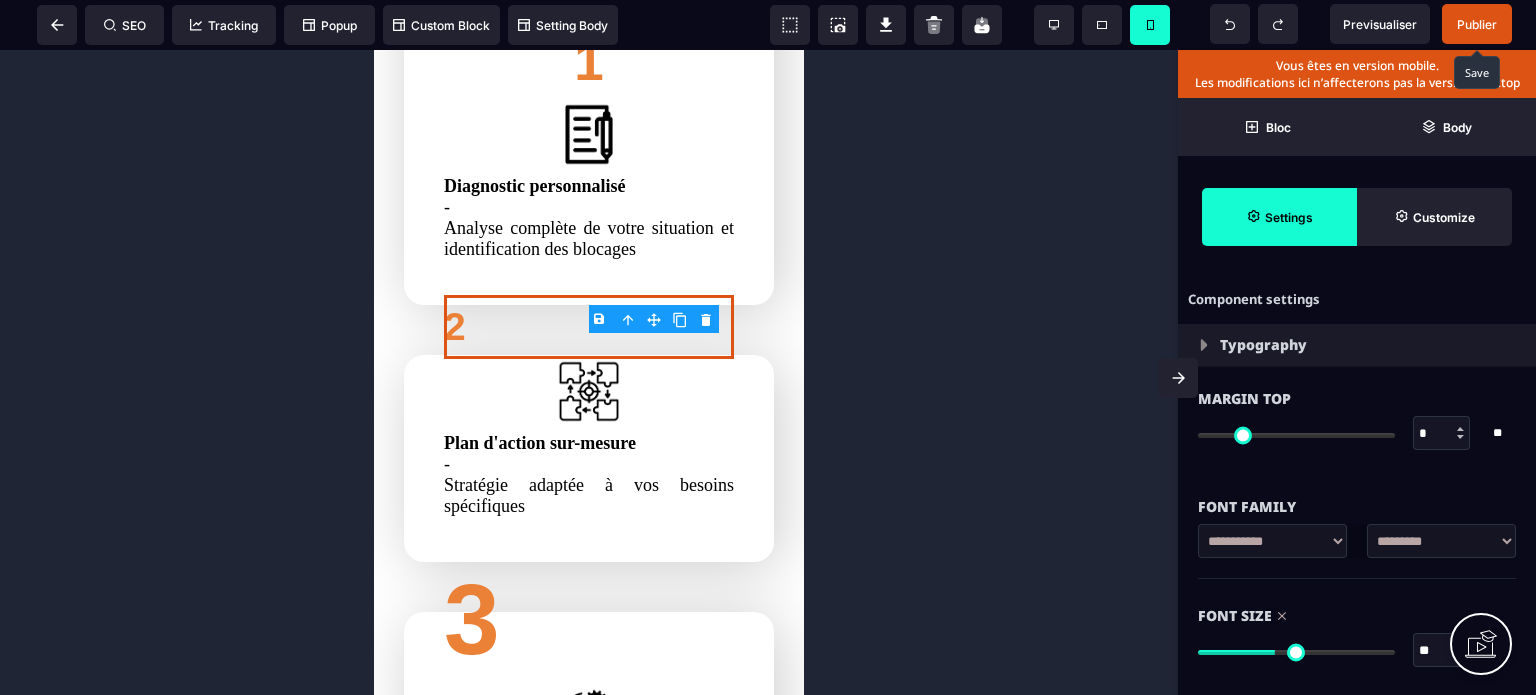 click at bounding box center [1296, 652] 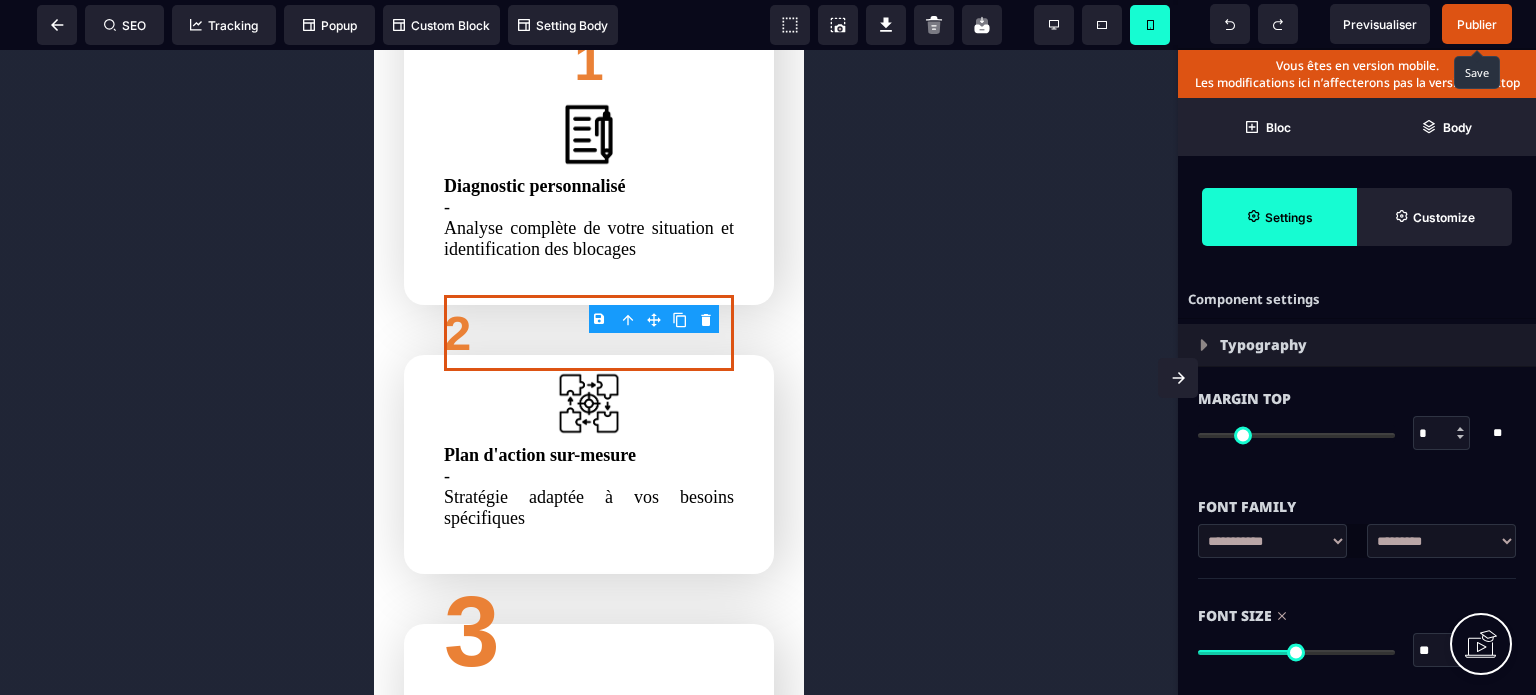 click at bounding box center [1296, 652] 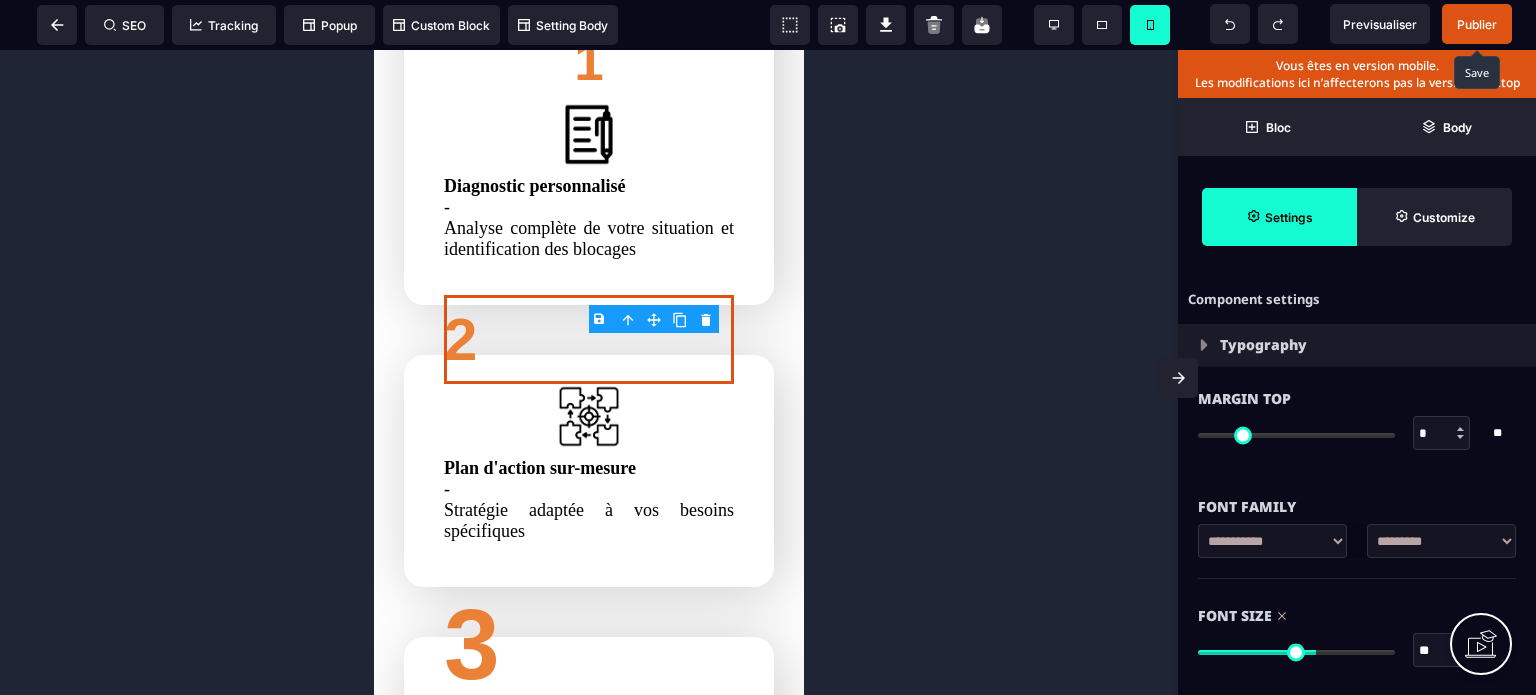 click on "Font Size" at bounding box center [1357, 616] 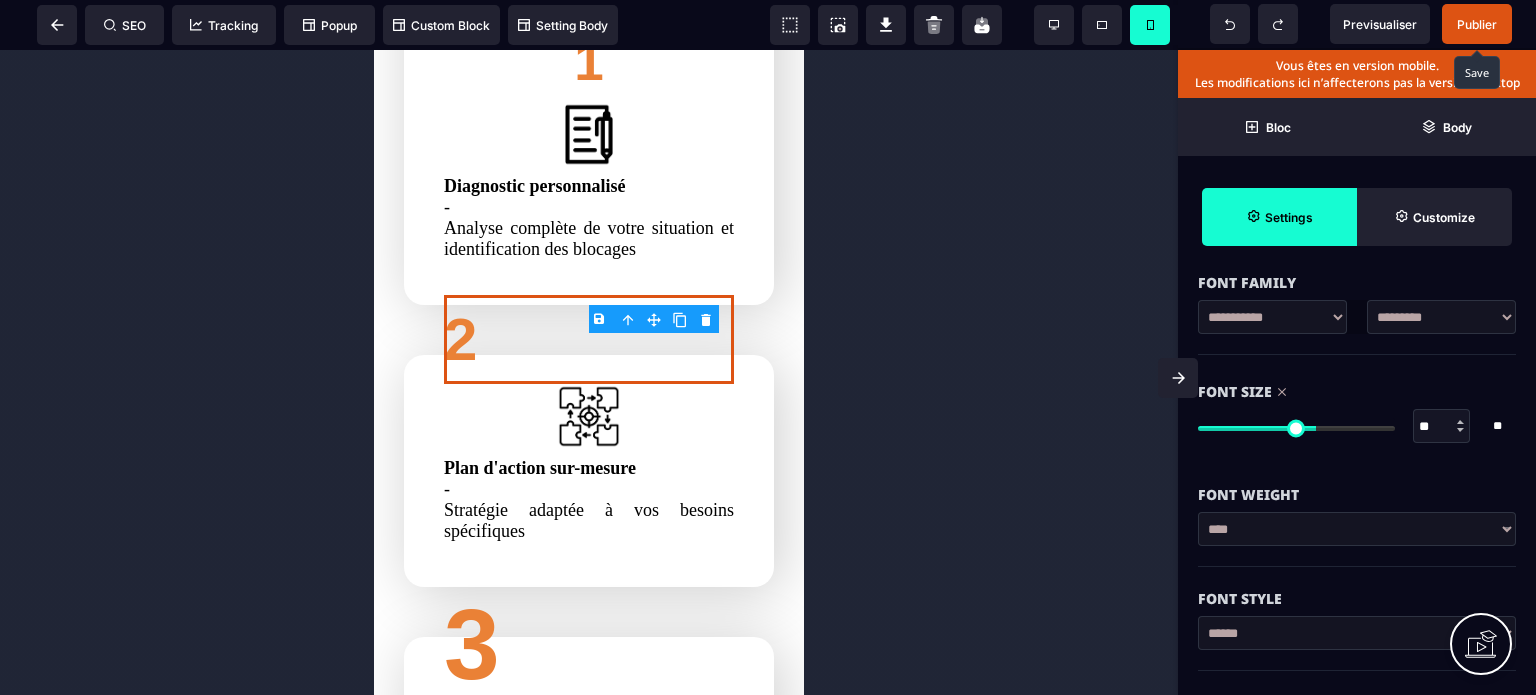scroll, scrollTop: 0, scrollLeft: 0, axis: both 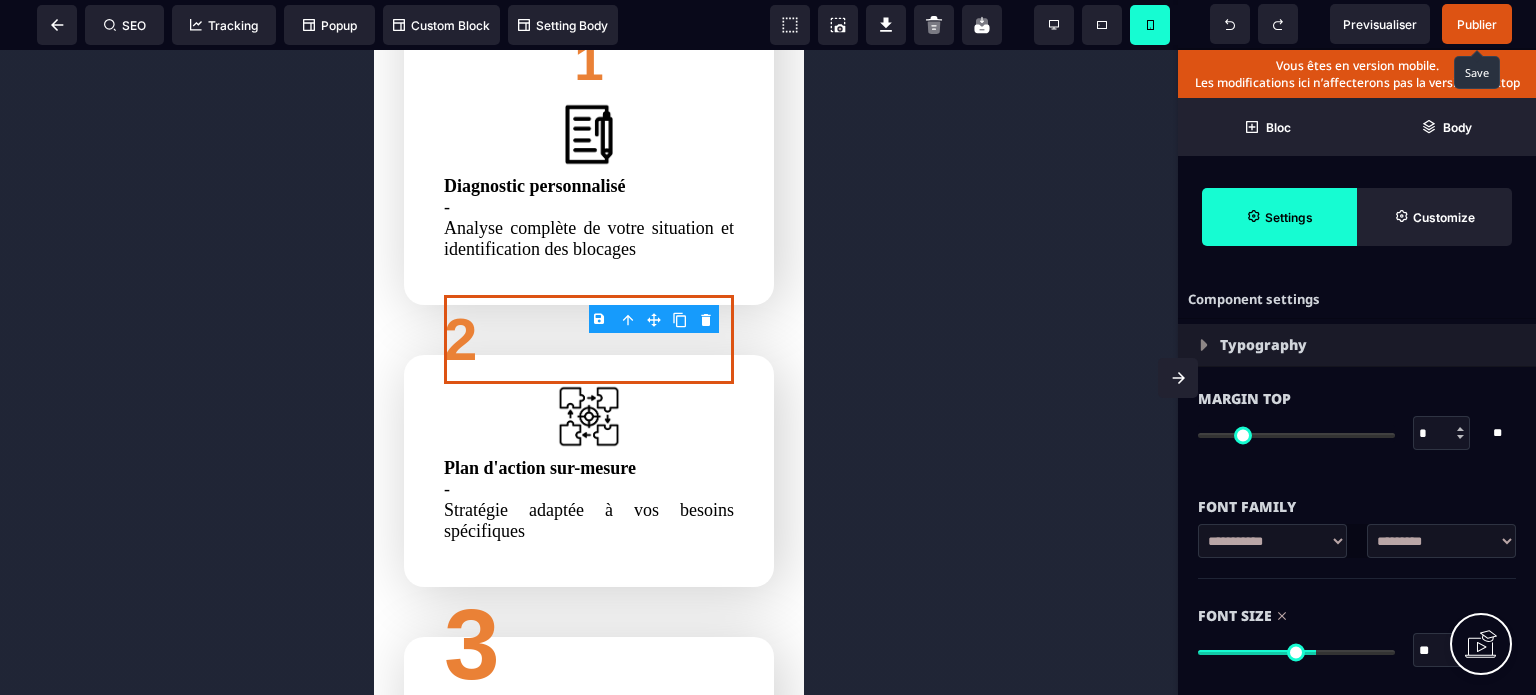 click on "*" at bounding box center [1442, 434] 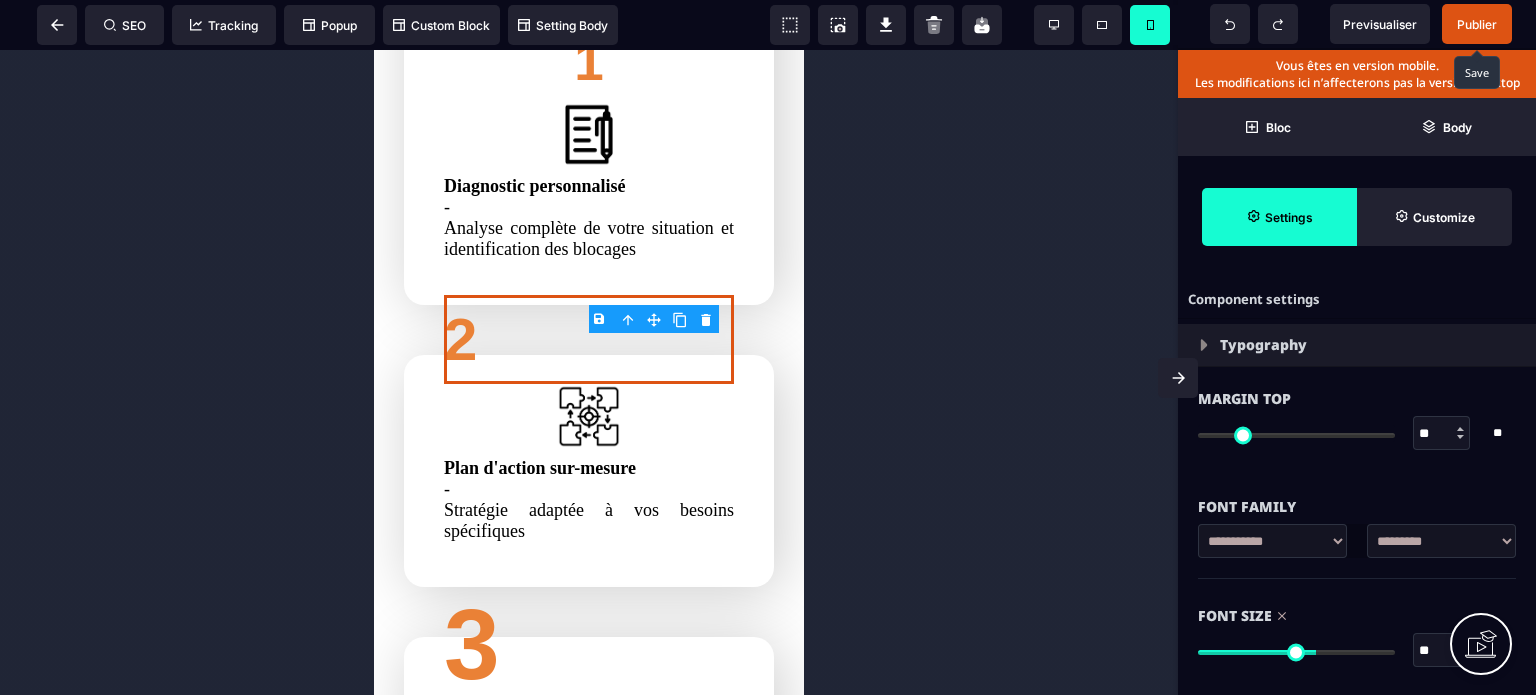 click on "Font Family" at bounding box center (1357, 507) 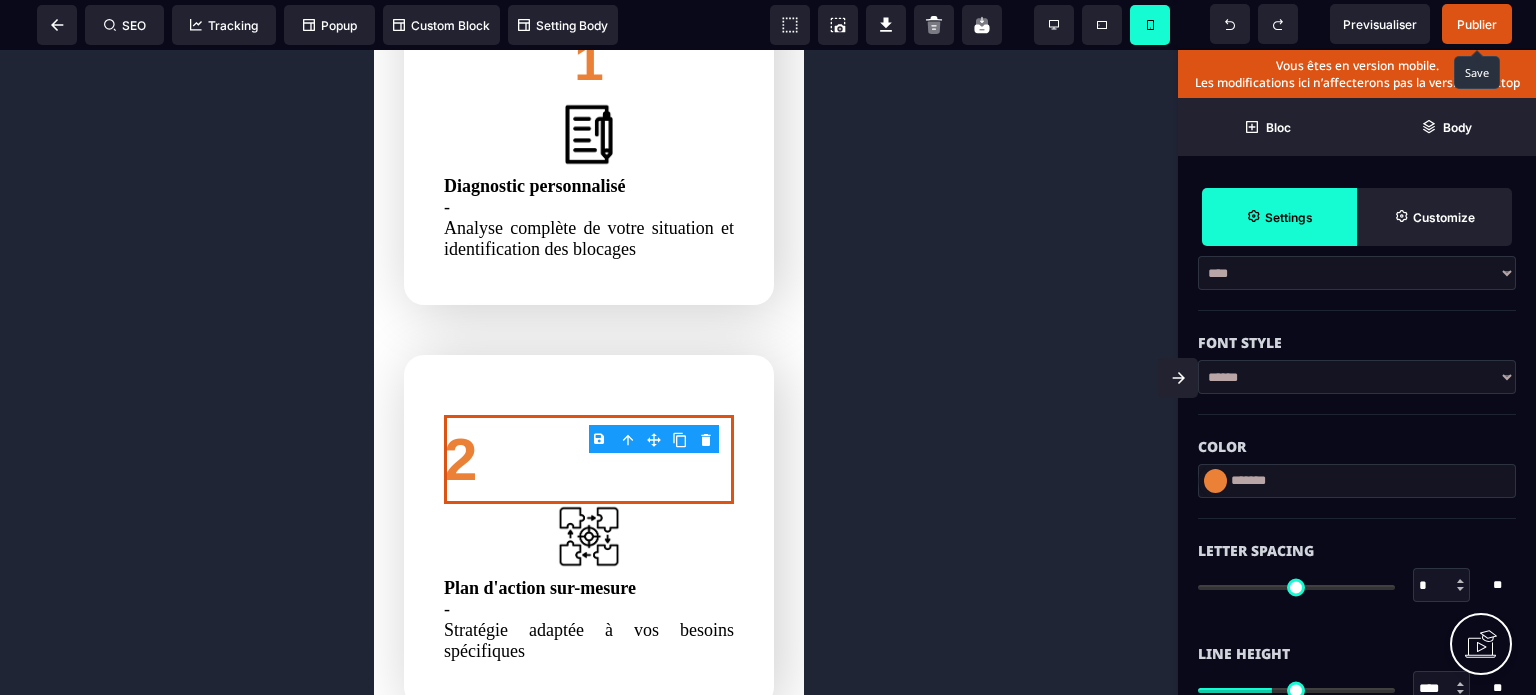 click on "*******" at bounding box center [1357, 491] 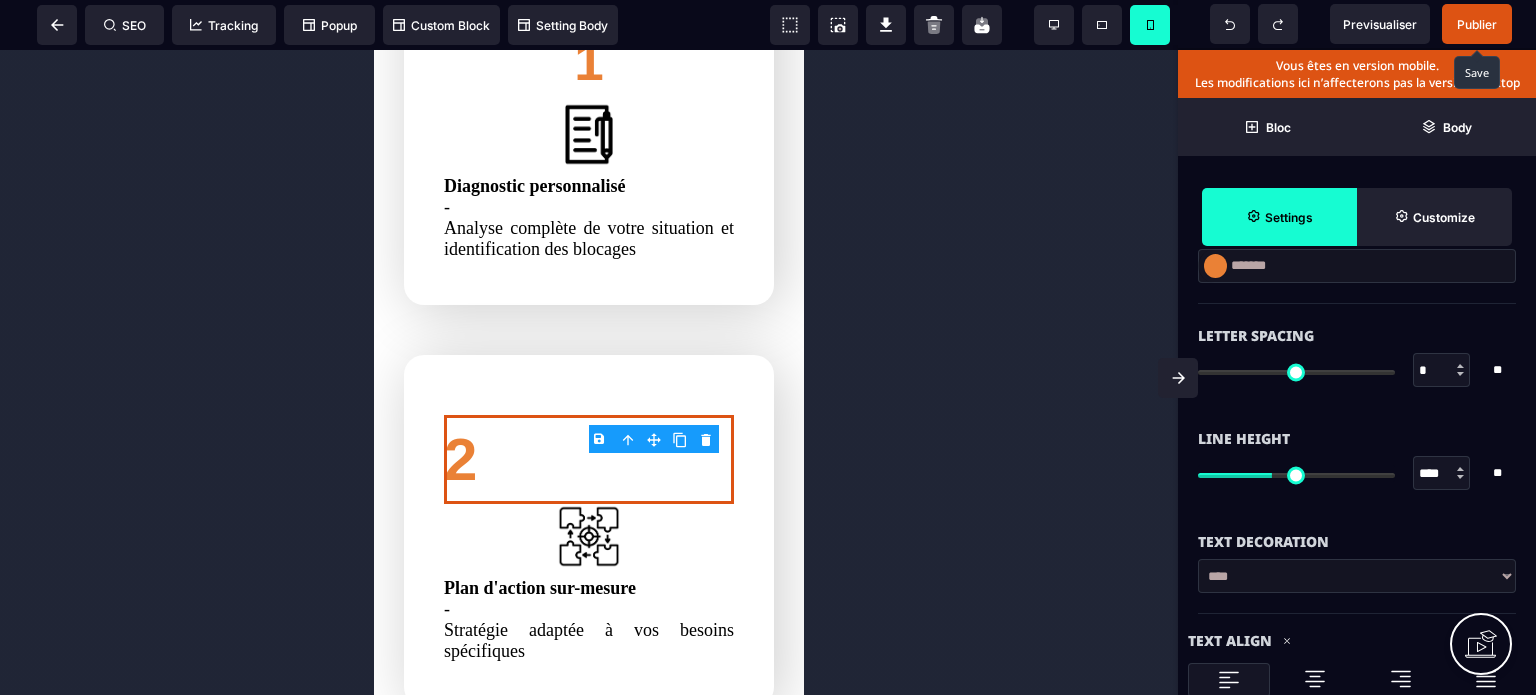 scroll, scrollTop: 760, scrollLeft: 0, axis: vertical 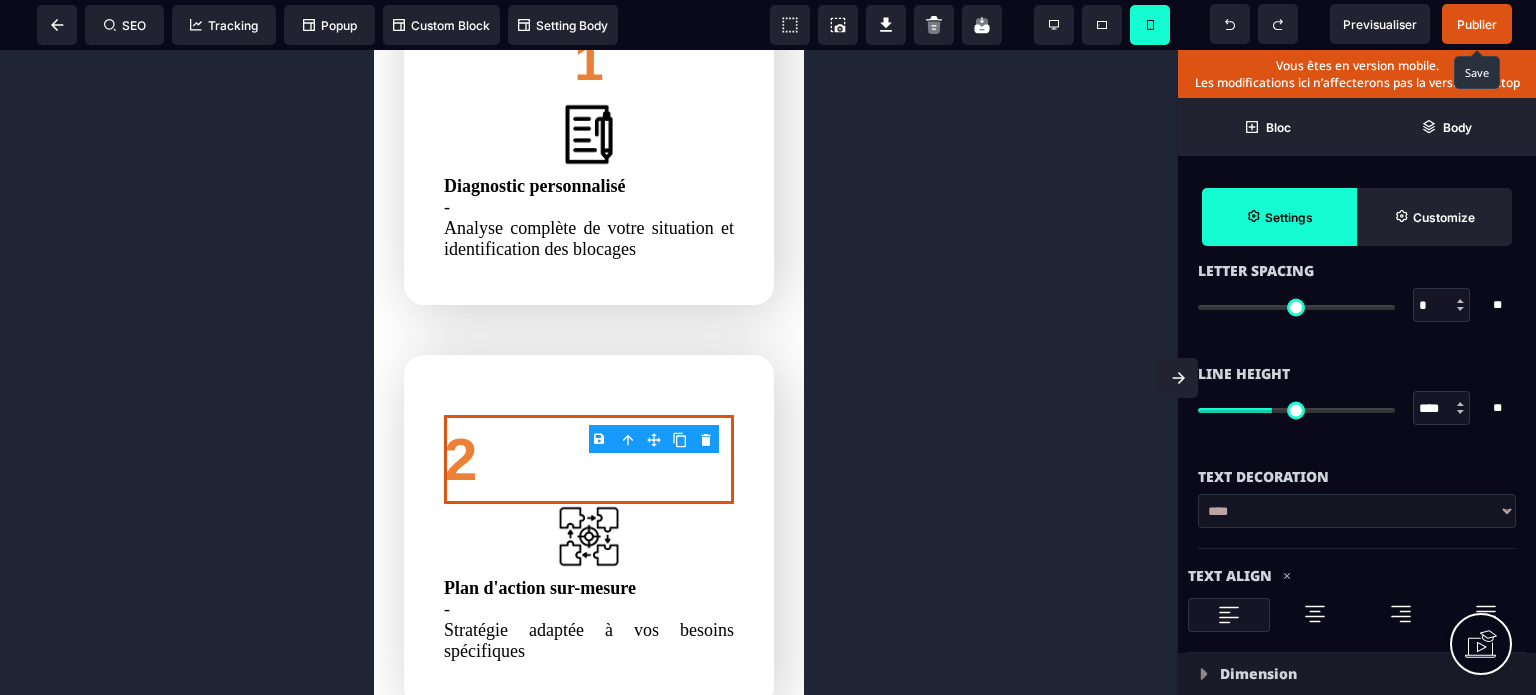 click at bounding box center (1315, 614) 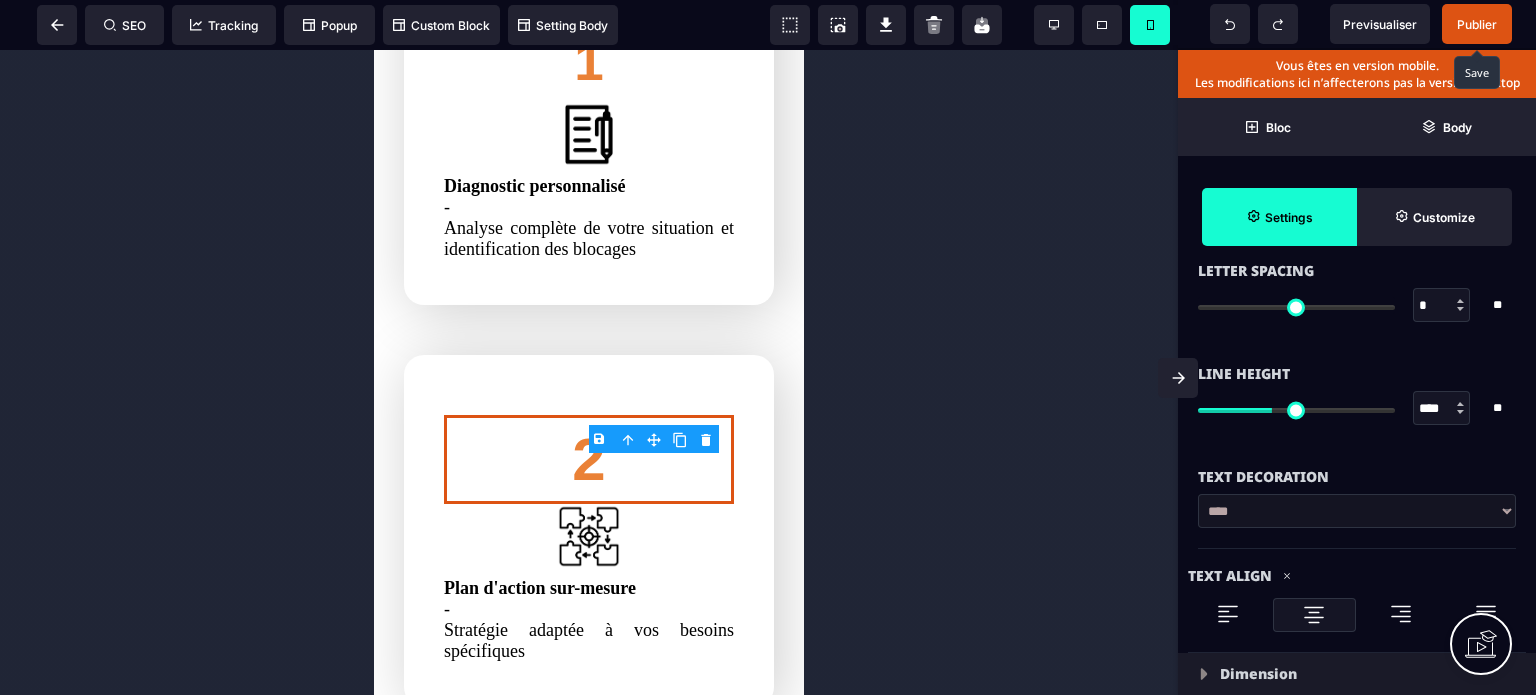 click on "**********" at bounding box center [1357, 521] 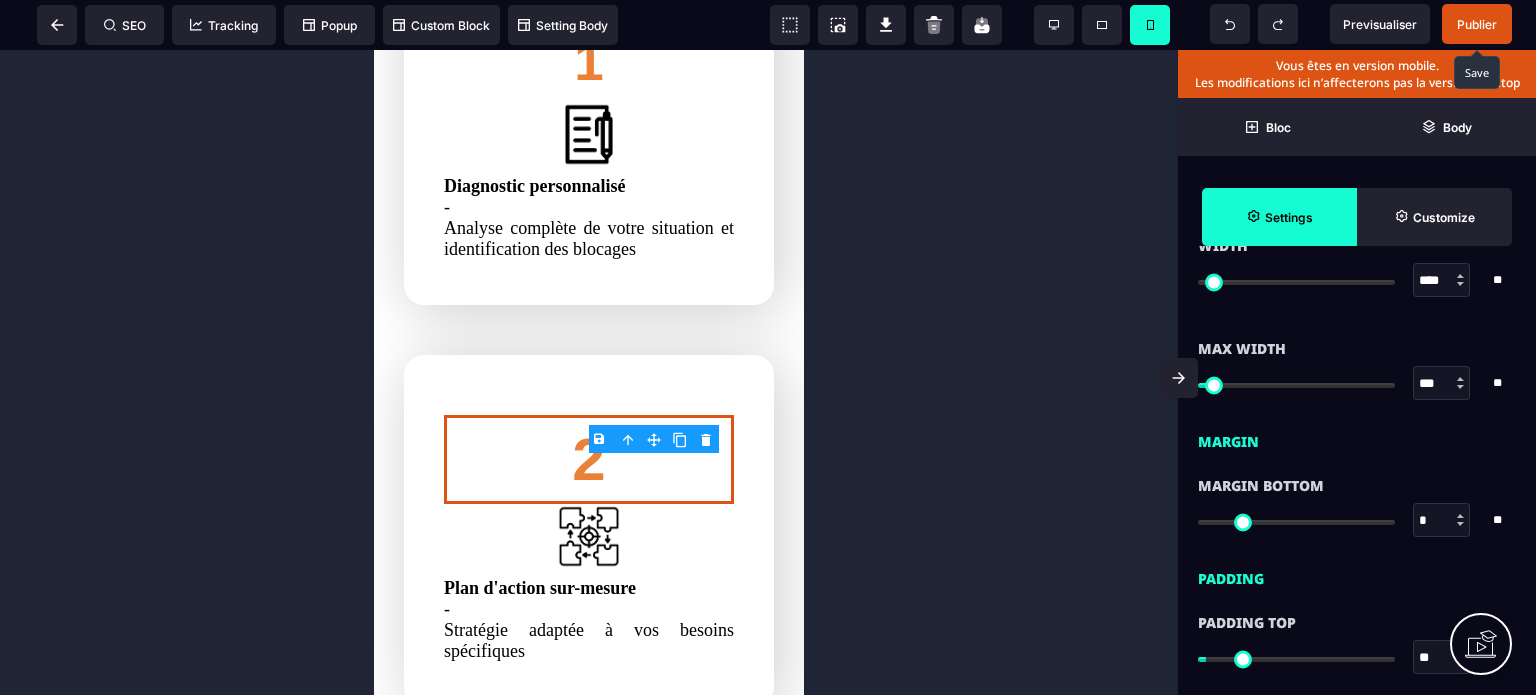scroll, scrollTop: 1360, scrollLeft: 0, axis: vertical 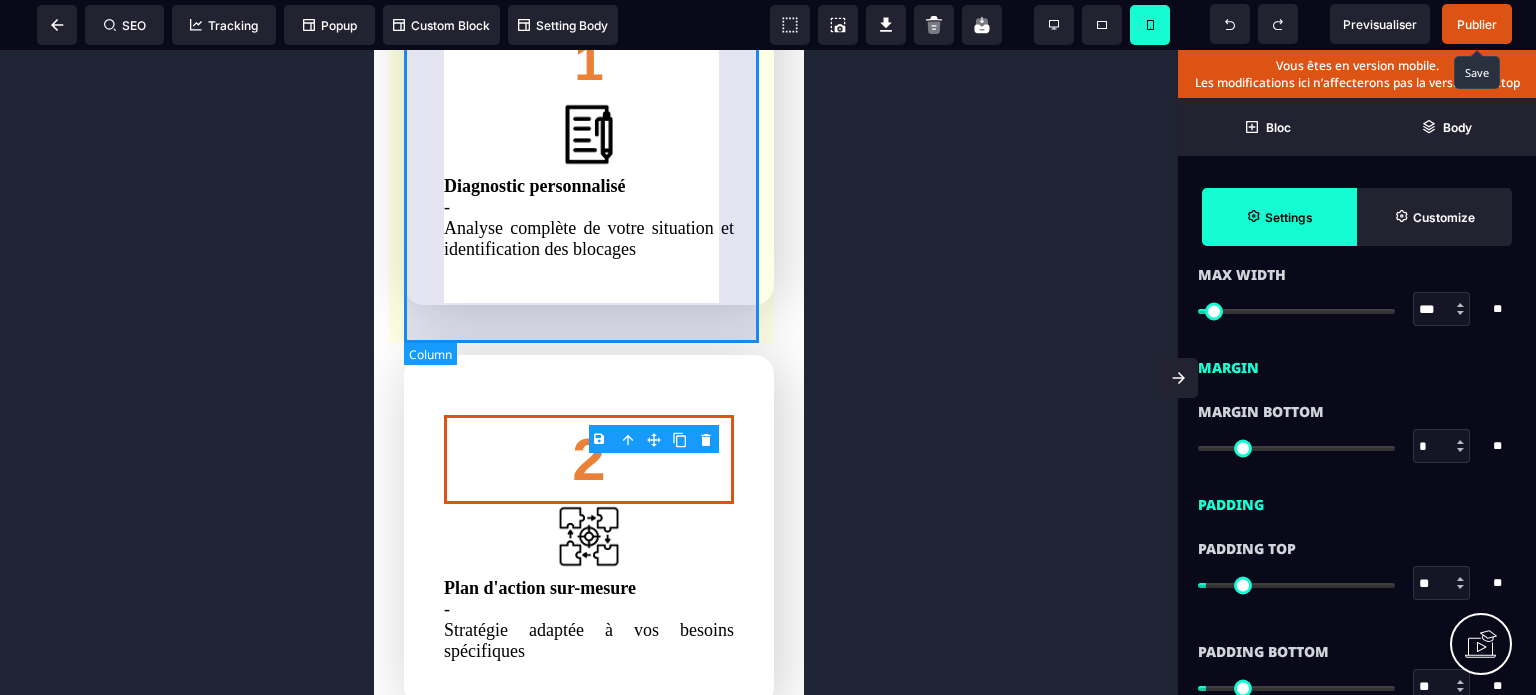 click on "1 Diagnostic personnalisé -  Analyse complète de votre situation et identification des blocages" at bounding box center [589, 133] 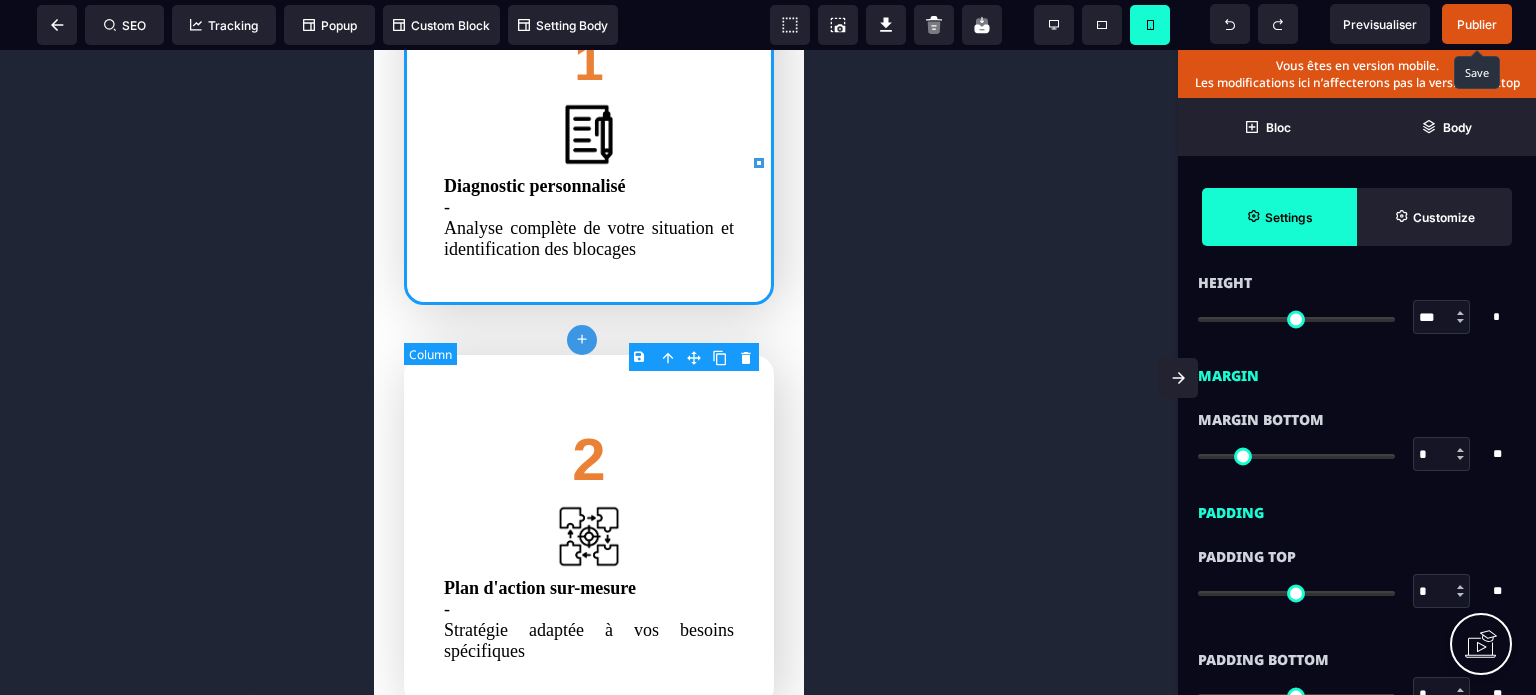 scroll, scrollTop: 0, scrollLeft: 0, axis: both 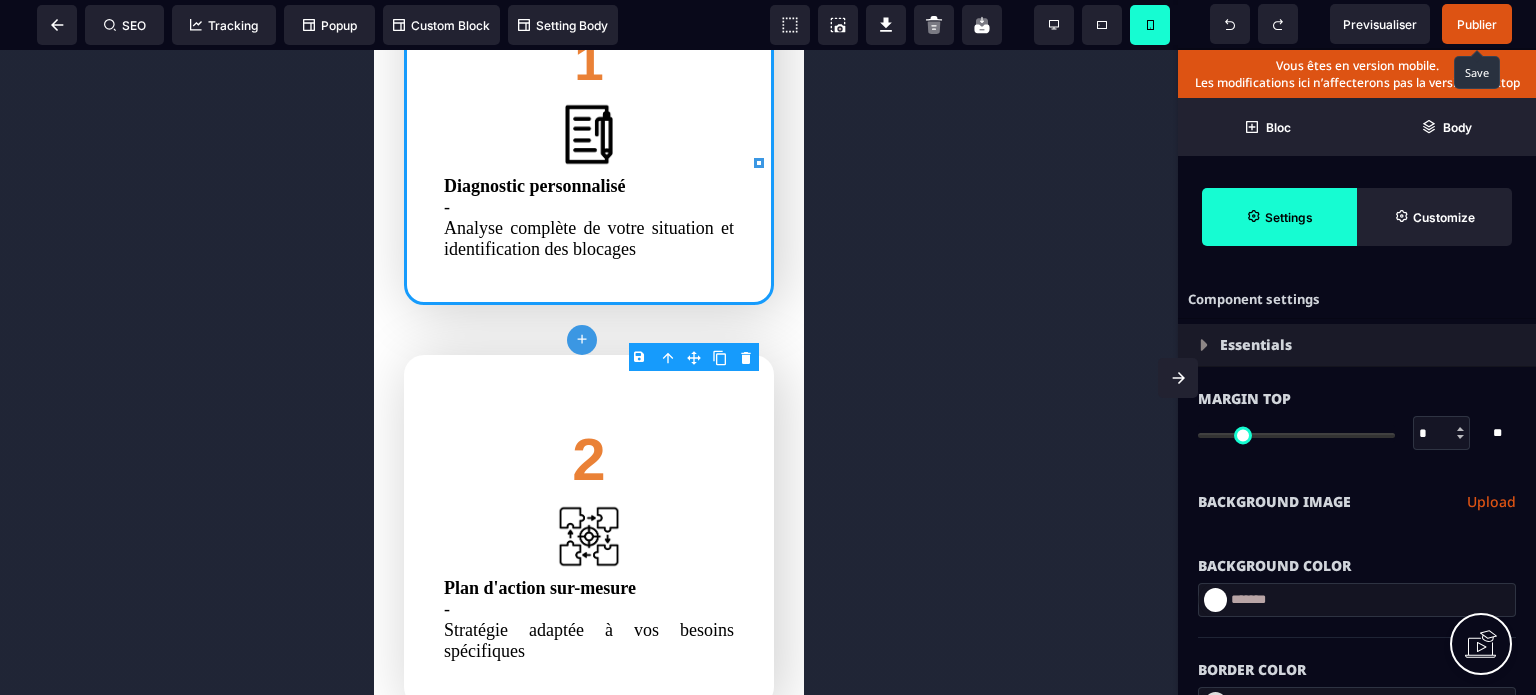 click on "**********" at bounding box center [1357, 502] 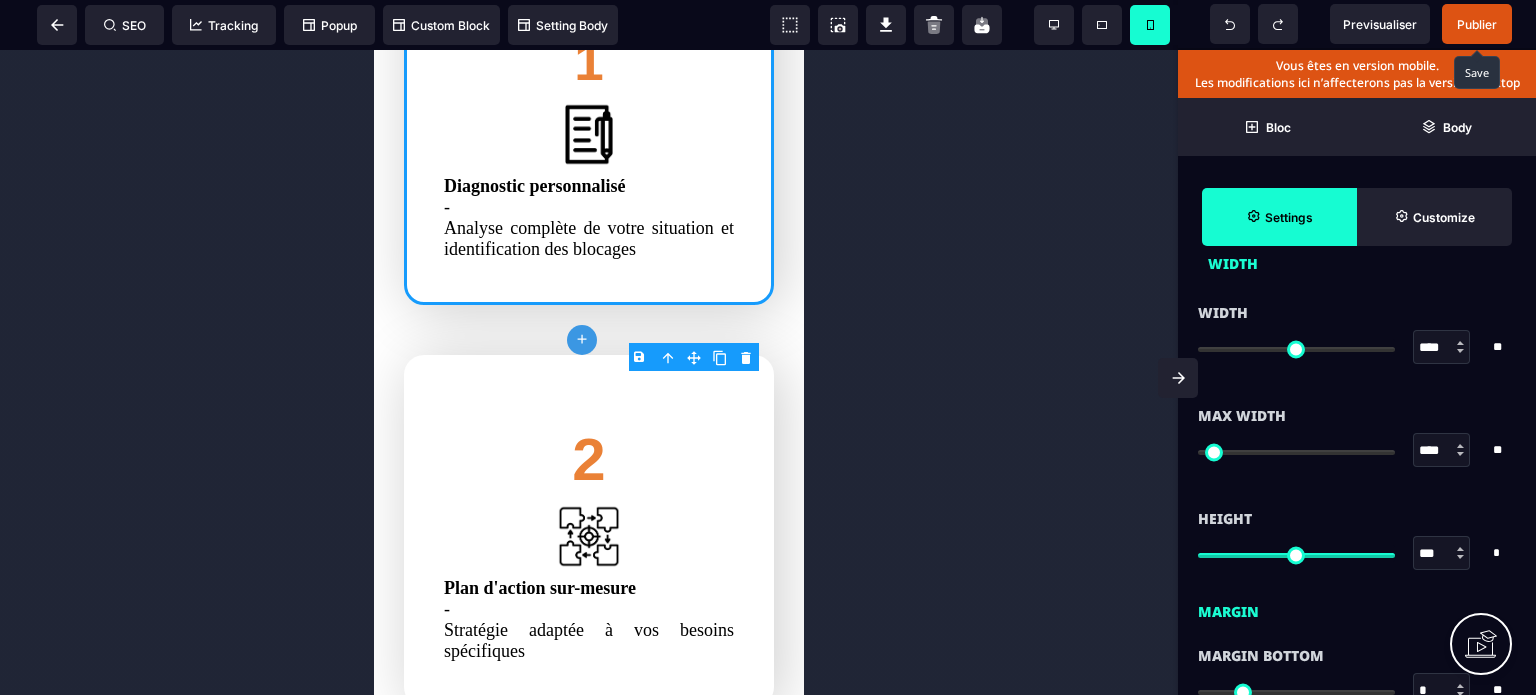 scroll, scrollTop: 1360, scrollLeft: 0, axis: vertical 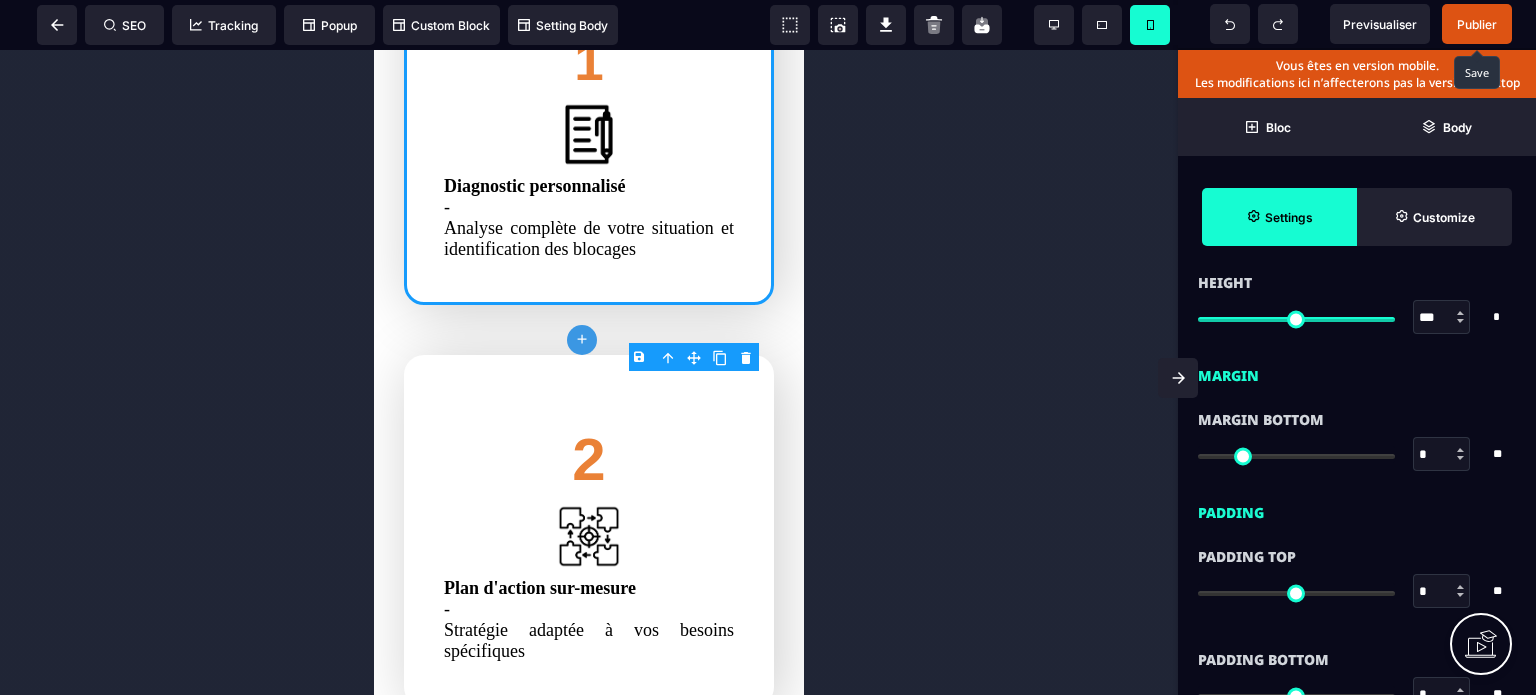 click on "Padding" at bounding box center (1357, 508) 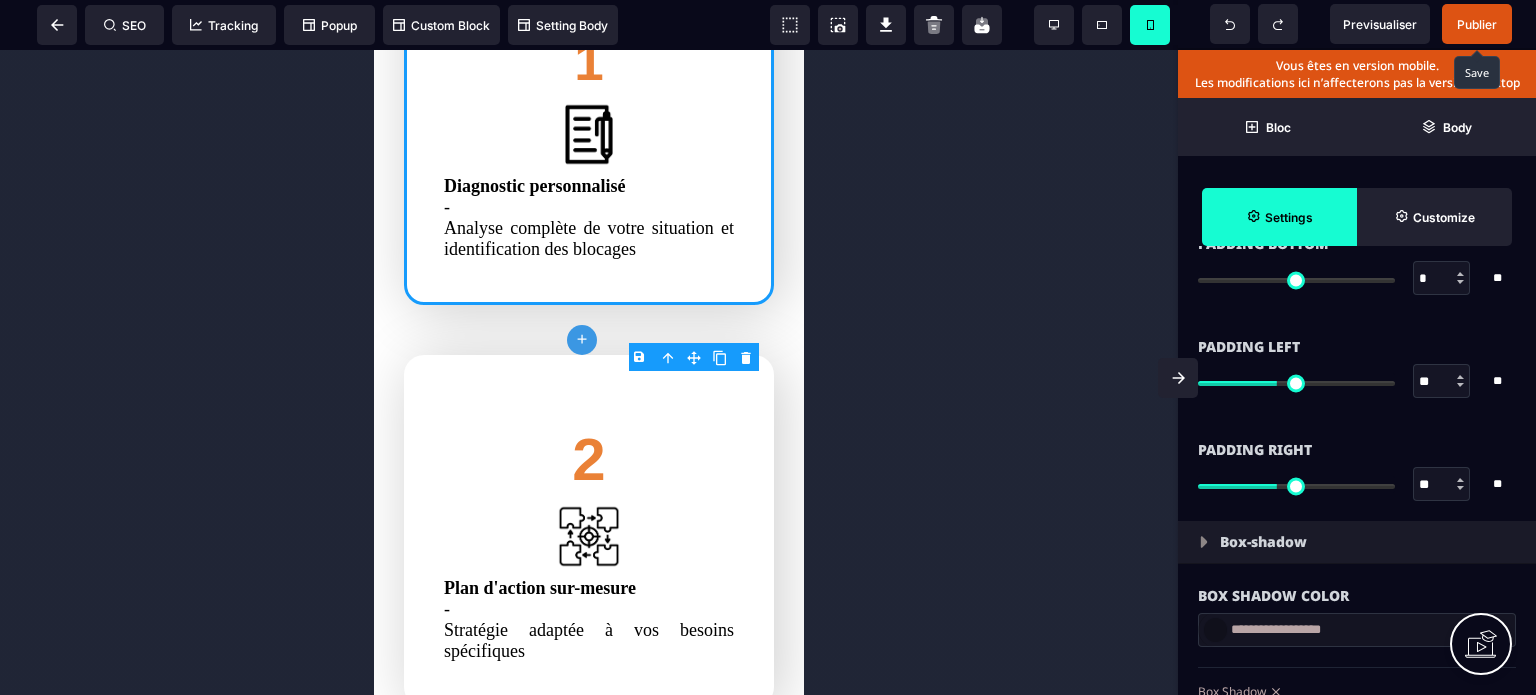 scroll, scrollTop: 1760, scrollLeft: 0, axis: vertical 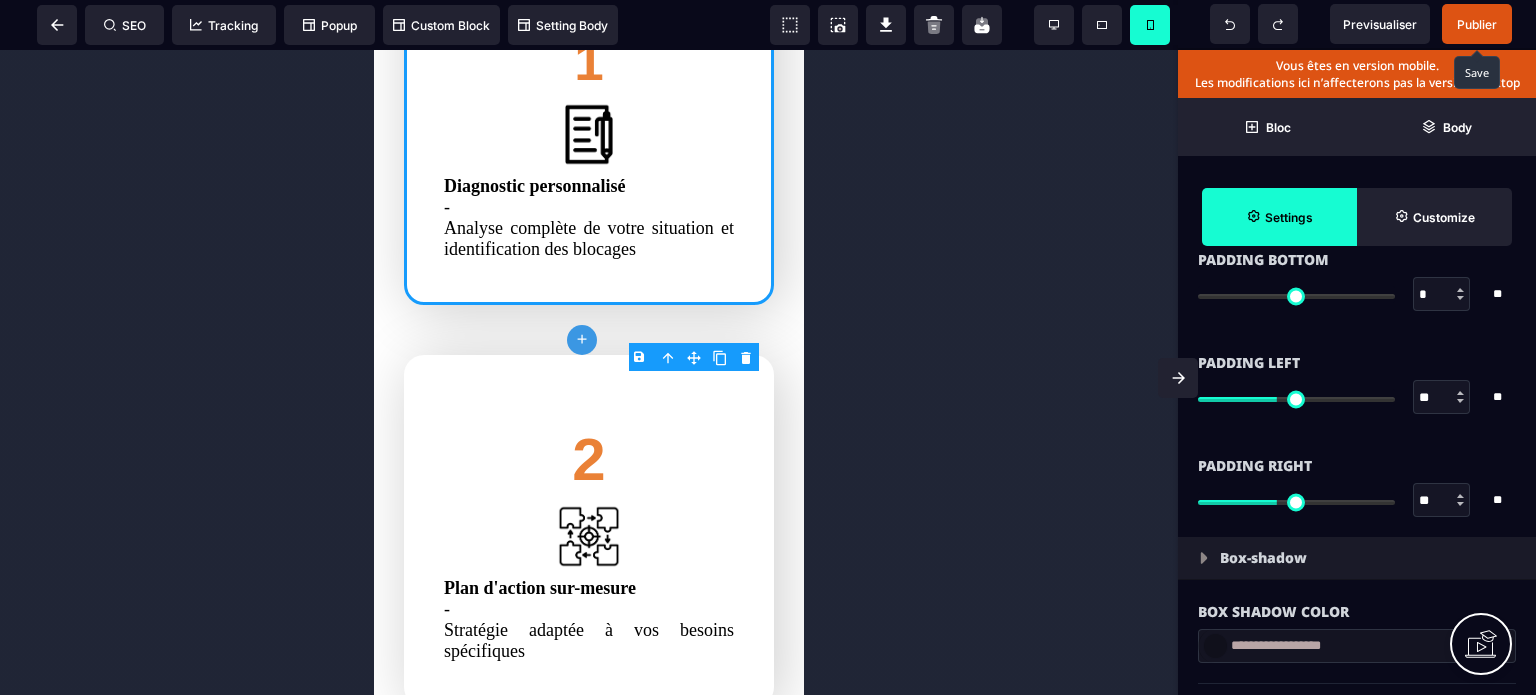 drag, startPoint x: 1423, startPoint y: 498, endPoint x: 1392, endPoint y: 503, distance: 31.400637 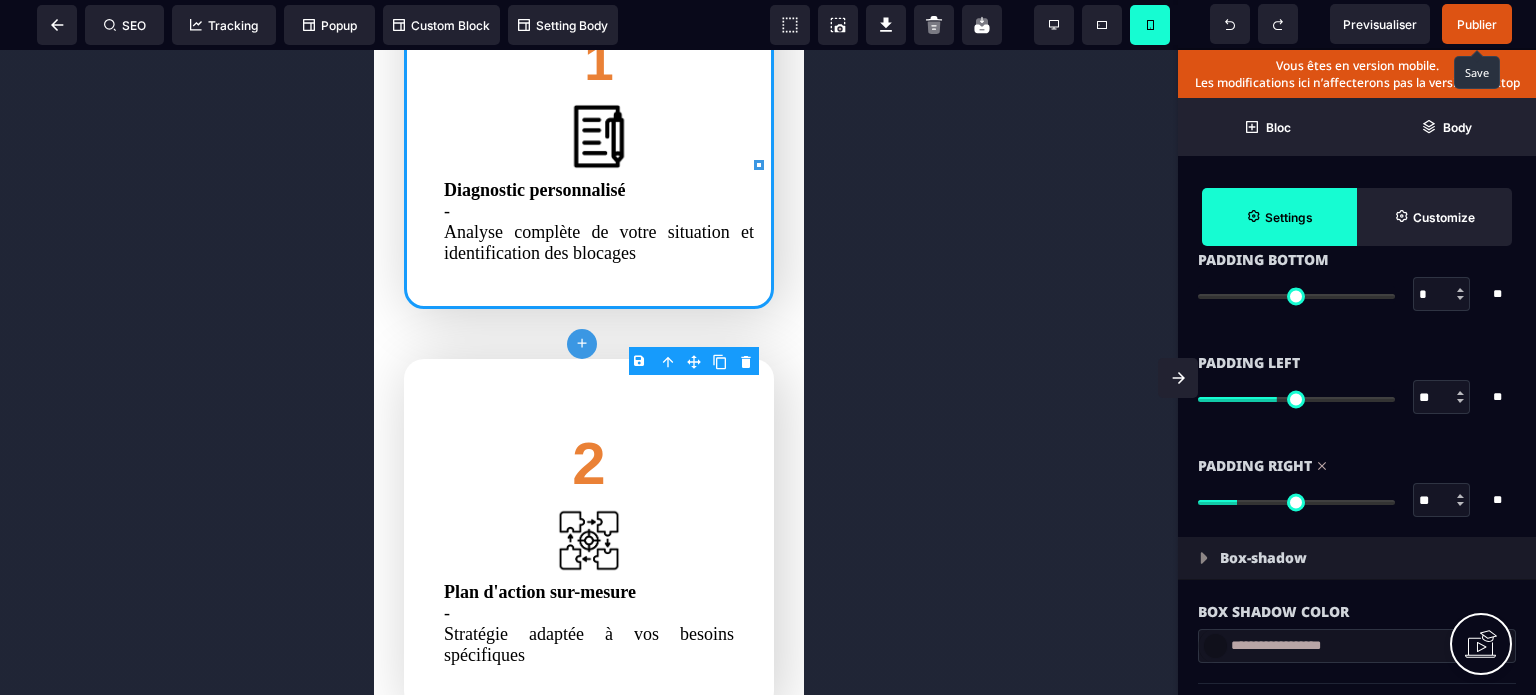 drag, startPoint x: 1429, startPoint y: 391, endPoint x: 1404, endPoint y: 399, distance: 26.24881 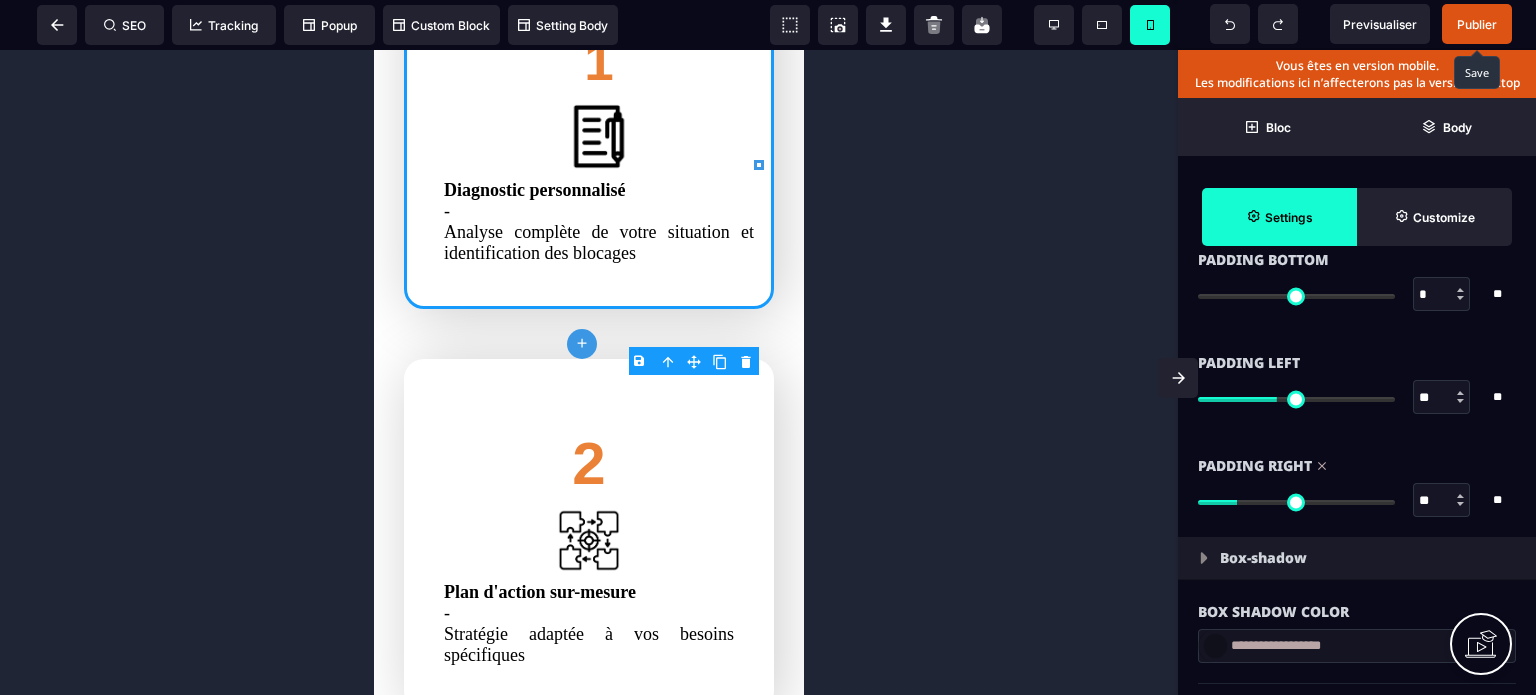 click on "Padding Left
**
*
**
All" at bounding box center [1357, 382] 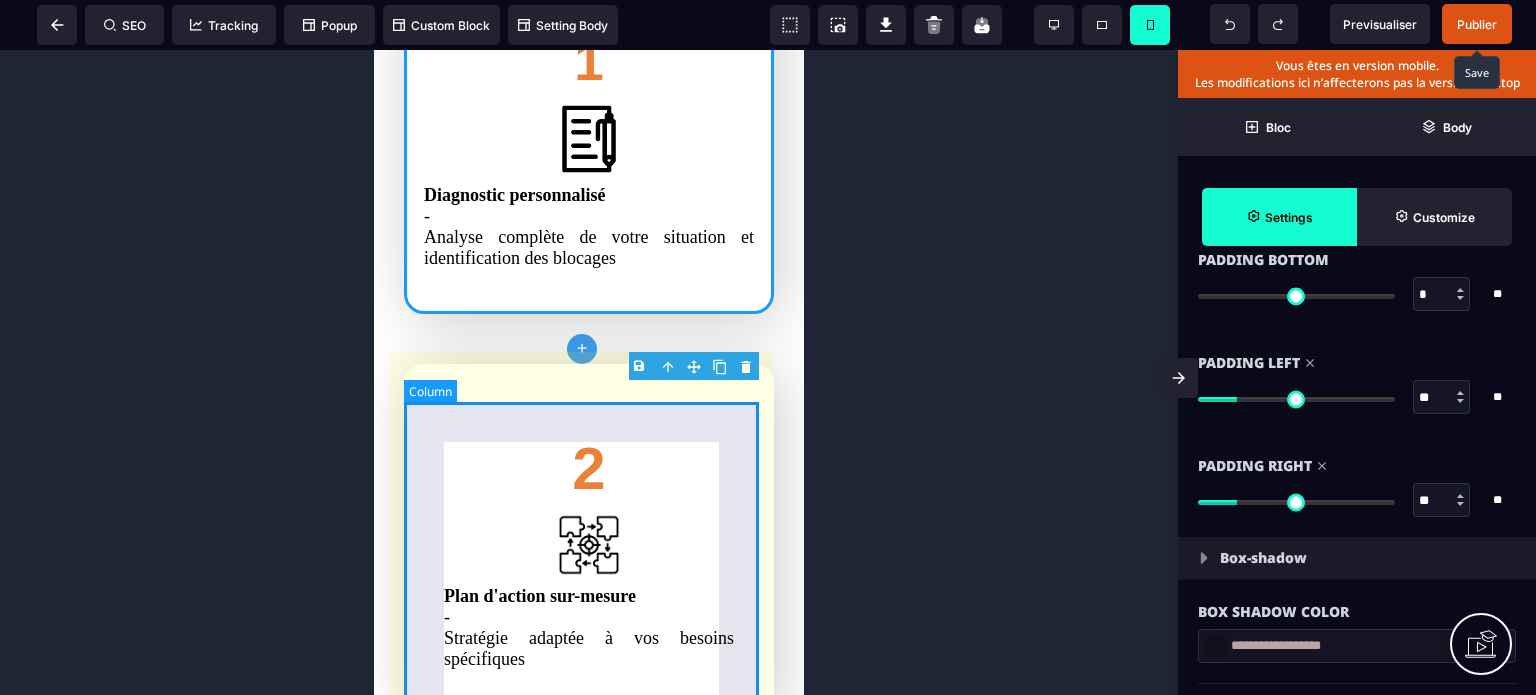 click on "2 Plan d'action sur-mesure -  Stratégie adaptée à vos besoins spécifiques" at bounding box center (589, 540) 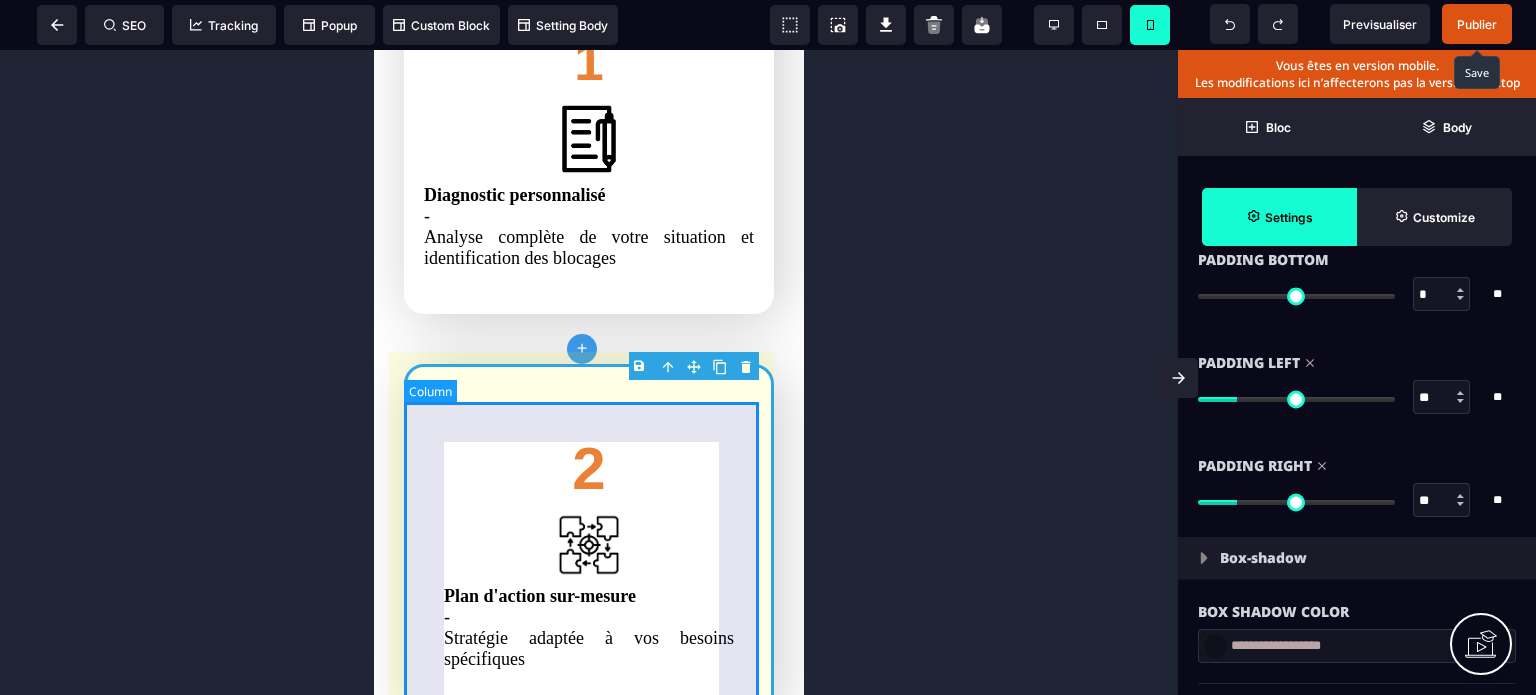 scroll, scrollTop: 0, scrollLeft: 0, axis: both 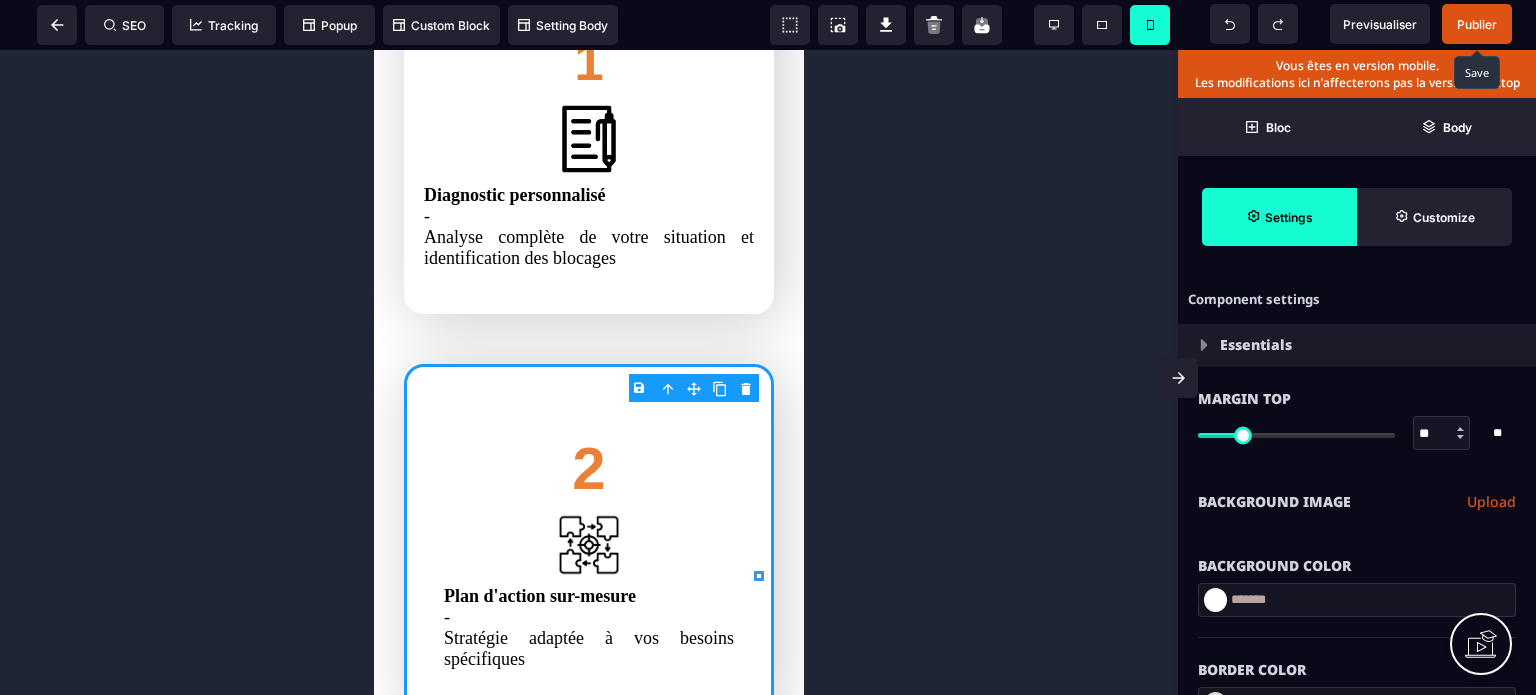 click on "Background Color" at bounding box center (1357, 556) 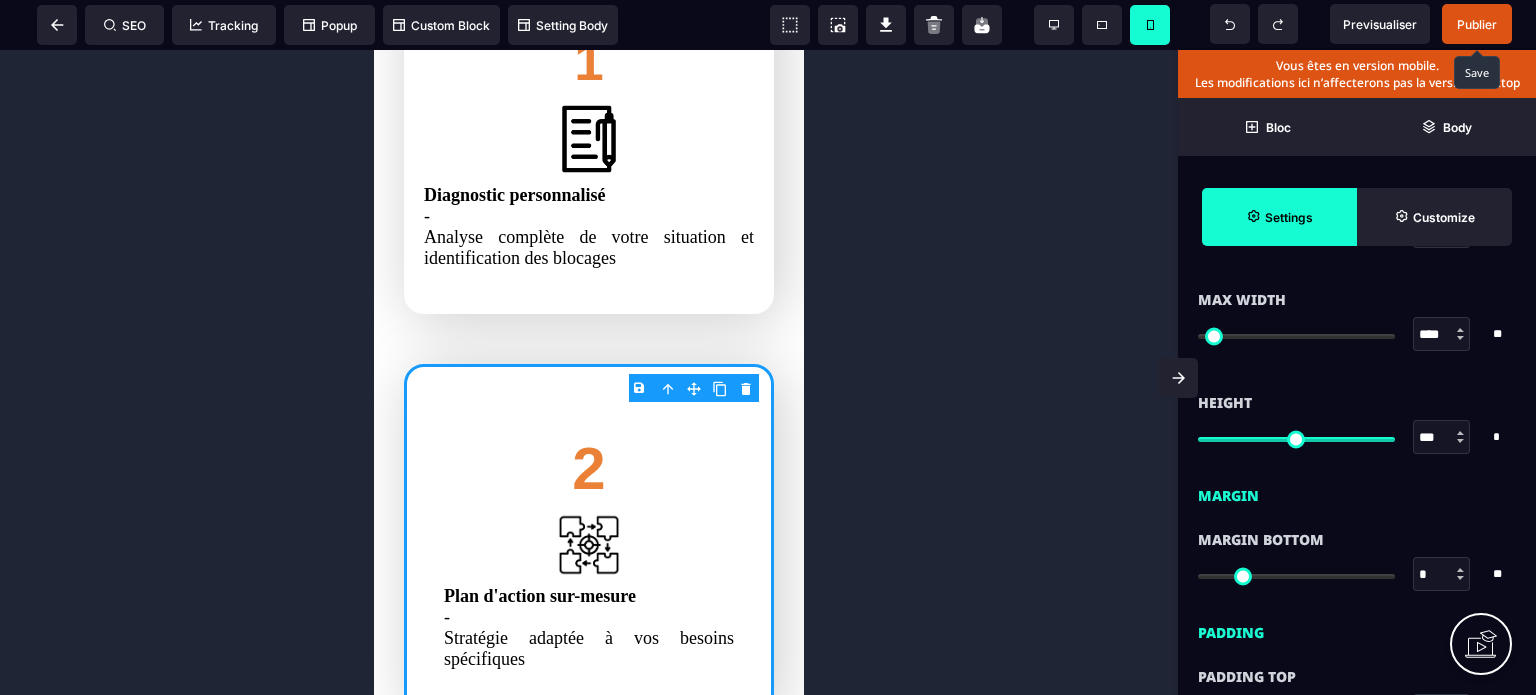 scroll, scrollTop: 1280, scrollLeft: 0, axis: vertical 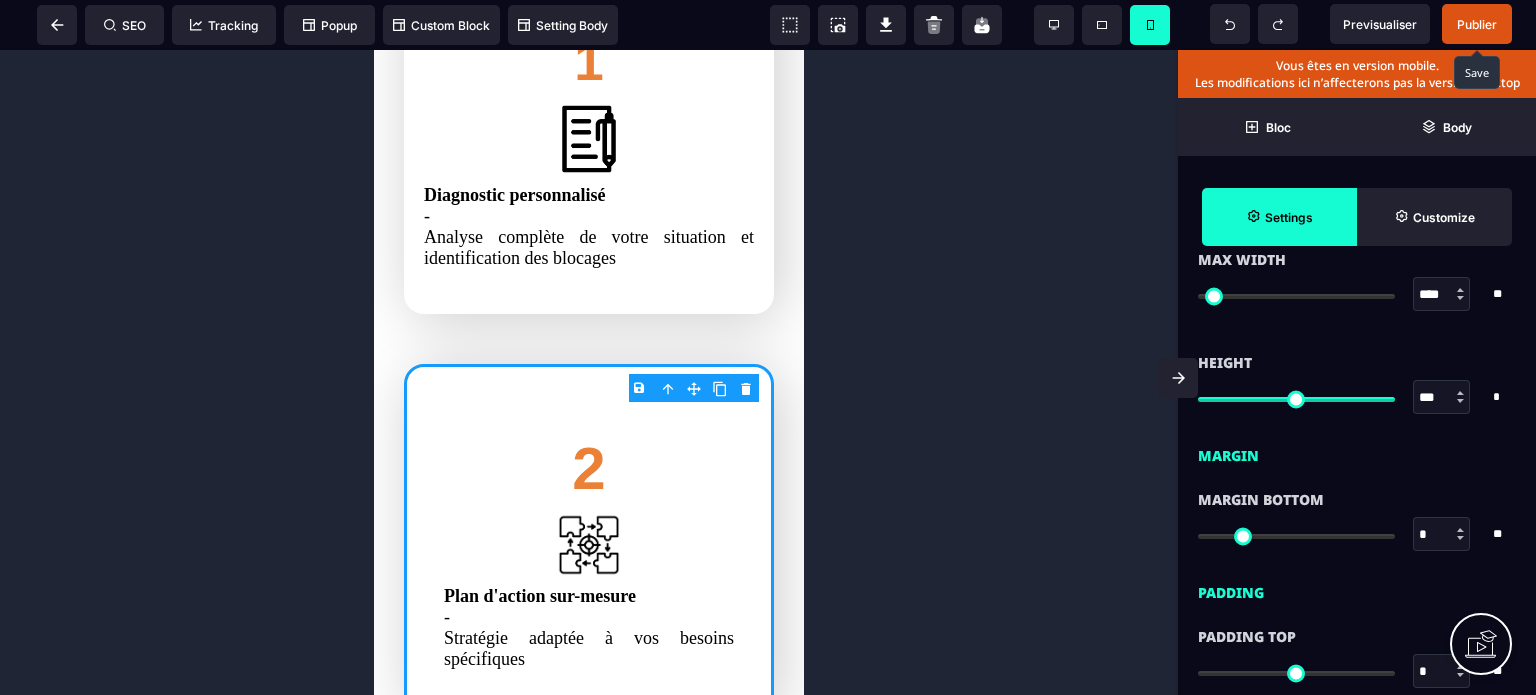 click on "Margin Bottom
*
*
**
All" at bounding box center (1357, 519) 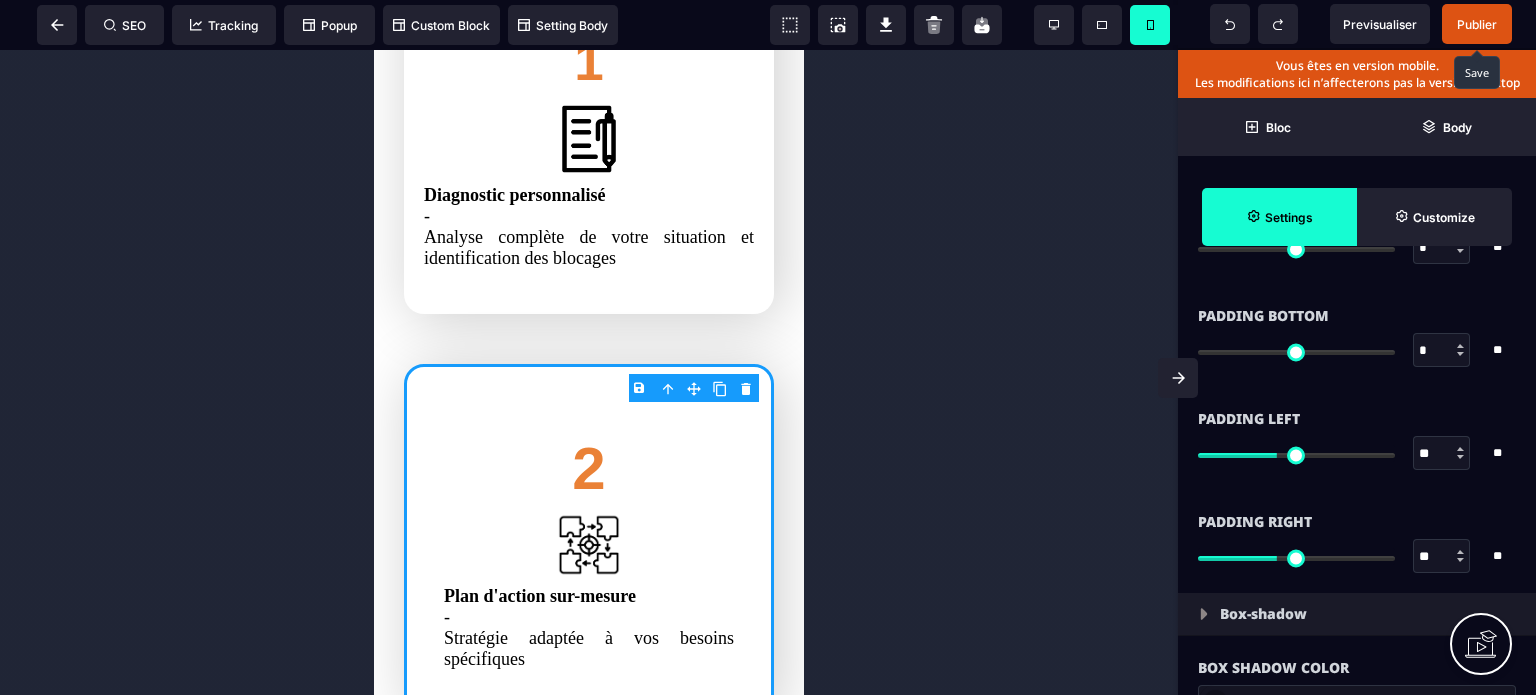 scroll, scrollTop: 1760, scrollLeft: 0, axis: vertical 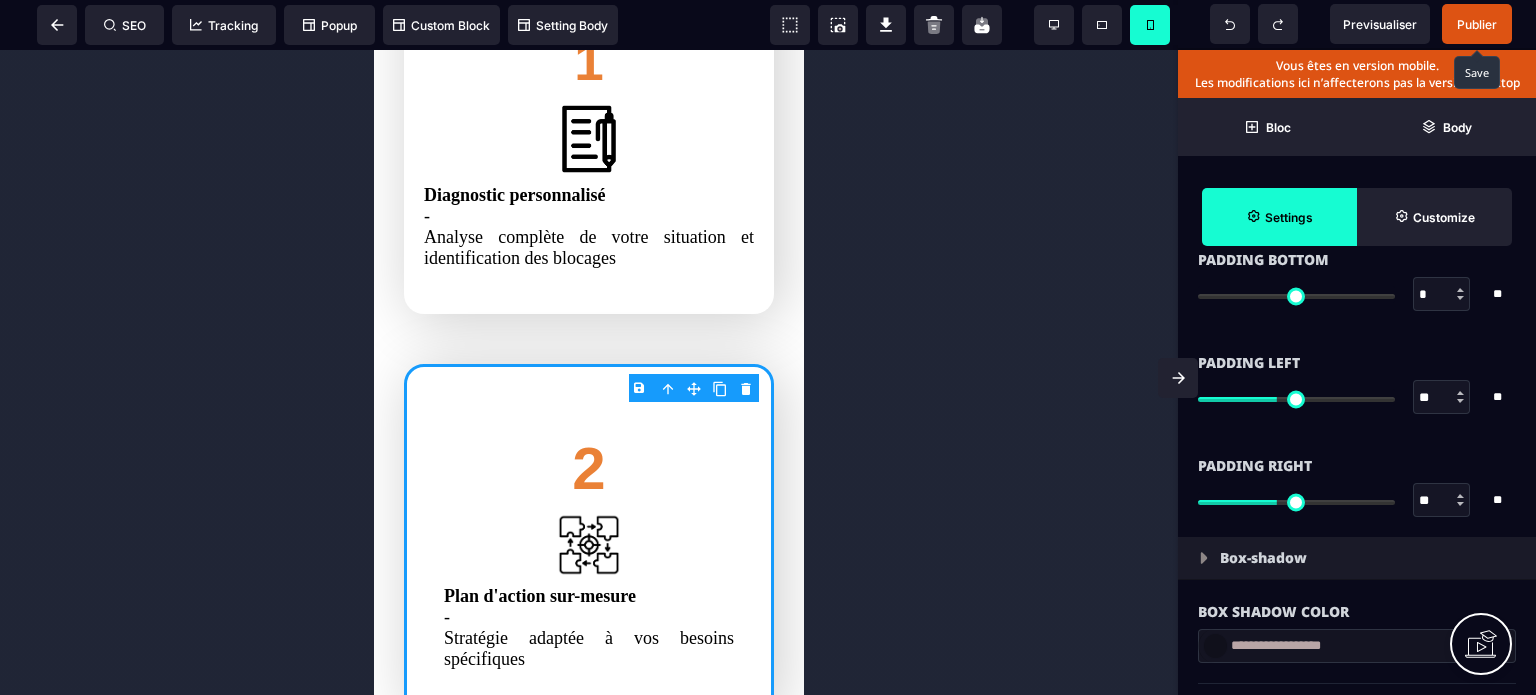 drag, startPoint x: 1426, startPoint y: 392, endPoint x: 1407, endPoint y: 394, distance: 19.104973 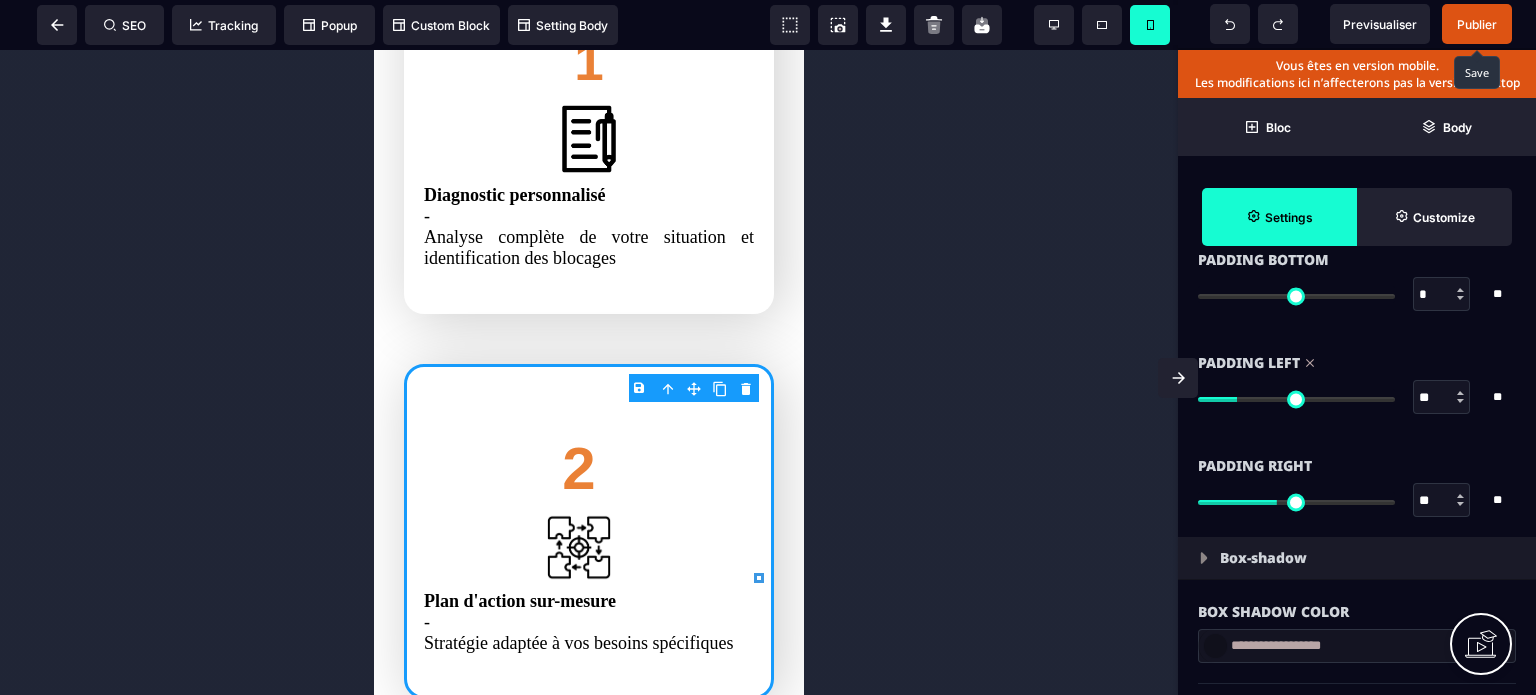 drag, startPoint x: 1426, startPoint y: 499, endPoint x: 1400, endPoint y: 503, distance: 26.305893 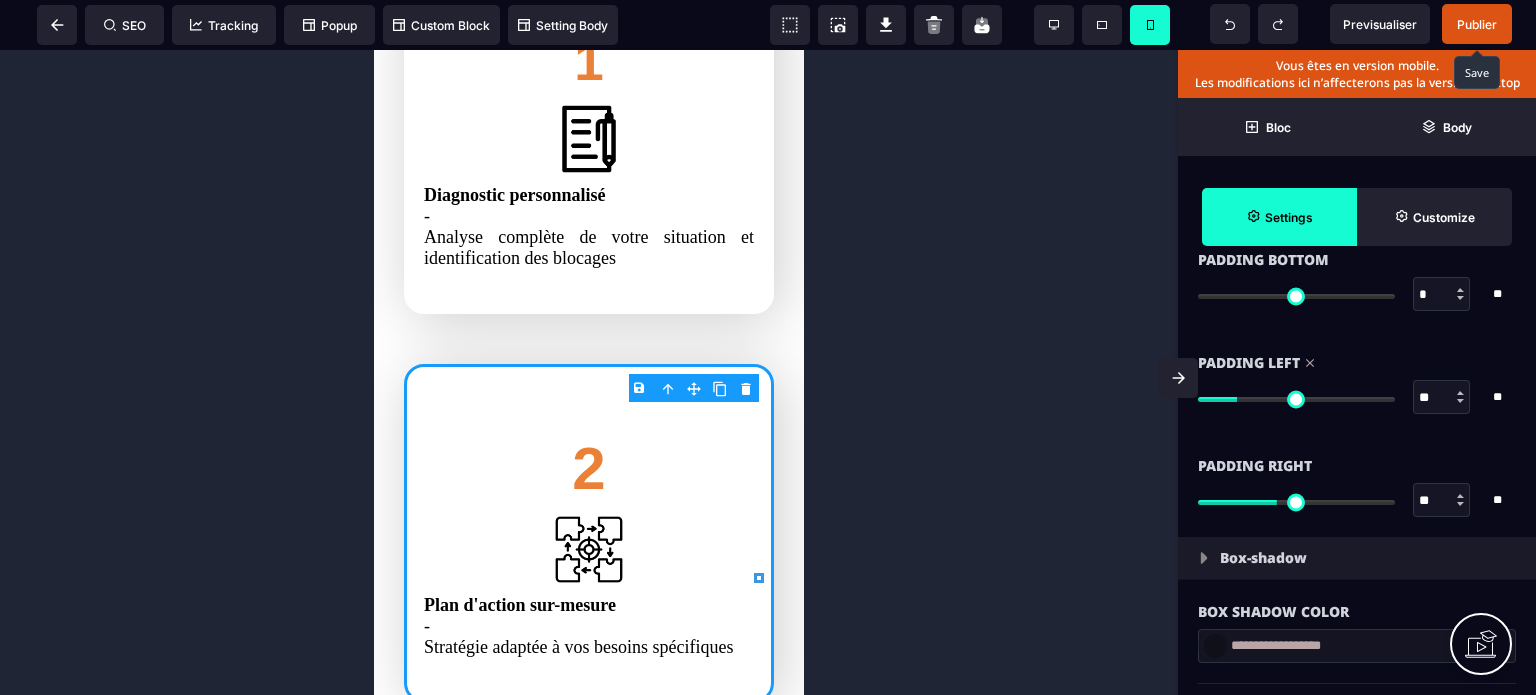 click on "**
*
**" at bounding box center (1357, 500) 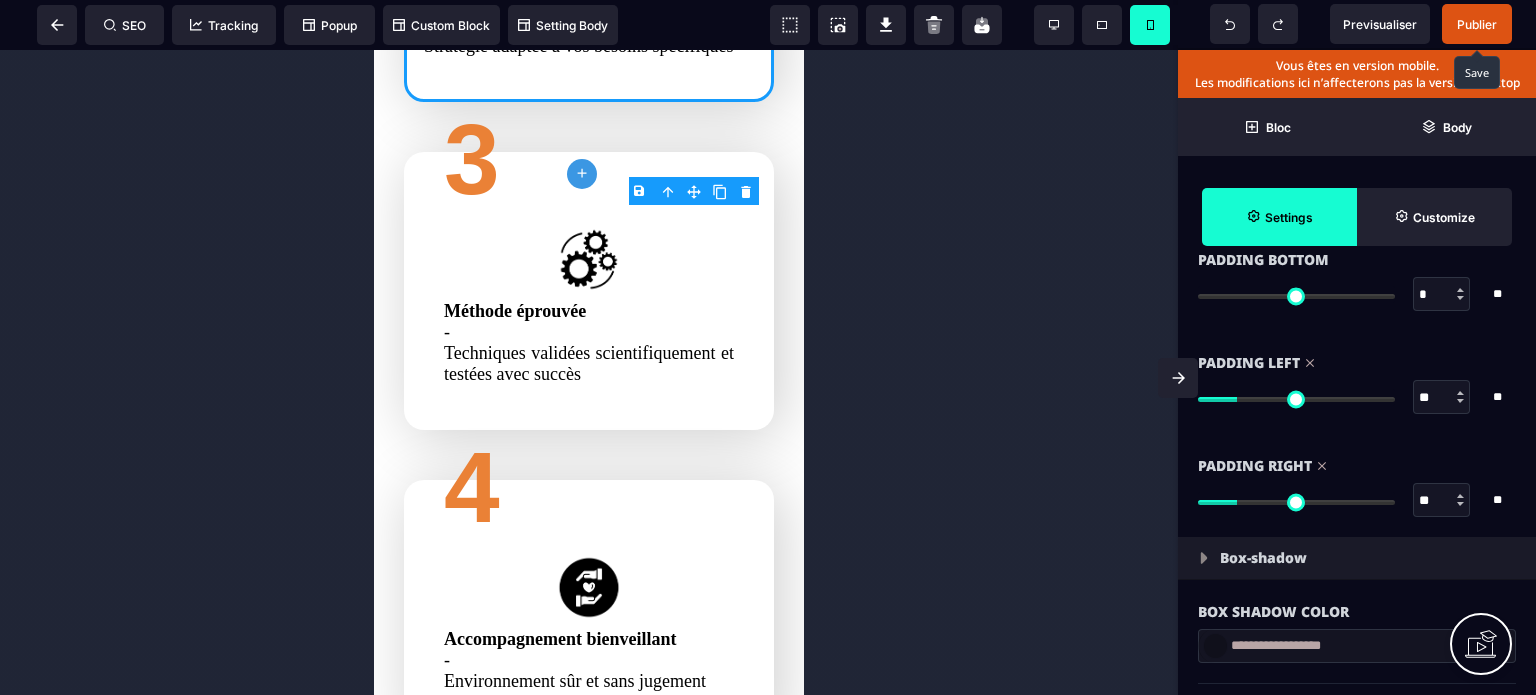 scroll, scrollTop: 1568, scrollLeft: 0, axis: vertical 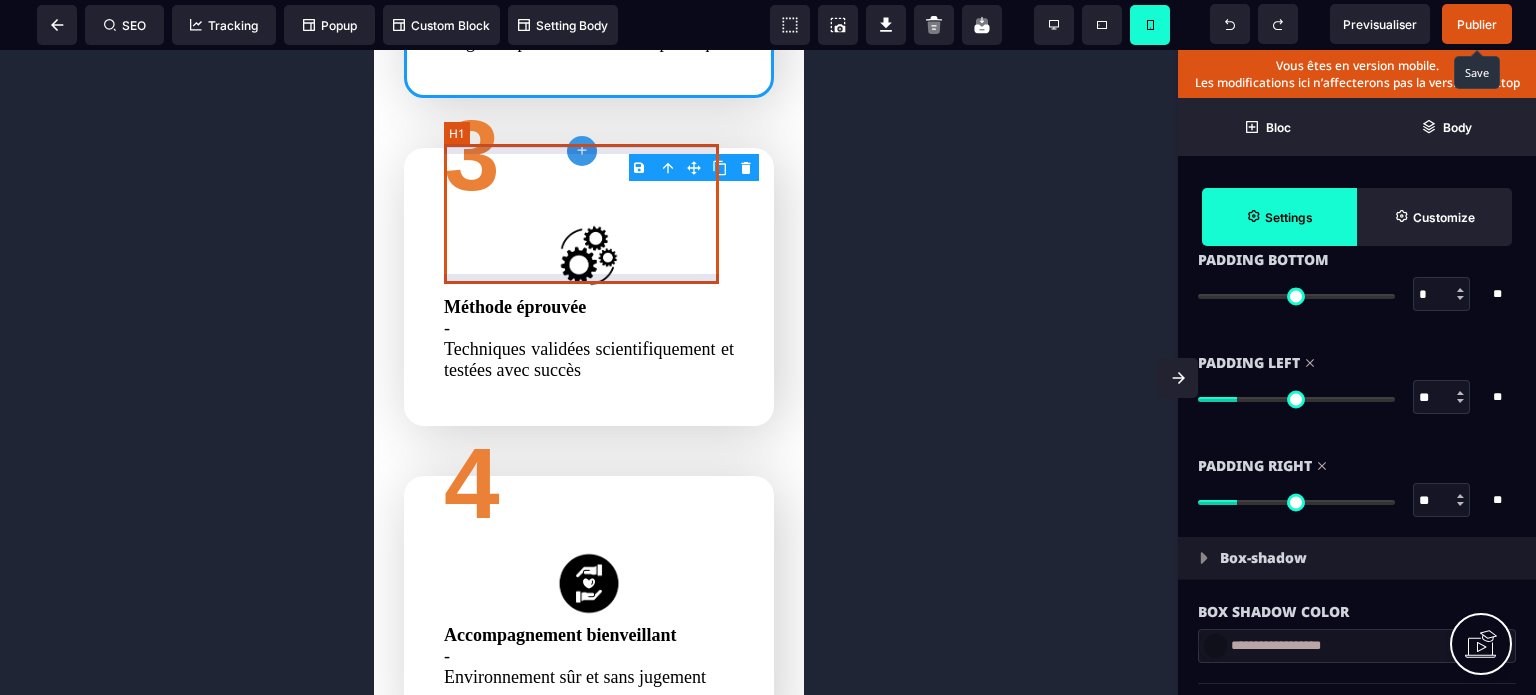 click on "3" at bounding box center [589, 155] 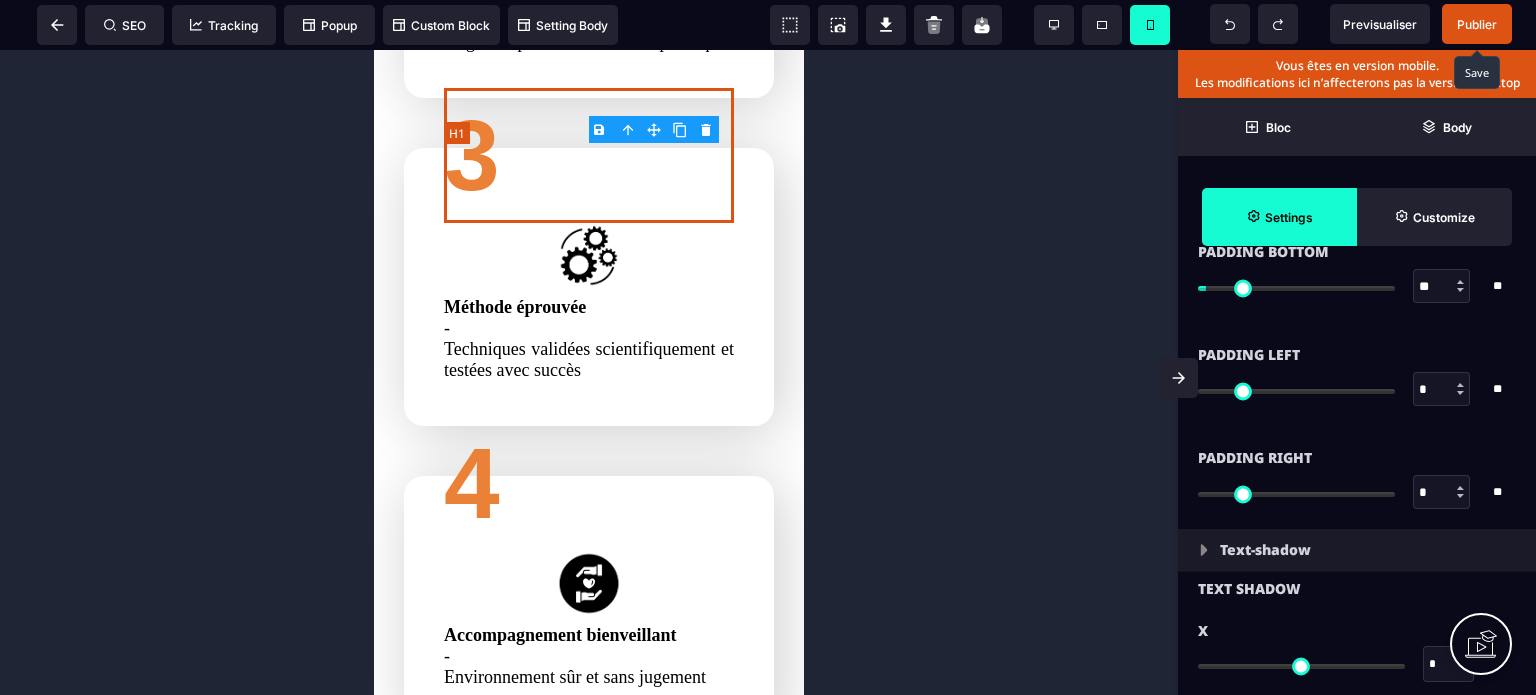 scroll, scrollTop: 0, scrollLeft: 0, axis: both 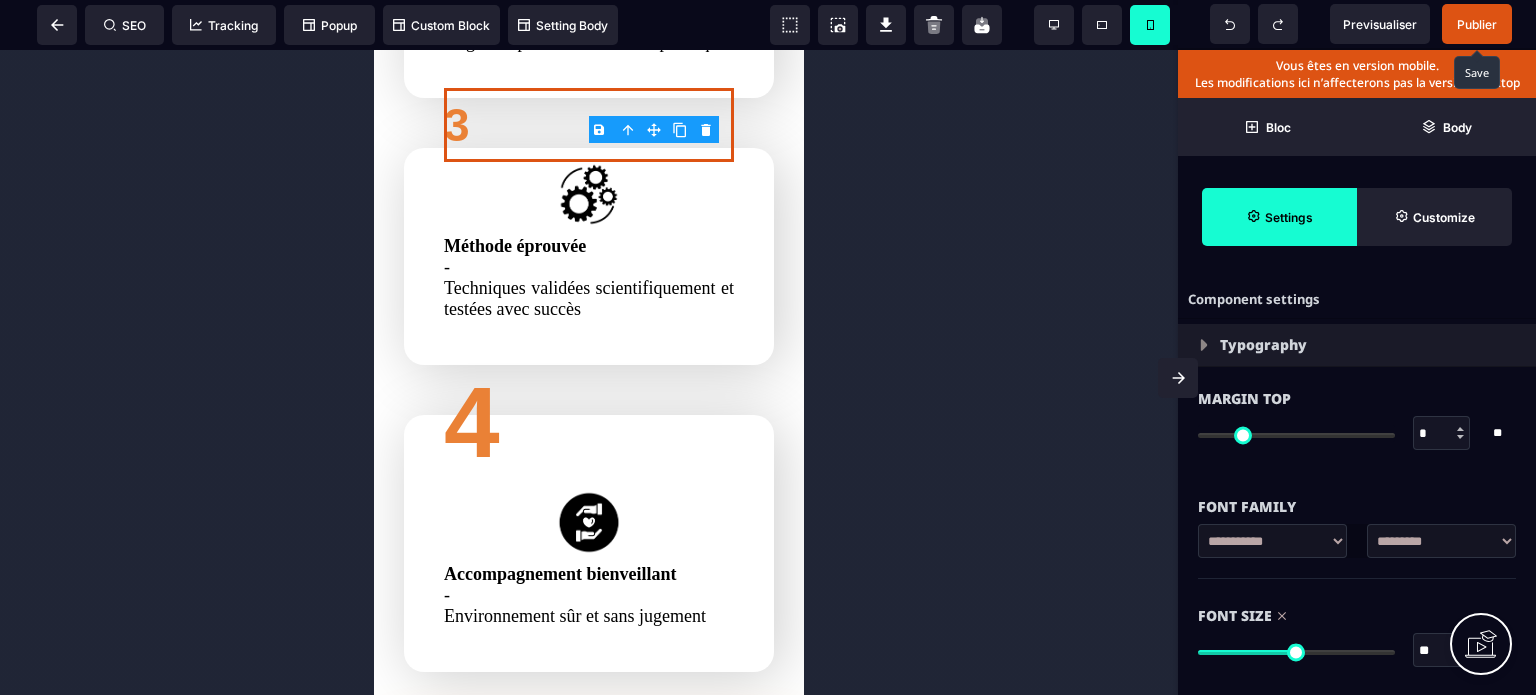 click at bounding box center [1296, 652] 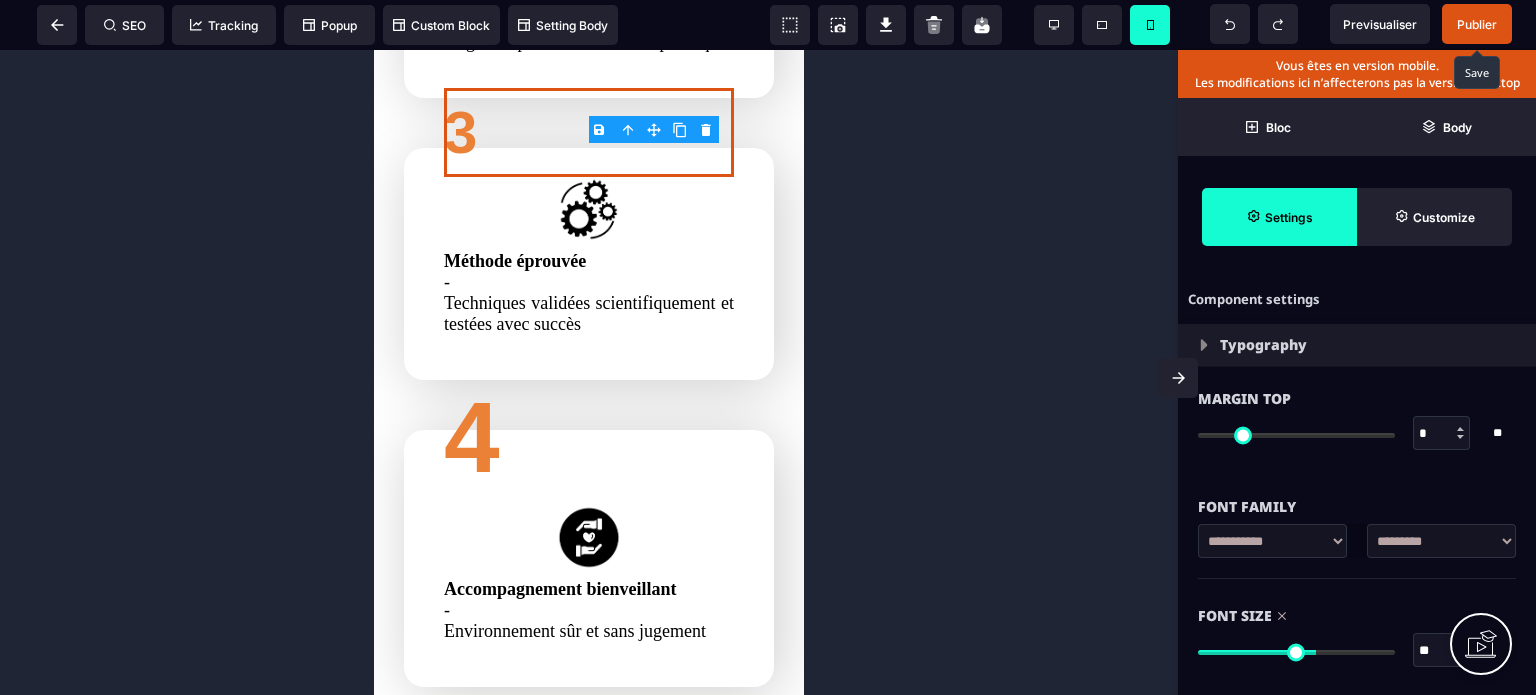 click at bounding box center (1296, 650) 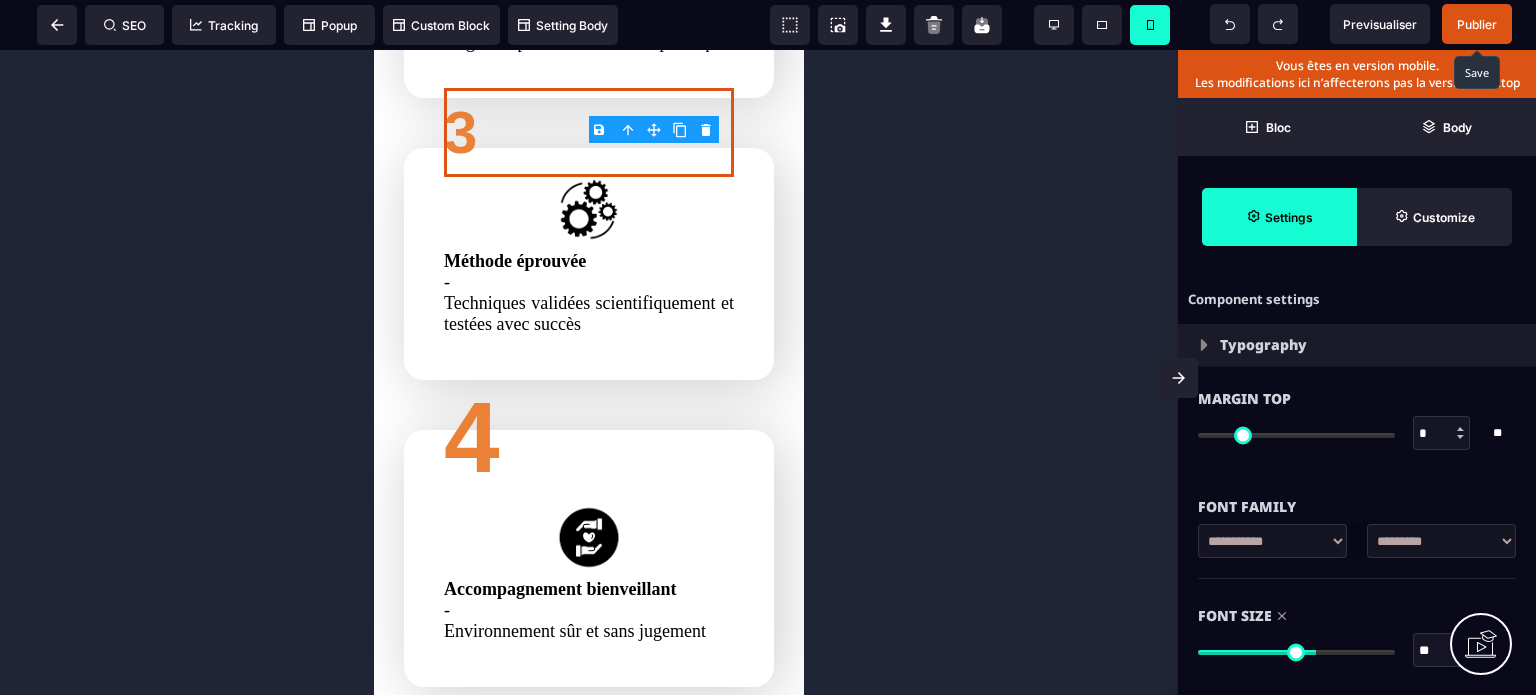 click on "*" at bounding box center [1442, 434] 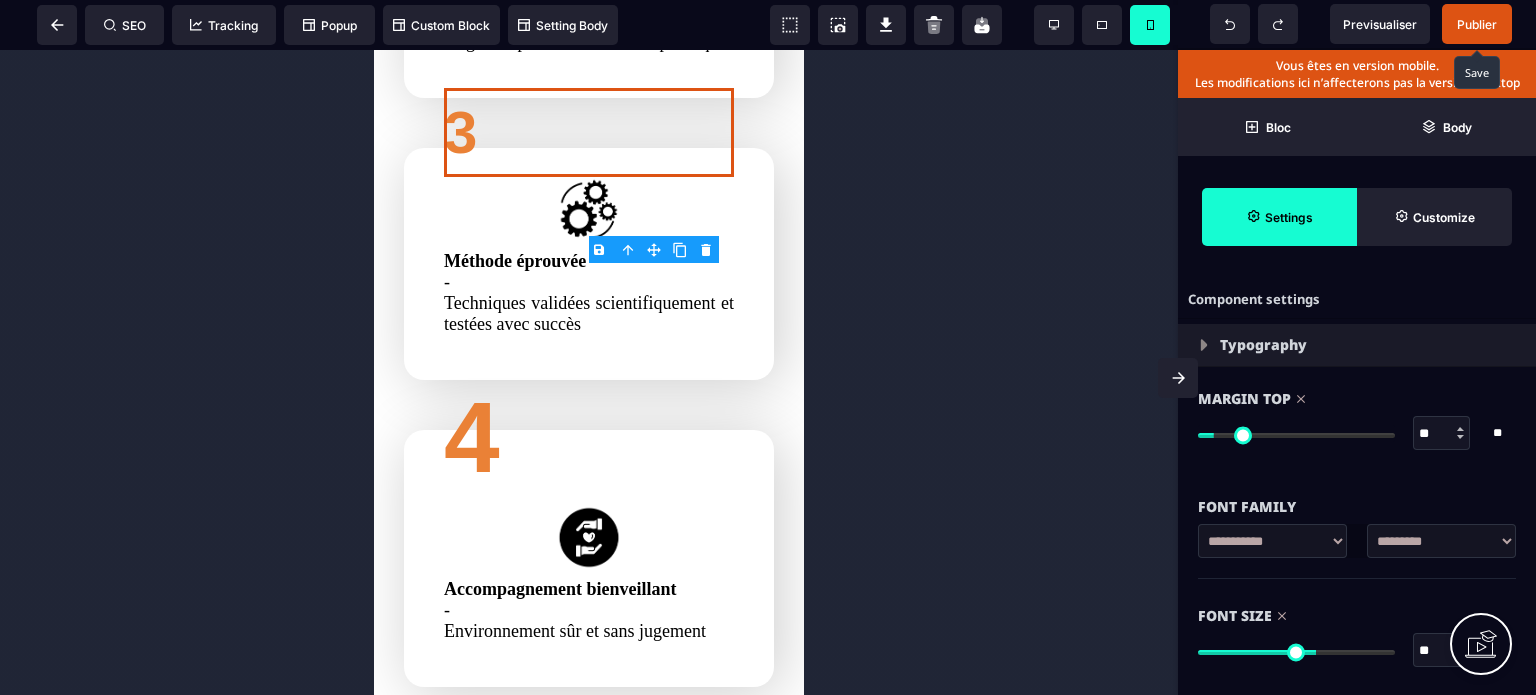 click on "Margin Top
**
*
**
All" at bounding box center (1357, 418) 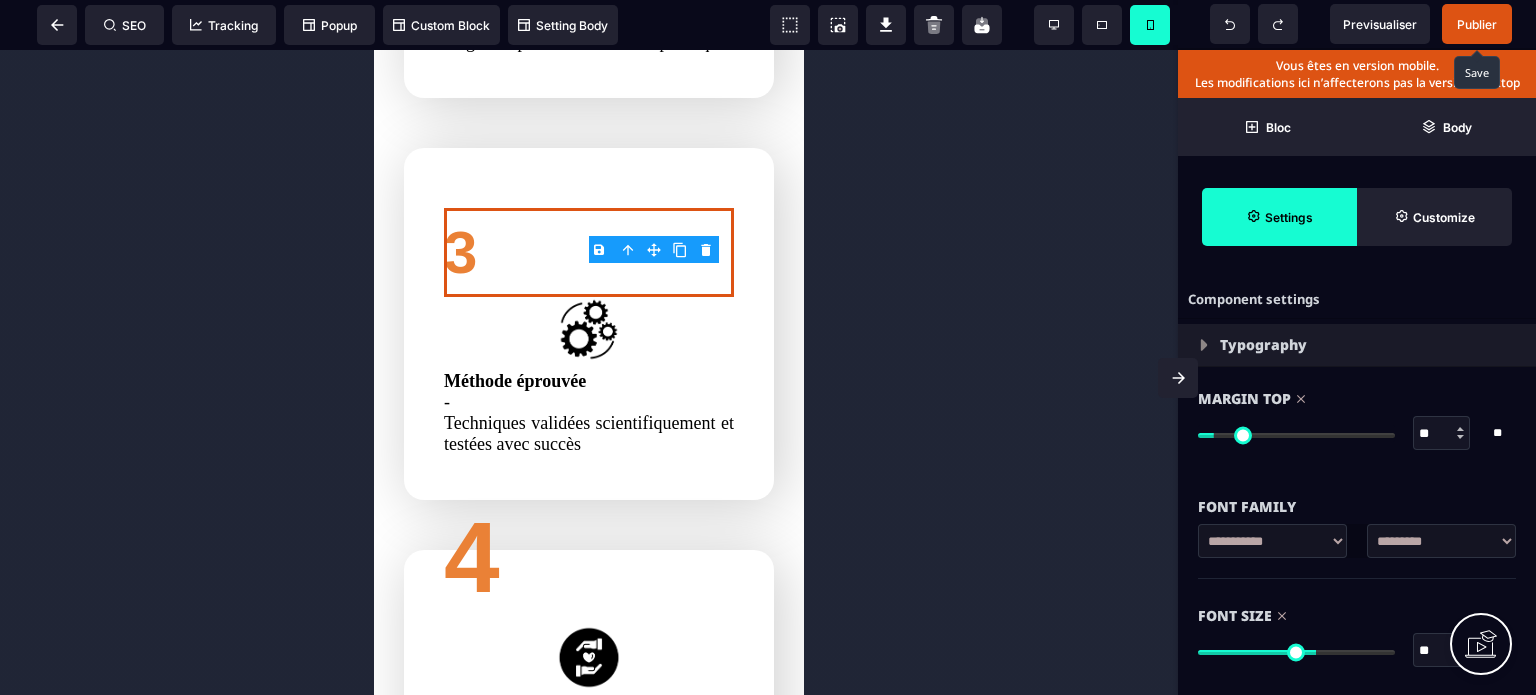 click on "Margin Top
**
*
**
All" at bounding box center (1357, 428) 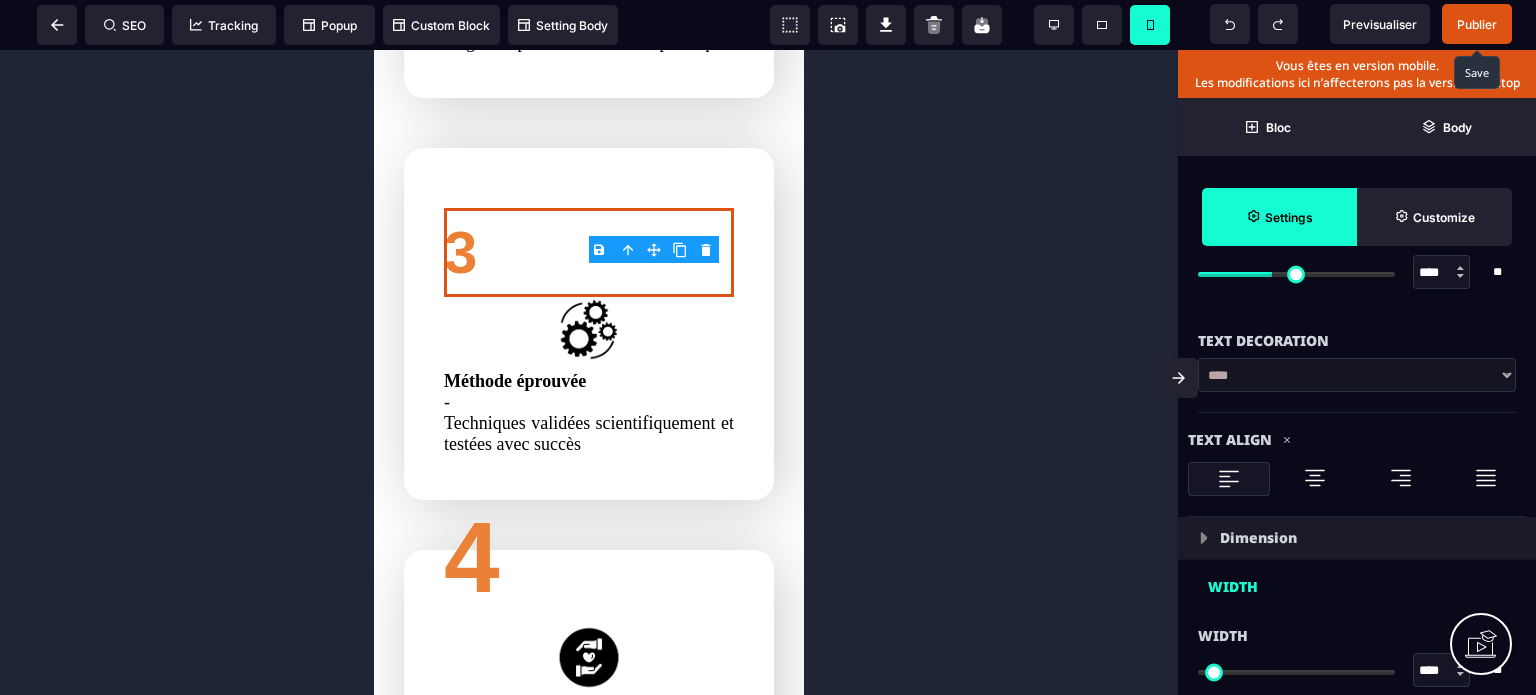 scroll, scrollTop: 920, scrollLeft: 0, axis: vertical 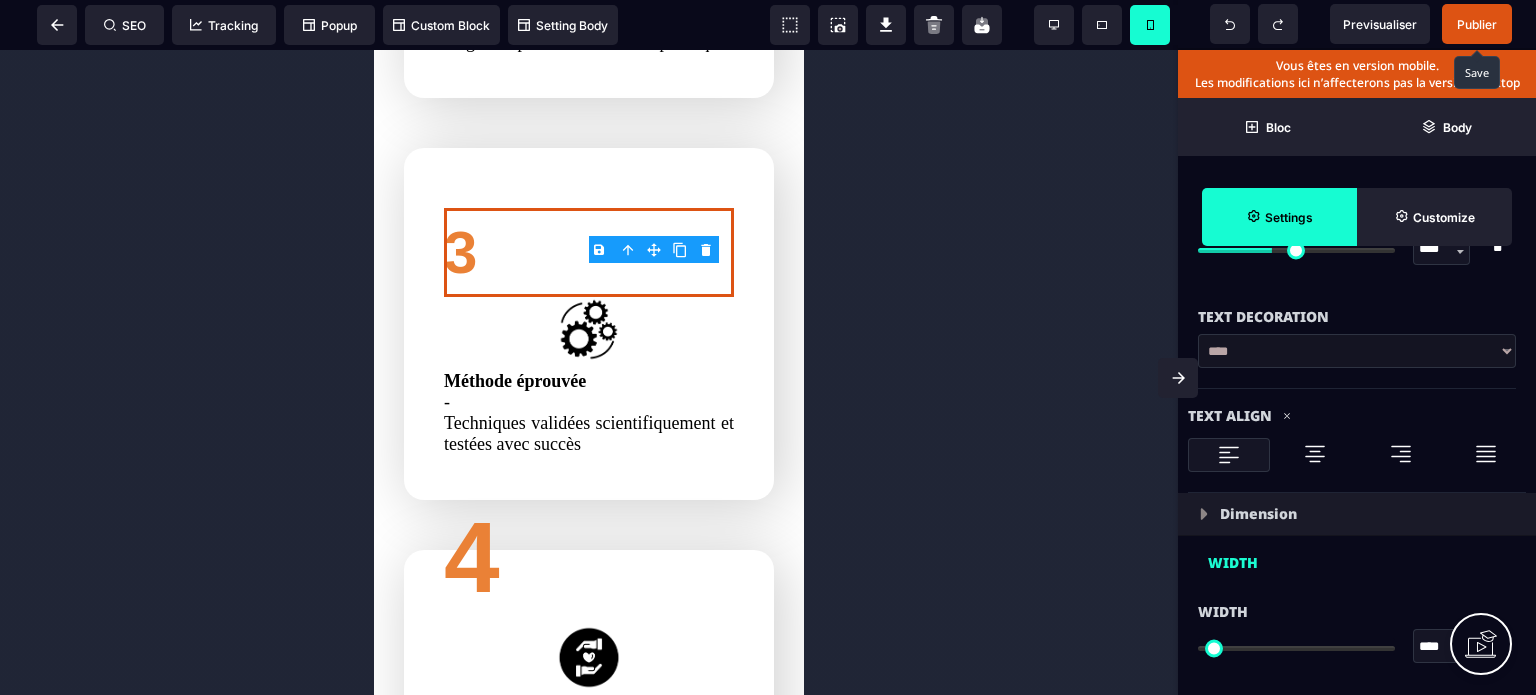 click at bounding box center (1315, 454) 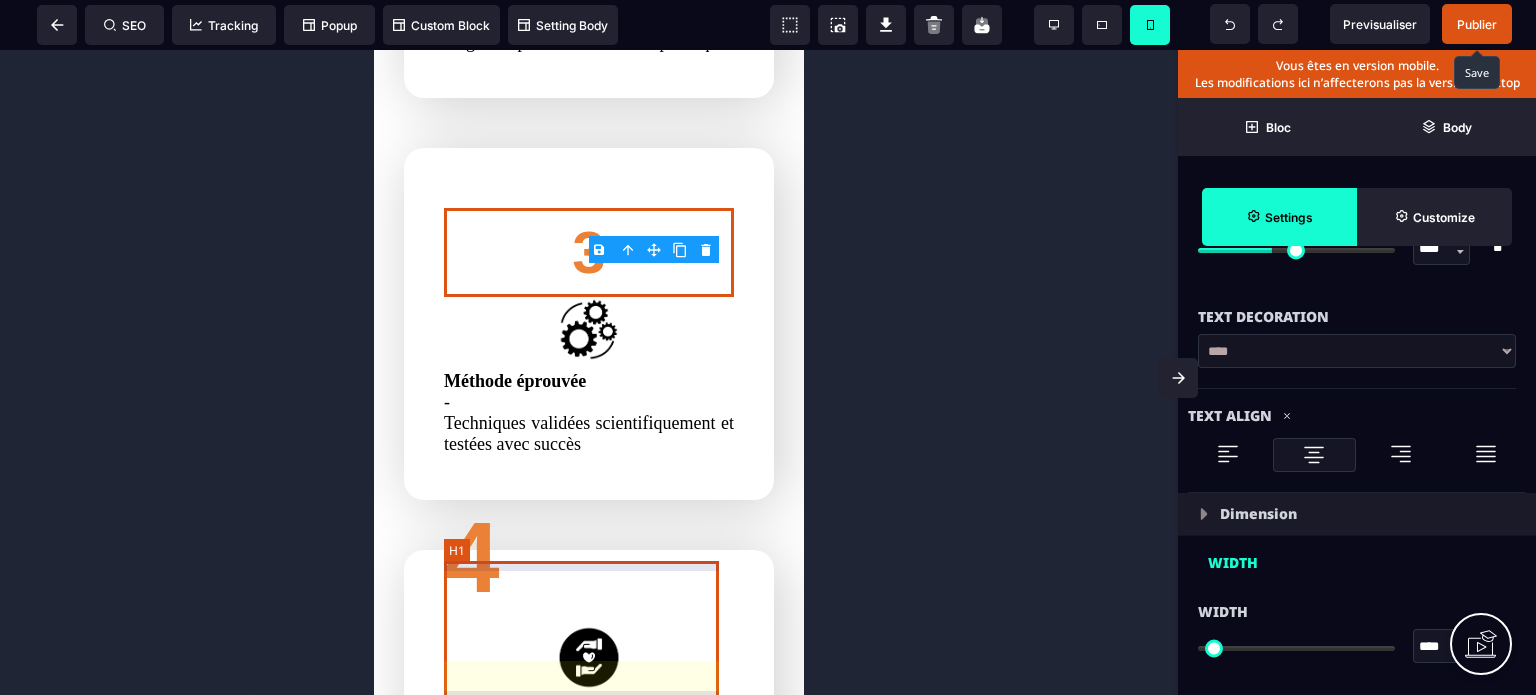 click on "4" at bounding box center (589, 557) 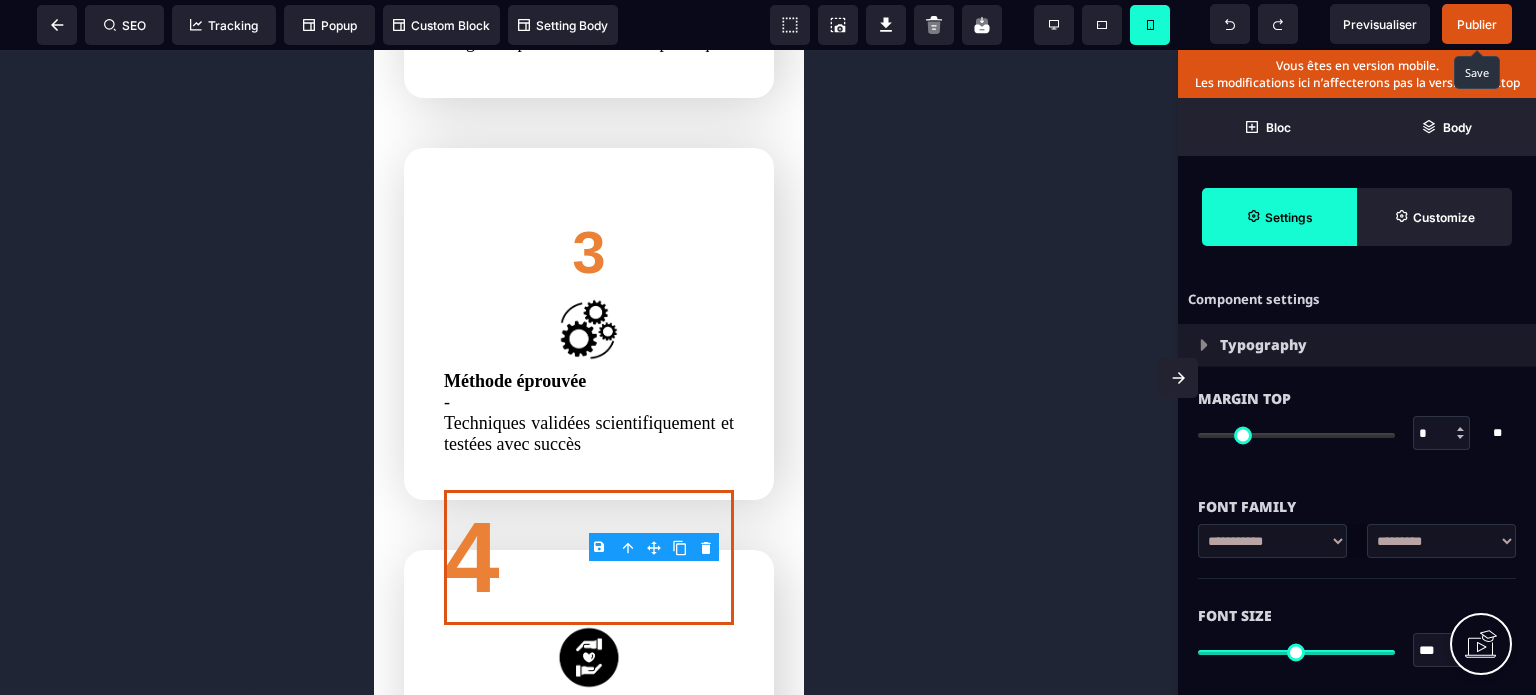 click on "*" at bounding box center (1442, 434) 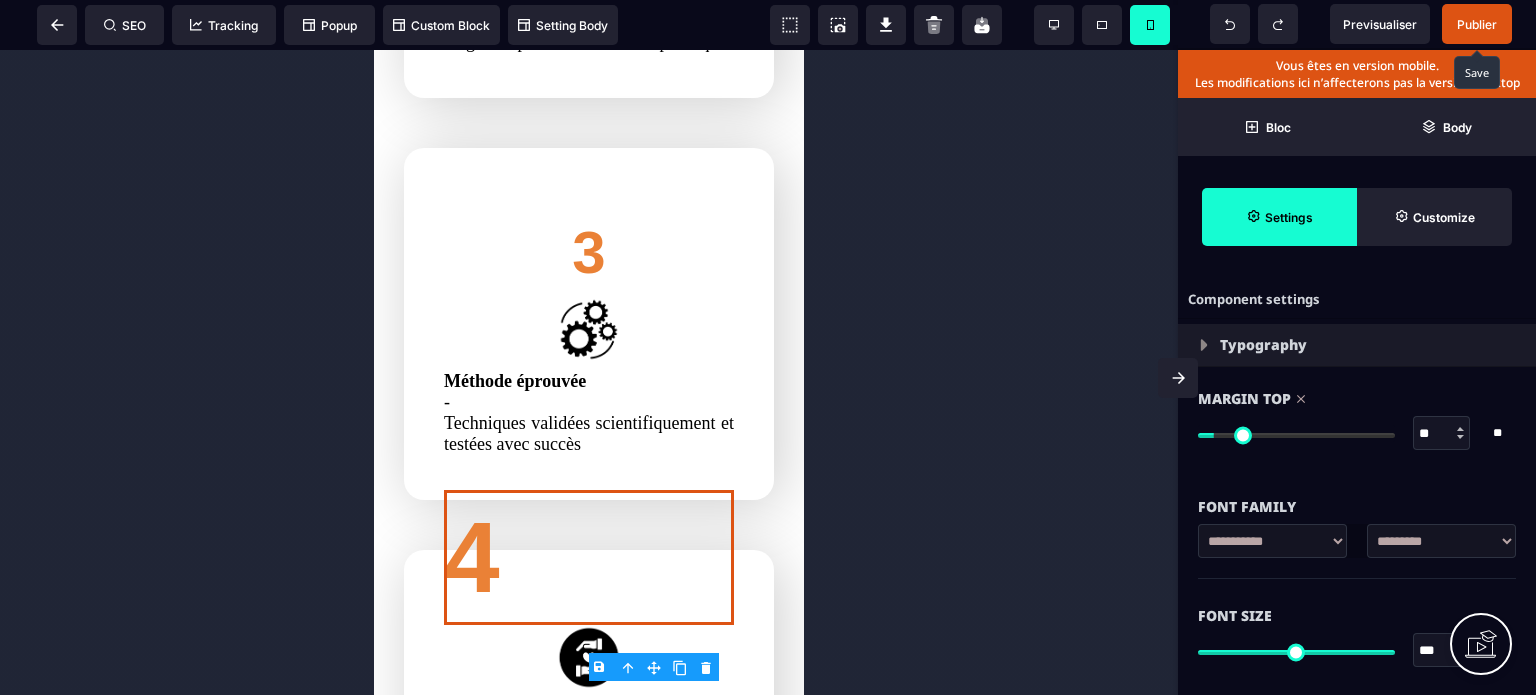 click on "**********" at bounding box center [1357, 527] 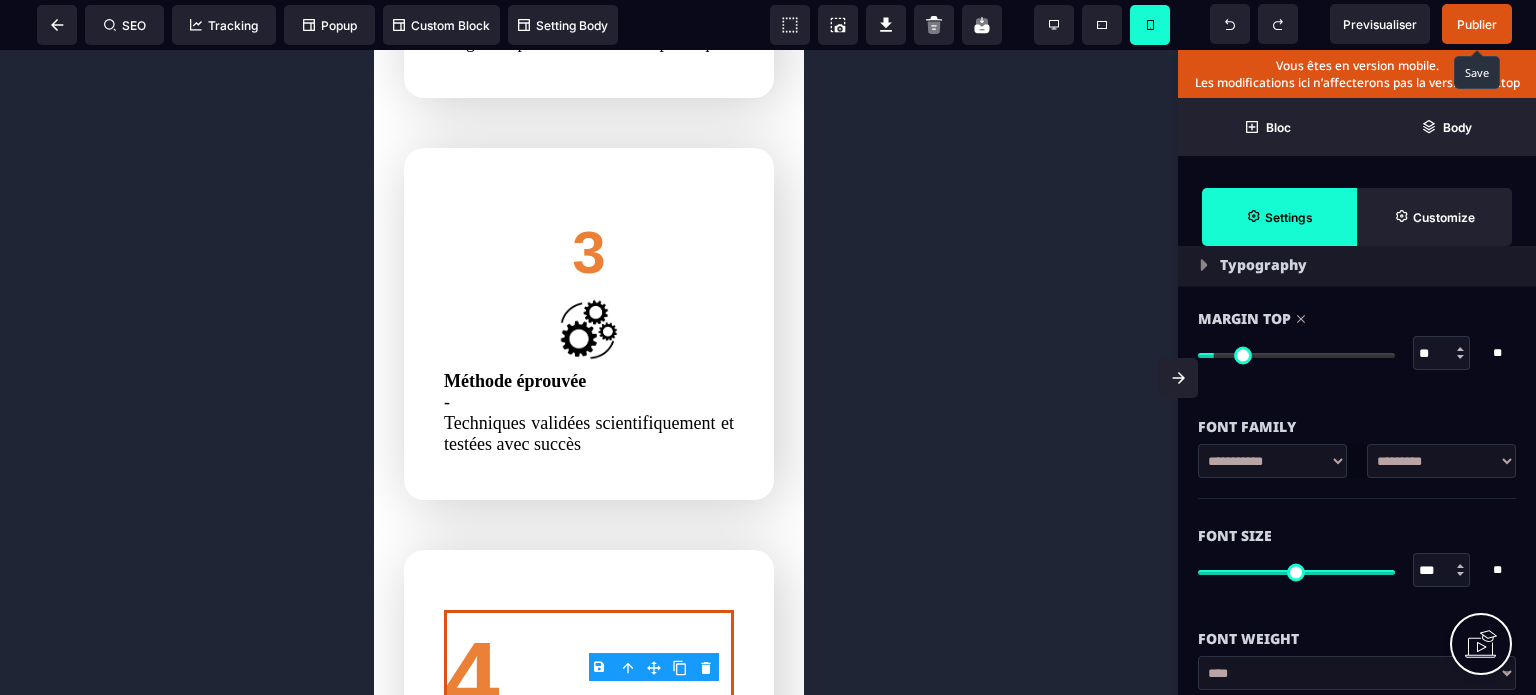 scroll, scrollTop: 0, scrollLeft: 0, axis: both 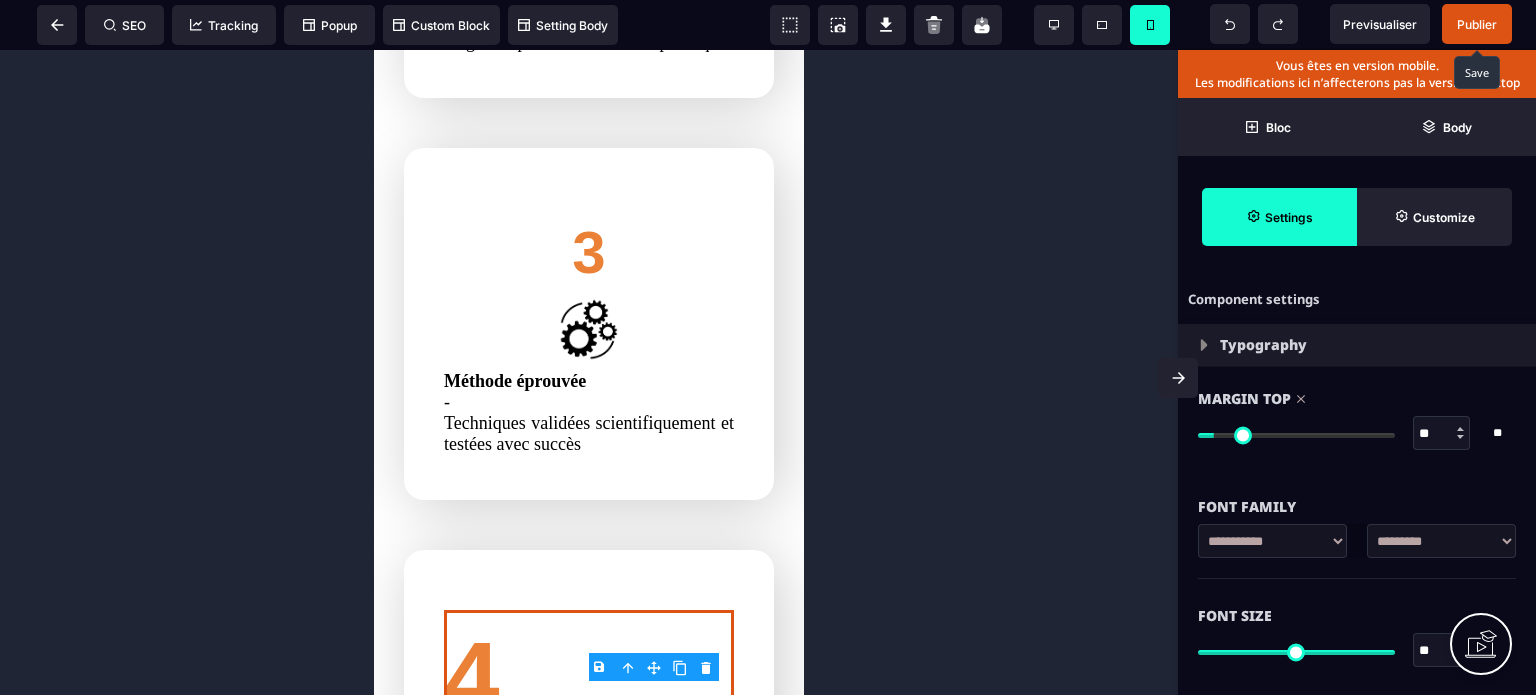 click at bounding box center (1296, 652) 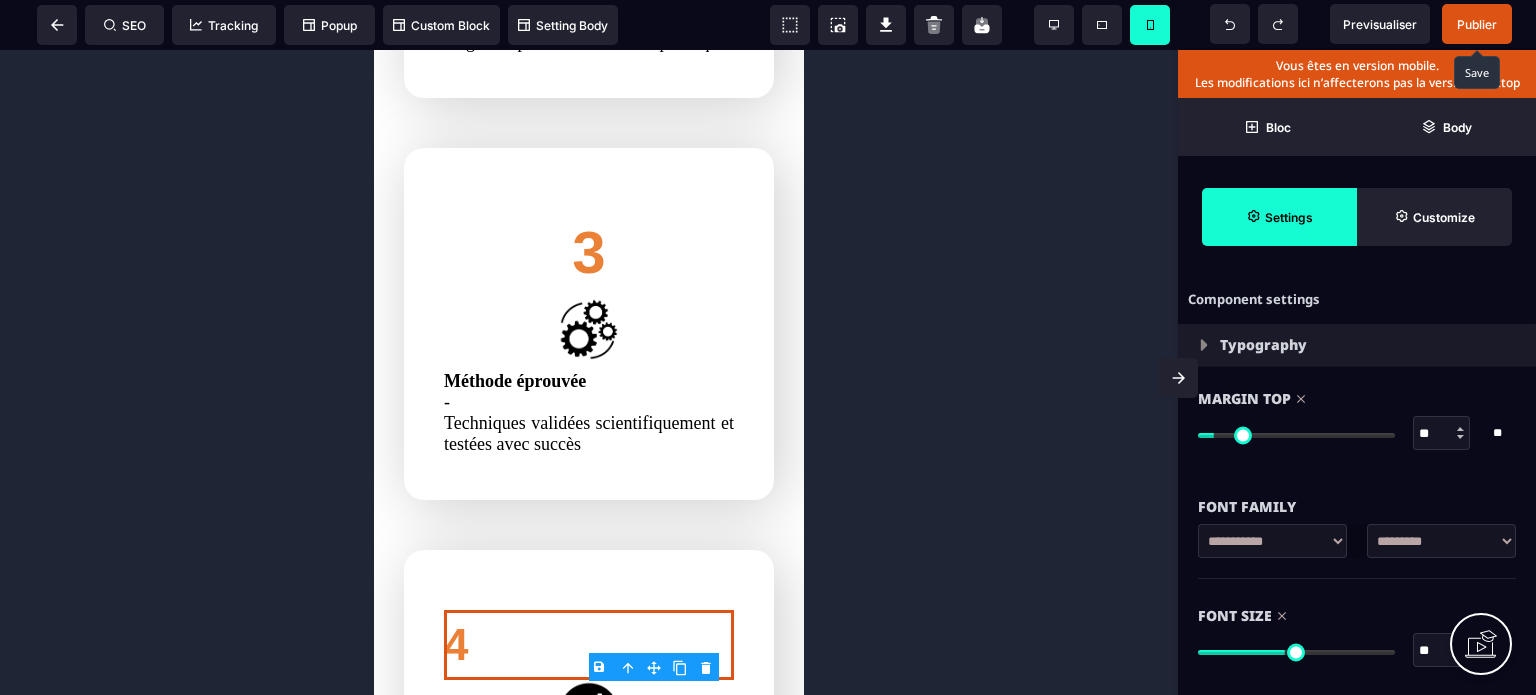 click at bounding box center (1296, 652) 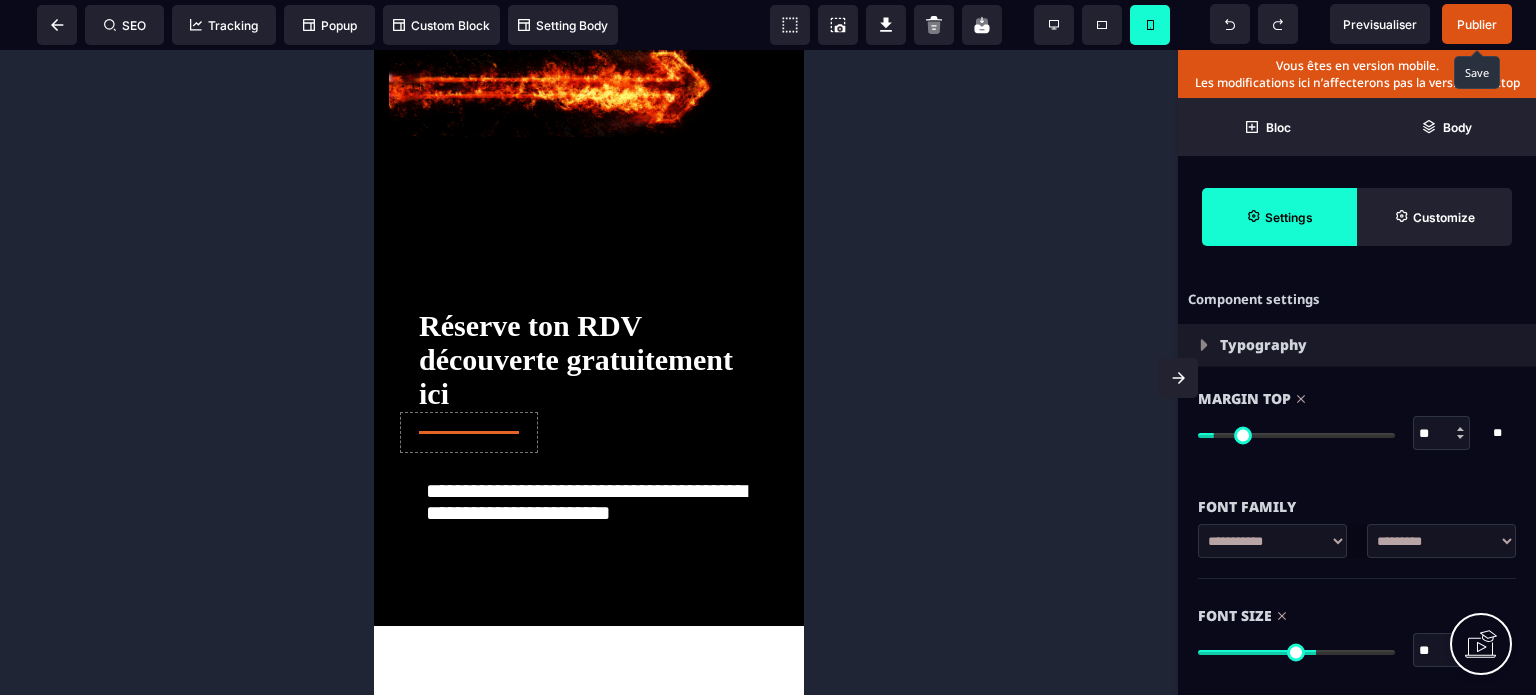 scroll, scrollTop: 0, scrollLeft: 0, axis: both 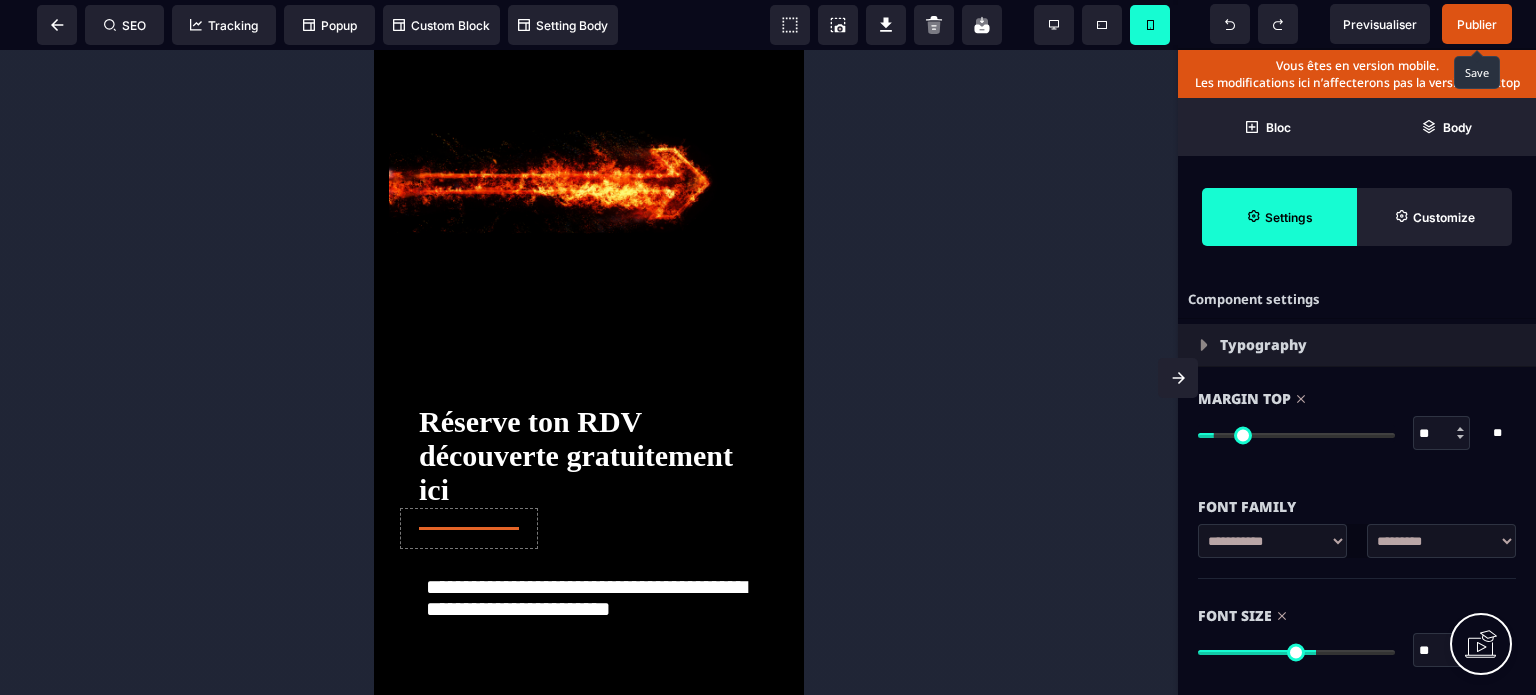 drag, startPoint x: 797, startPoint y: 508, endPoint x: 1178, endPoint y: 161, distance: 515.33484 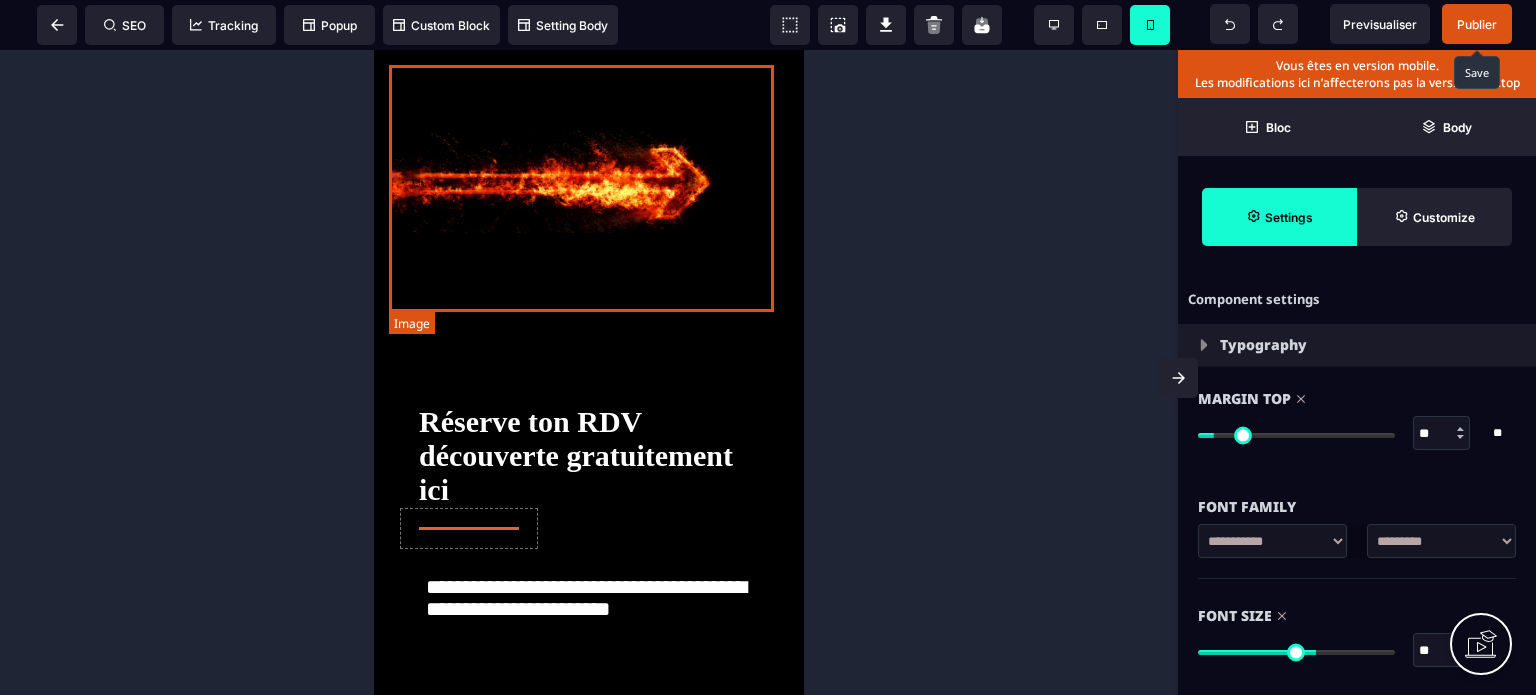 click at bounding box center [589, 193] 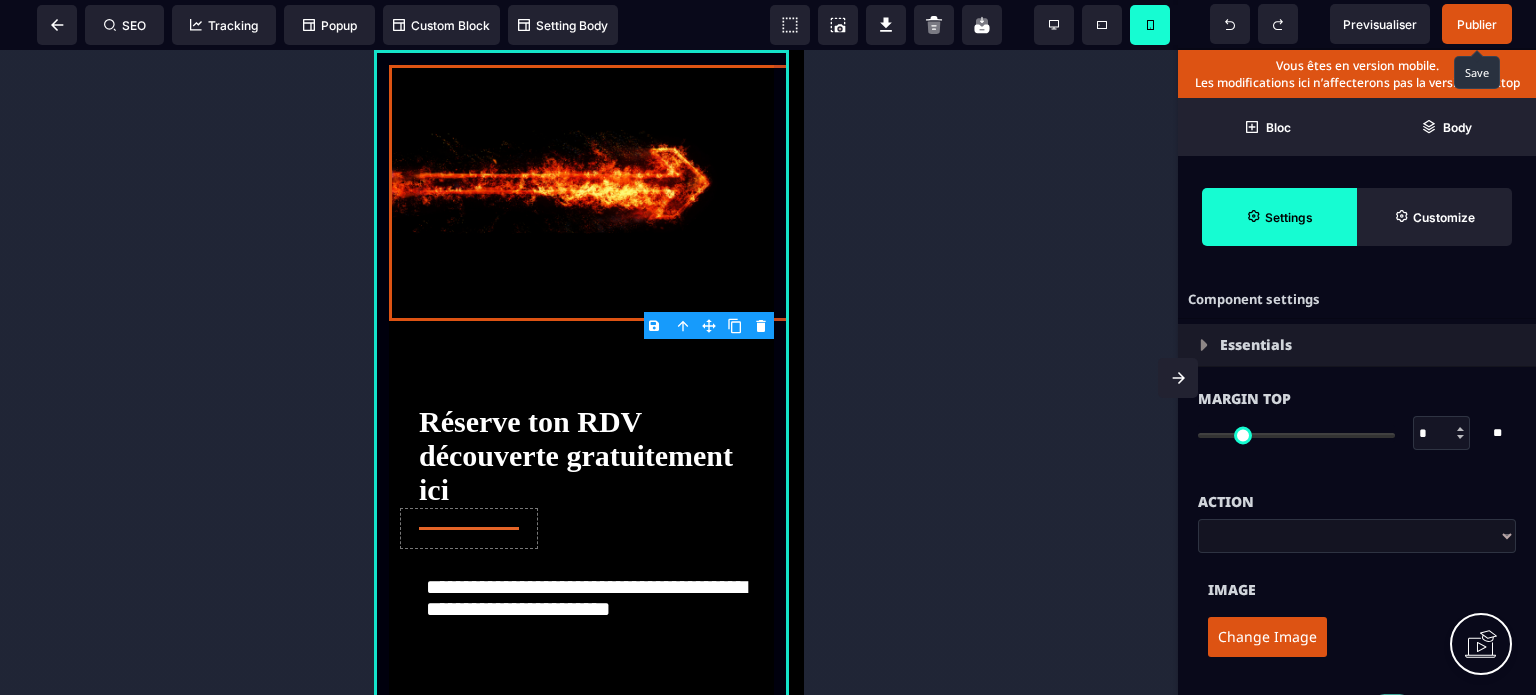 click on "**********" at bounding box center (589, 386) 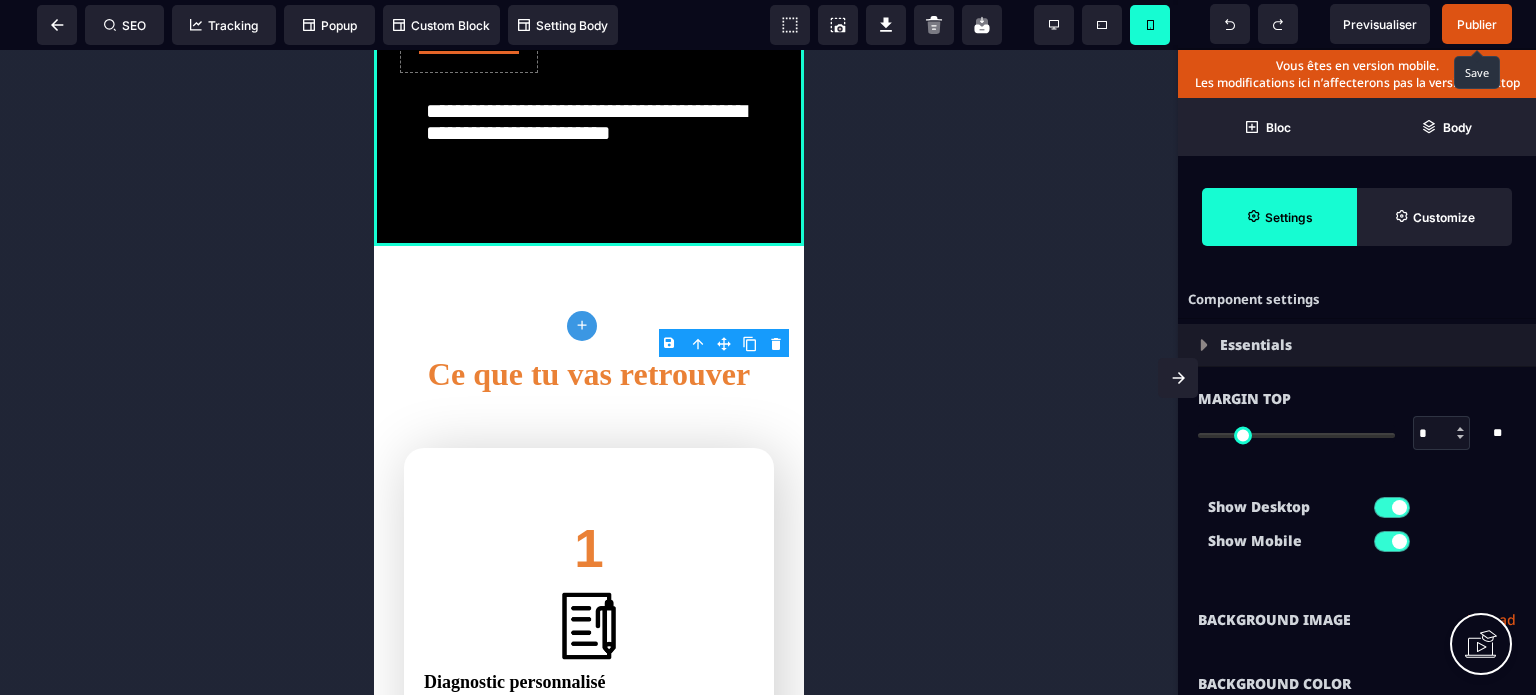 scroll, scrollTop: 484, scrollLeft: 0, axis: vertical 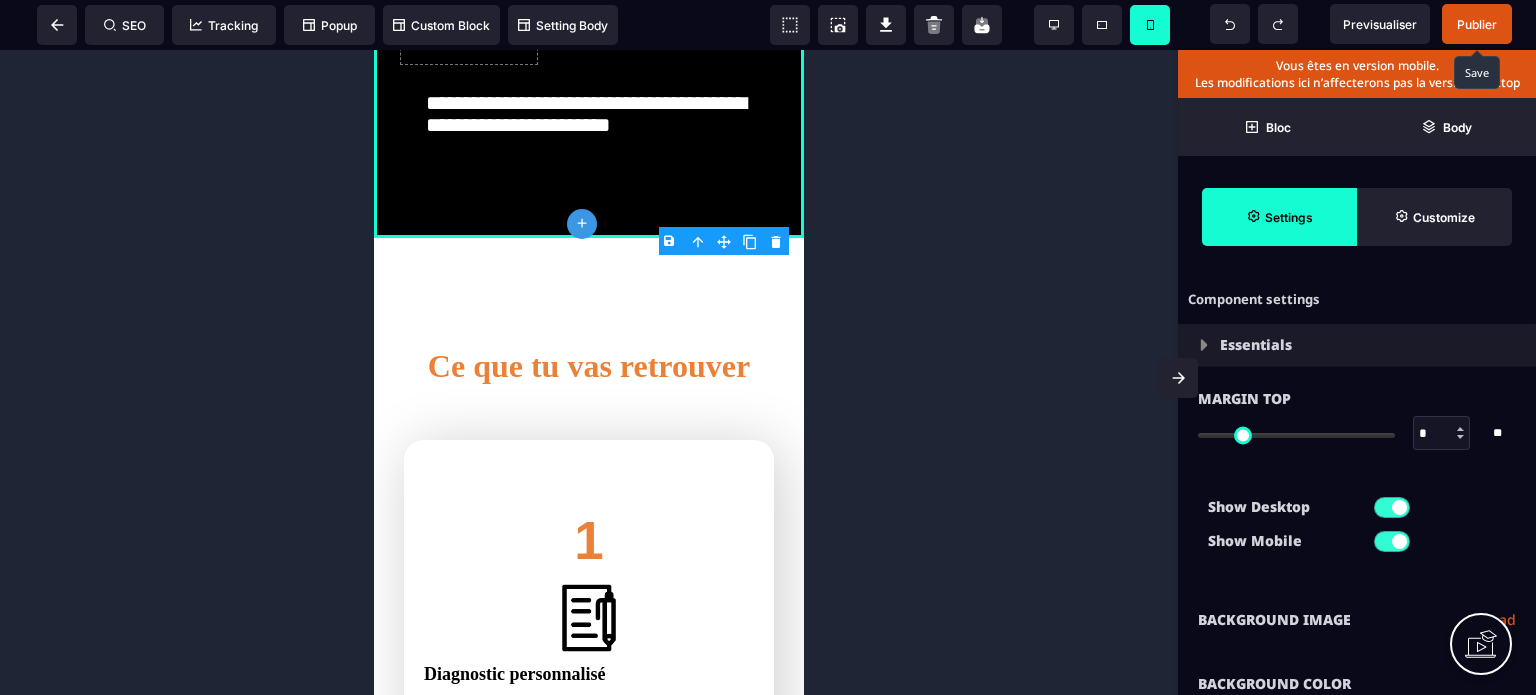 click 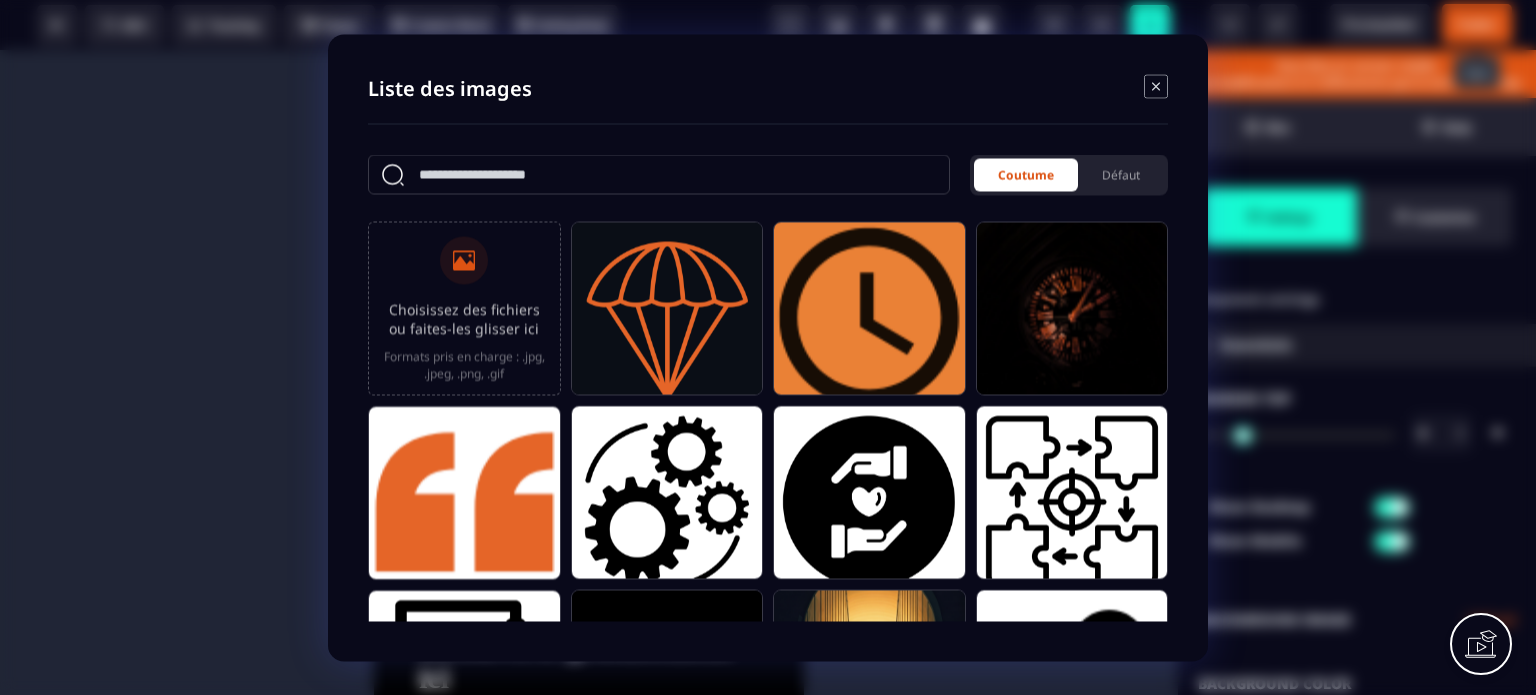click on "Liste des images Coutume Défaut Choisissez des fichiers ou faites-les glisser ici Formats pris en charge : .jpg, .jpeg, .png, .gif" at bounding box center (768, 347) 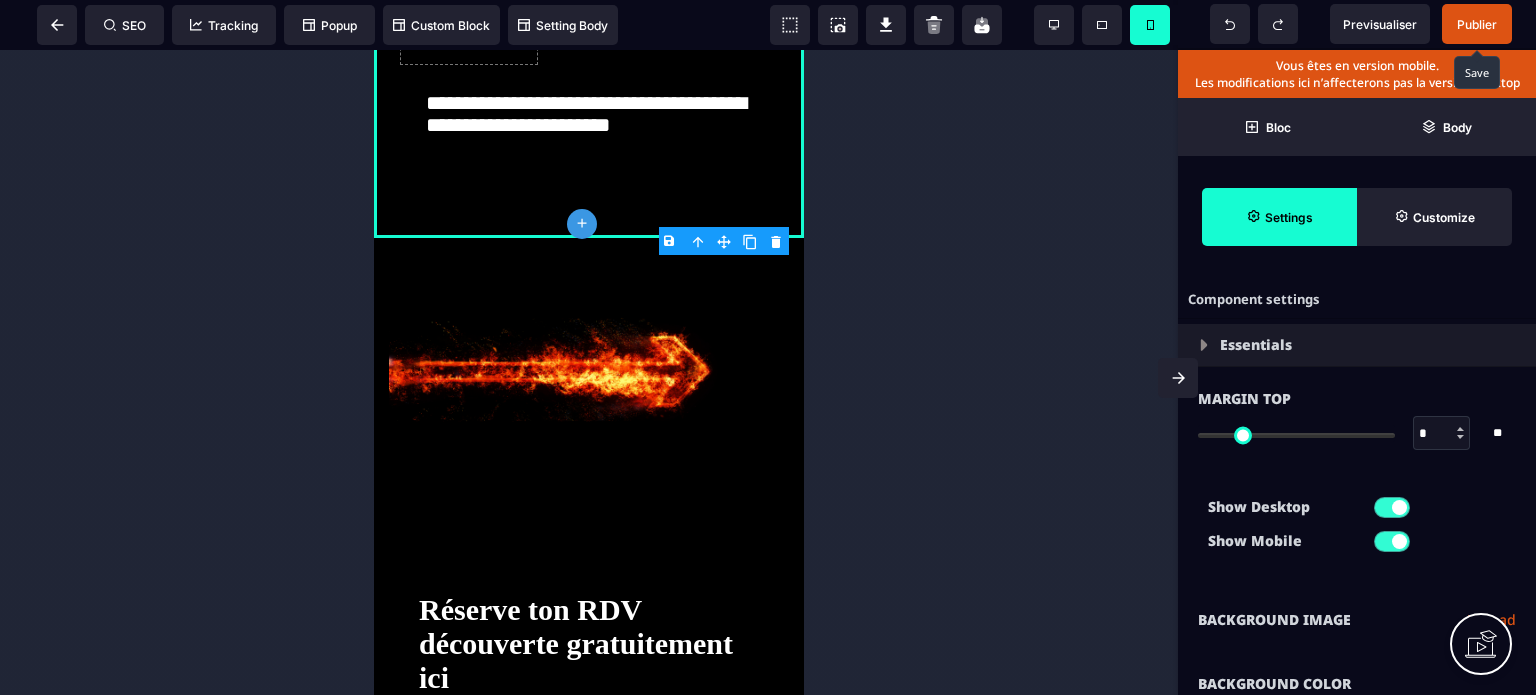 click at bounding box center (1392, 541) 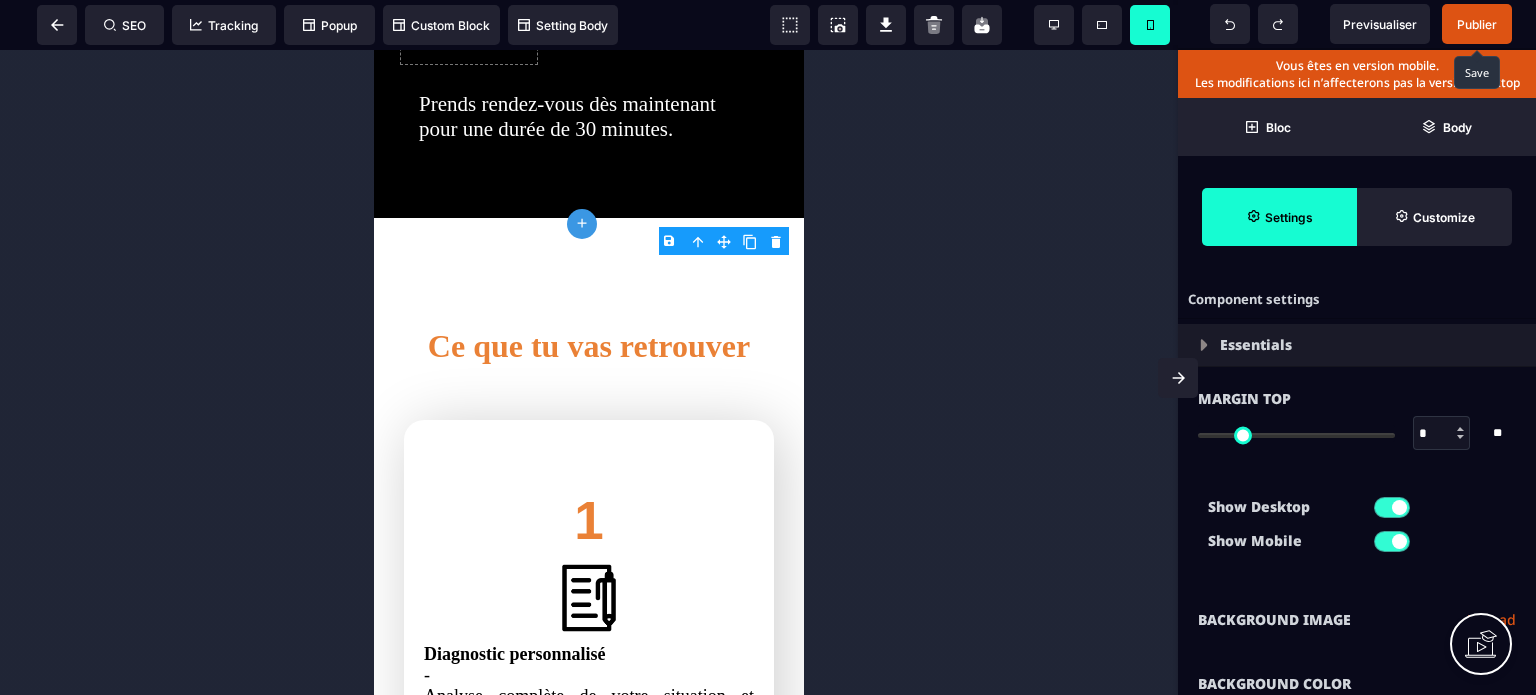 scroll, scrollTop: 0, scrollLeft: 0, axis: both 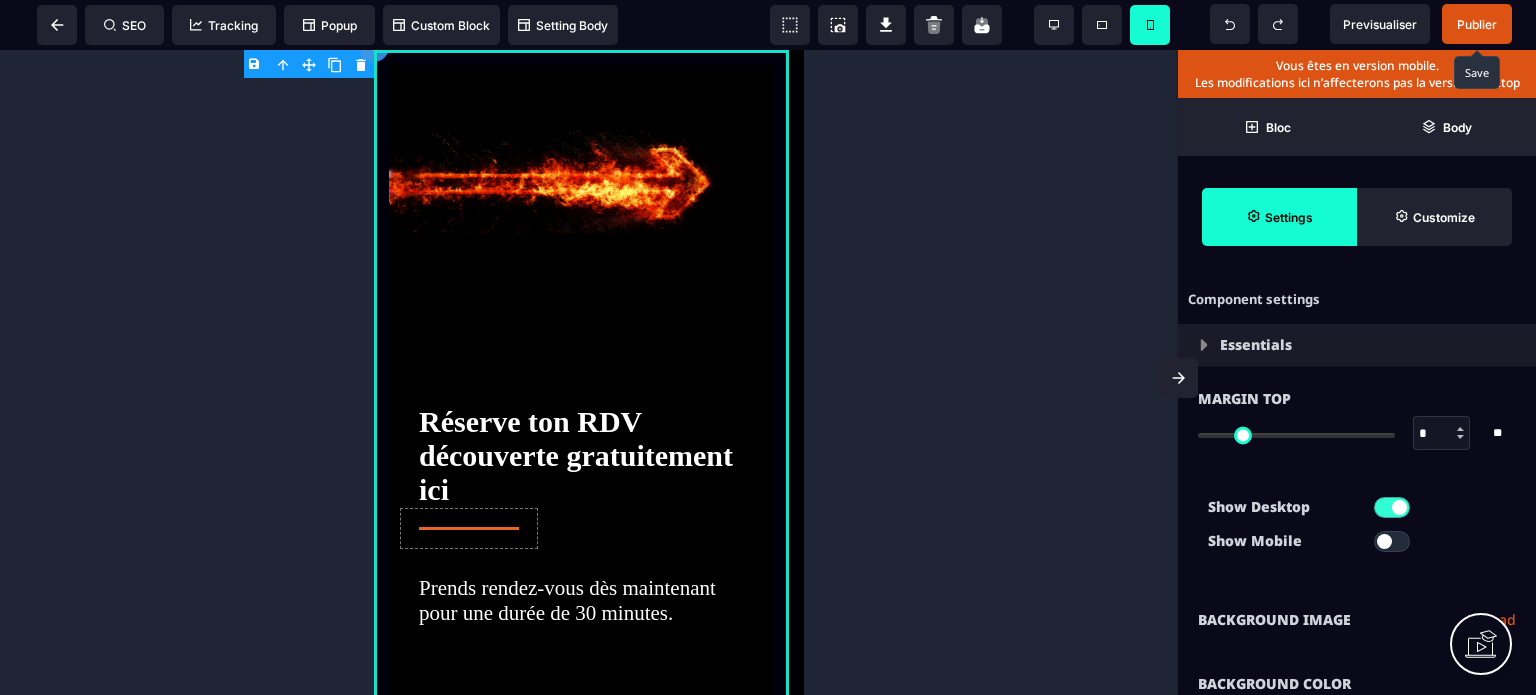 click on "Réserve ton RDV découverte gratuitement ici Prends rendez-vous dès maintenant pour une durée de 30 minutes." at bounding box center (589, 376) 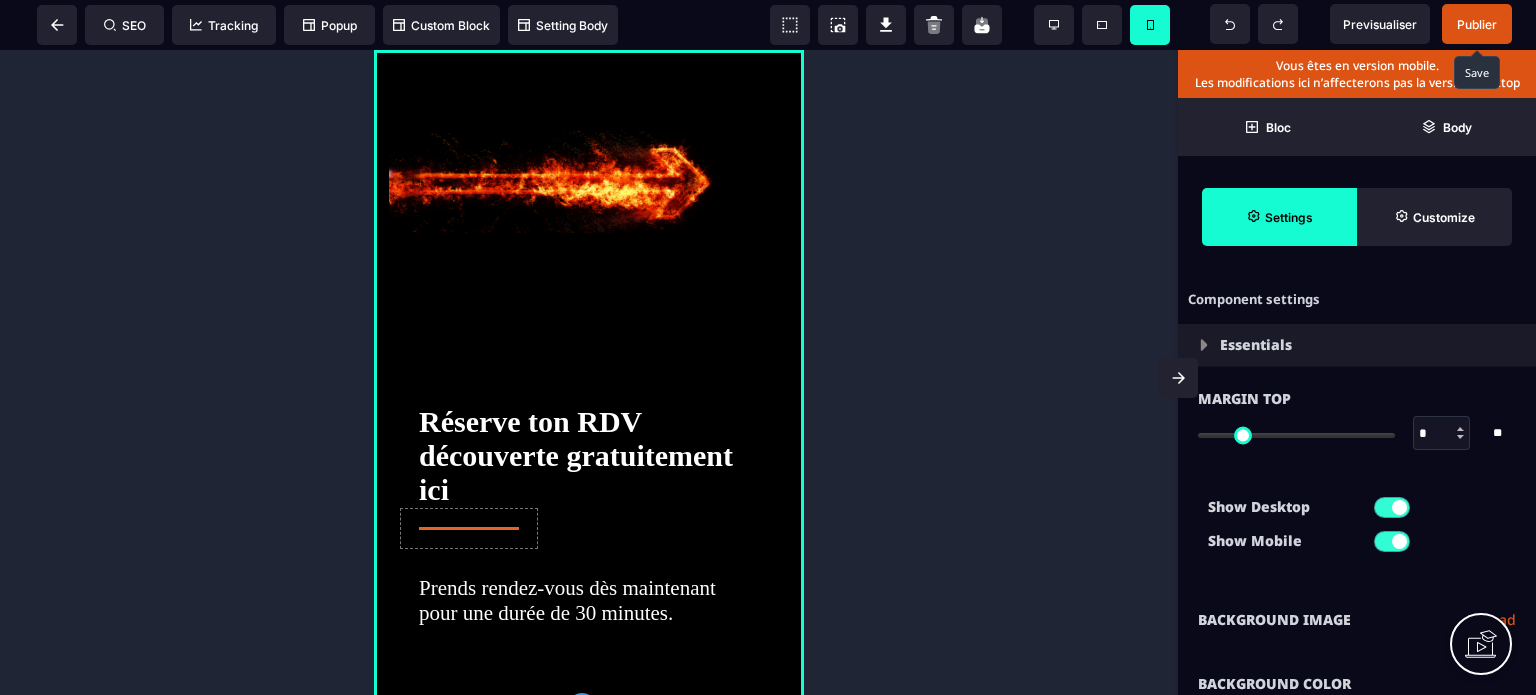 click at bounding box center [1399, 507] 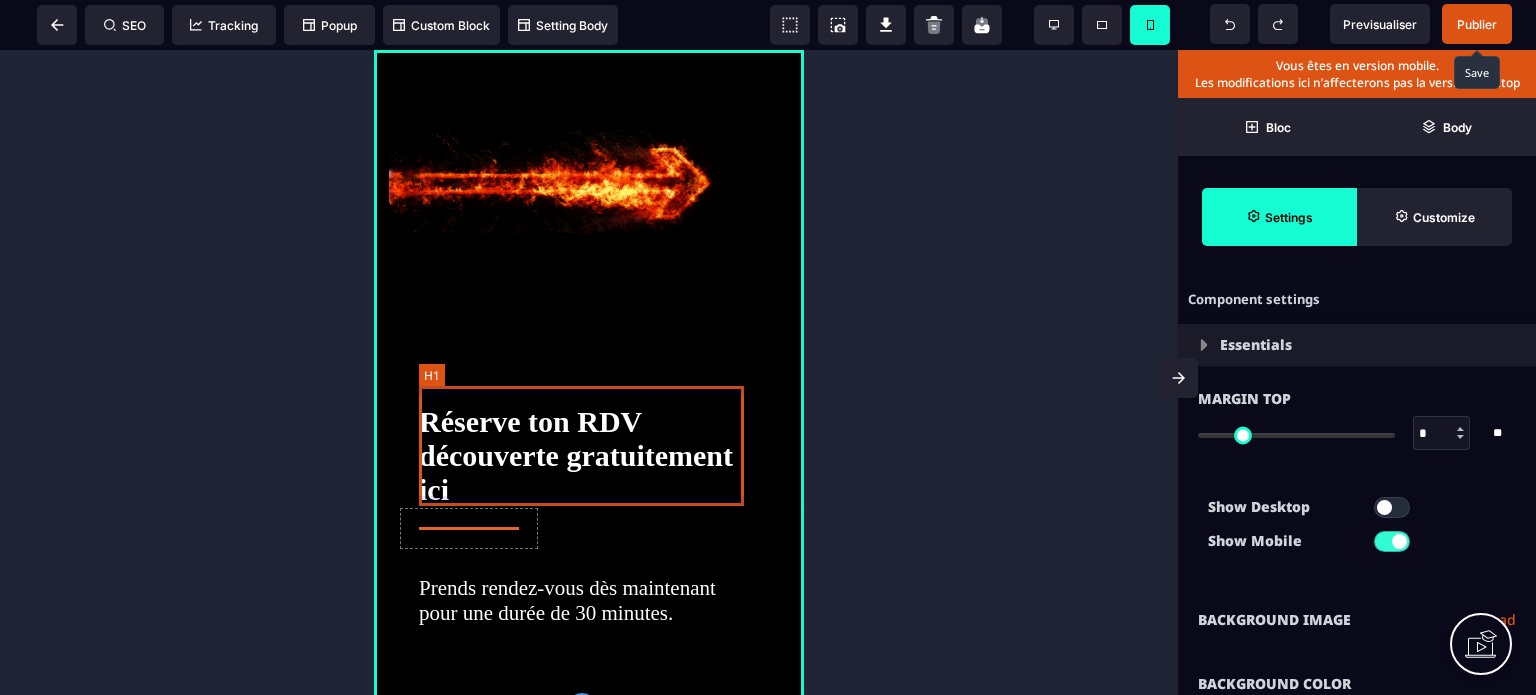 click on "Réserve ton RDV découverte gratuitement ici" at bounding box center [589, 456] 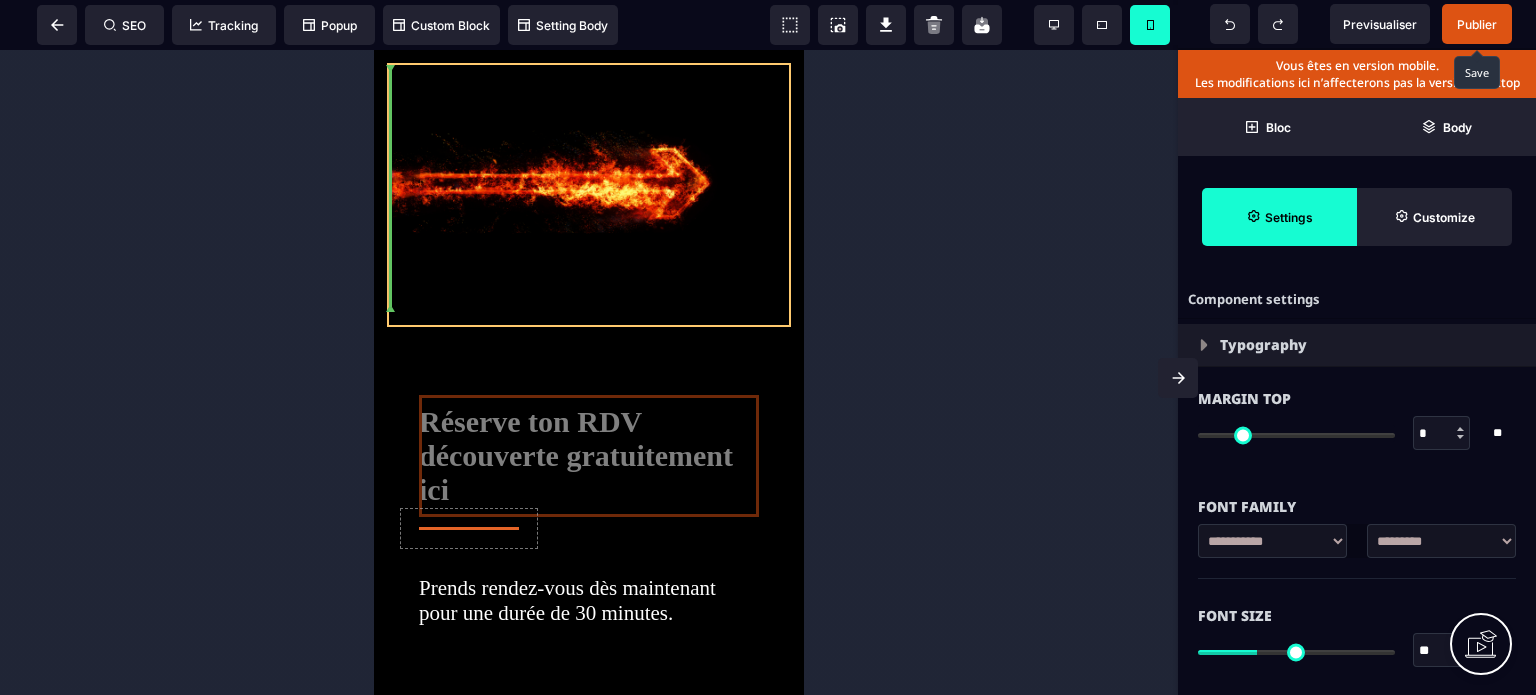 drag, startPoint x: 1052, startPoint y: 417, endPoint x: 424, endPoint y: 150, distance: 682.40234 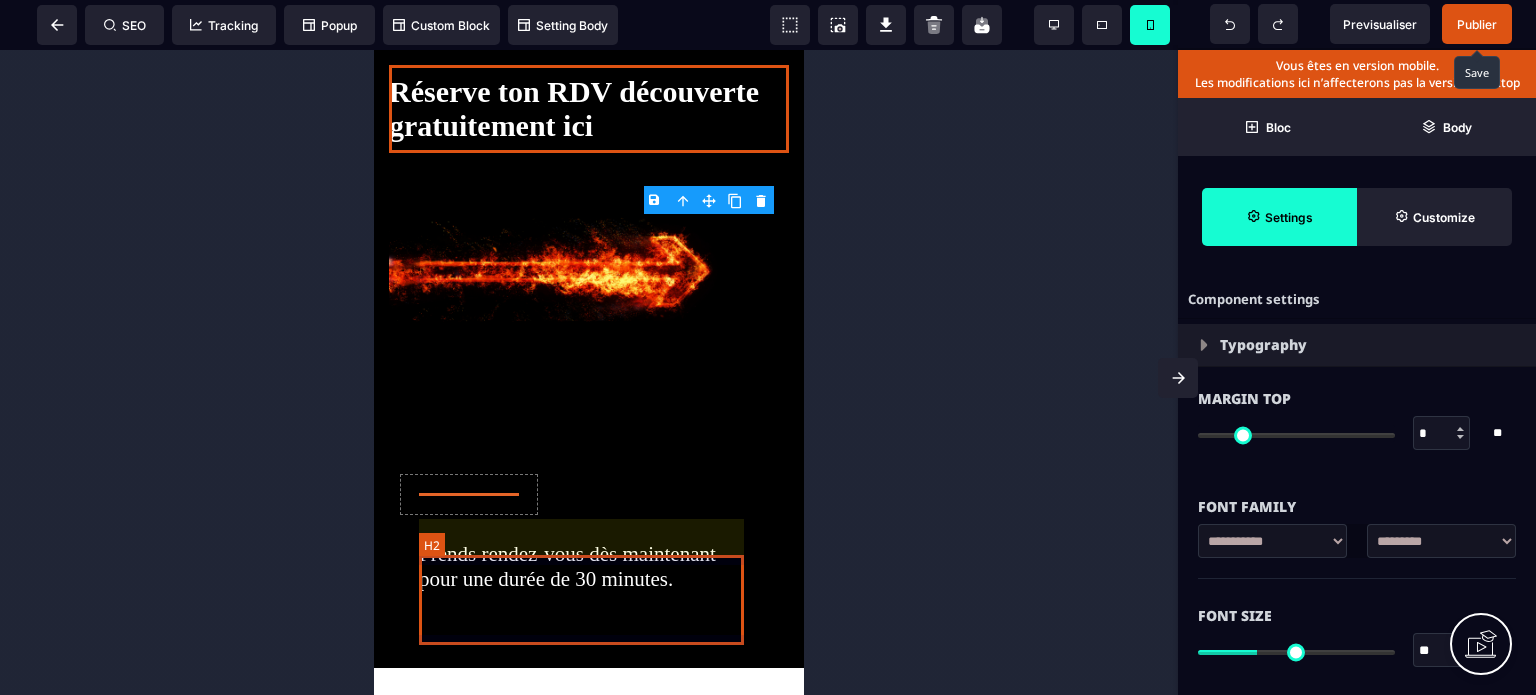 click on "Prends rendez-vous dès maintenant pour une durée de 30 minutes." at bounding box center (589, 567) 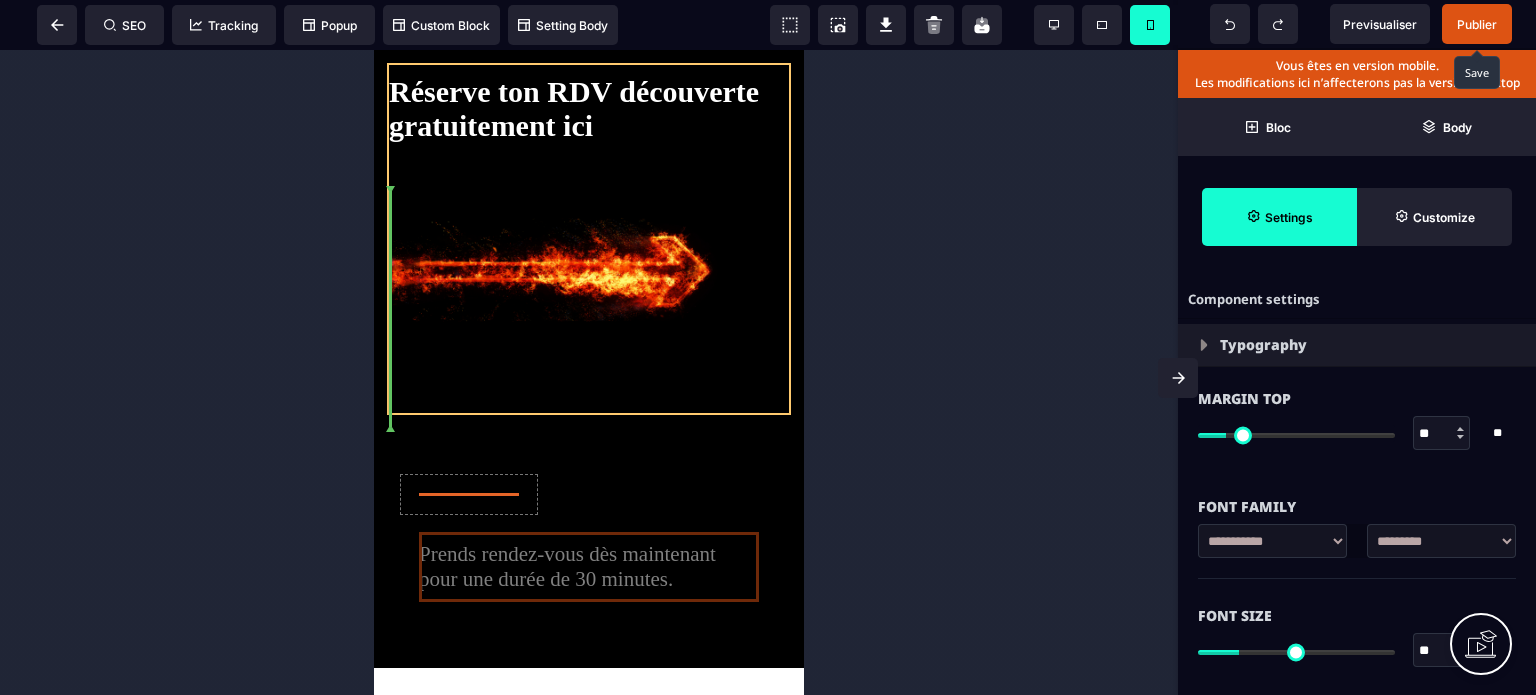 drag, startPoint x: 1049, startPoint y: 595, endPoint x: 519, endPoint y: 223, distance: 647.5214 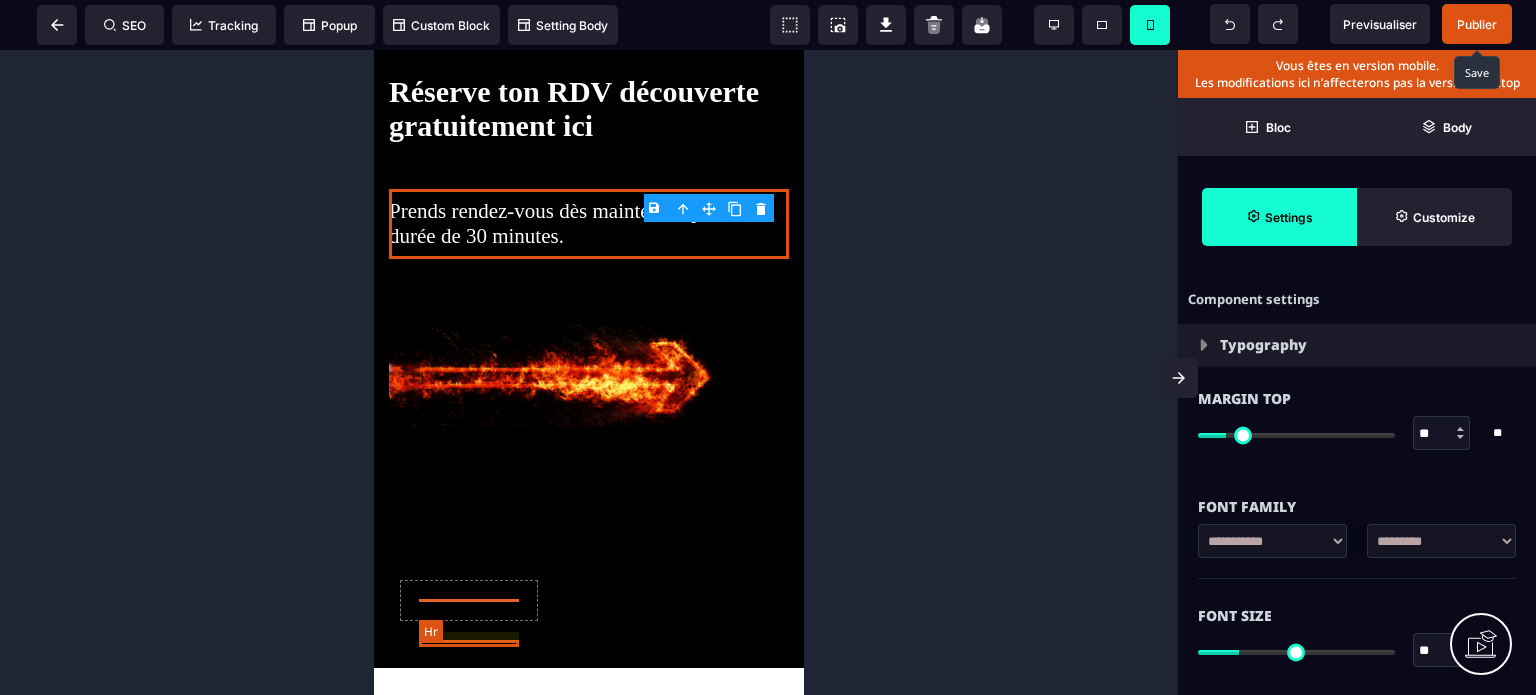click at bounding box center [469, 600] 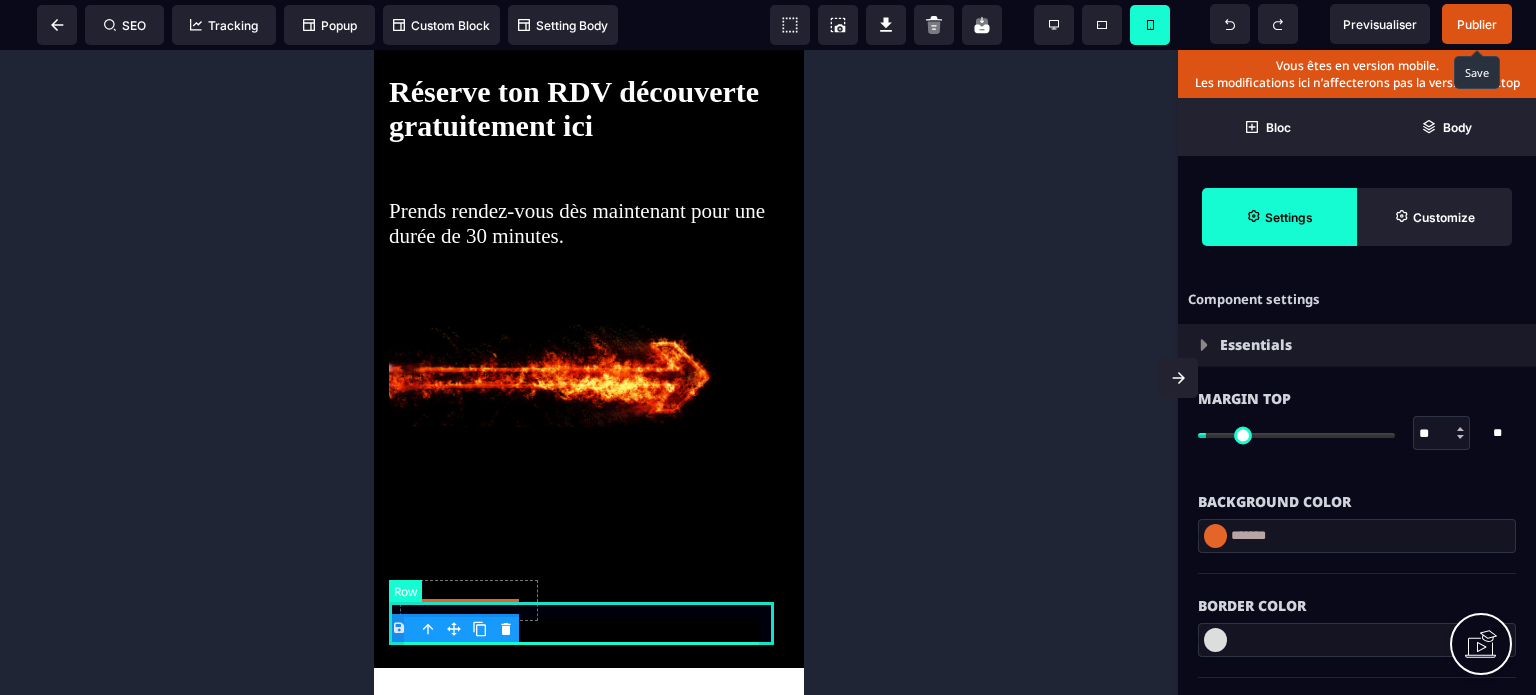 click at bounding box center [589, 580] 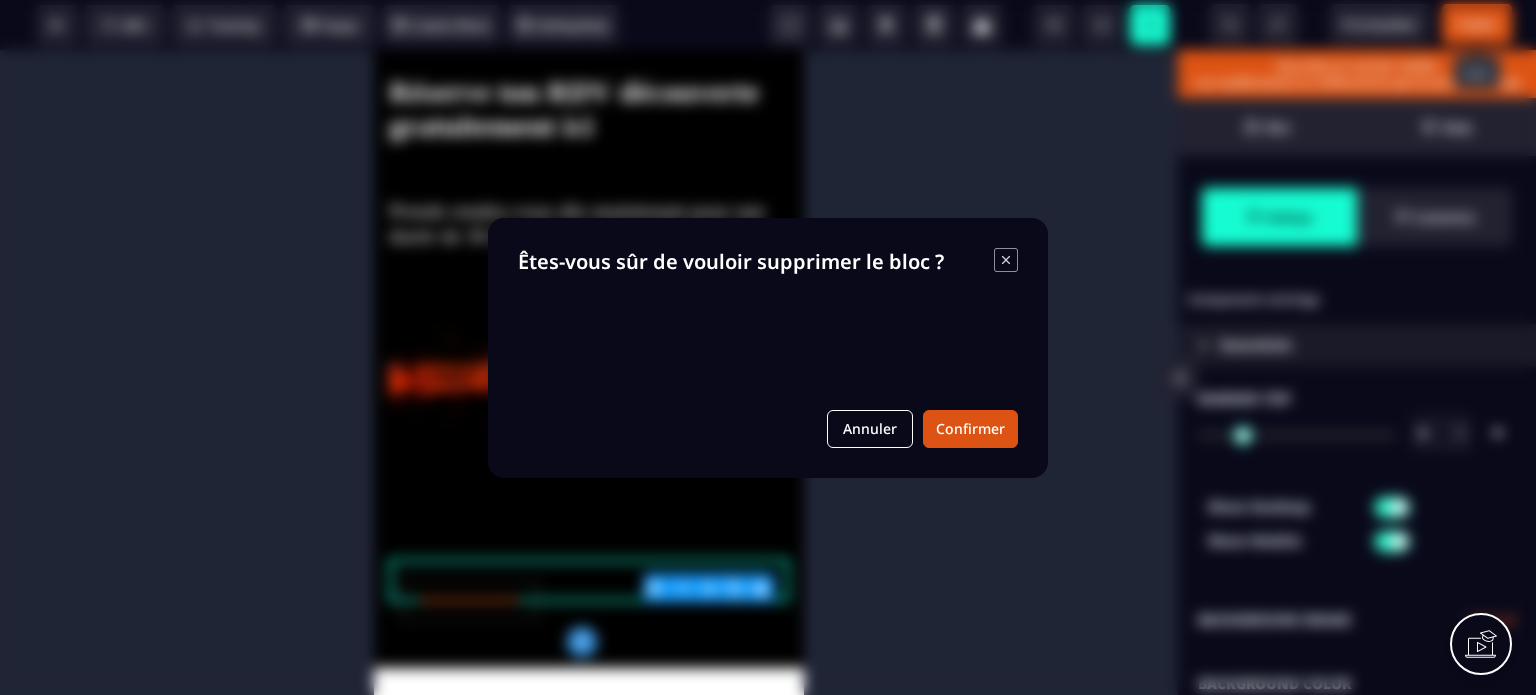 click on "B I U S
A *******
plus
Column
SEO" at bounding box center [768, 347] 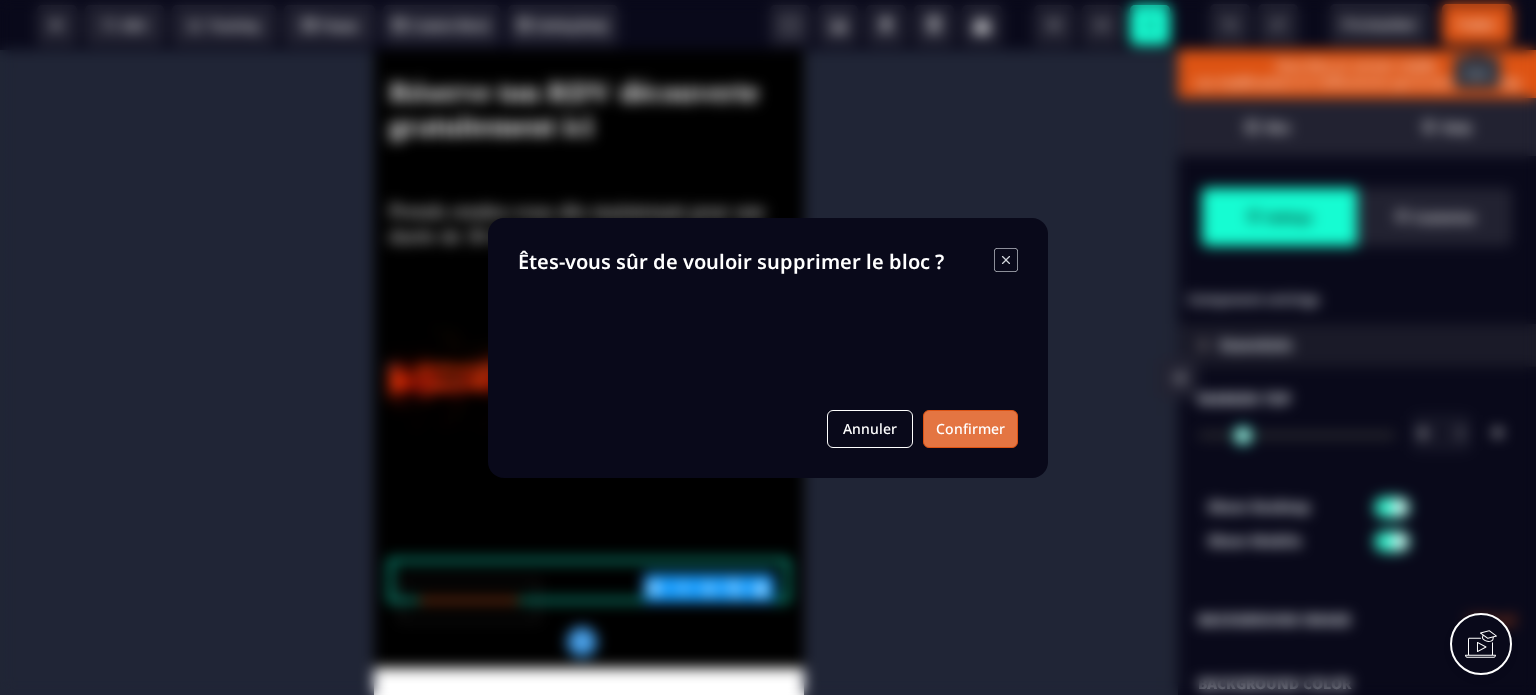 click on "Confirmer" at bounding box center [970, 429] 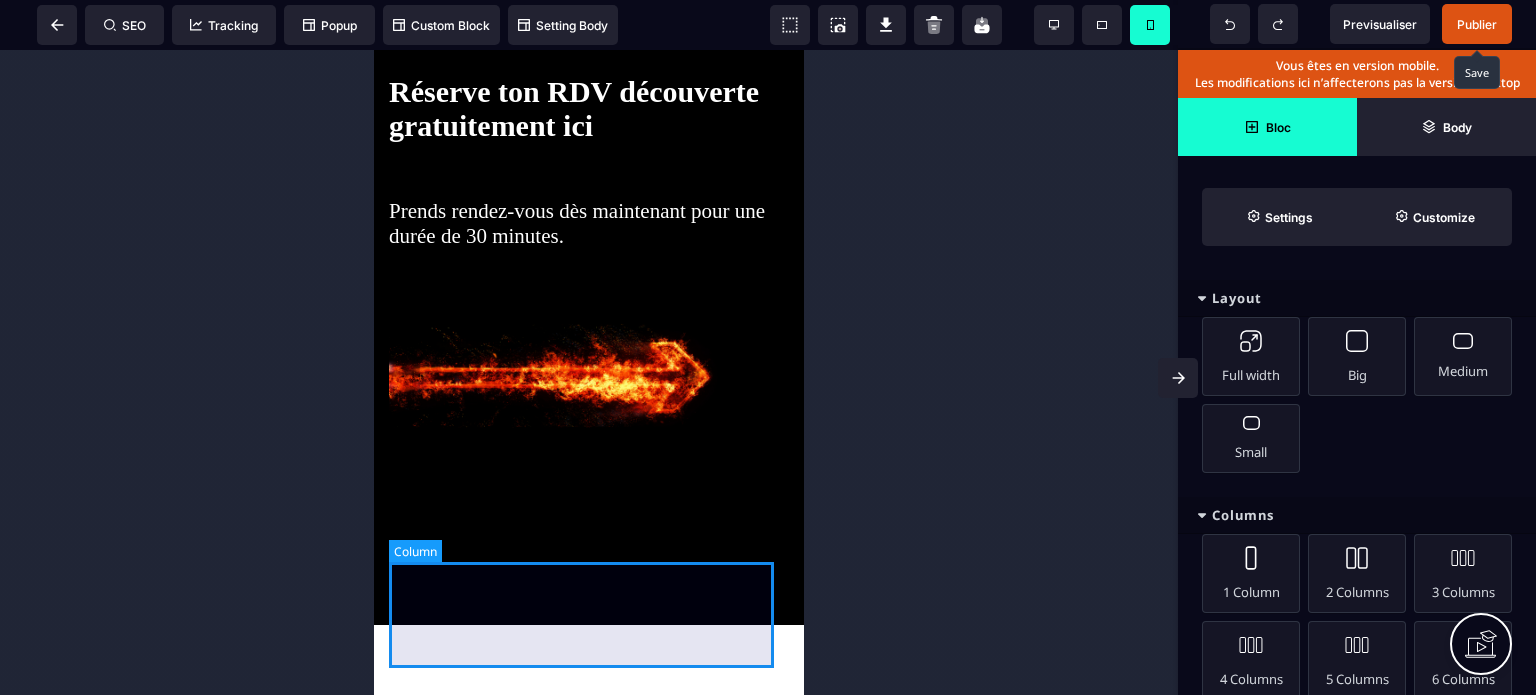 click at bounding box center [589, 572] 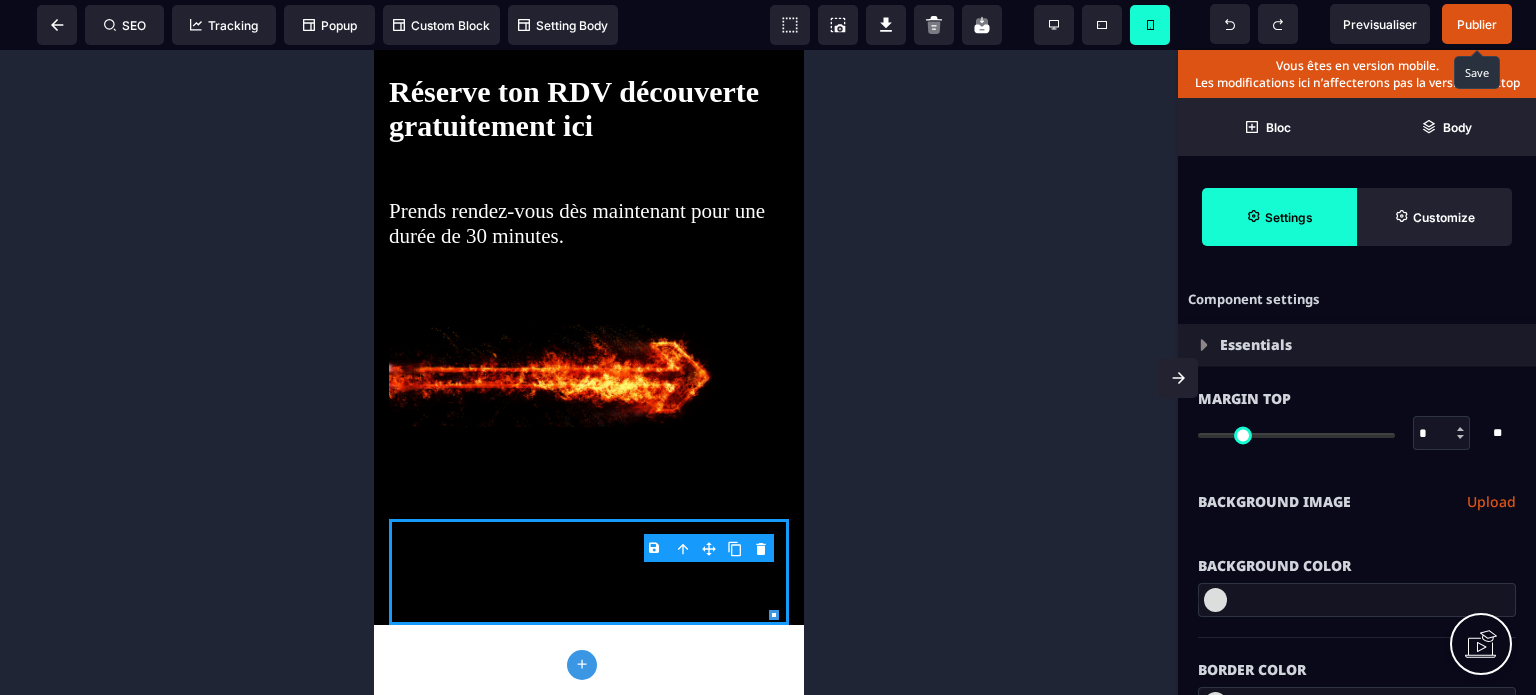 click on "B I U S
A *******
plus
Column
SEO" at bounding box center (768, 347) 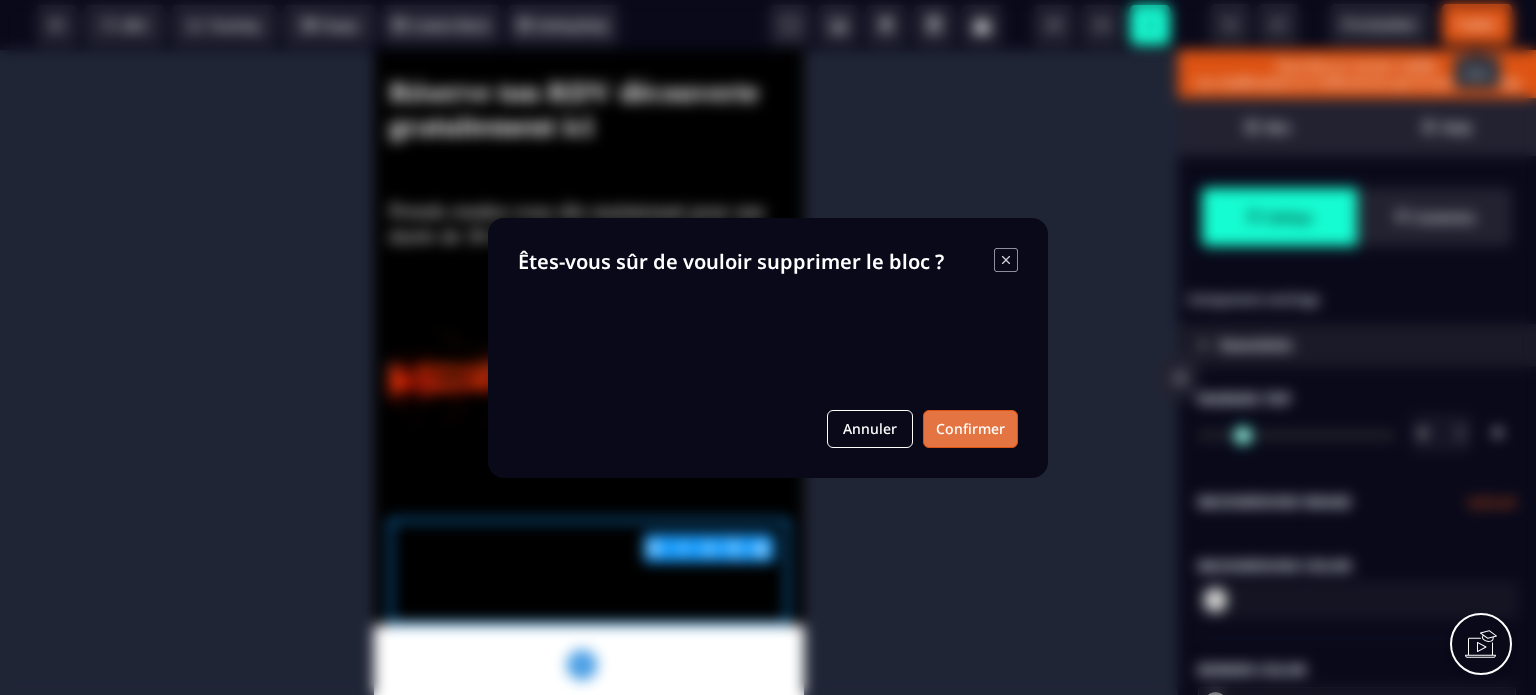 click on "Confirmer" at bounding box center [970, 429] 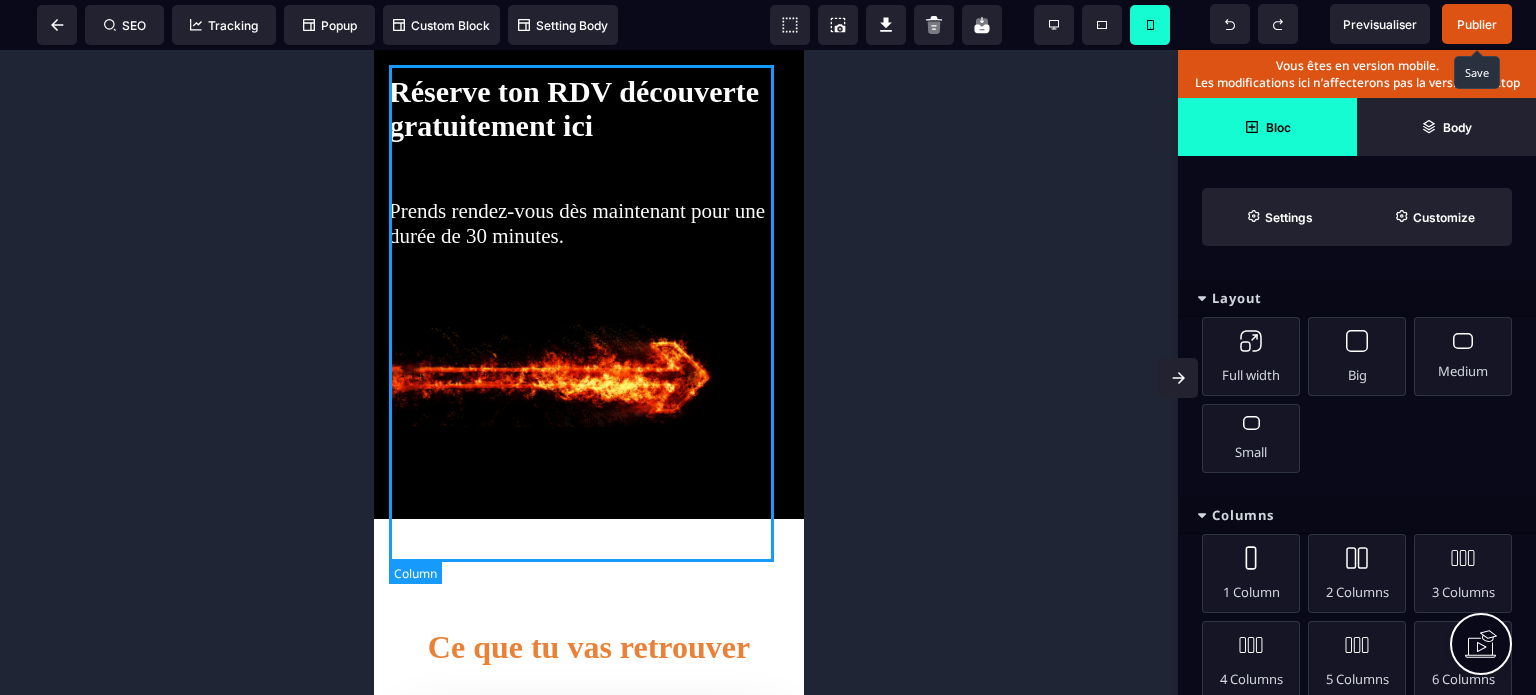 click on "Réserve ton RDV découverte gratuitement ici Prends rendez-vous dès maintenant pour une durée de 30 minutes." at bounding box center [589, 292] 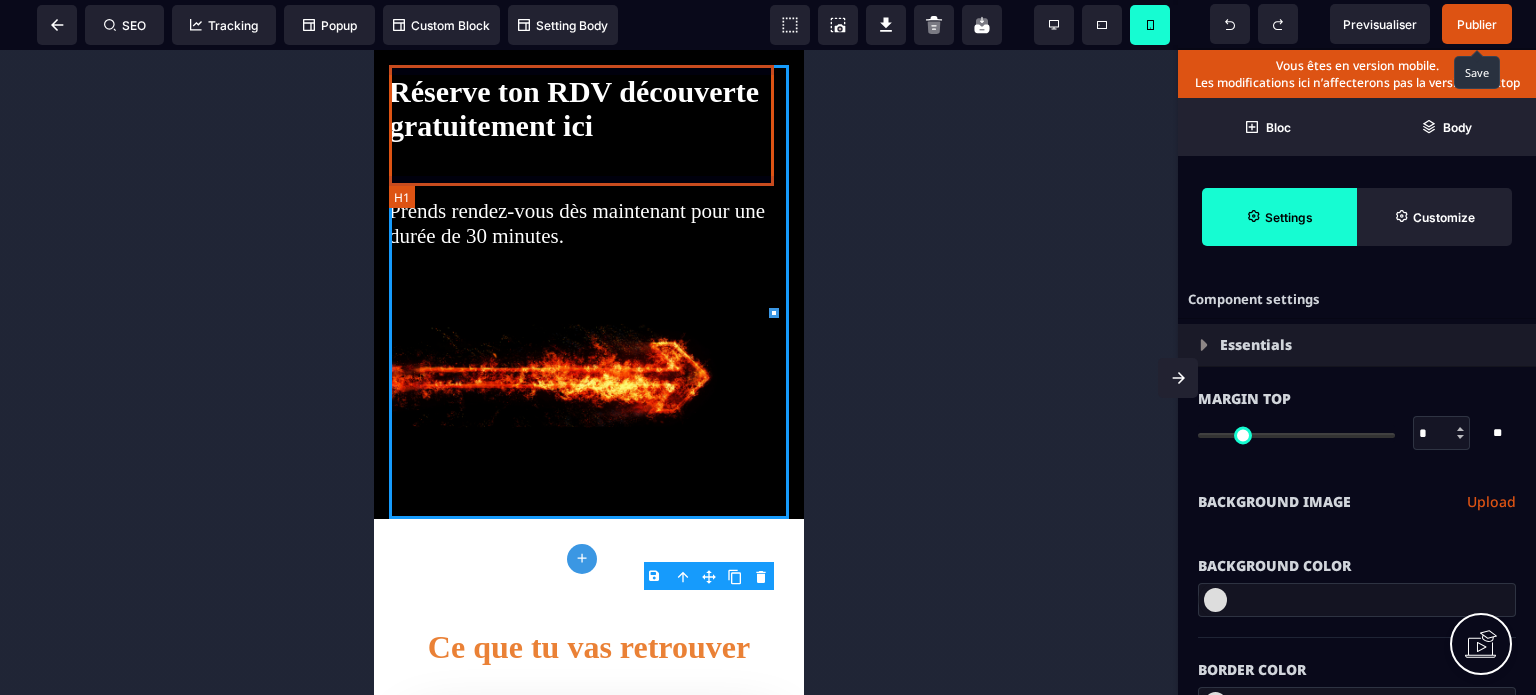 click on "Réserve ton RDV découverte gratuitement ici" at bounding box center (589, 109) 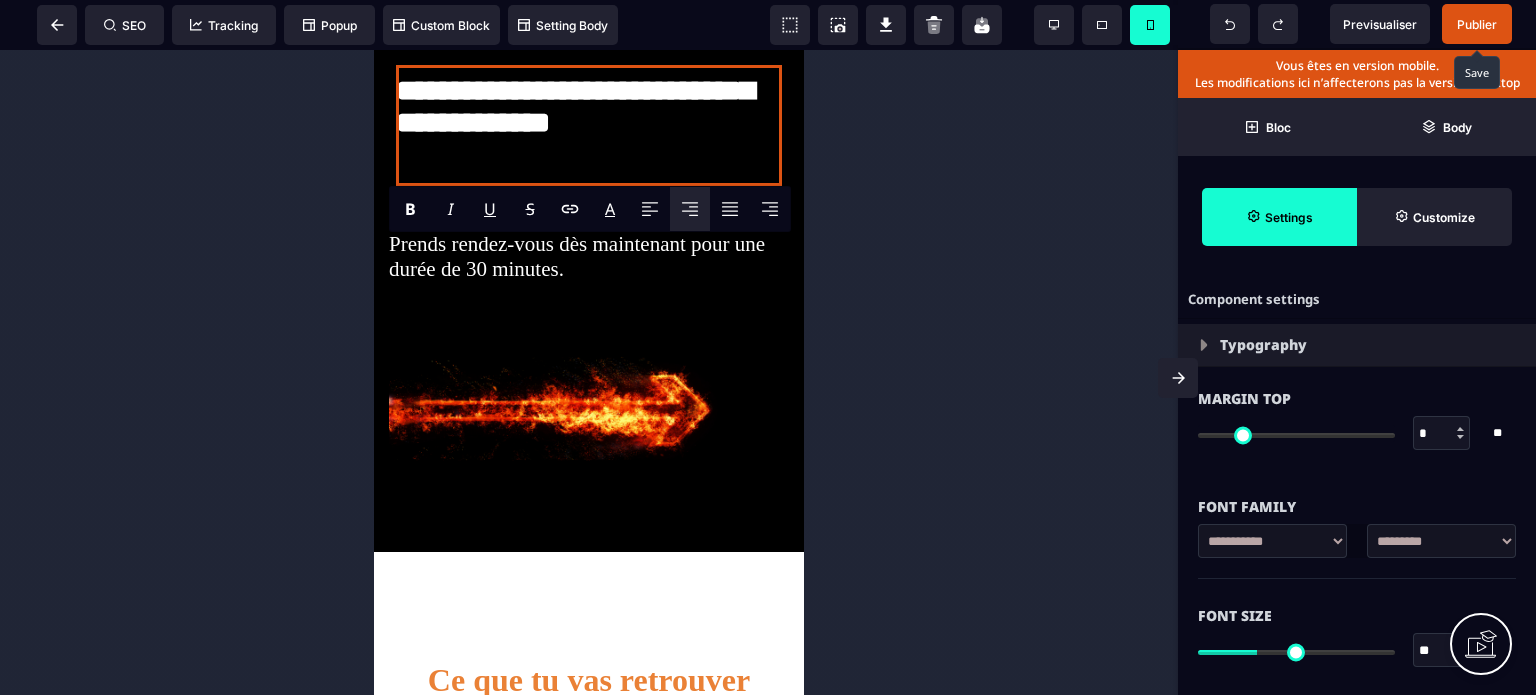 click 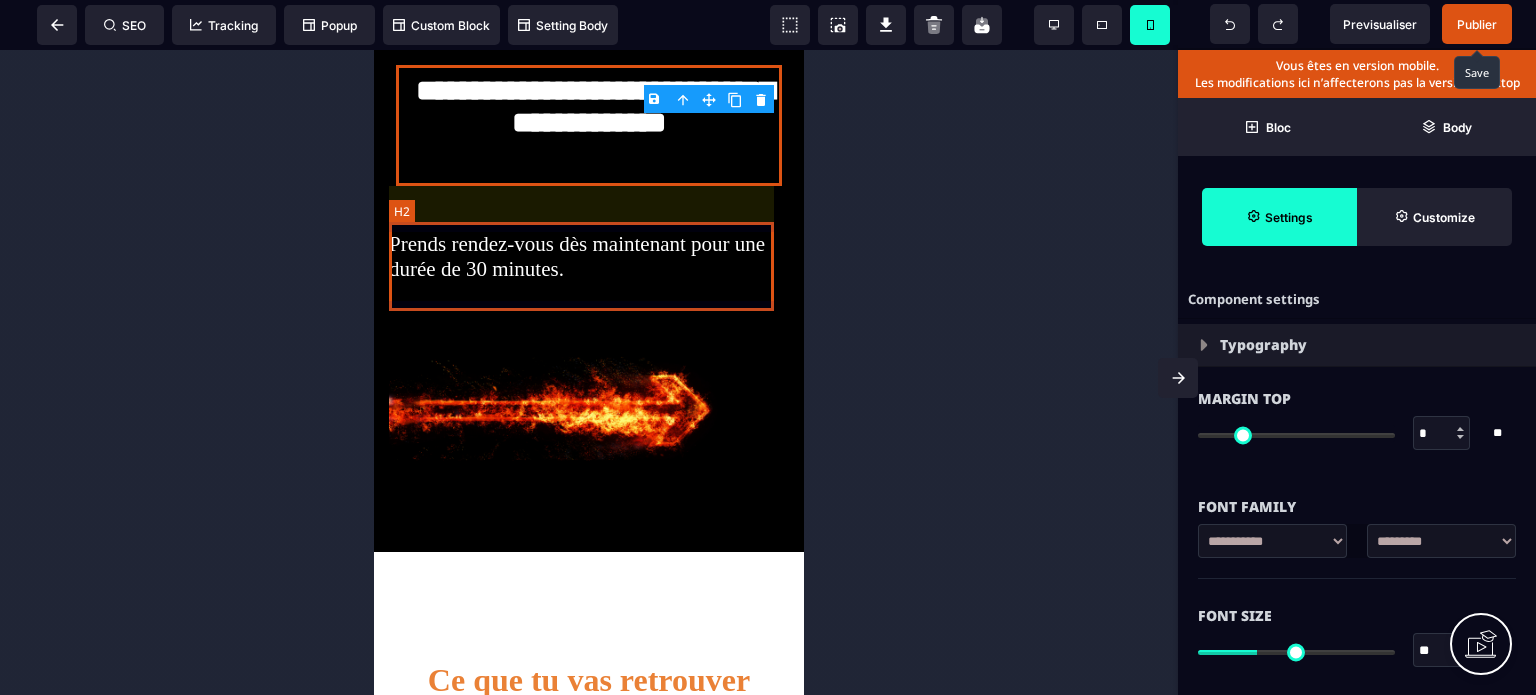click on "Prends rendez-vous dès maintenant pour une durée de 30 minutes." at bounding box center [589, 257] 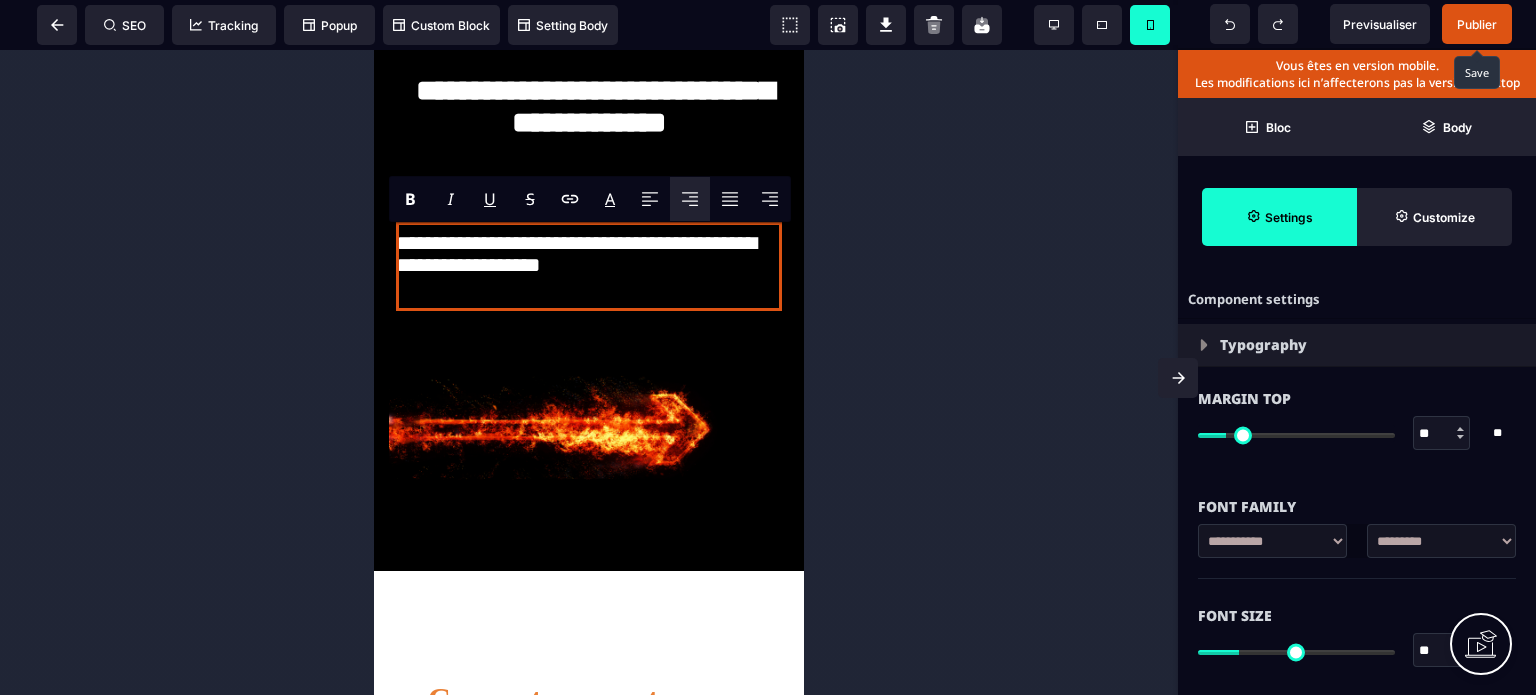 click 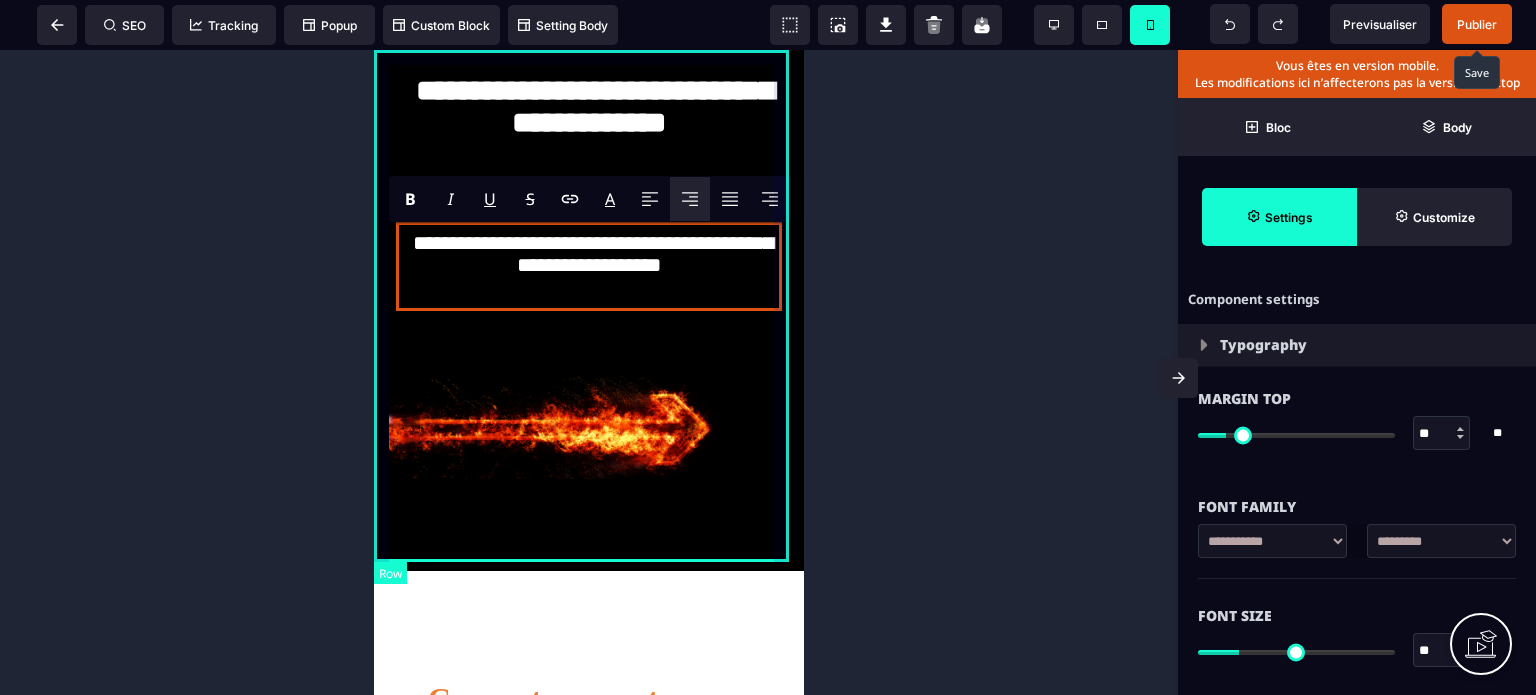 click on "**********" at bounding box center (589, 310) 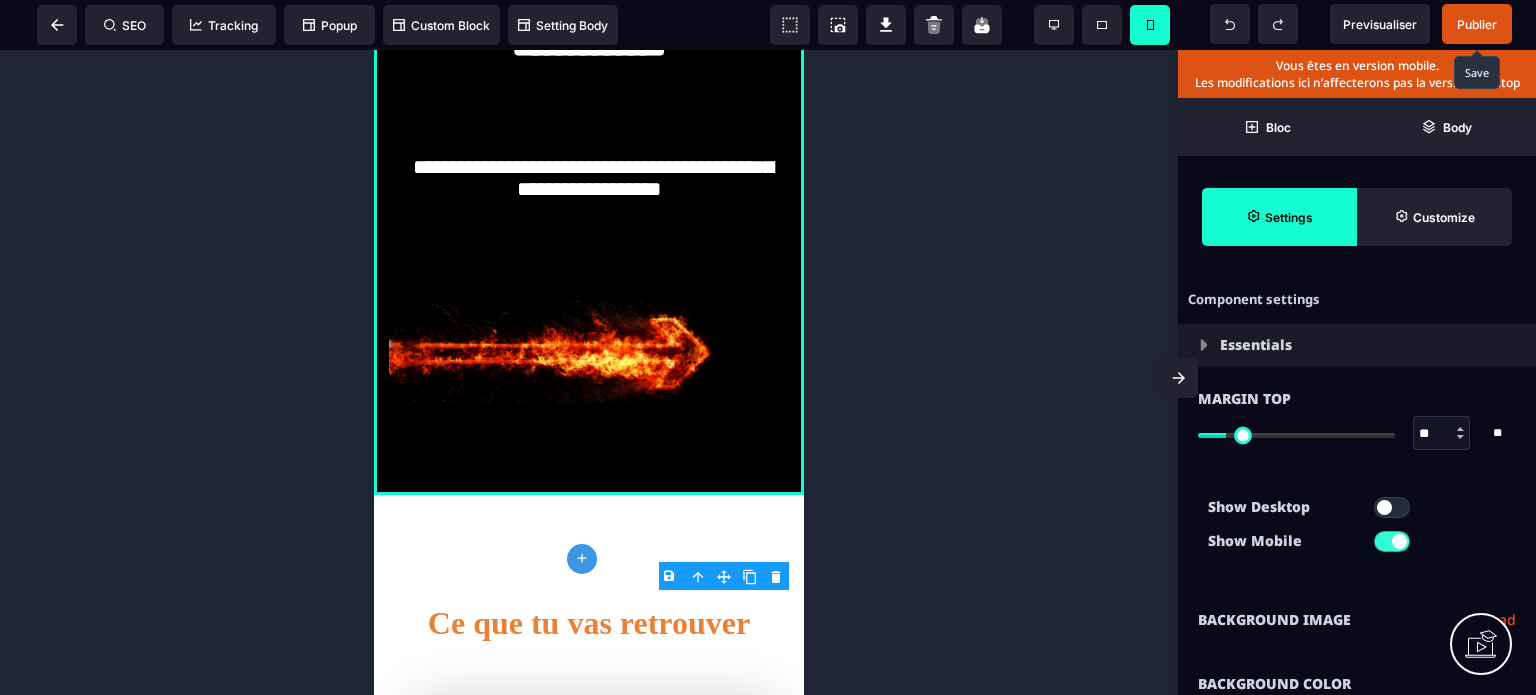scroll, scrollTop: 0, scrollLeft: 0, axis: both 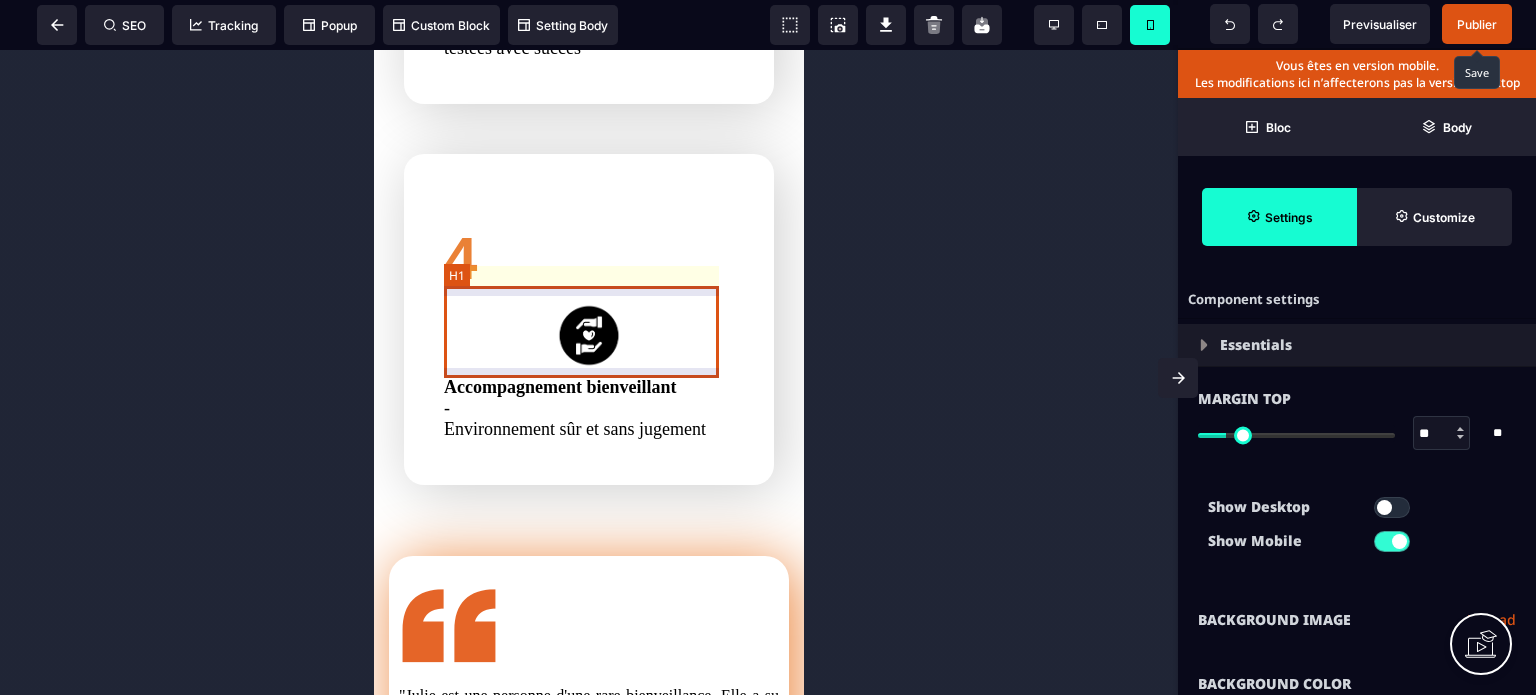 click on "4" at bounding box center [589, 258] 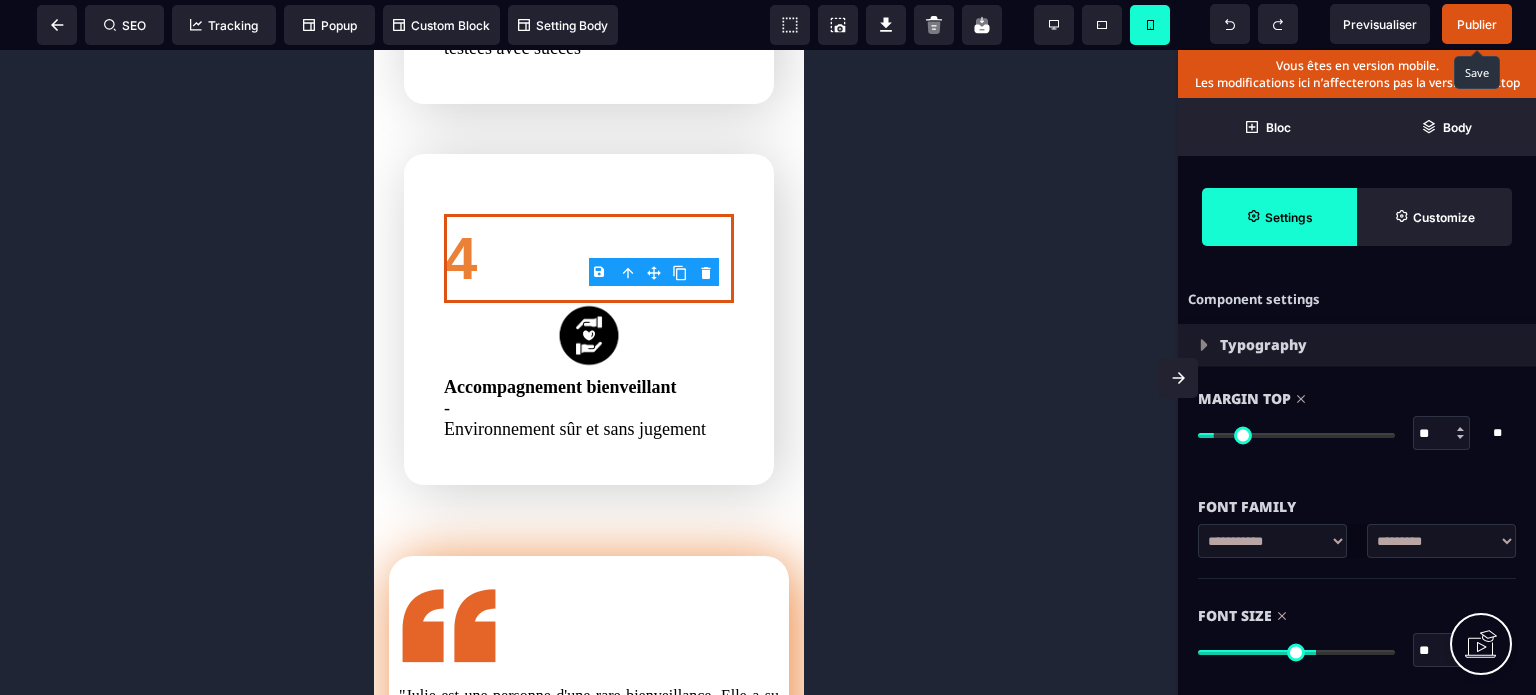 click on "Font Size
**
*
**
All" at bounding box center [1357, 635] 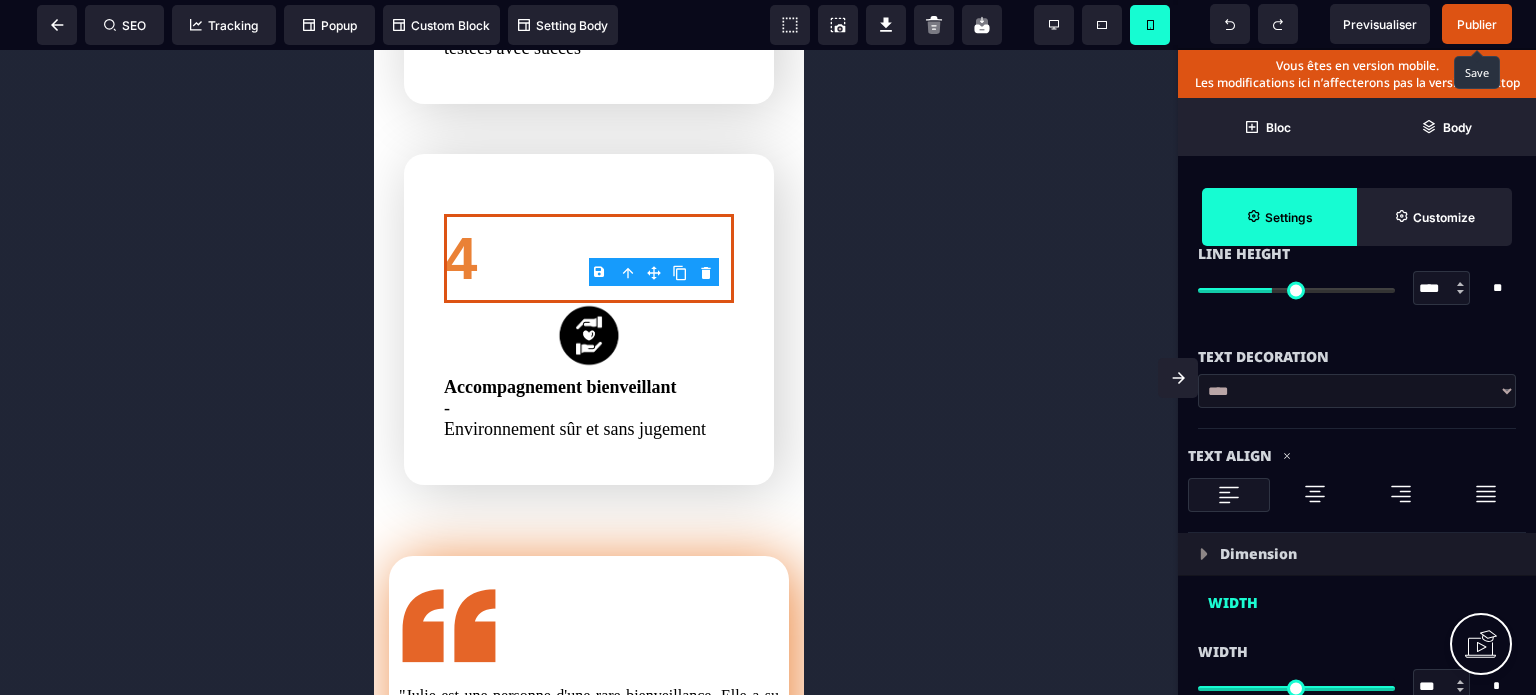 scroll, scrollTop: 920, scrollLeft: 0, axis: vertical 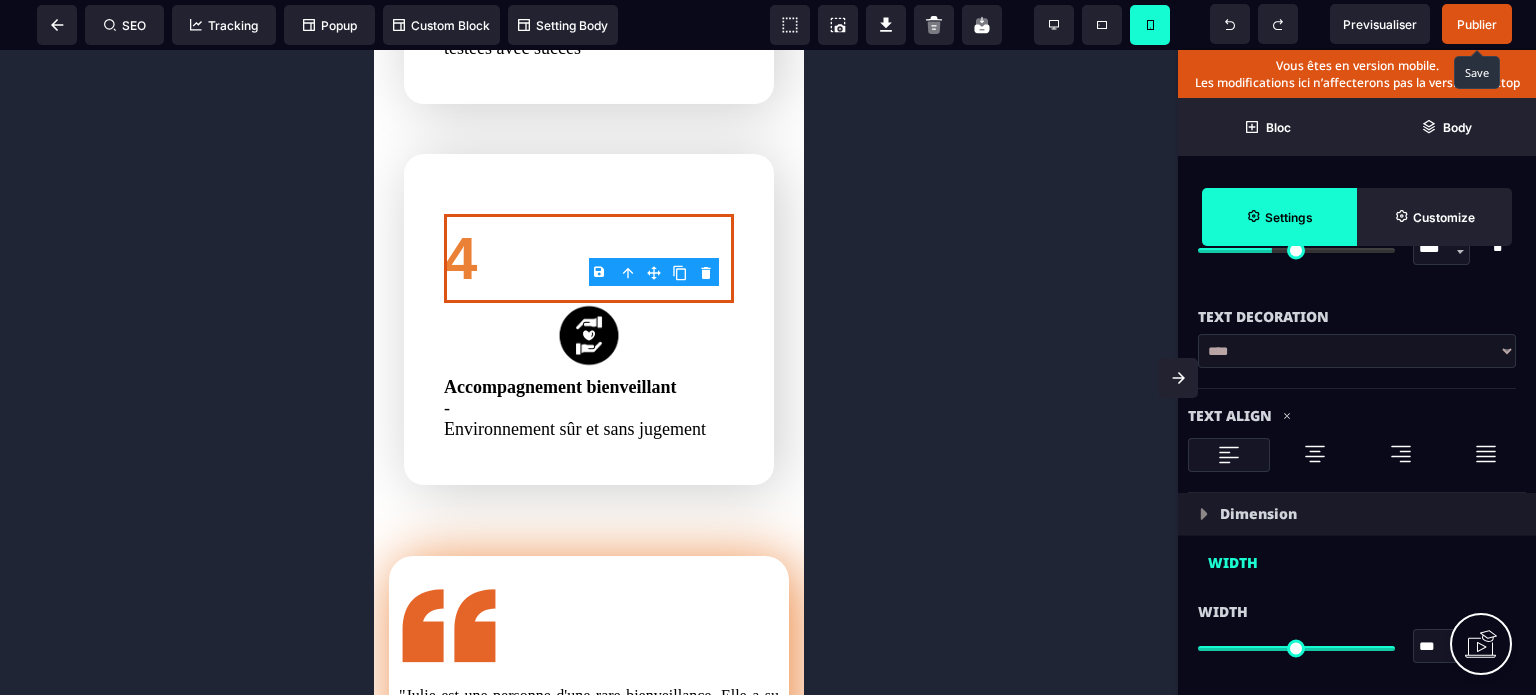 click at bounding box center (1315, 454) 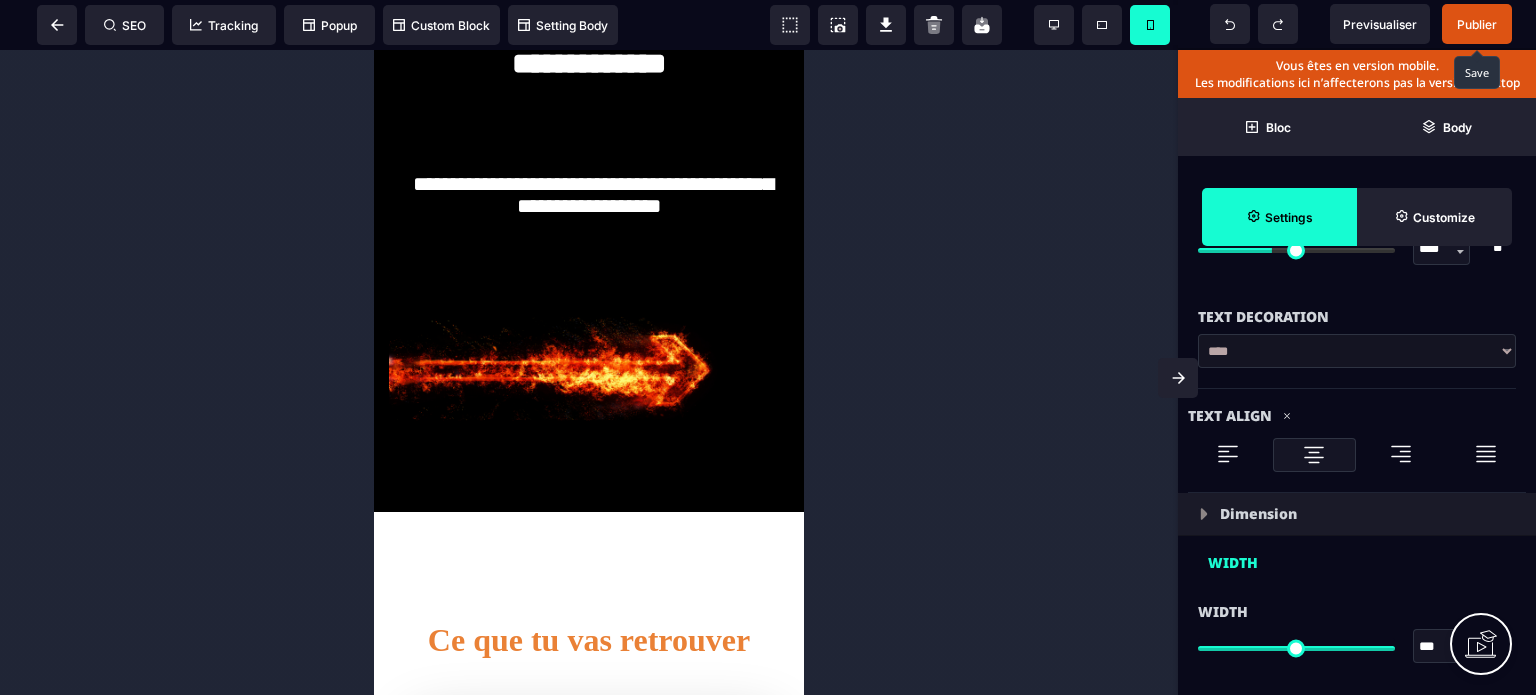 scroll, scrollTop: 6, scrollLeft: 0, axis: vertical 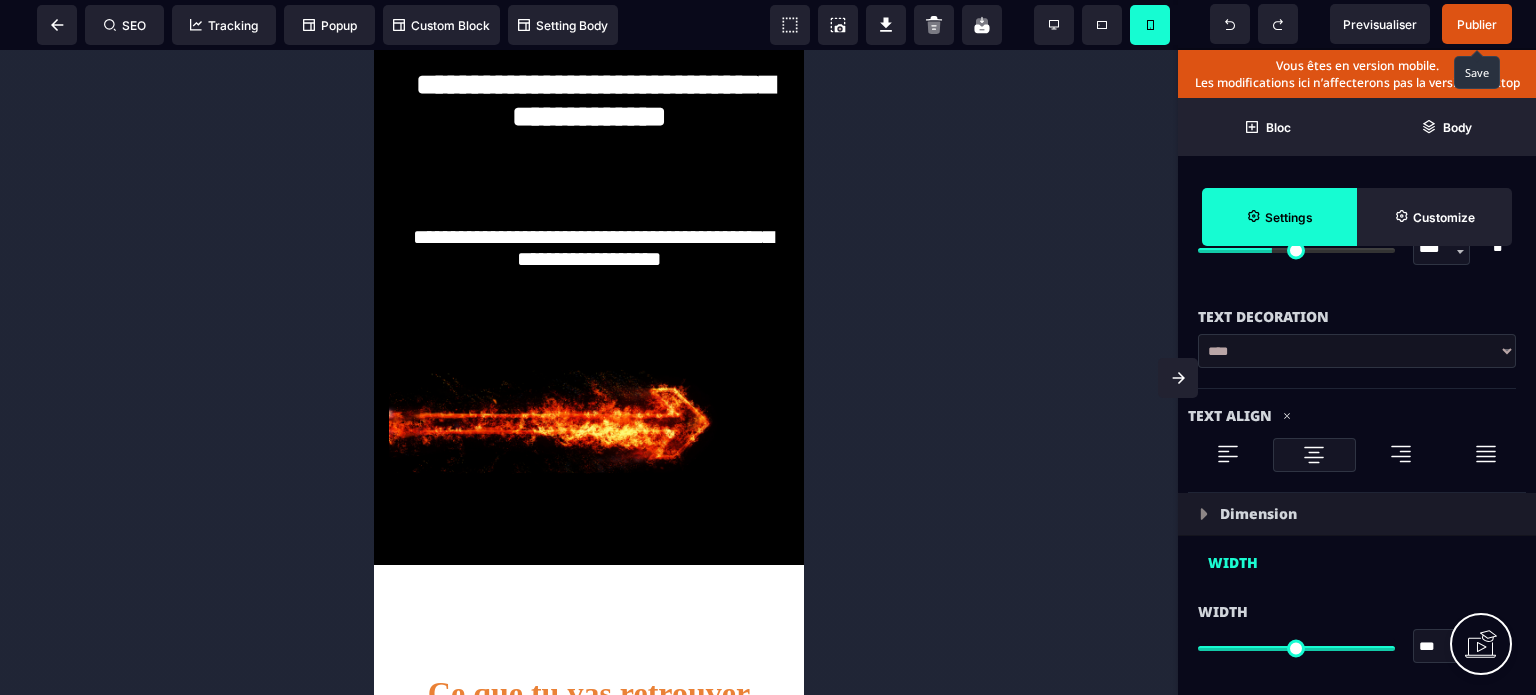 click on "Publier" at bounding box center [1477, 24] 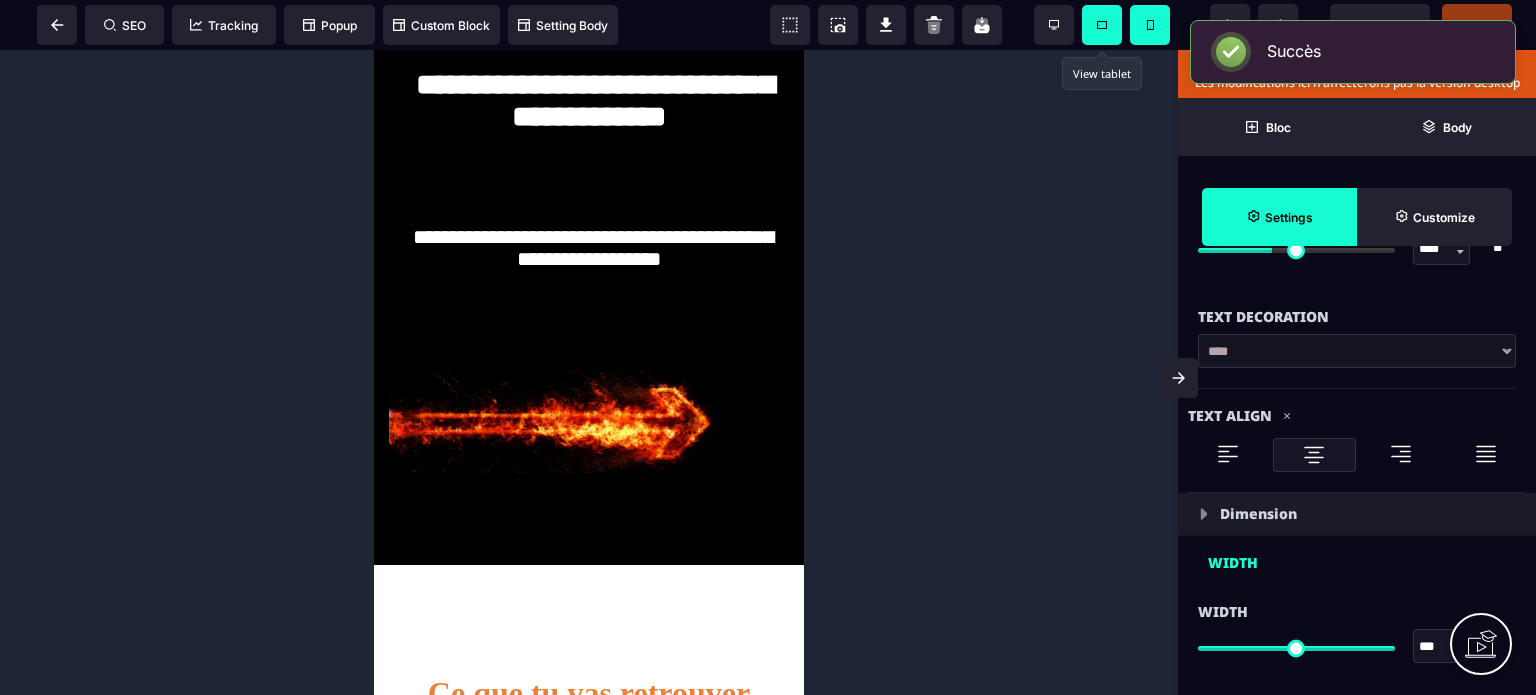 click 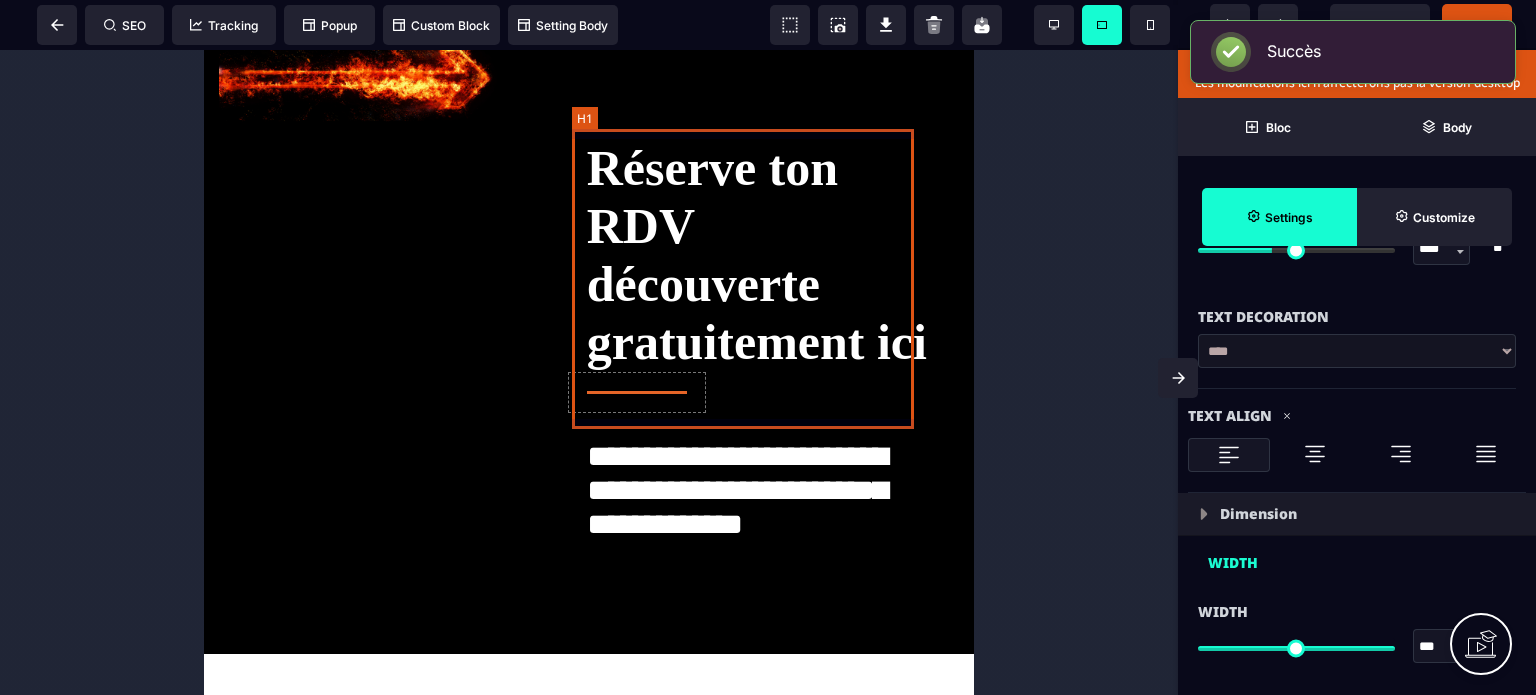 click on "Réserve ton RDV découverte gratuitement ici" at bounding box center [758, 255] 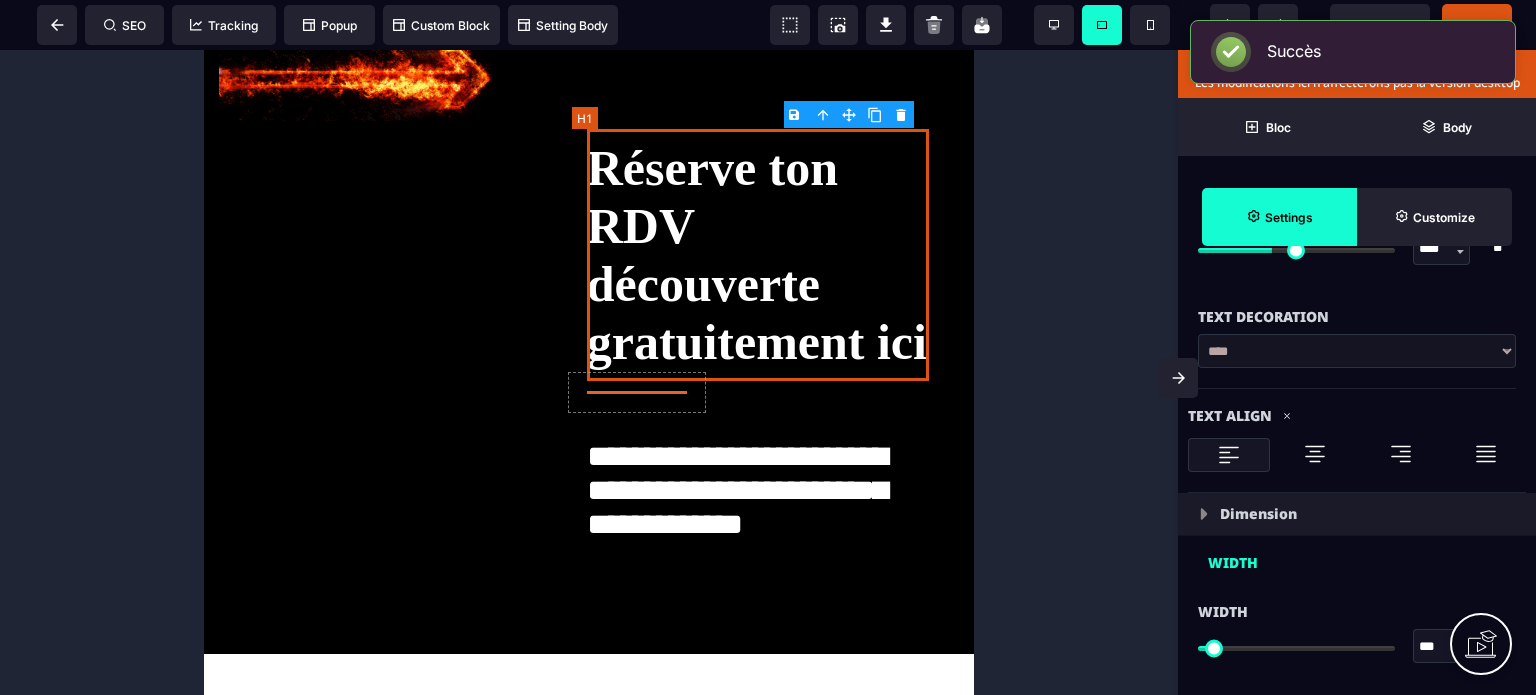 scroll, scrollTop: 0, scrollLeft: 0, axis: both 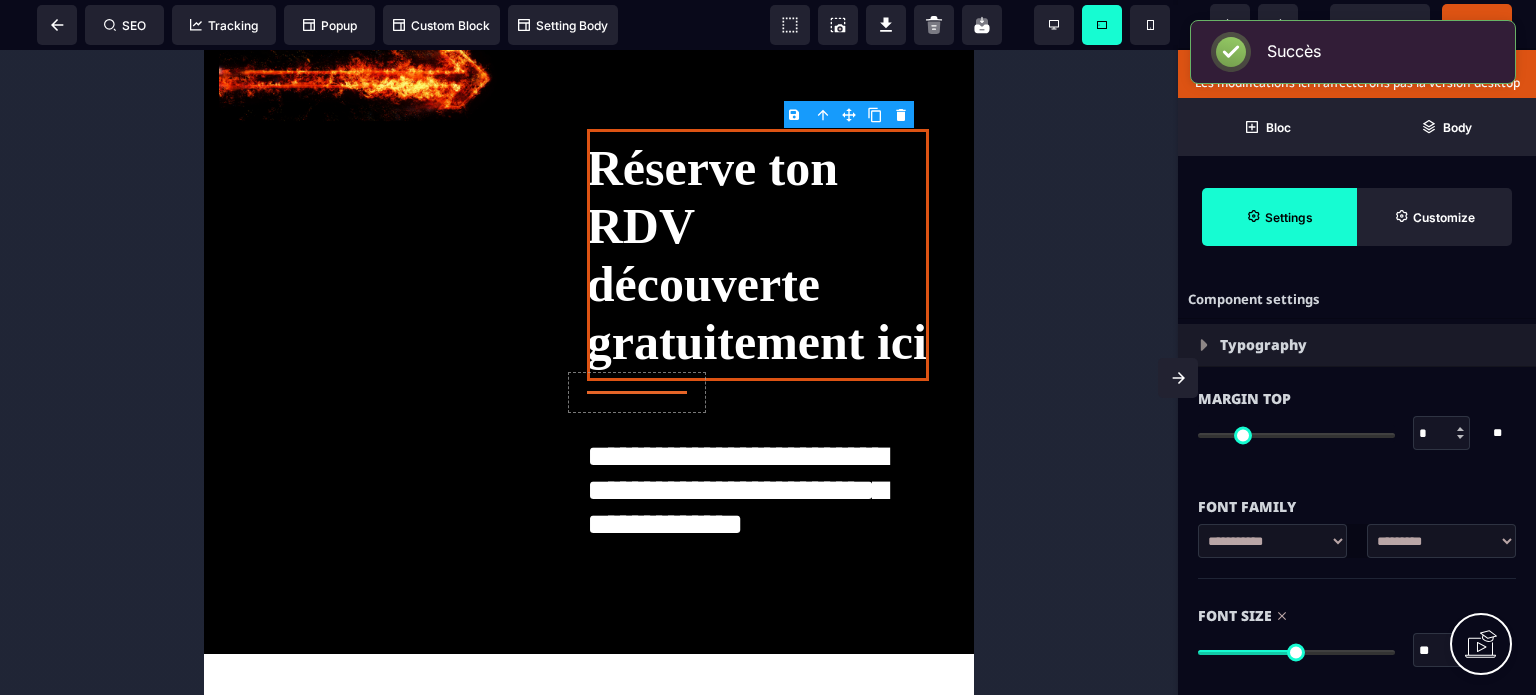 drag, startPoint x: 1428, startPoint y: 657, endPoint x: 1402, endPoint y: 653, distance: 26.305893 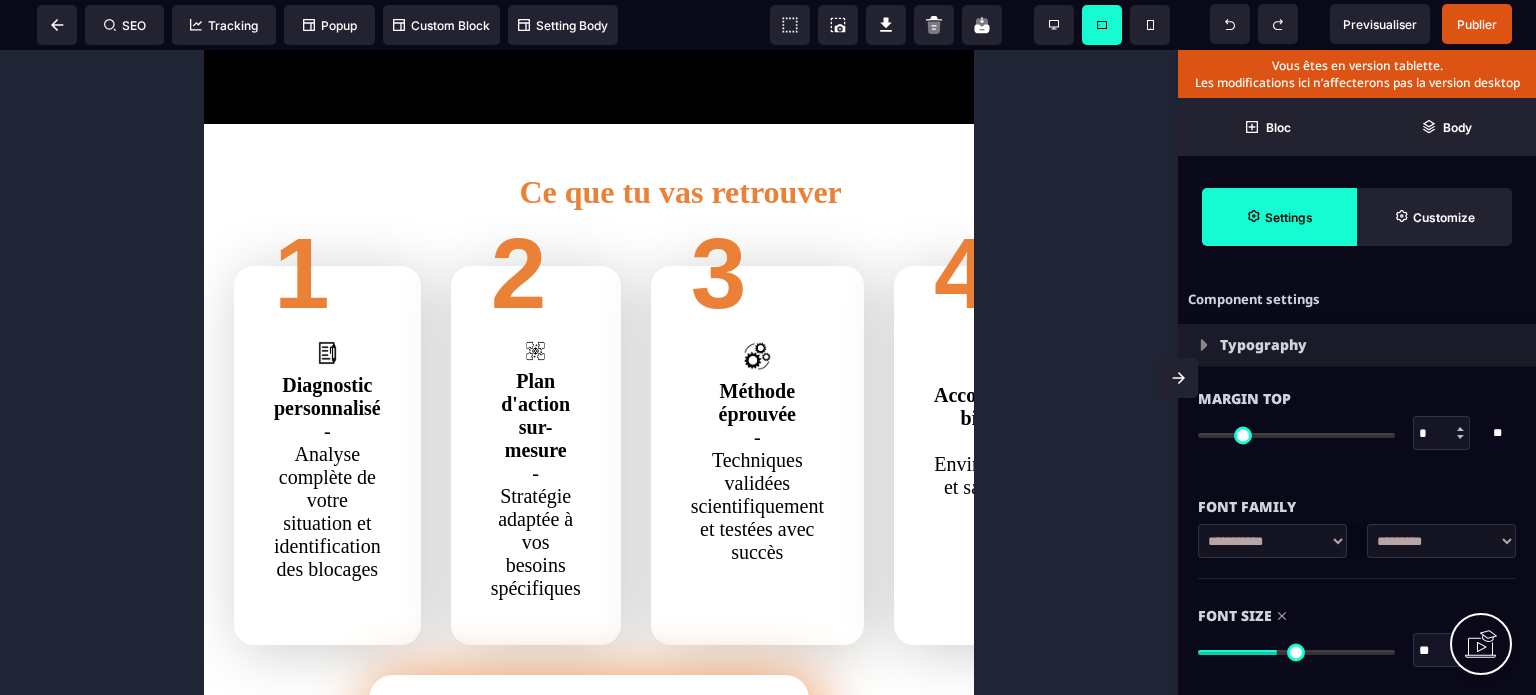 scroll, scrollTop: 481, scrollLeft: 0, axis: vertical 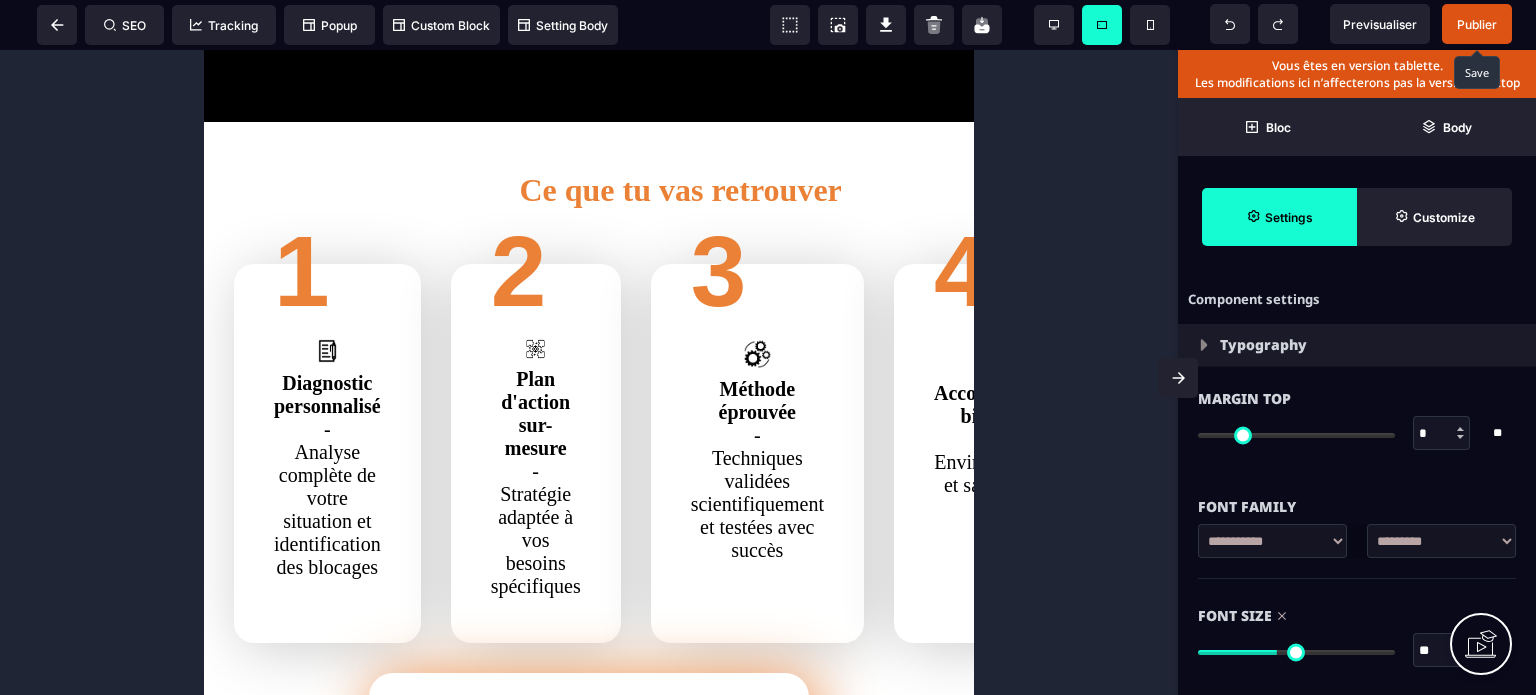 click on "Publier" at bounding box center (1477, 24) 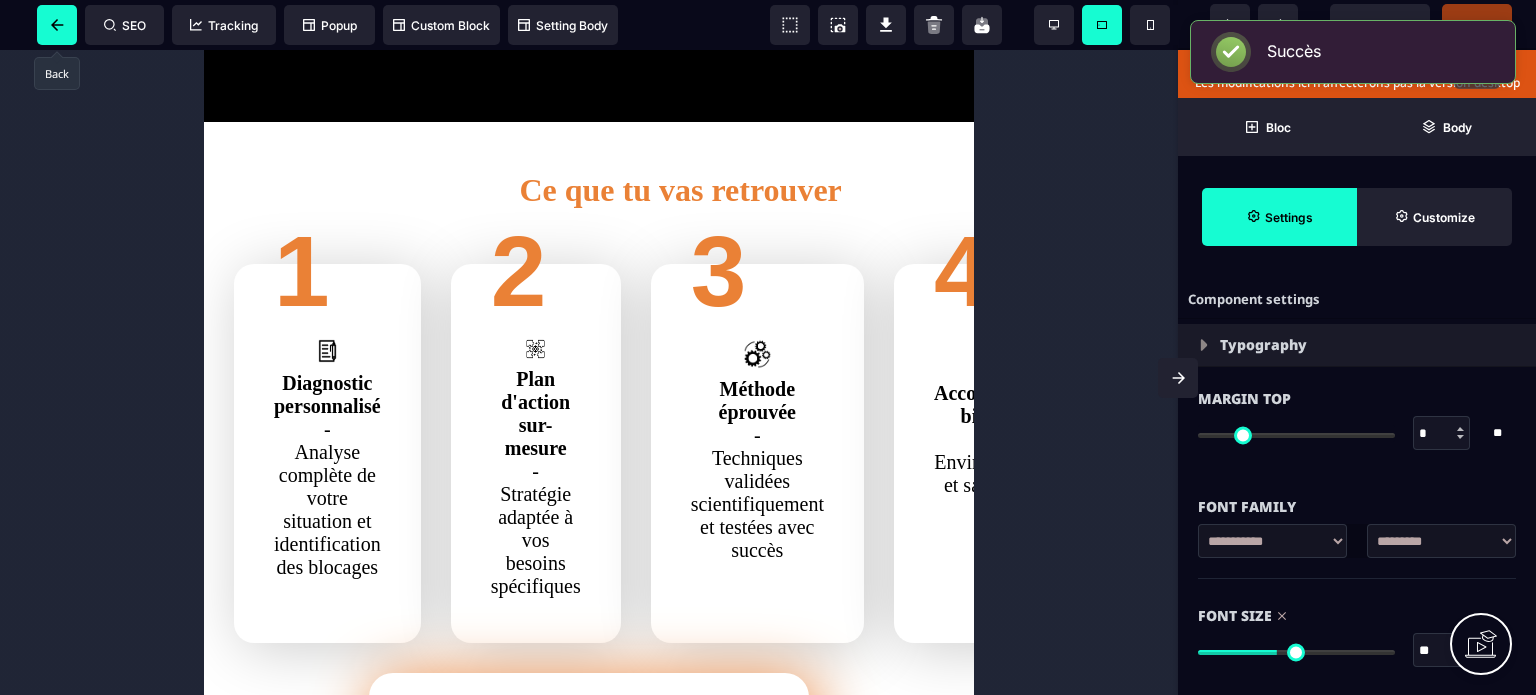 click at bounding box center [57, 25] 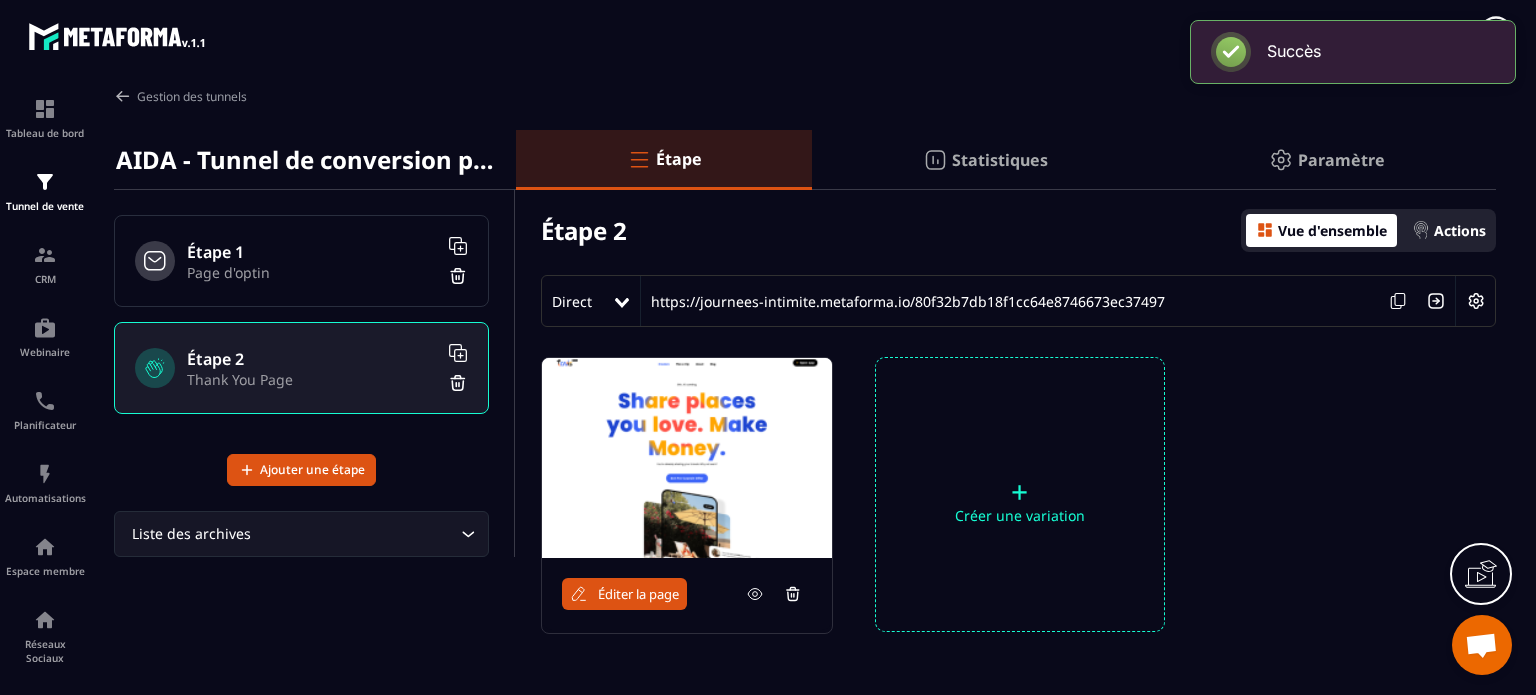 click on "Éditer la page" at bounding box center (638, 594) 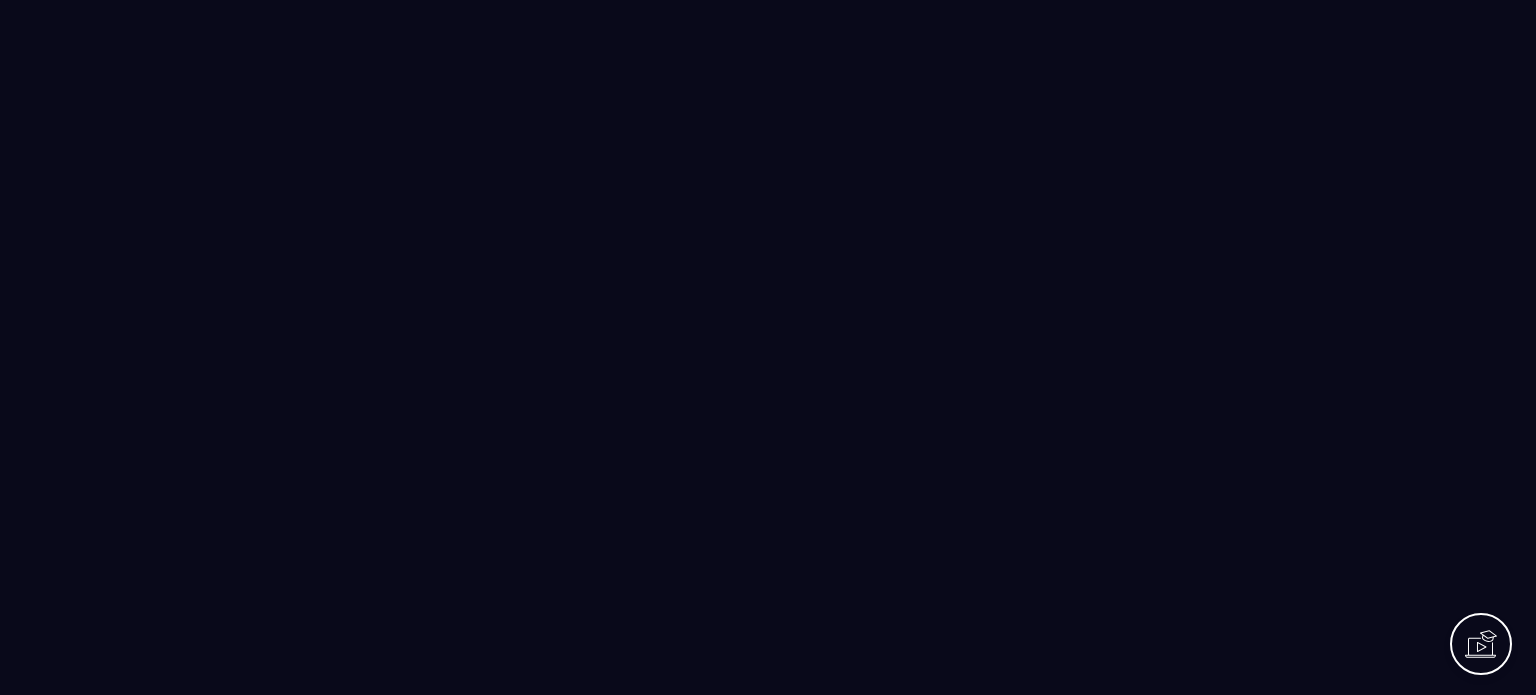 scroll, scrollTop: 0, scrollLeft: 0, axis: both 